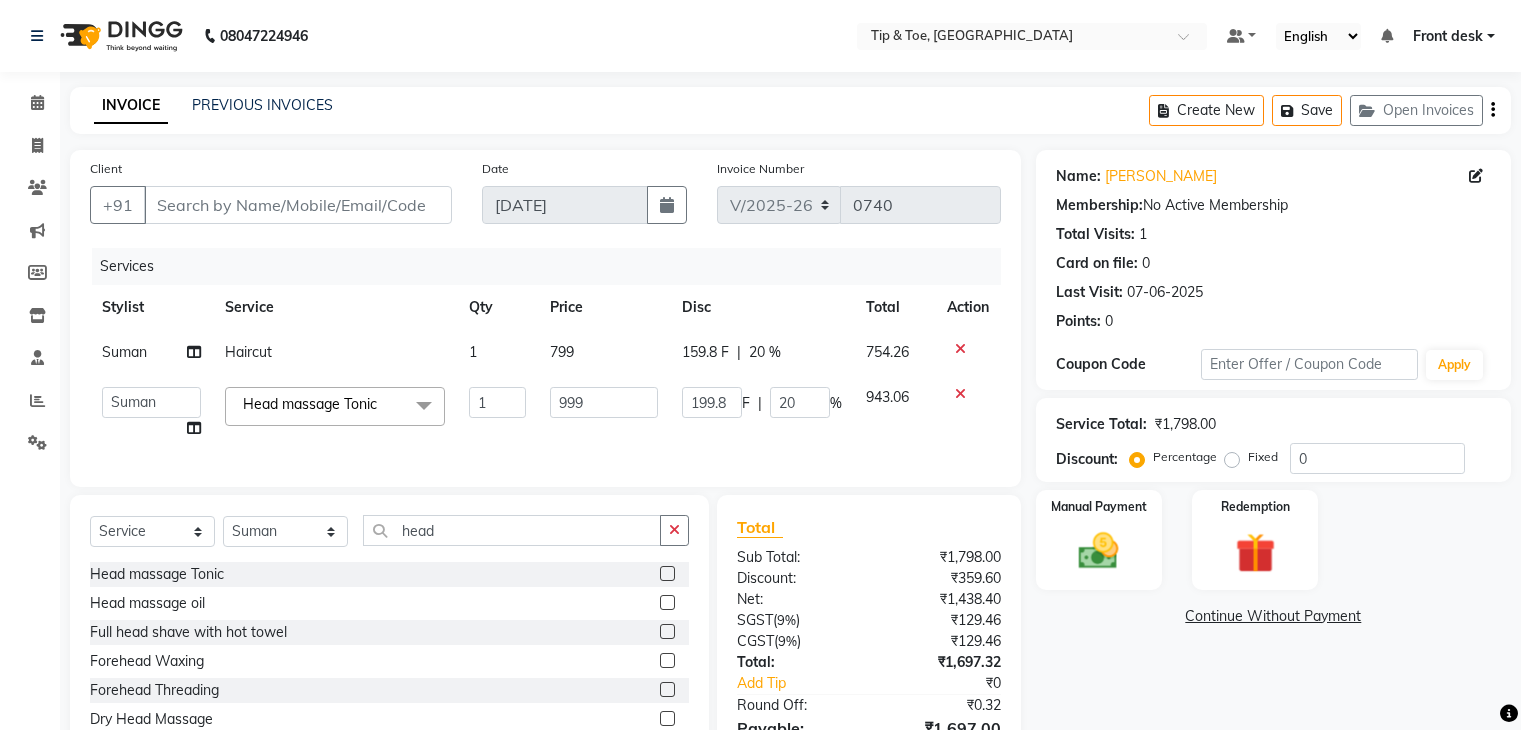 select on "5942" 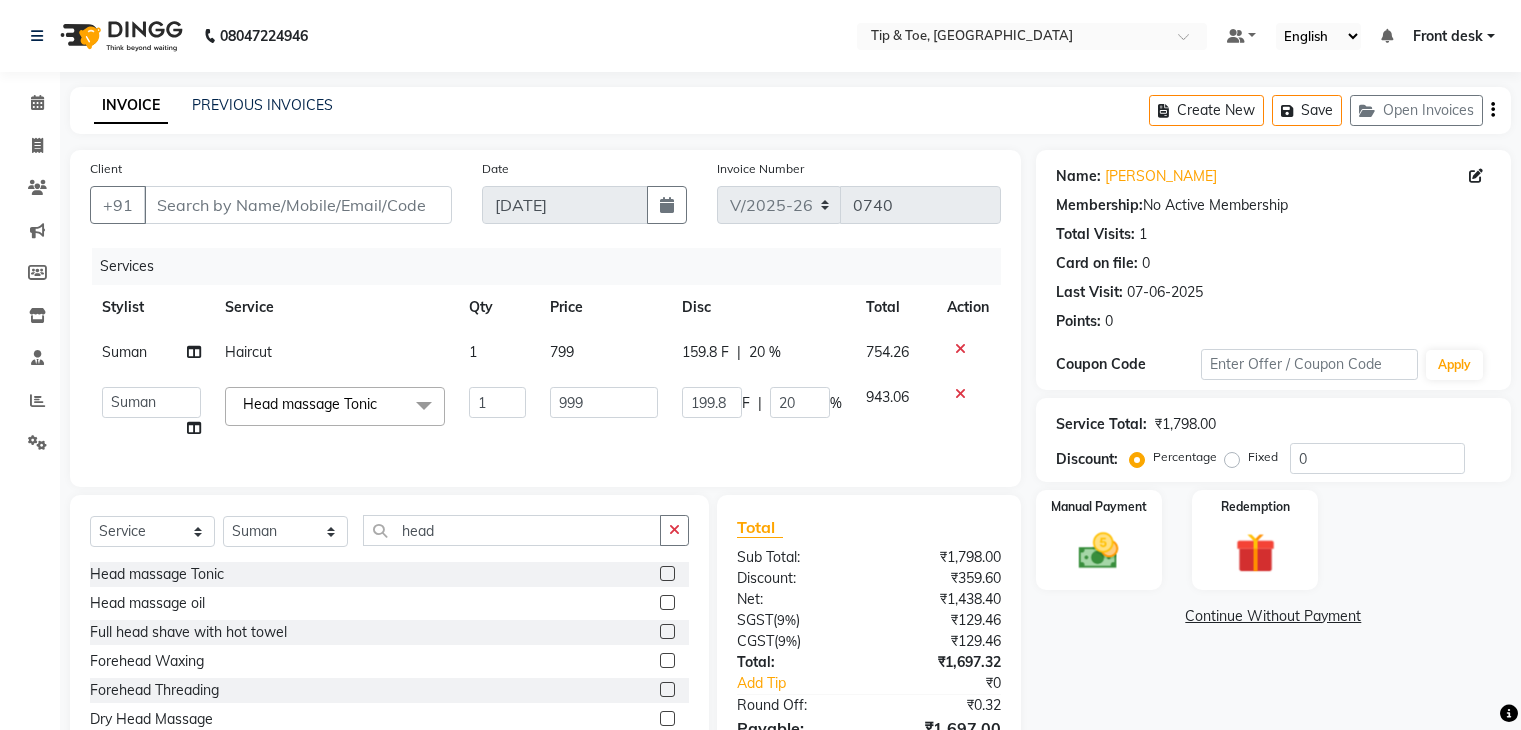 scroll, scrollTop: 126, scrollLeft: 0, axis: vertical 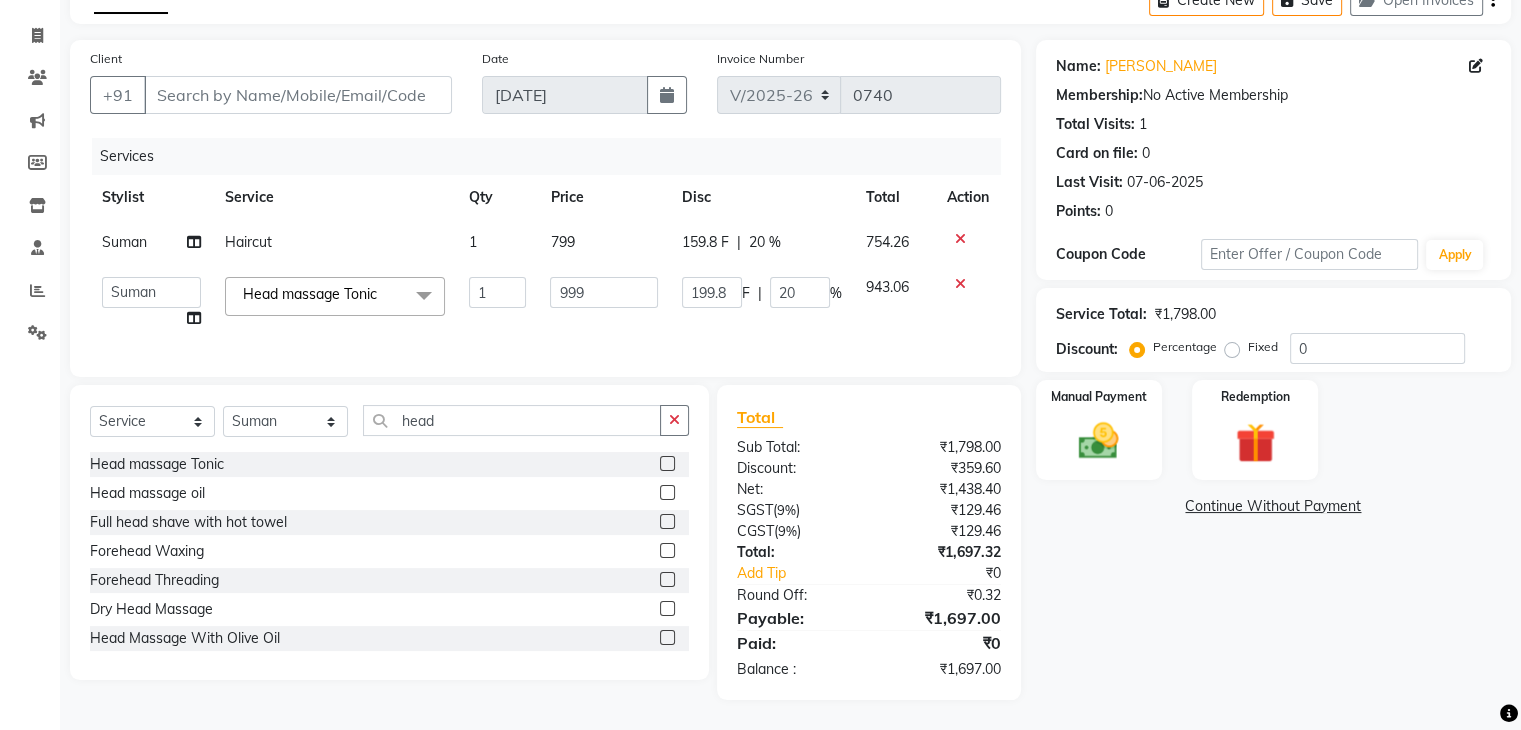 click on "799" 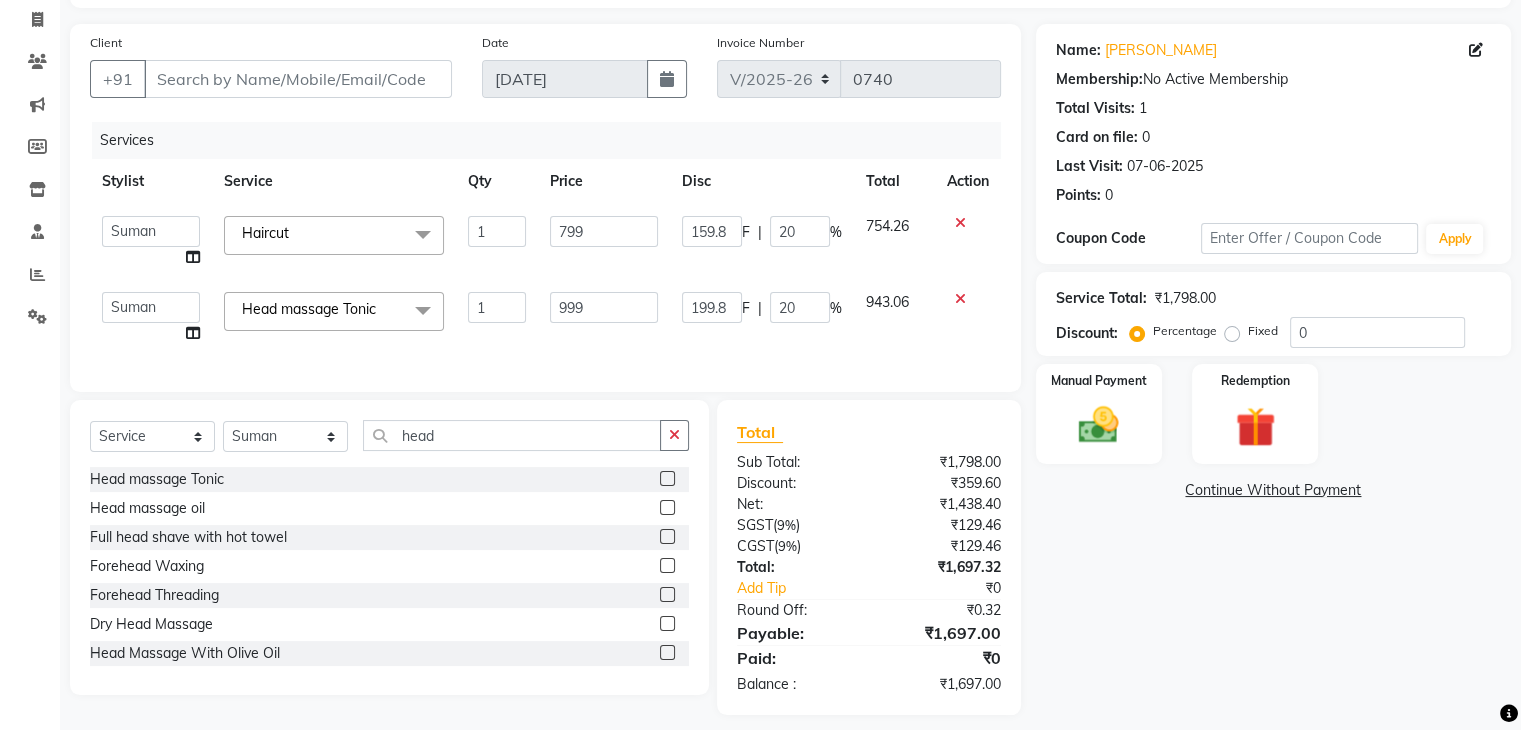 click on "799" 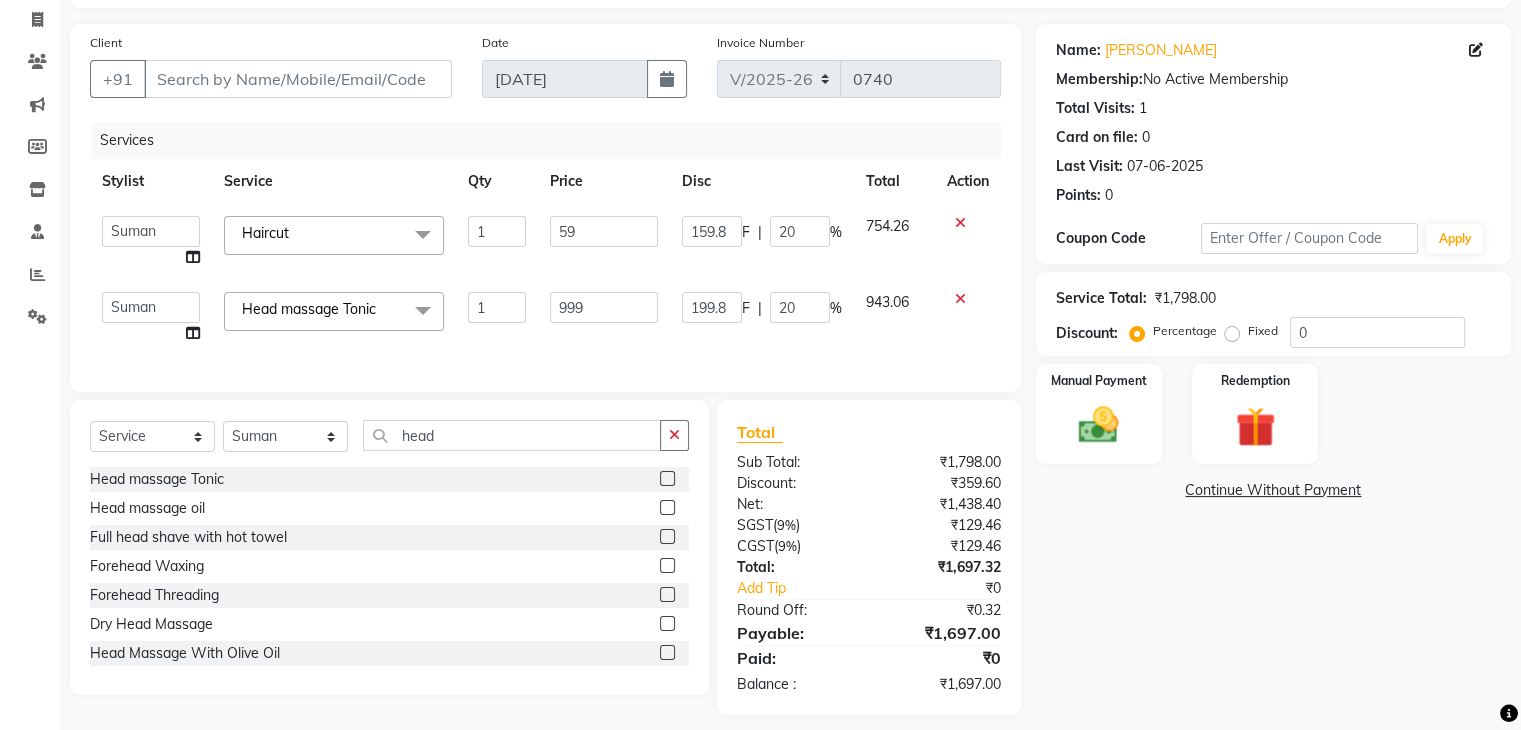 type on "599" 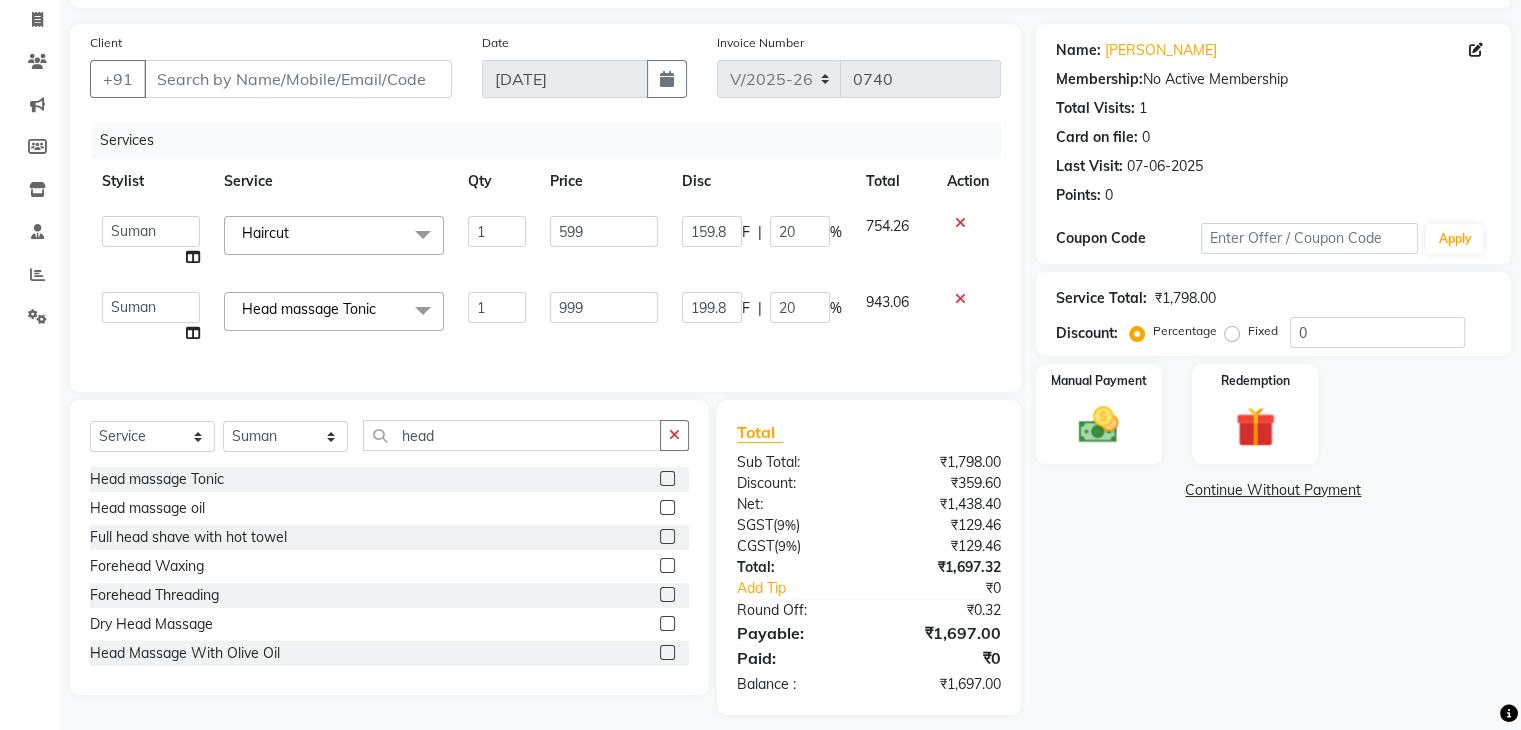 click on "Head massage Tonic  x Extra AntiOxidant Paraffin Treatment Extra Scrub/Mask/Pack Foot Massage Voesh New york callus Removal Gel Gehwol Classic Pedi Gehwol Med Pedi for Crack Skin Gehwol Med Lipidro Pedi Vedic valley manicure Vedic valley pedicure Essential Manicure w Scrub Essential Pedicure w Scrub T&T Nail Art Set (10 Fingers) T&T Acrylic Single Design T&T Single Nail Design T&T Glitter Color Change Permanent Alga Spa Manicure Eyebrow Lamination Lashes Tinting Eyebrow Tinting Russian Lashes Touch-Up Russian Lashes Extension Waiting charge 1 hr Lashes Removal Single Line Lashes Extension Barbie Lashes Extension Lashes Touch-Up O.P.I Ombre Gel Nail Set O.P.I Ombre Acrylic Nail Set O.P.I French Acrylic Nail Set O.P.I Natural Acrylic Nail Set O.P.I French Gel Nail Set O.P.I Natural Gel Nail Set O.P.I Gel Overlays O.P.I Acrylic Overlays O.P.I Pink & White Gel Overlays O.P.I Pink & White Acrylic Overlays O.P.I Pink & White Sculpting(Gel) O.P.I Pink & White Sculpting(Acrylic) O.P.I Glitter Gel Nail Set onwards" 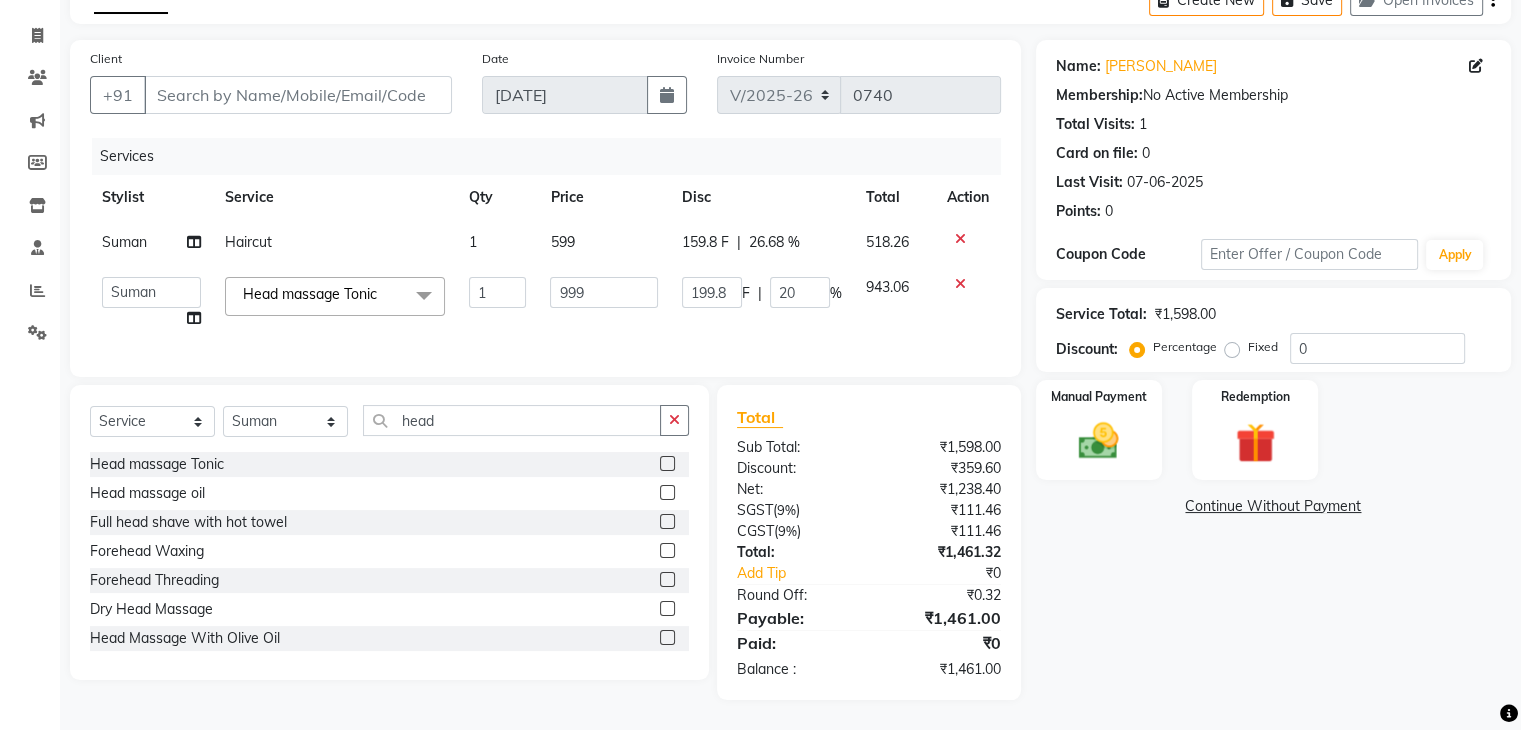click on "Head massage Tonic  x Extra AntiOxidant Paraffin Treatment Extra Scrub/Mask/Pack Foot Massage Voesh New york callus Removal Gel Gehwol Classic Pedi Gehwol Med Pedi for Crack Skin Gehwol Med Lipidro Pedi Vedic valley manicure Vedic valley pedicure Essential Manicure w Scrub Essential Pedicure w Scrub T&T Nail Art Set (10 Fingers) T&T Acrylic Single Design T&T Single Nail Design T&T Glitter Color Change Permanent Alga Spa Manicure Eyebrow Lamination Lashes Tinting Eyebrow Tinting Russian Lashes Touch-Up Russian Lashes Extension Waiting charge 1 hr Lashes Removal Single Line Lashes Extension Barbie Lashes Extension Lashes Touch-Up O.P.I Ombre Gel Nail Set O.P.I Ombre Acrylic Nail Set O.P.I French Acrylic Nail Set O.P.I Natural Acrylic Nail Set O.P.I French Gel Nail Set O.P.I Natural Gel Nail Set O.P.I Gel Overlays O.P.I Acrylic Overlays O.P.I Pink & White Gel Overlays O.P.I Pink & White Acrylic Overlays O.P.I Pink & White Sculpting(Gel) O.P.I Pink & White Sculpting(Acrylic) O.P.I Glitter Gel Nail Set onwards" 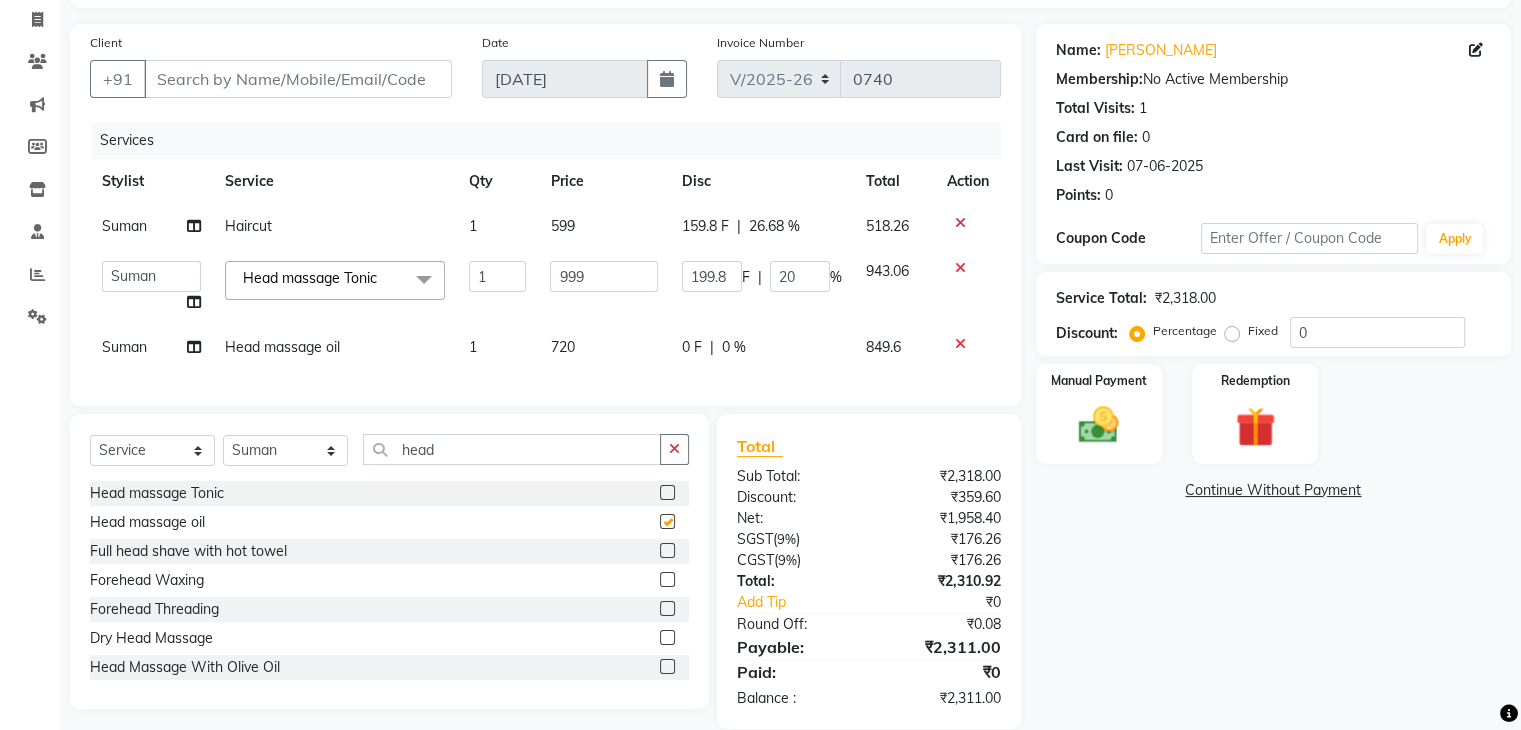 checkbox on "false" 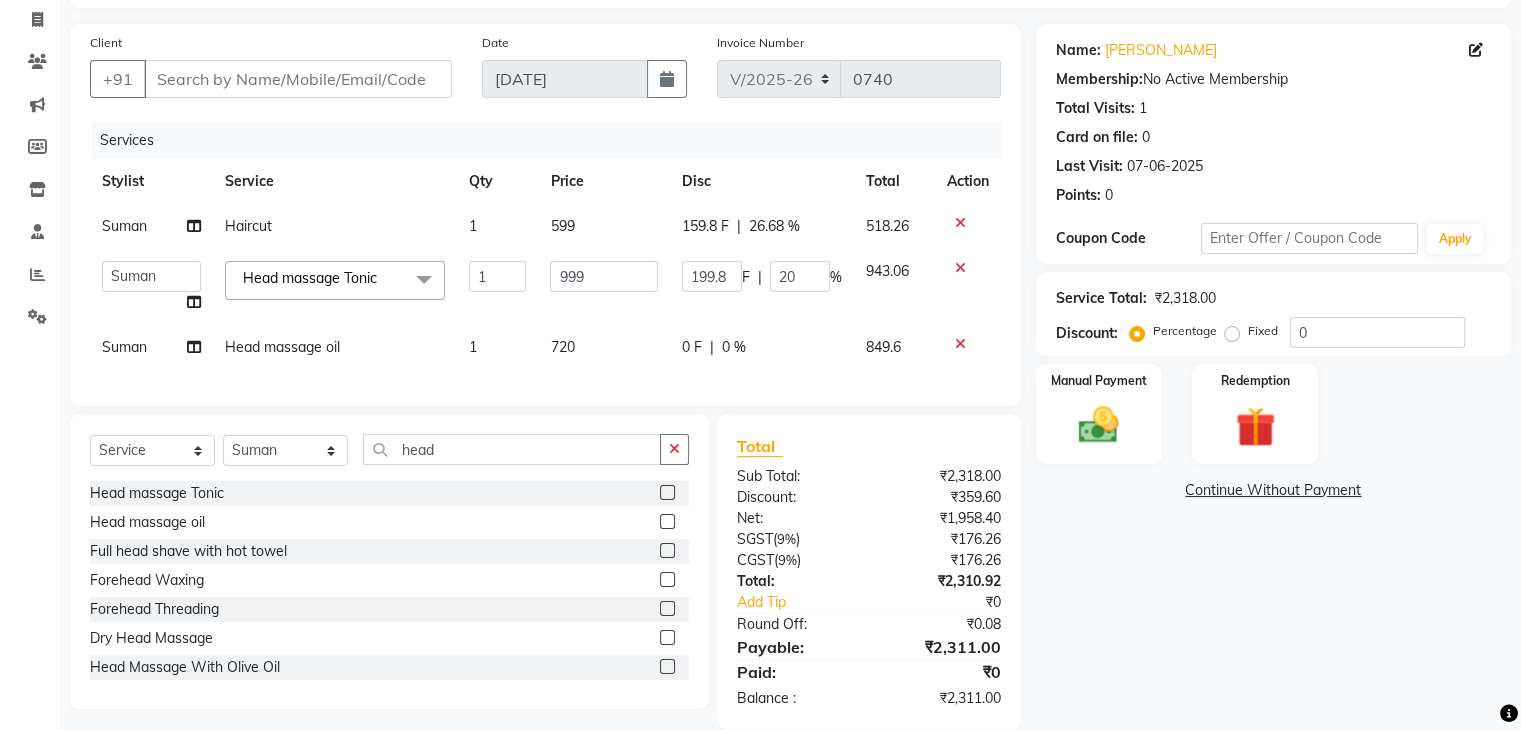 click 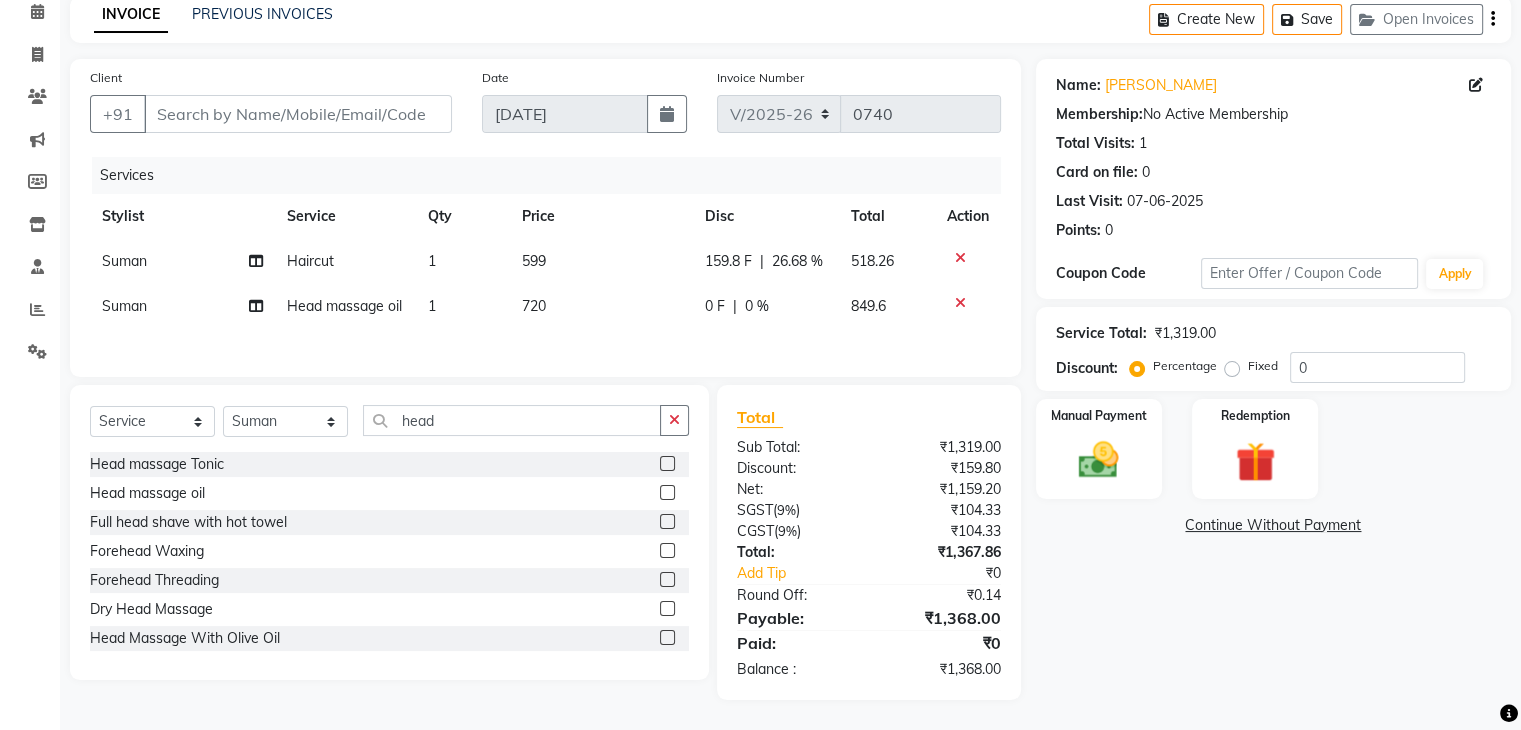 scroll, scrollTop: 95, scrollLeft: 0, axis: vertical 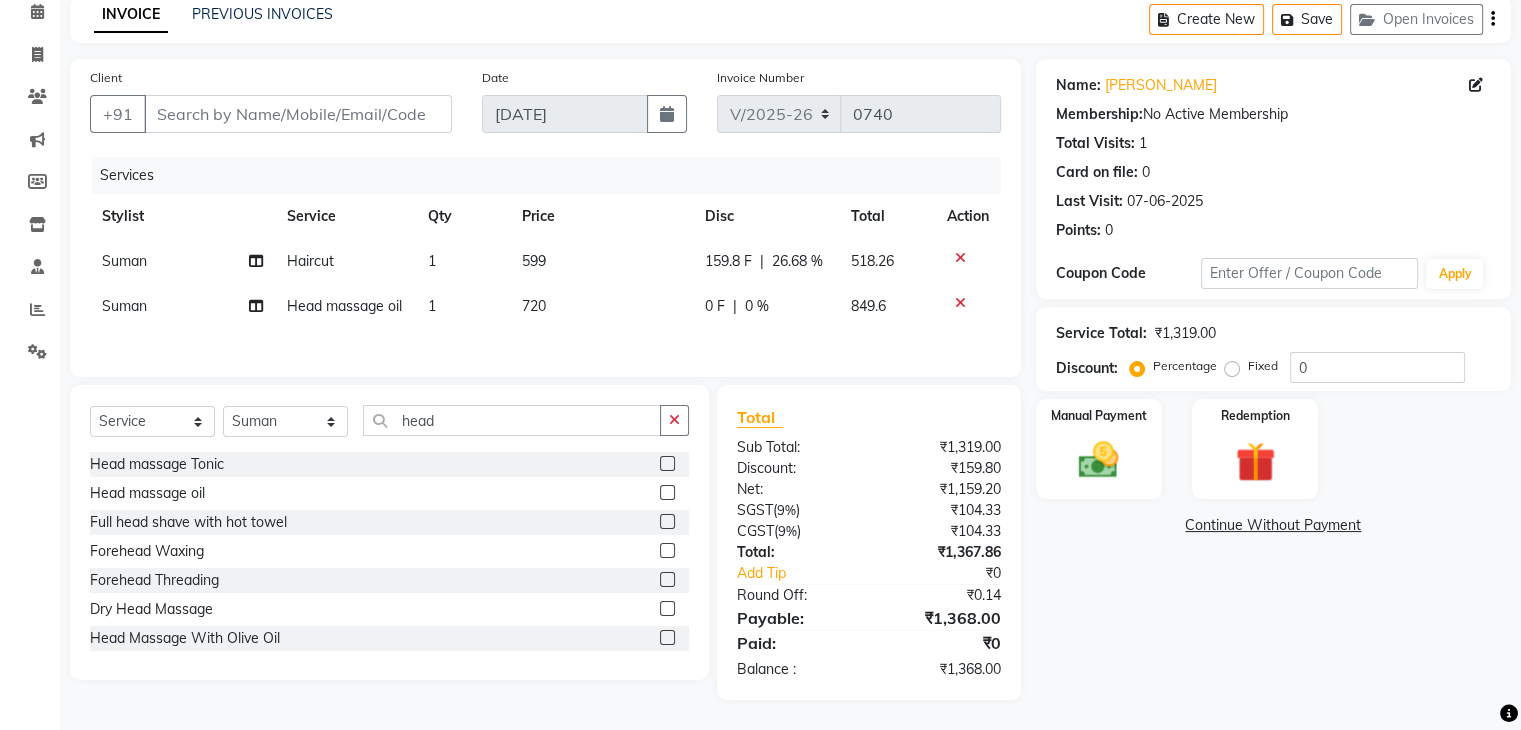 click on "720" 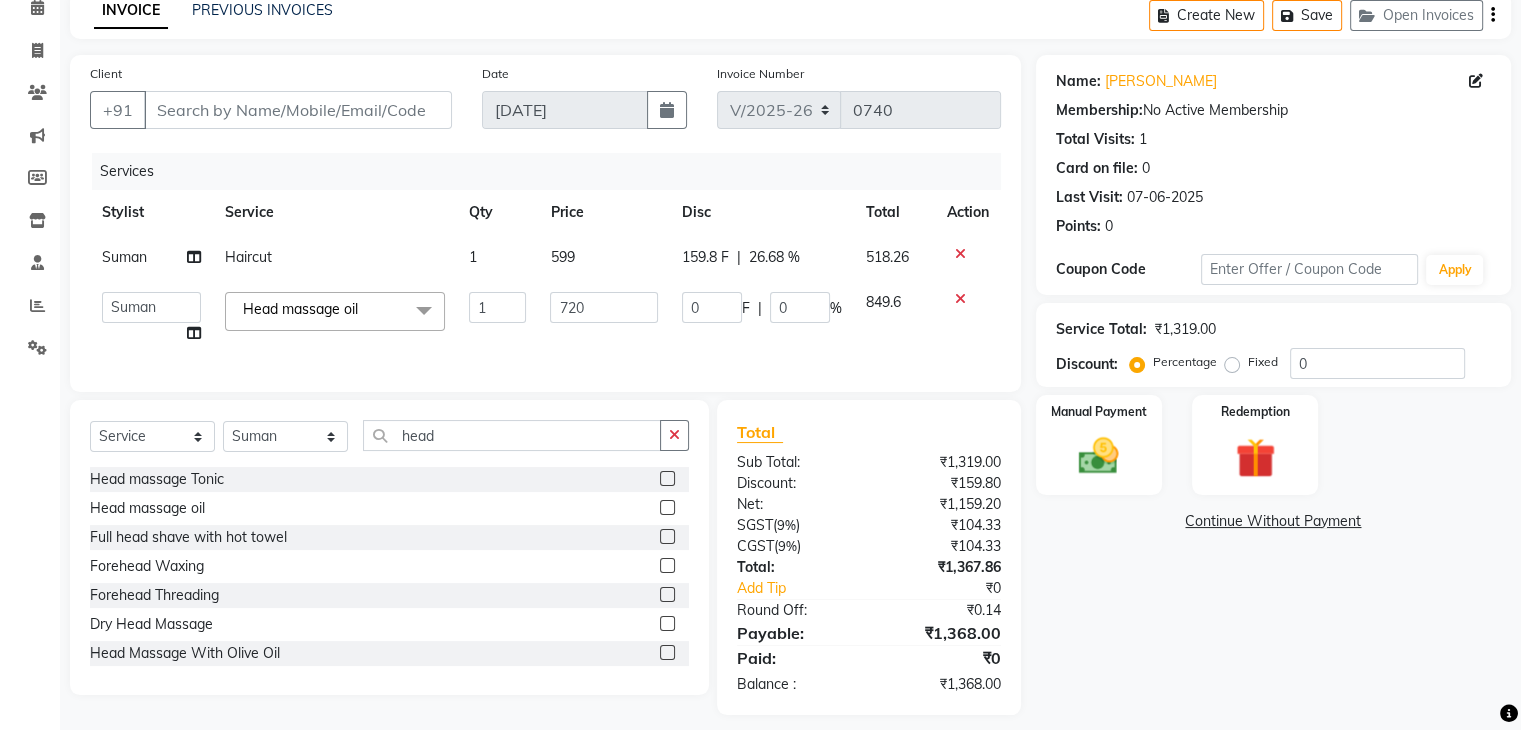 scroll, scrollTop: 126, scrollLeft: 0, axis: vertical 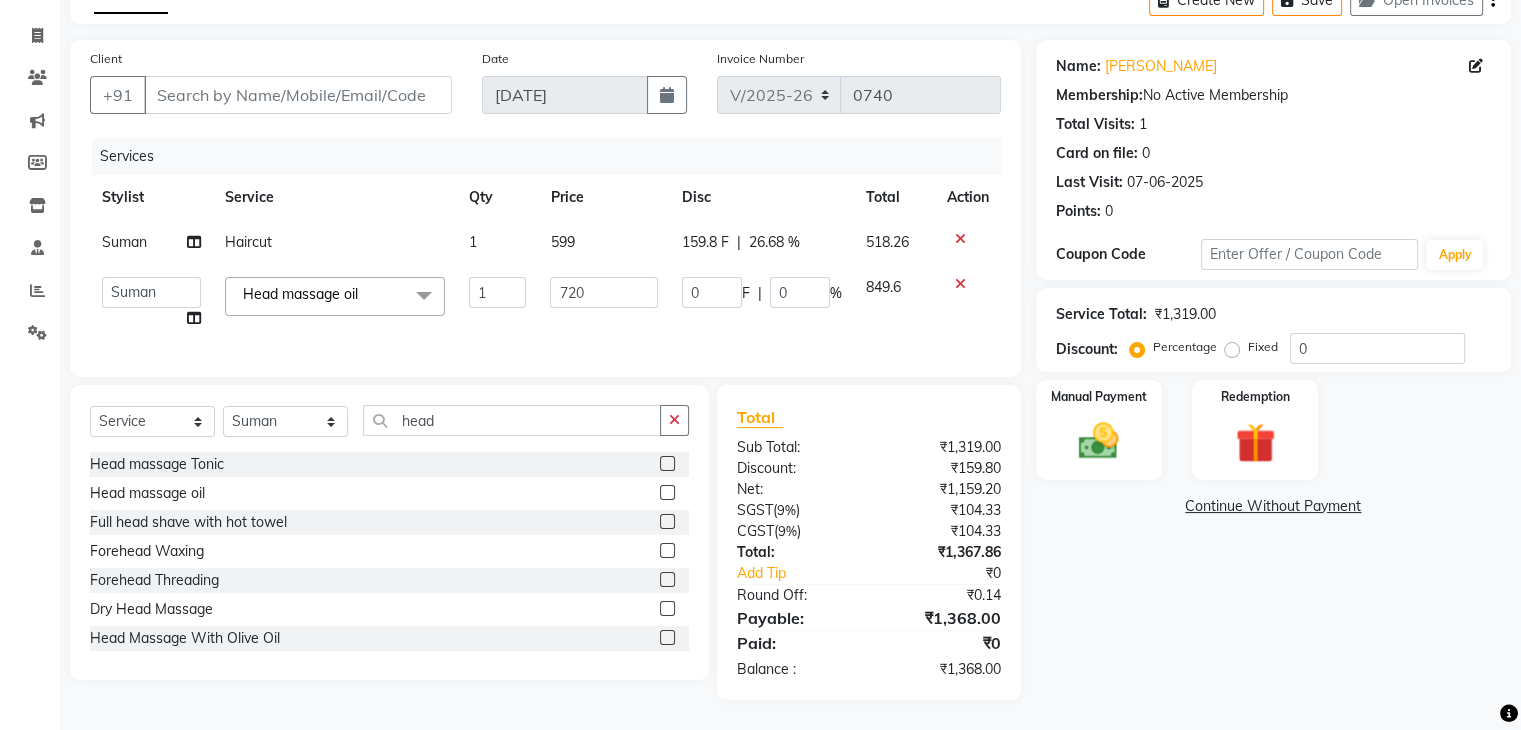 click on "1" 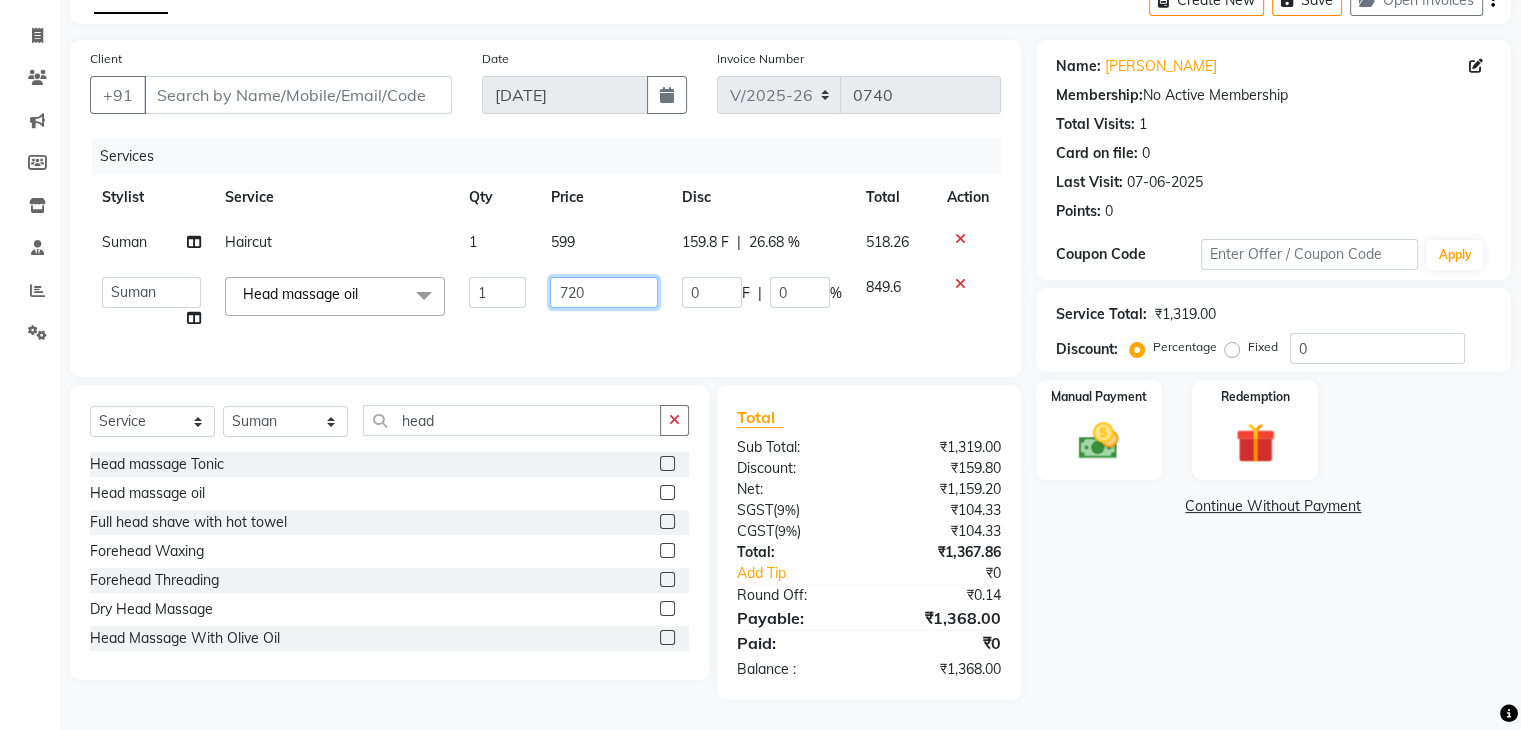 click on "720" 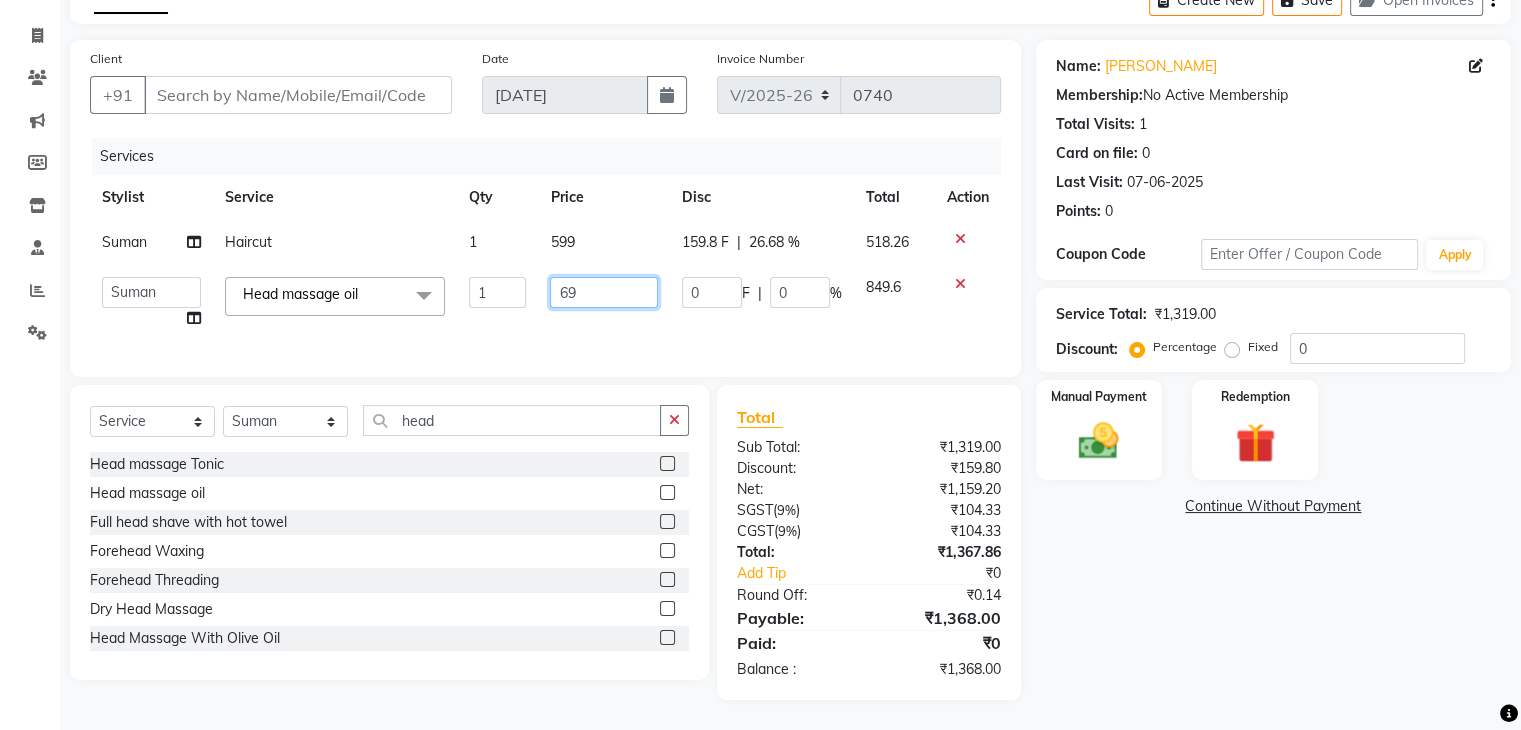 type on "699" 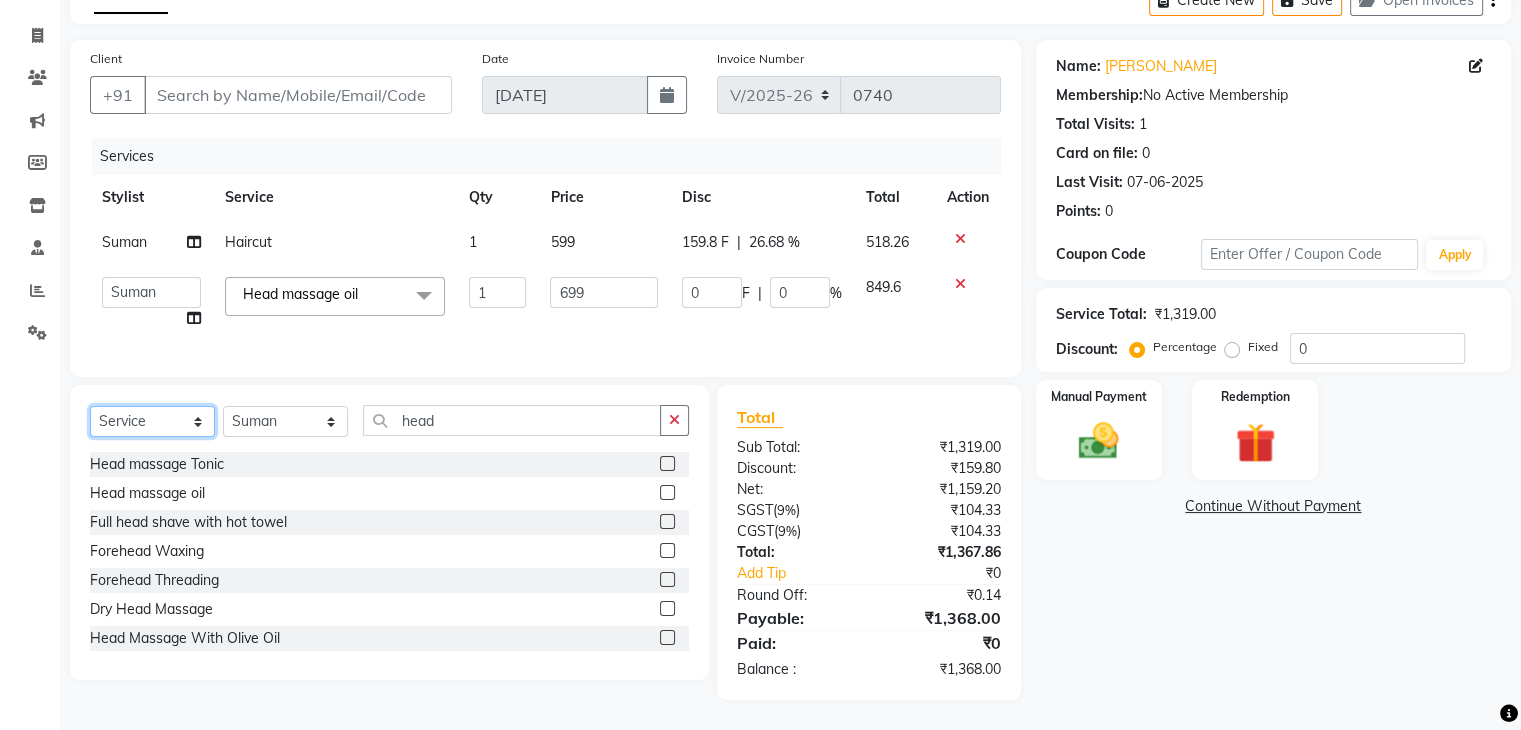 click on "Select  Service  Product  Membership  Package Voucher Prepaid Gift Card" 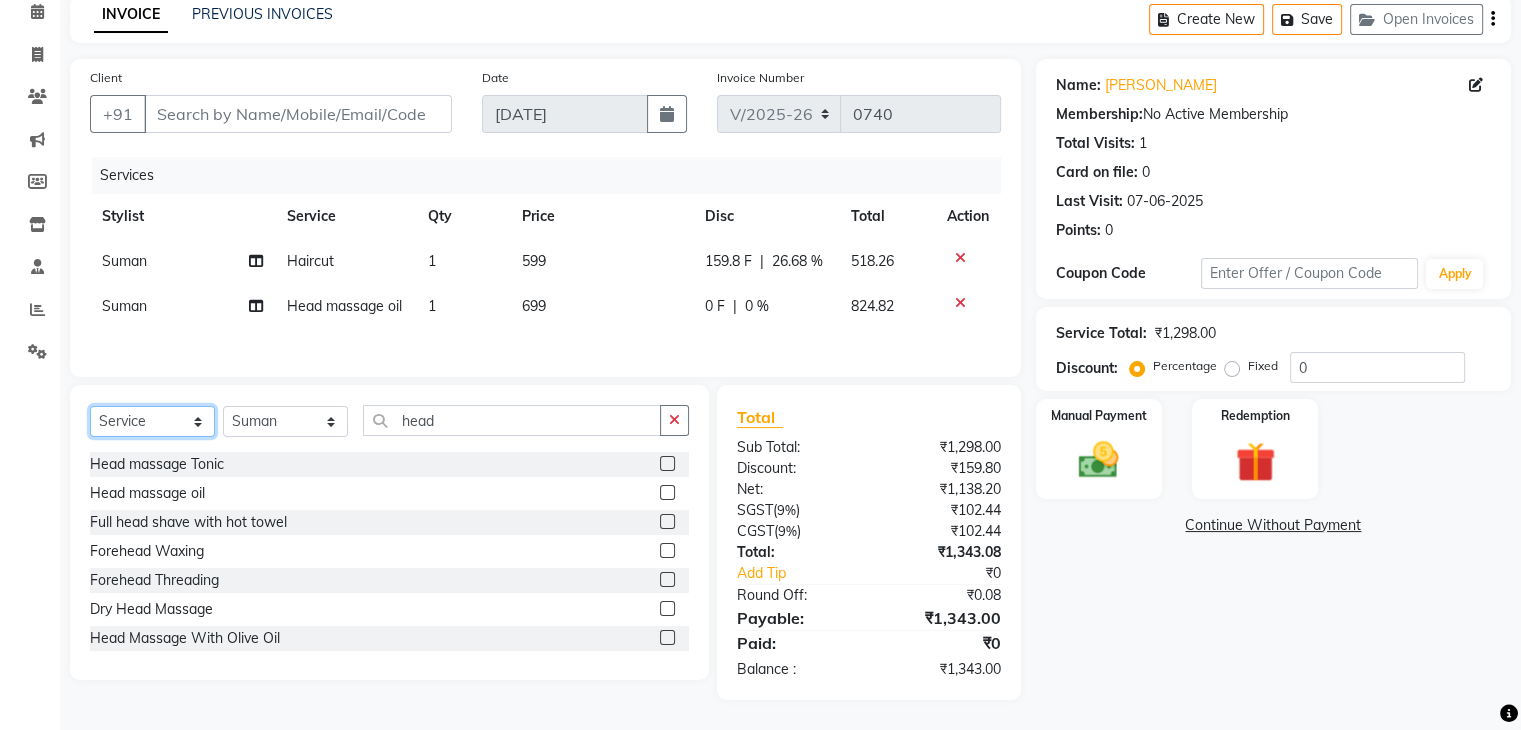 scroll, scrollTop: 95, scrollLeft: 0, axis: vertical 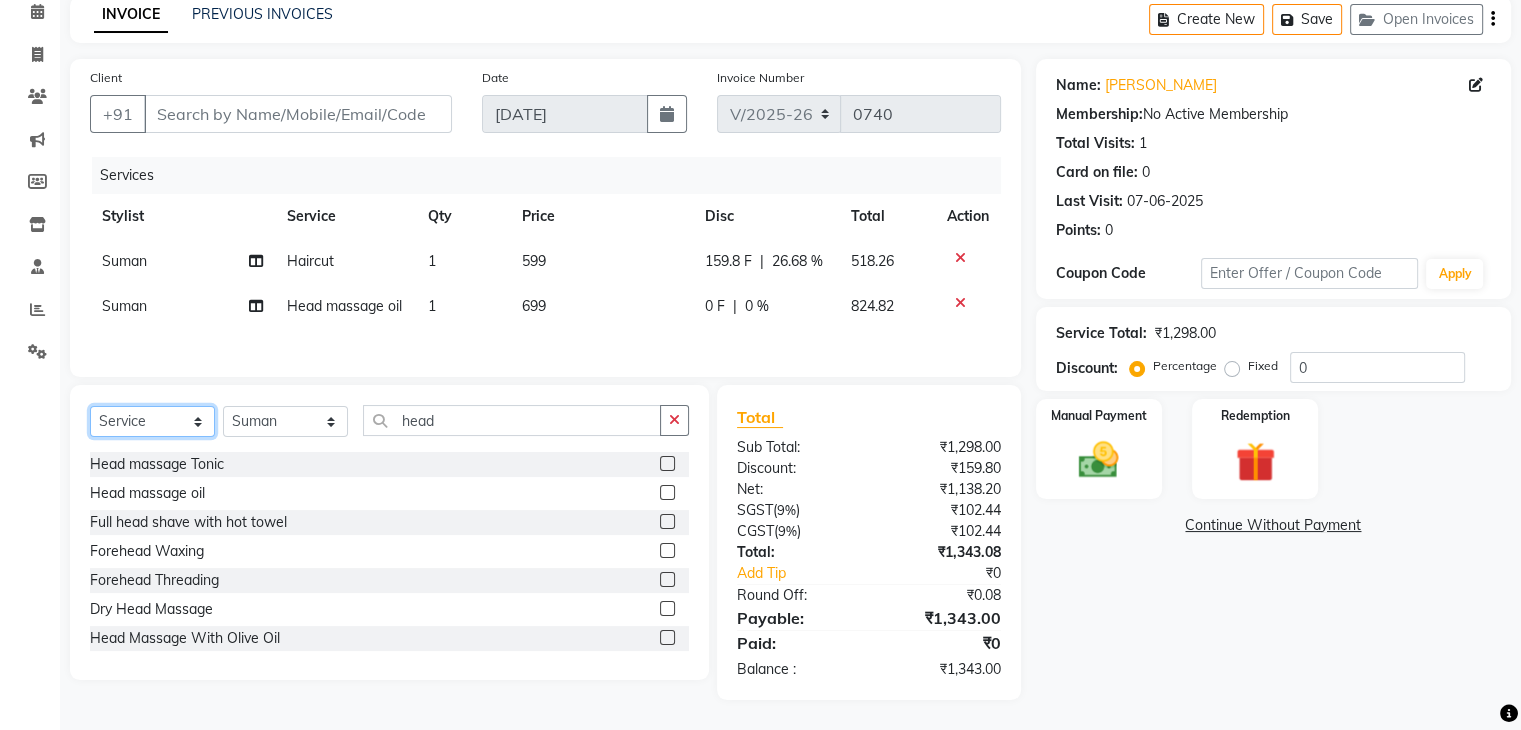 select on "membership" 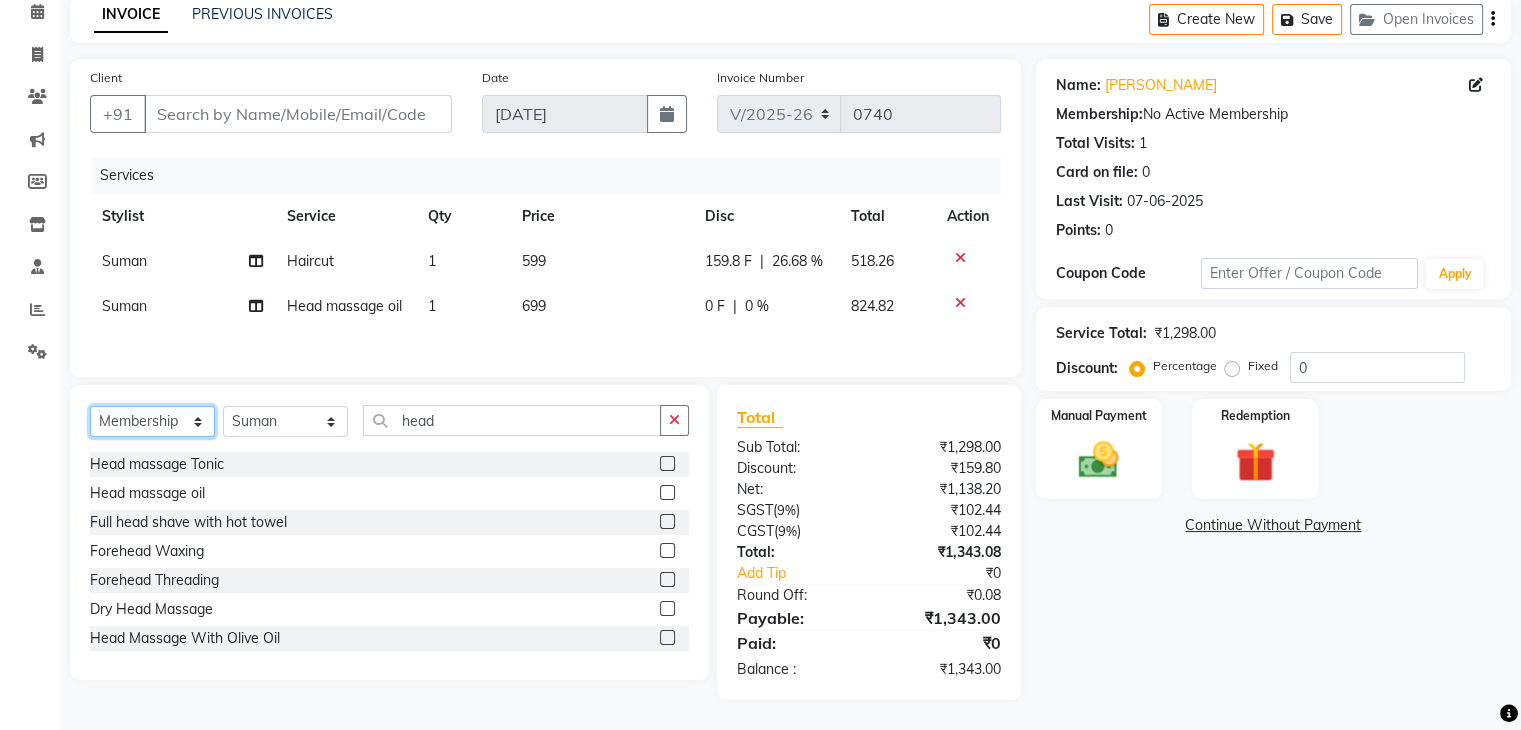 click on "Select  Service  Product  Membership  Package Voucher Prepaid Gift Card" 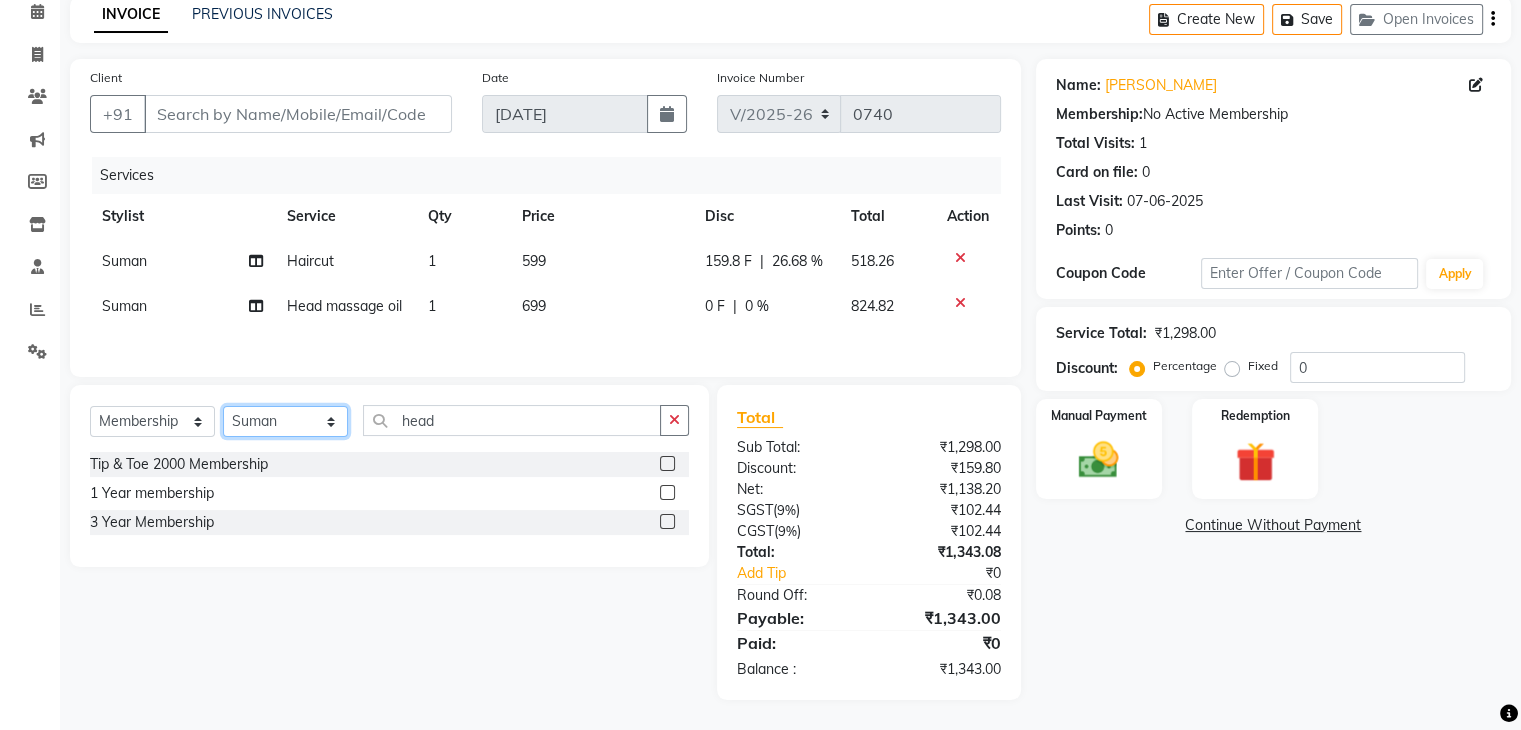 click on "Select Stylist Front desk [PERSON_NAME] [PERSON_NAME] [PERSON_NAME]  [PERSON_NAME] [PERSON_NAME]" 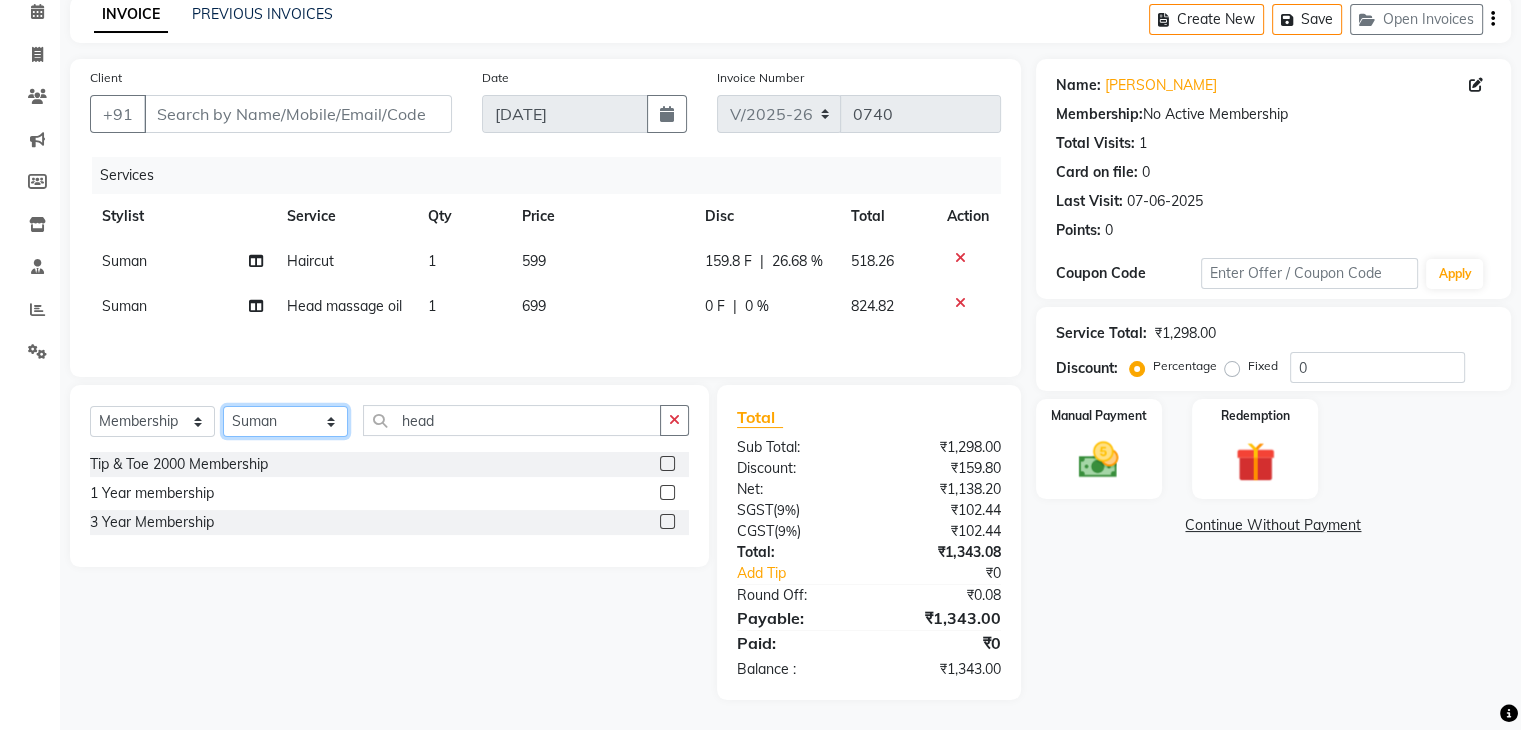 click on "Select Stylist Front desk [PERSON_NAME] [PERSON_NAME] [PERSON_NAME]  [PERSON_NAME] [PERSON_NAME]" 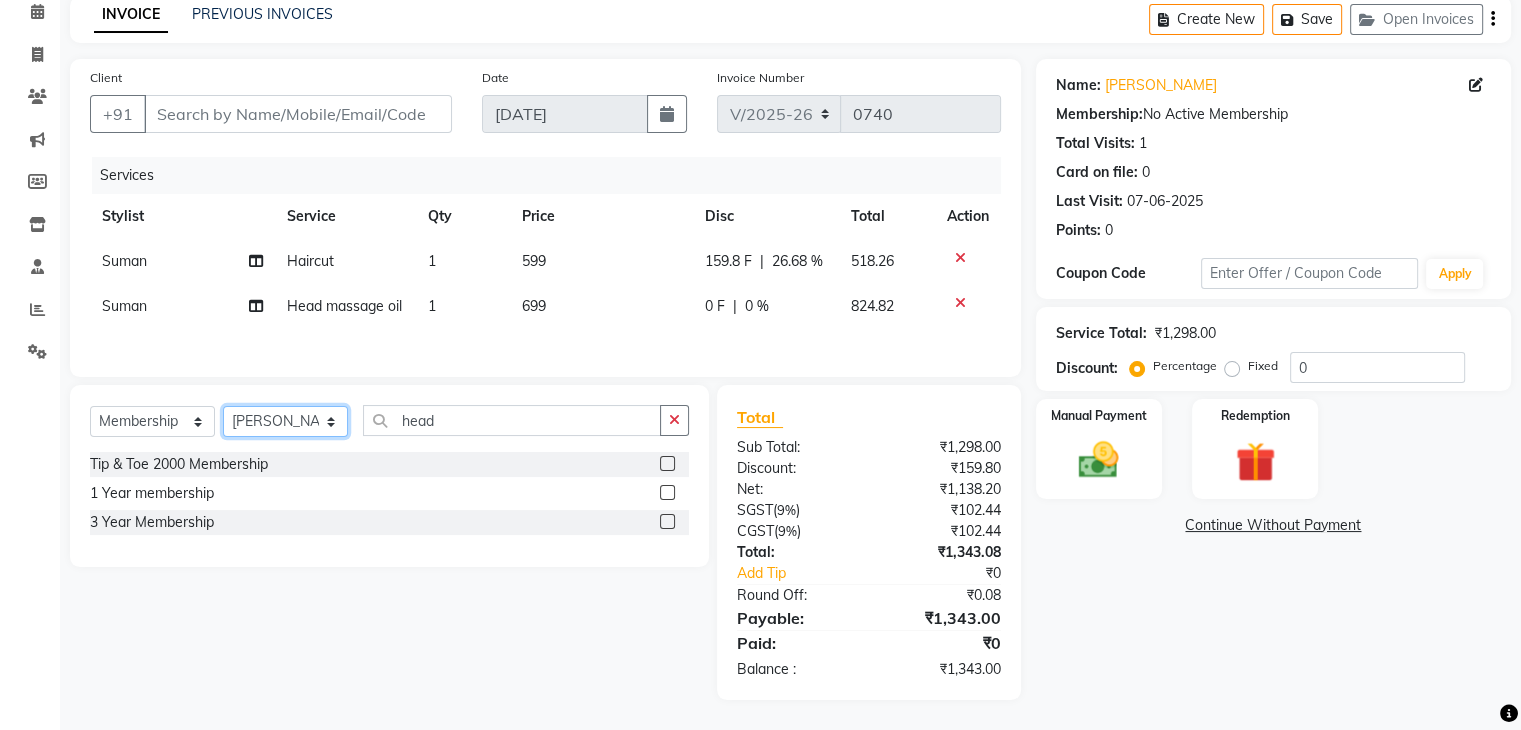 click on "Select Stylist Front desk [PERSON_NAME] [PERSON_NAME] [PERSON_NAME]  [PERSON_NAME] [PERSON_NAME]" 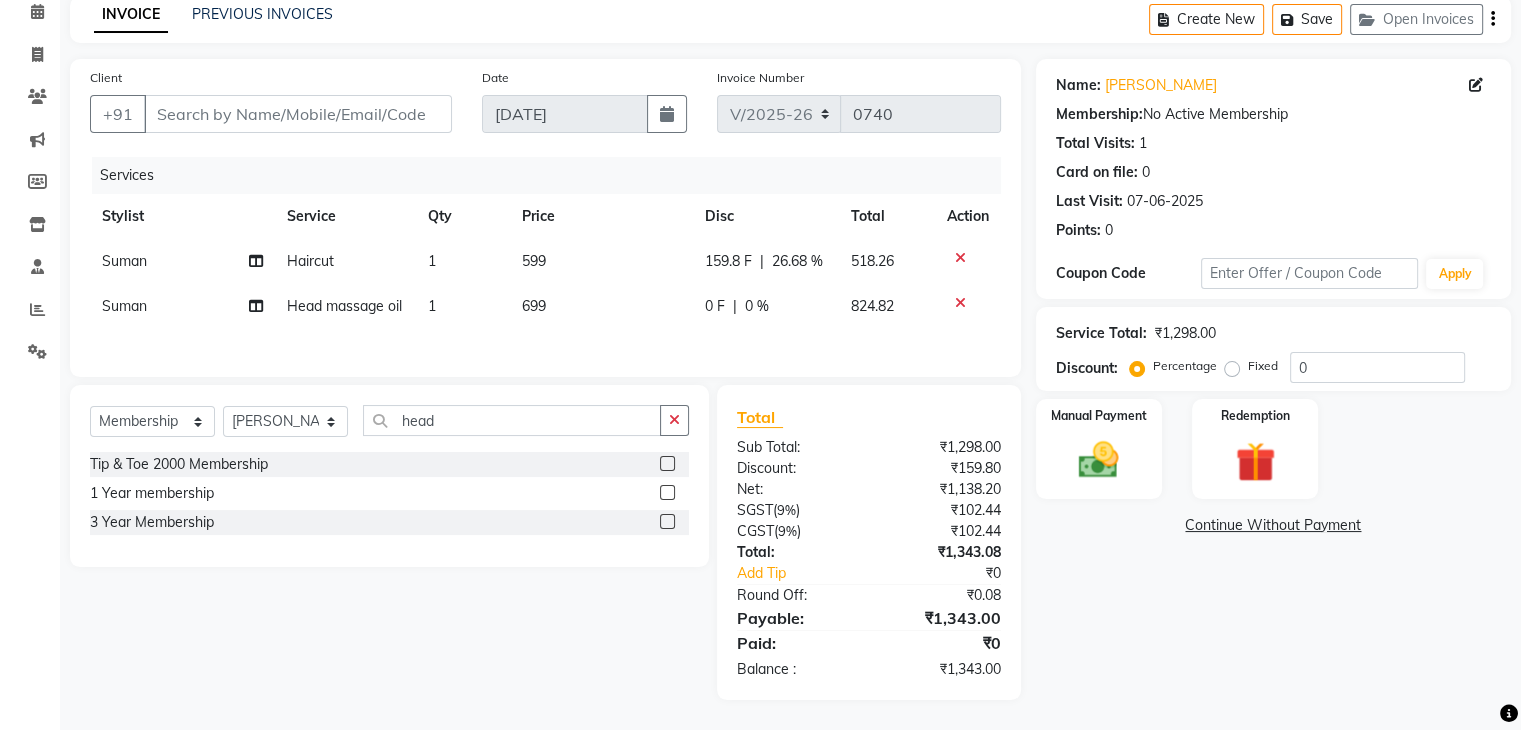 click on "Tip & Toe 2000 Membership" 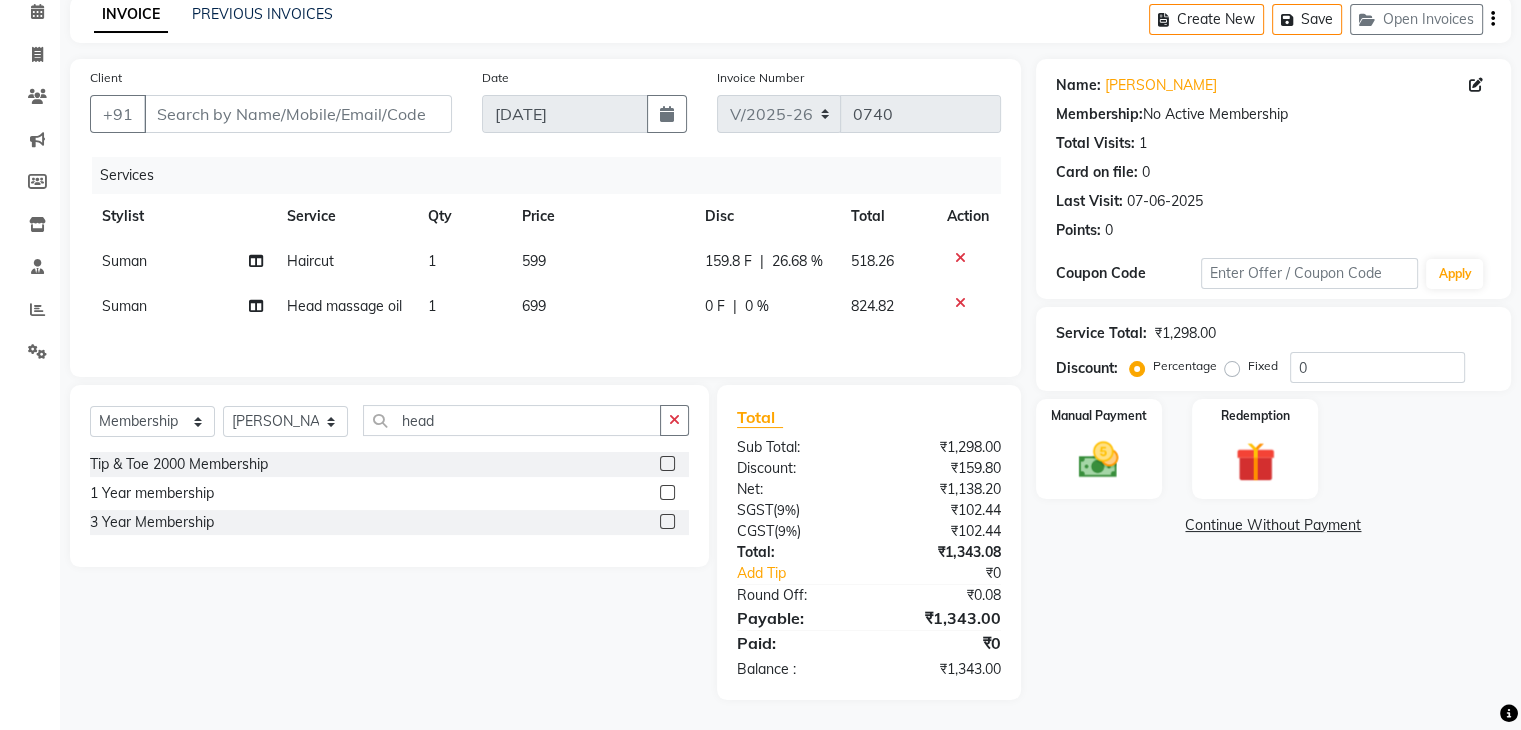 click 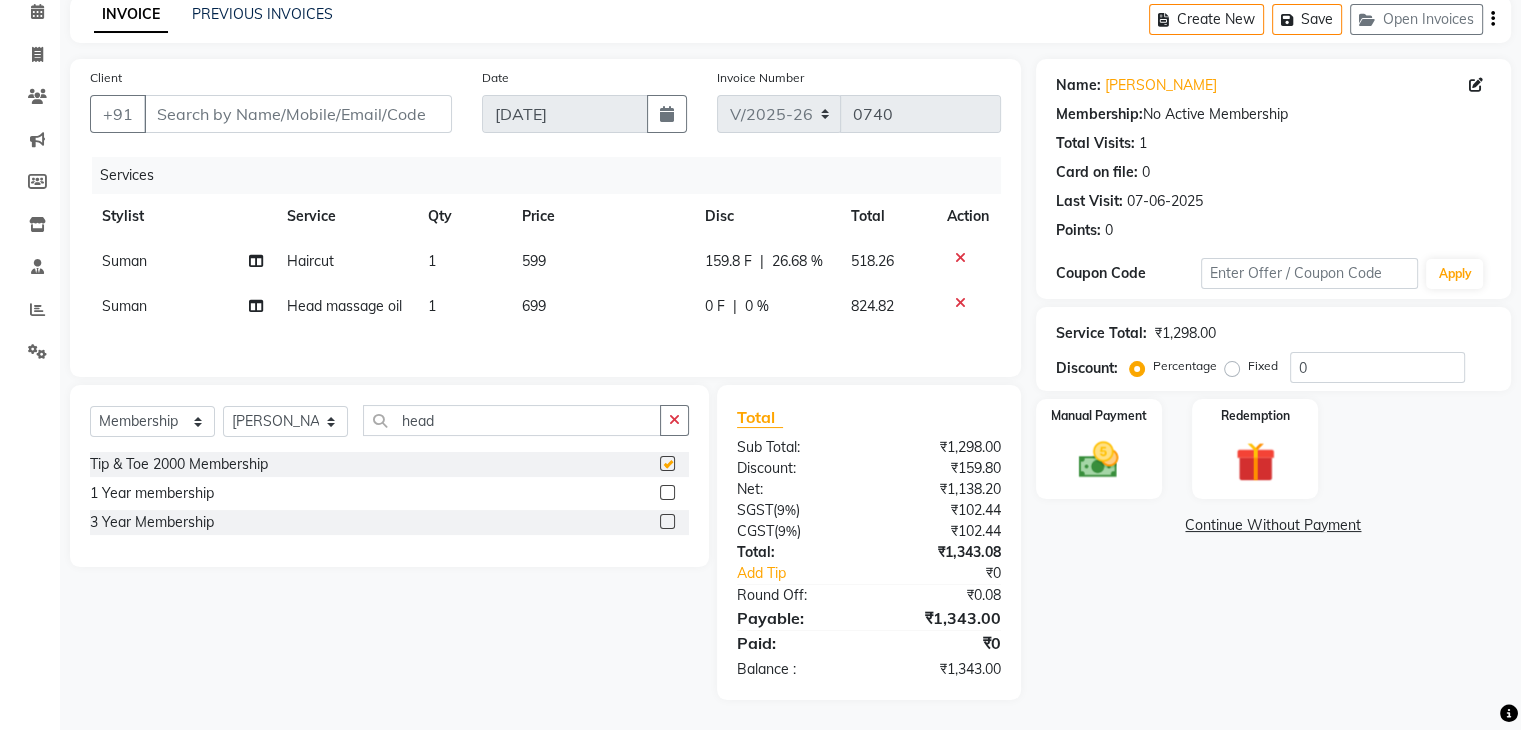select on "select" 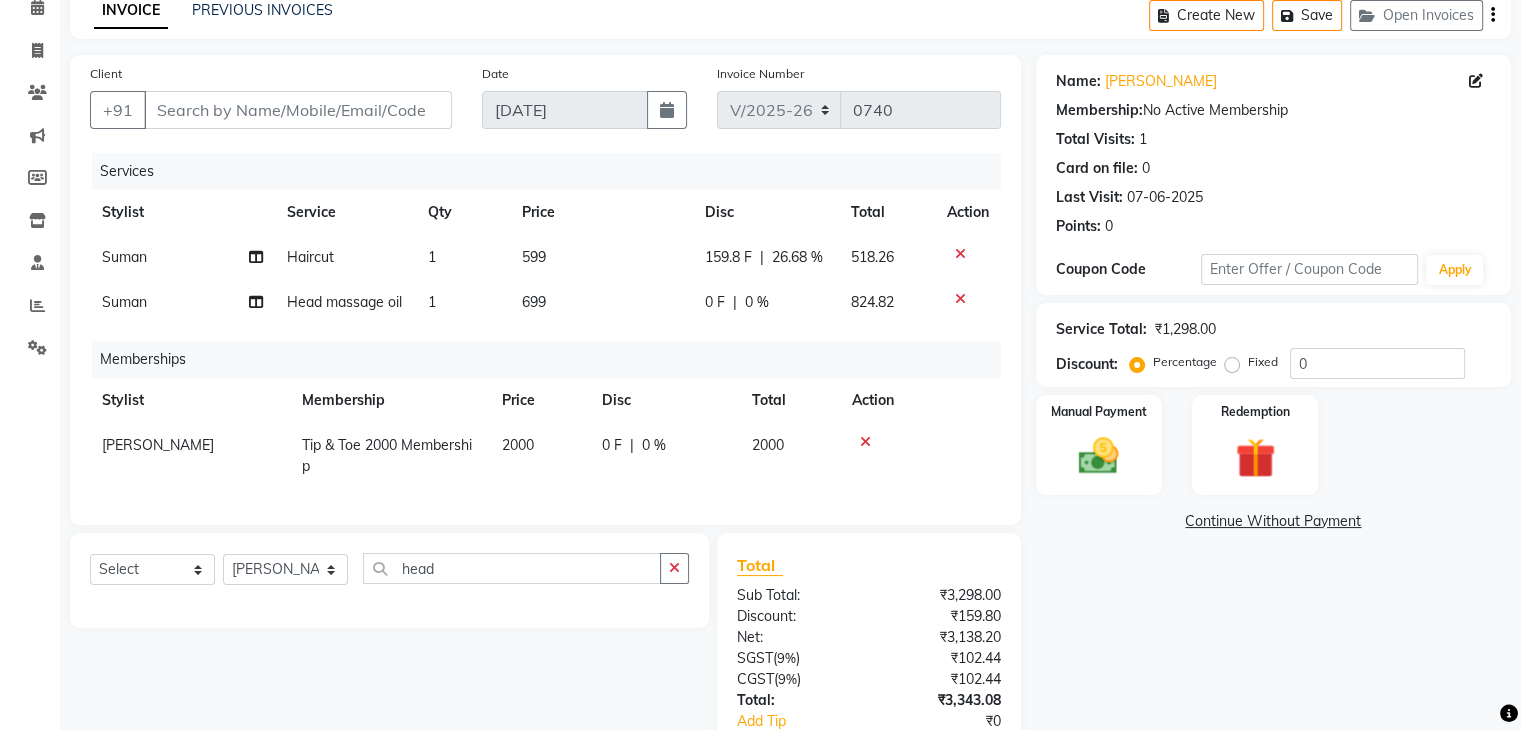 click on "0 F | 0 %" 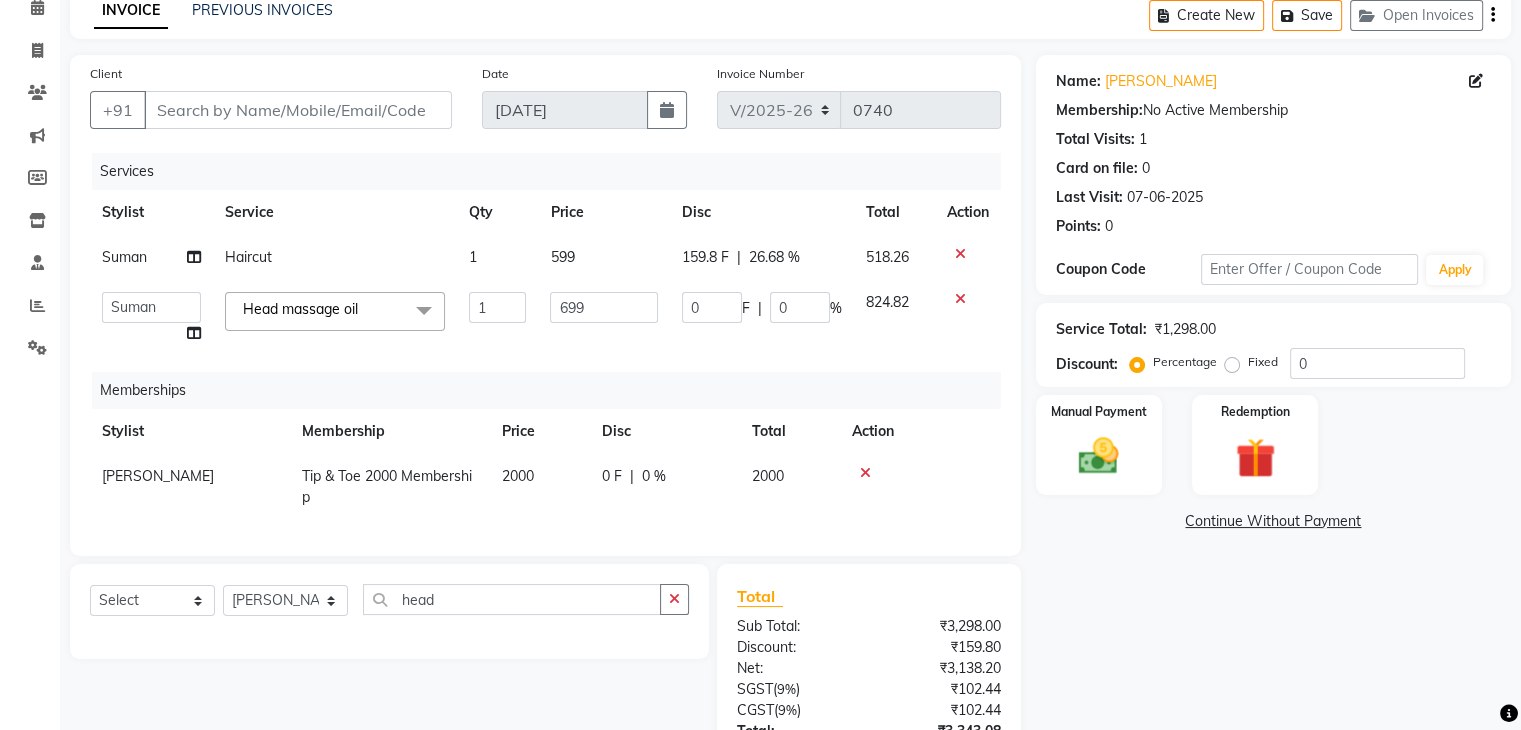 click on "159.8 F | 26.68 %" 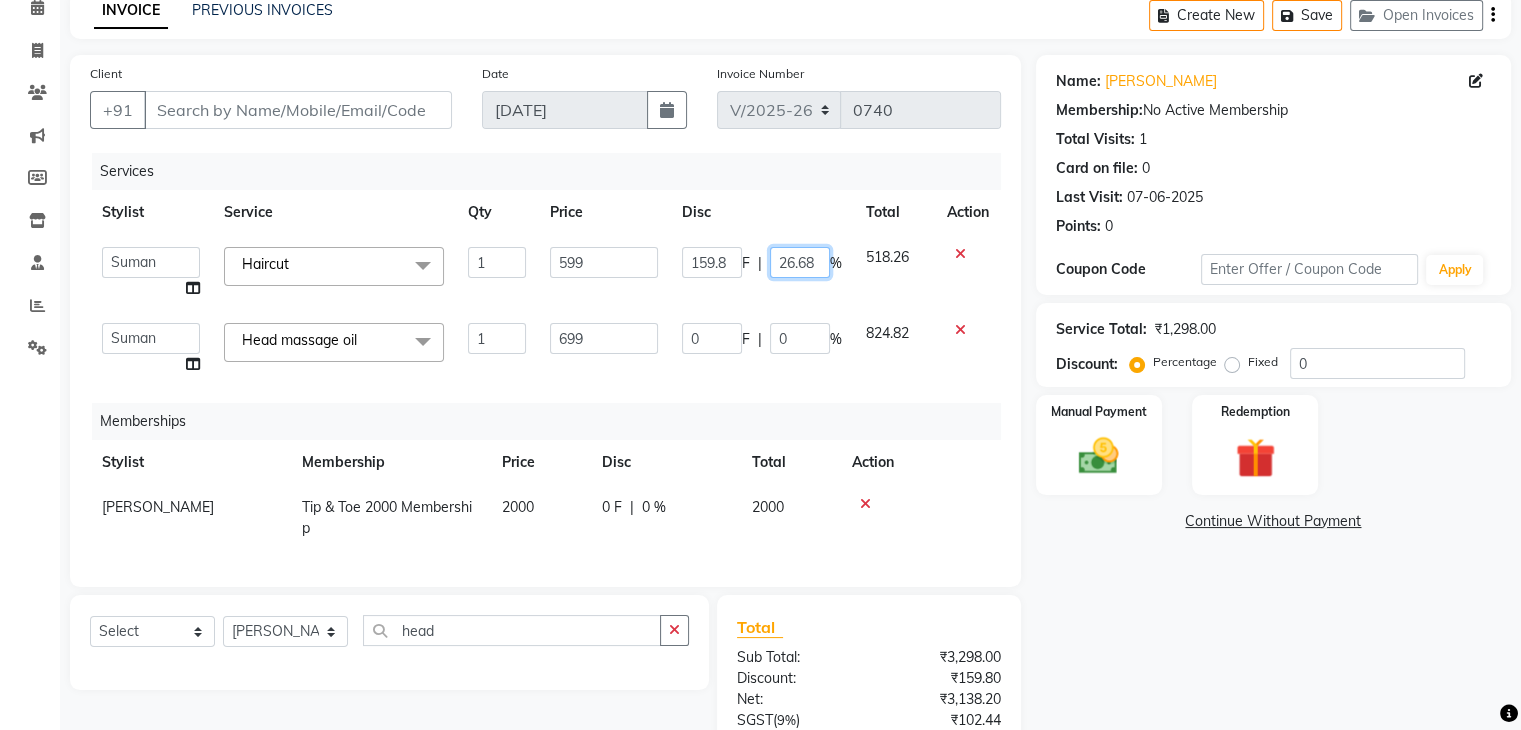click on "26.68" 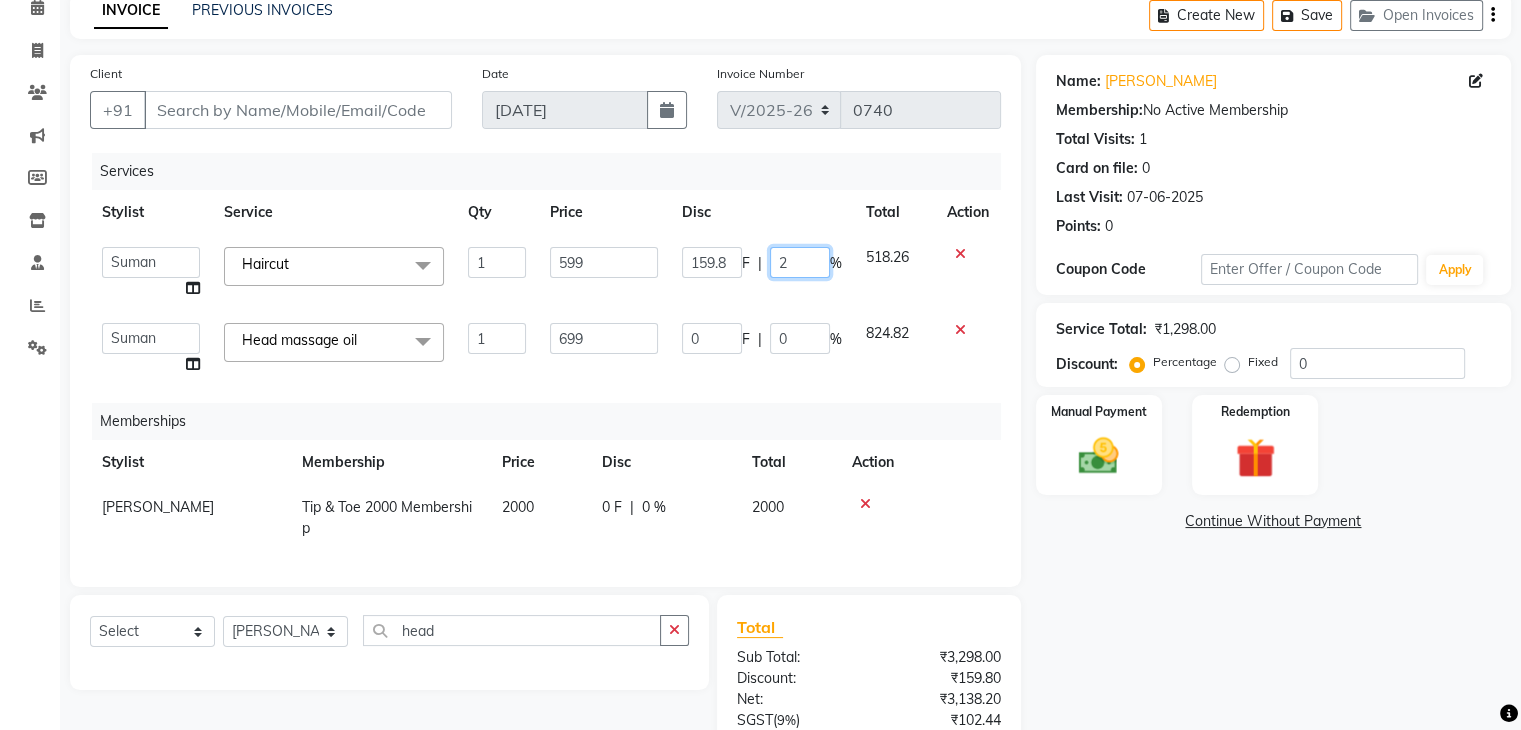 type on "20" 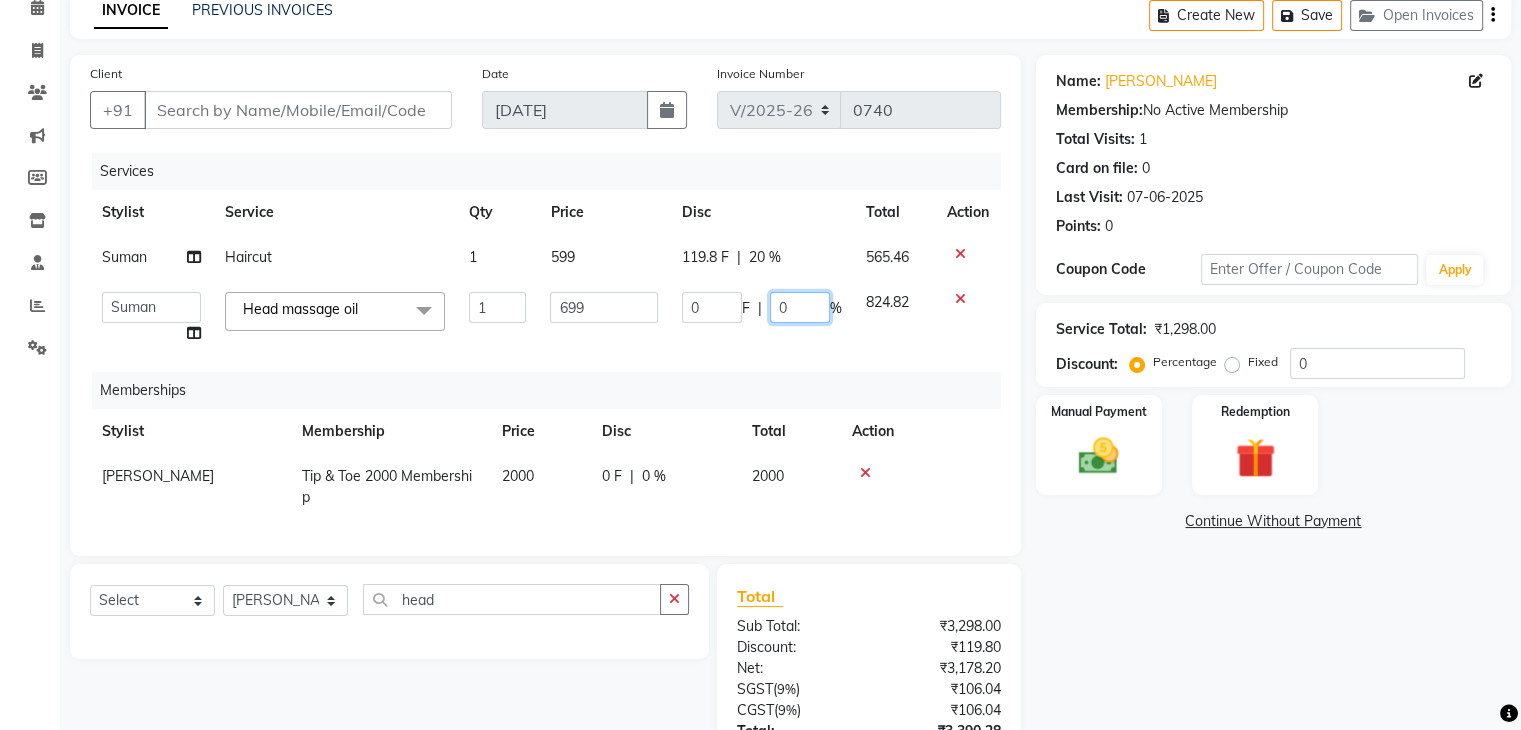 click on "0 F | 0 %" 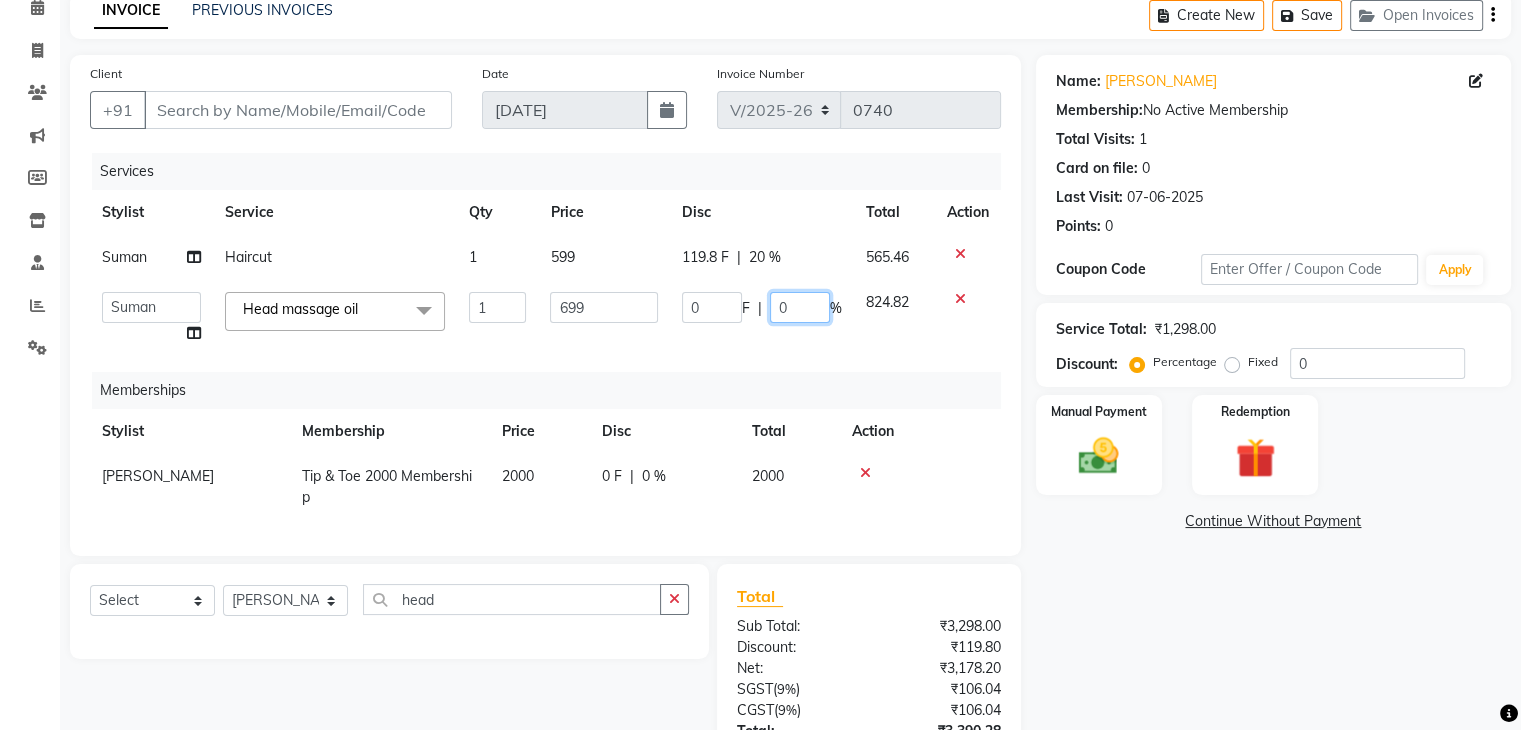 type on "20" 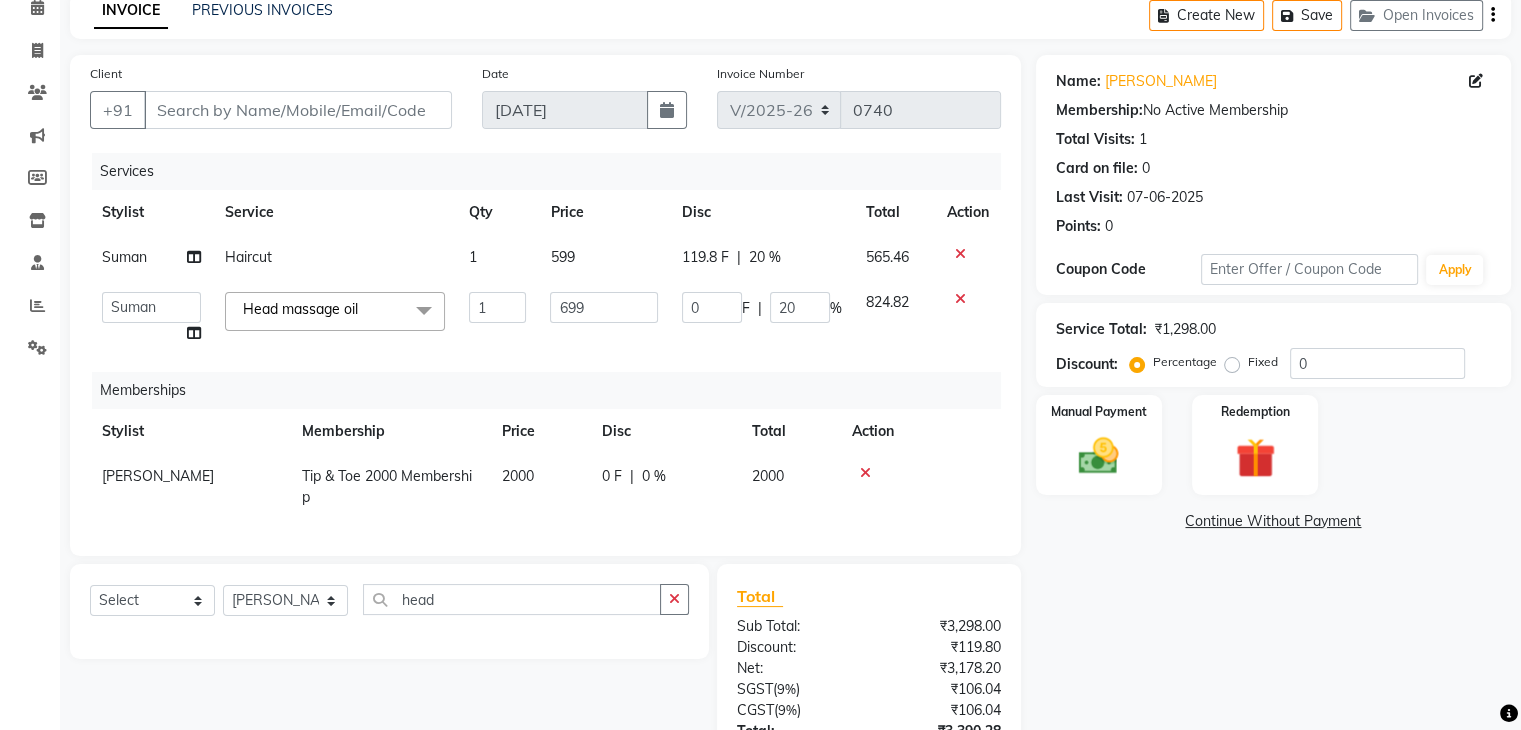 click on "Services Stylist Service Qty Price Disc Total Action Suman Haircut 1 599 119.8 F | 20 % 565.46  Front desk   Madhura   Regan   Suman   Supriya   Sweety   tasmiya    Ujair   Vikarm   Yash   Zoya  Head massage oil  x Extra AntiOxidant Paraffin Treatment Extra Scrub/Mask/Pack Foot Massage Voesh New york callus Removal Gel Gehwol Classic Pedi Gehwol Med Pedi for Crack Skin Gehwol Med Lipidro Pedi Vedic valley manicure Vedic valley pedicure Essential Manicure w Scrub Essential Pedicure w Scrub T&T Nail Art Set (10 Fingers) T&T Acrylic Single Design T&T Single Nail Design T&T Glitter Color Change Permanent Alga Spa Manicure Eyebrow Lamination Lashes Tinting Eyebrow Tinting Russian Lashes Touch-Up Russian Lashes Extension Waiting charge 1 hr Lashes Removal Single Line Lashes Extension Barbie Lashes Extension Lashes Touch-Up O.P.I Ombre Gel Nail Set O.P.I Ombre Acrylic Nail Set O.P.I French Acrylic Nail Set O.P.I Natural Acrylic Nail Set O.P.I French Gel Nail Set O.P.I Natural Gel Nail Set O.P.I Gel Overlays D-TAN 1" 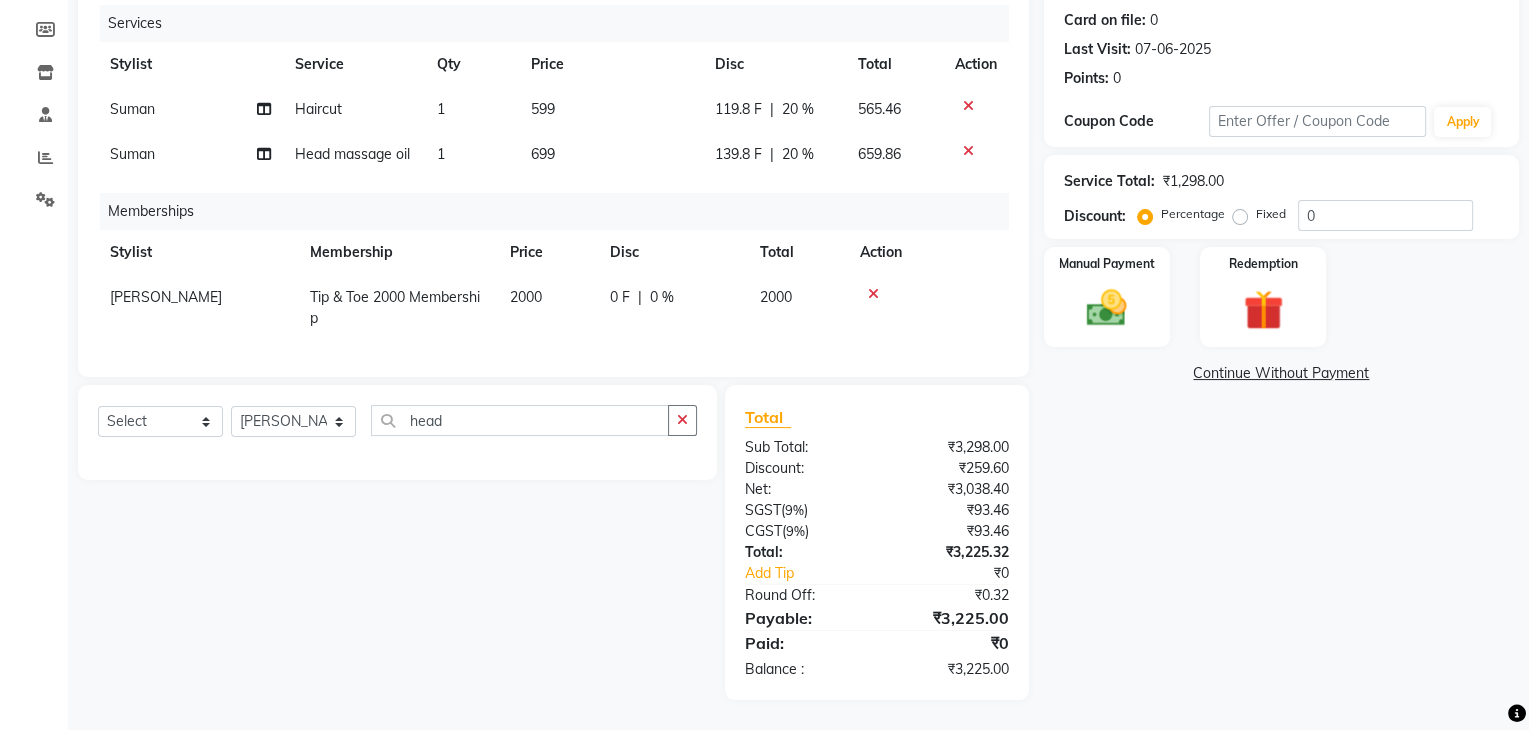 scroll, scrollTop: 59, scrollLeft: 0, axis: vertical 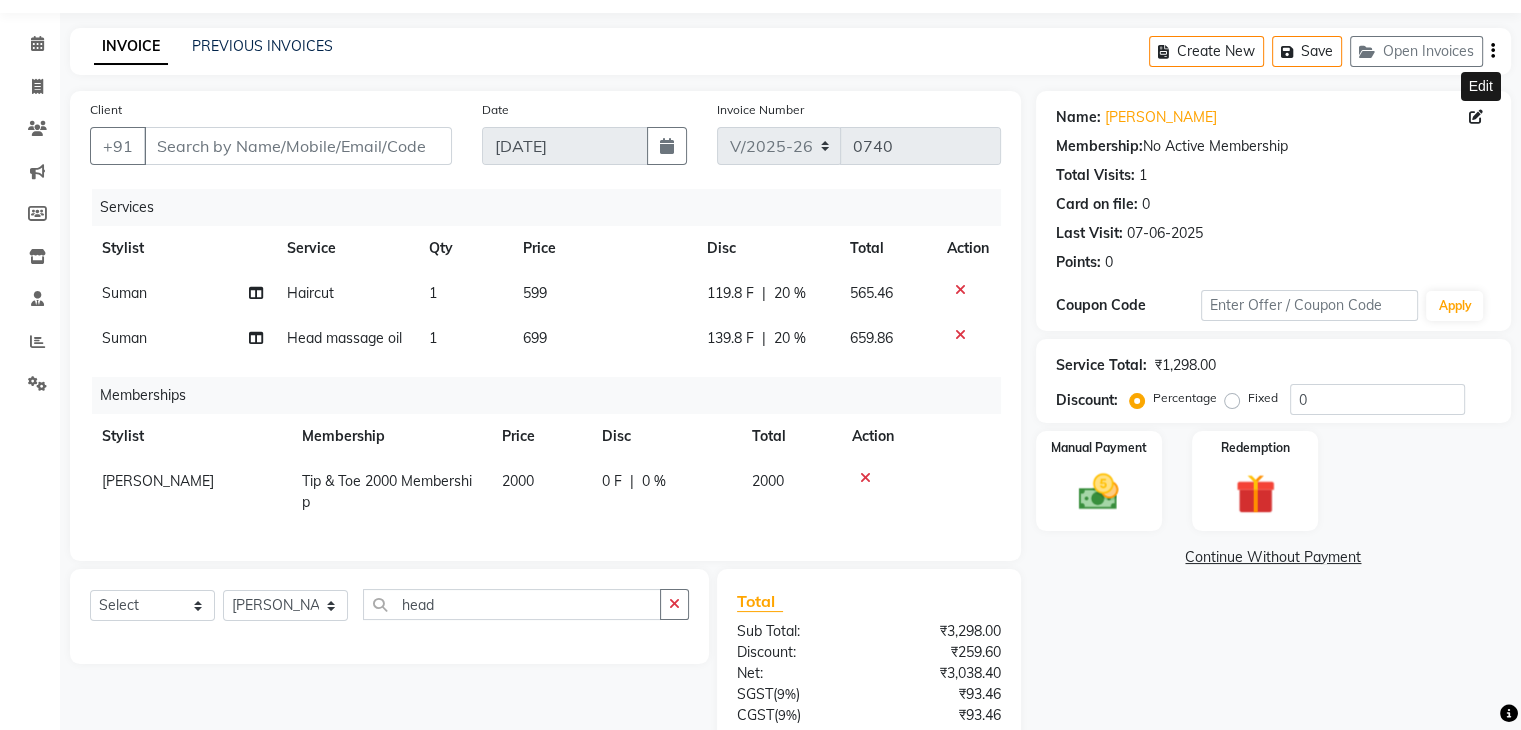 click 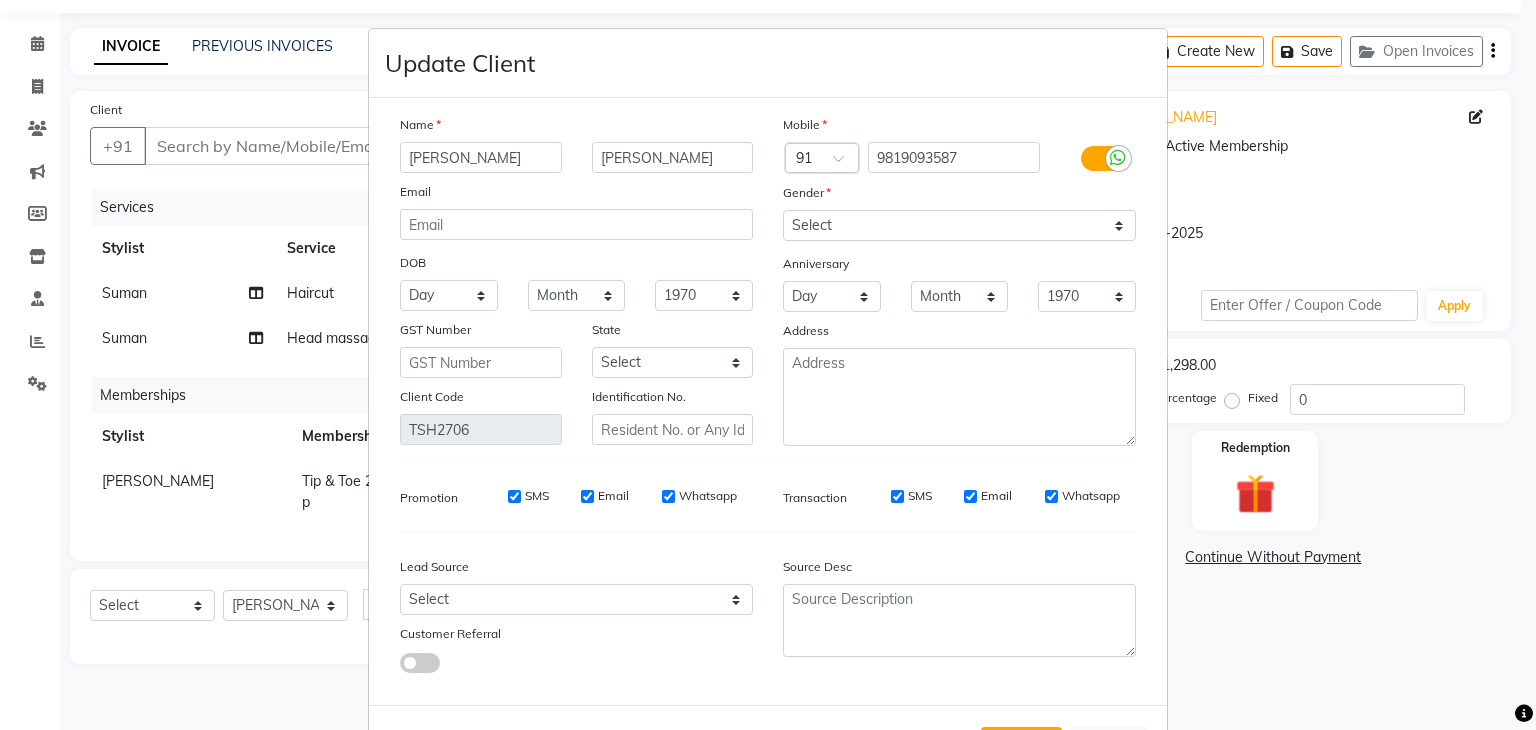 click on "SMS" at bounding box center [920, 496] 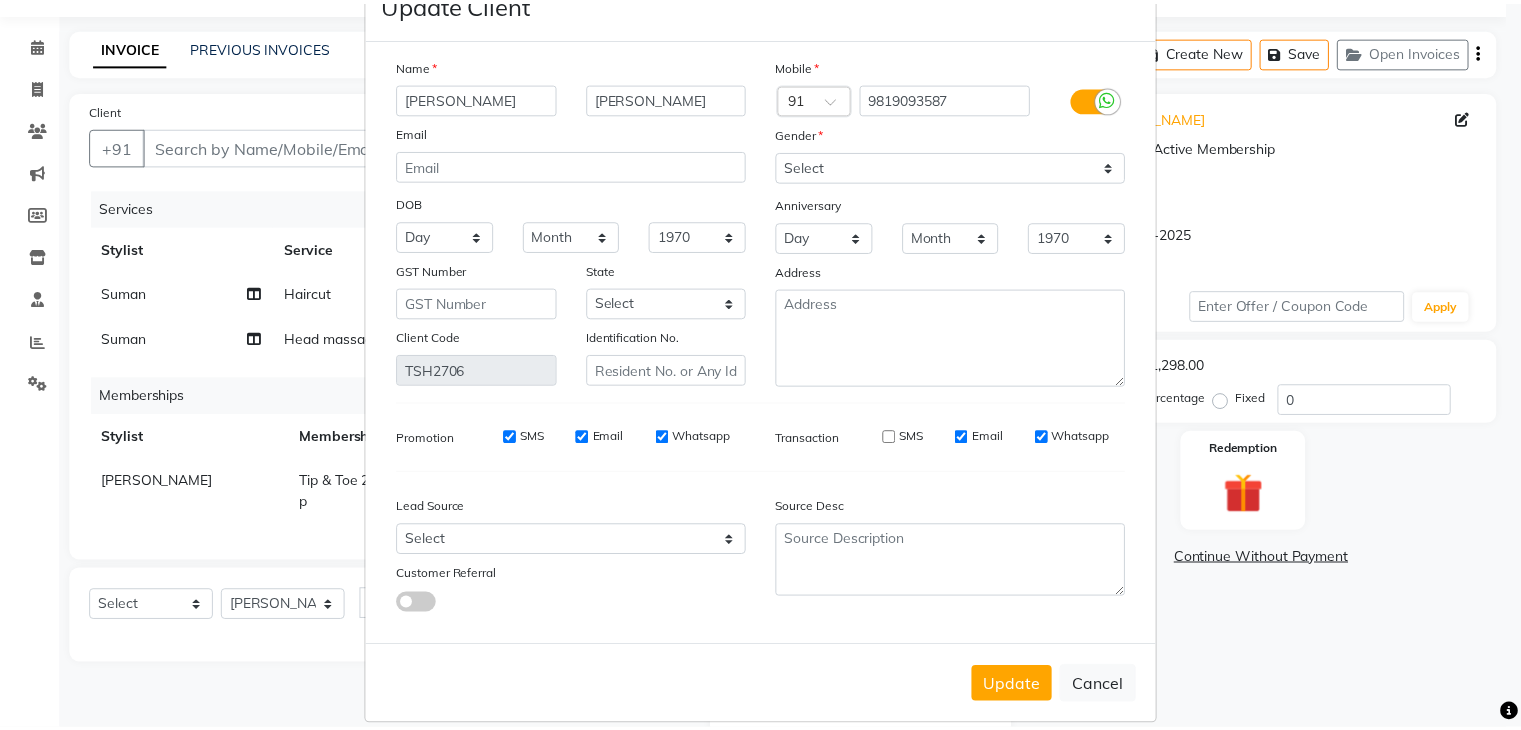 scroll, scrollTop: 92, scrollLeft: 0, axis: vertical 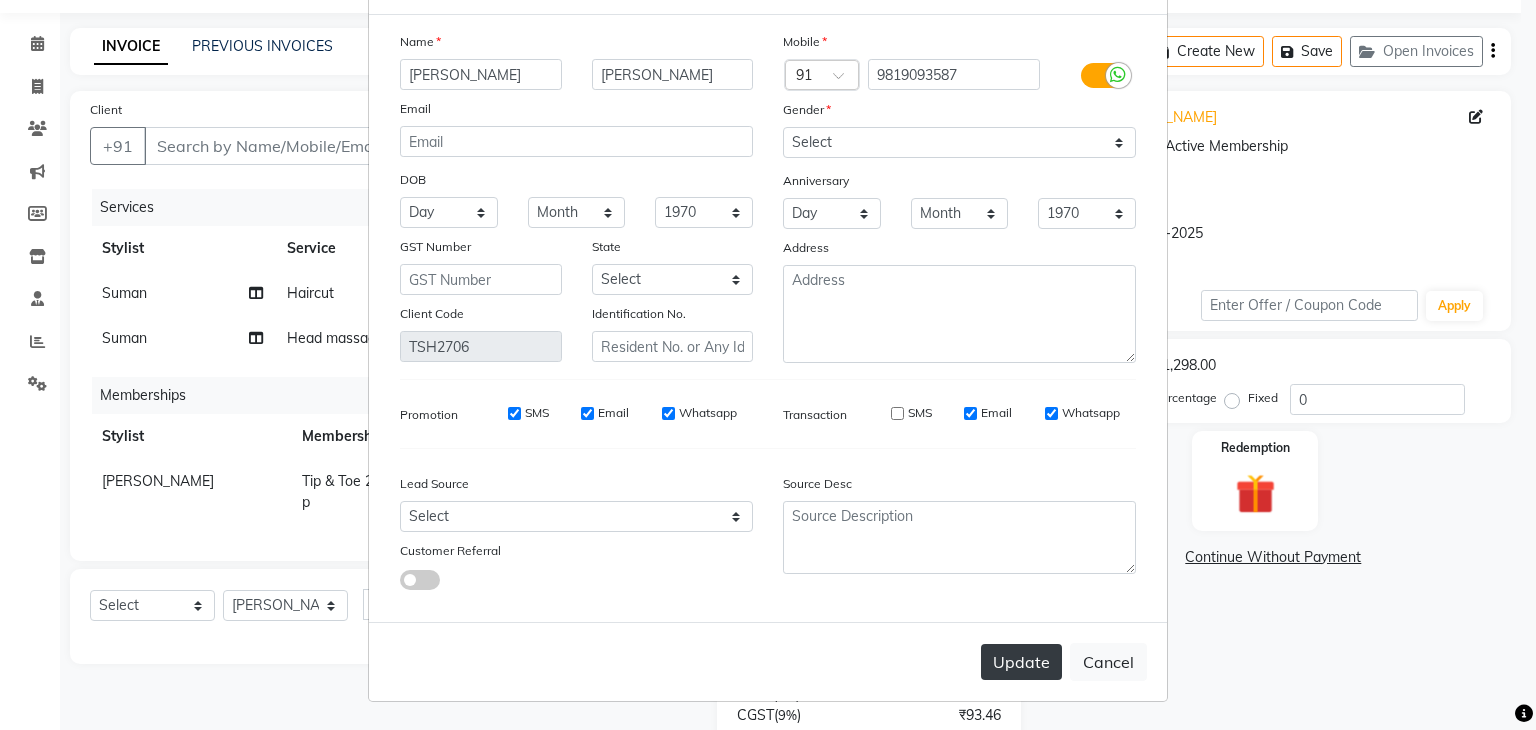click on "Update" at bounding box center [1021, 662] 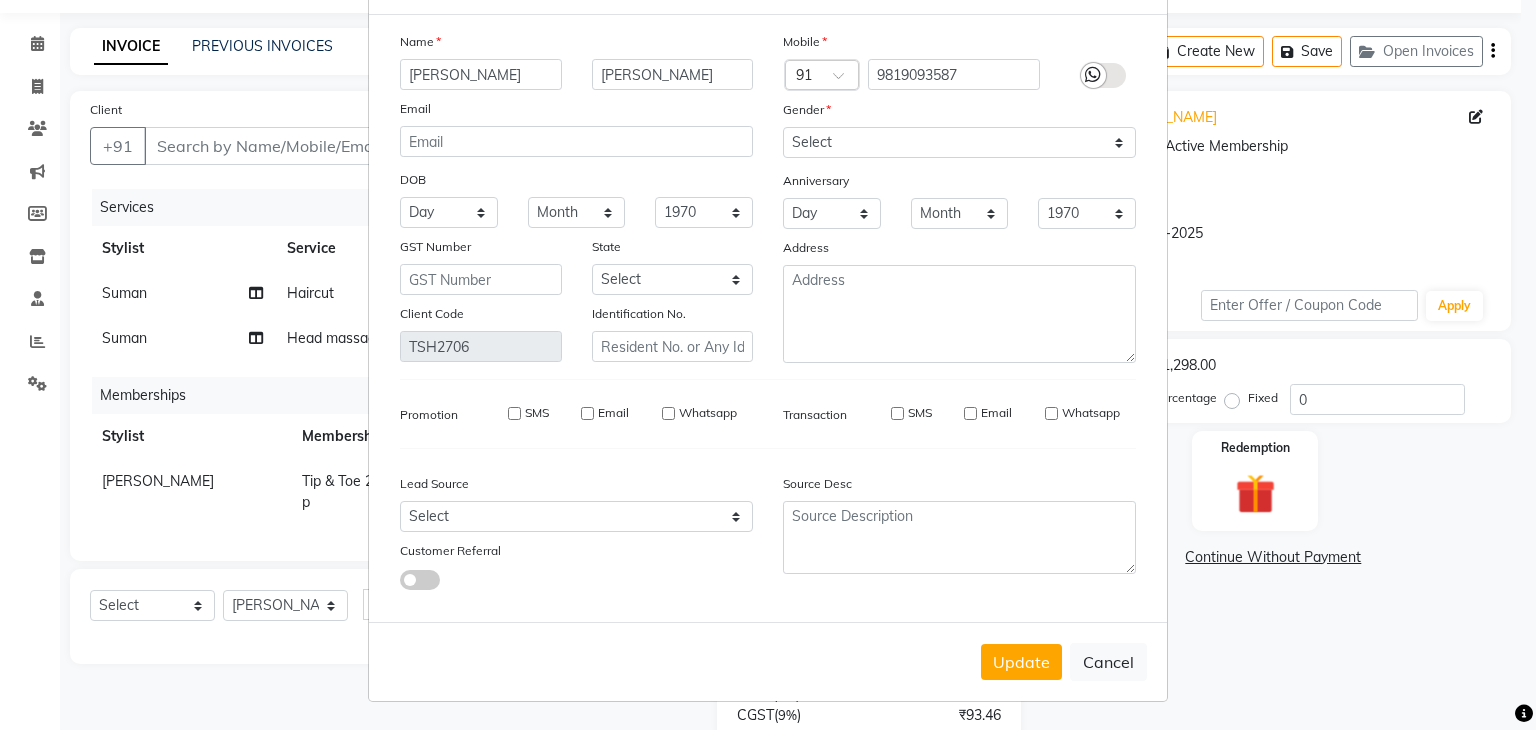 type on "9819093587" 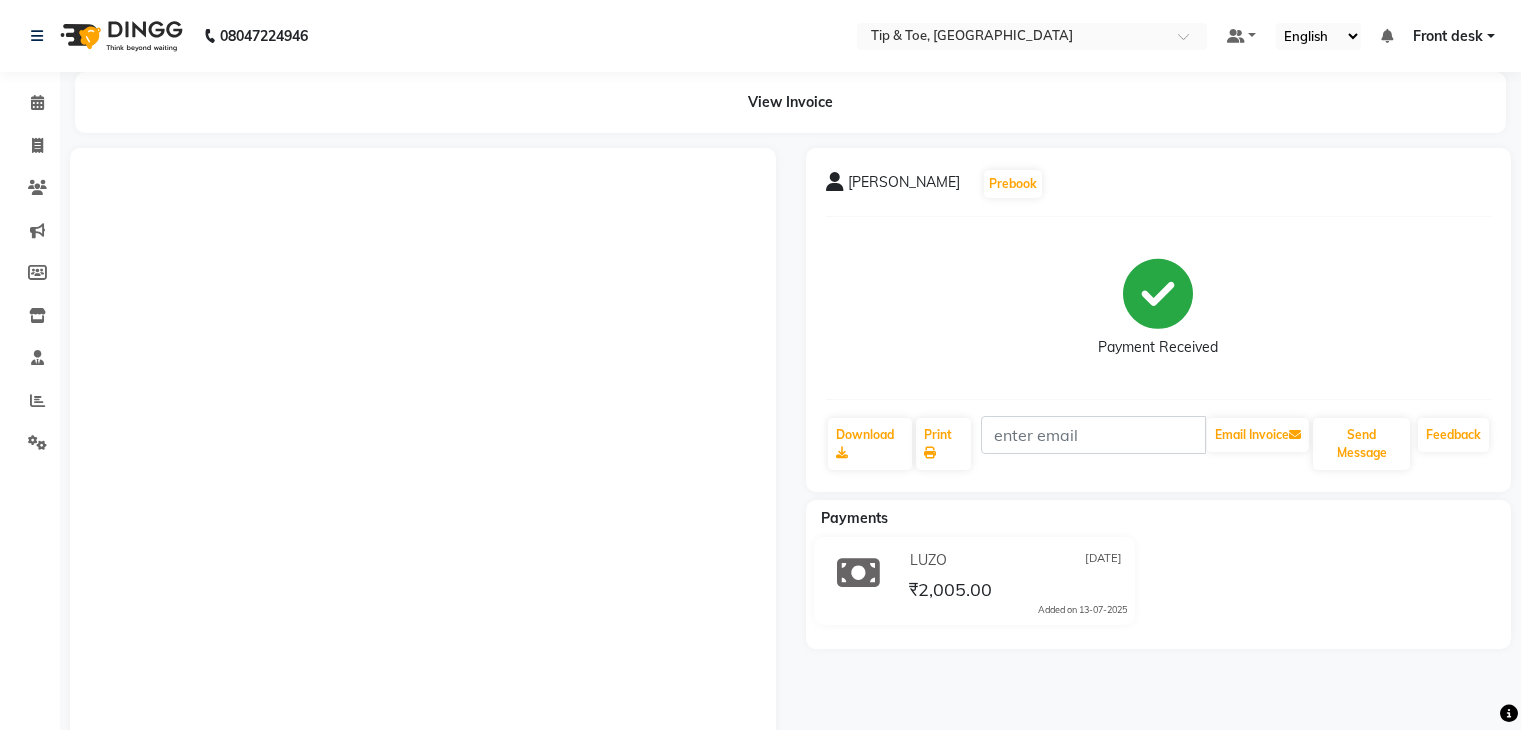 scroll, scrollTop: 500, scrollLeft: 0, axis: vertical 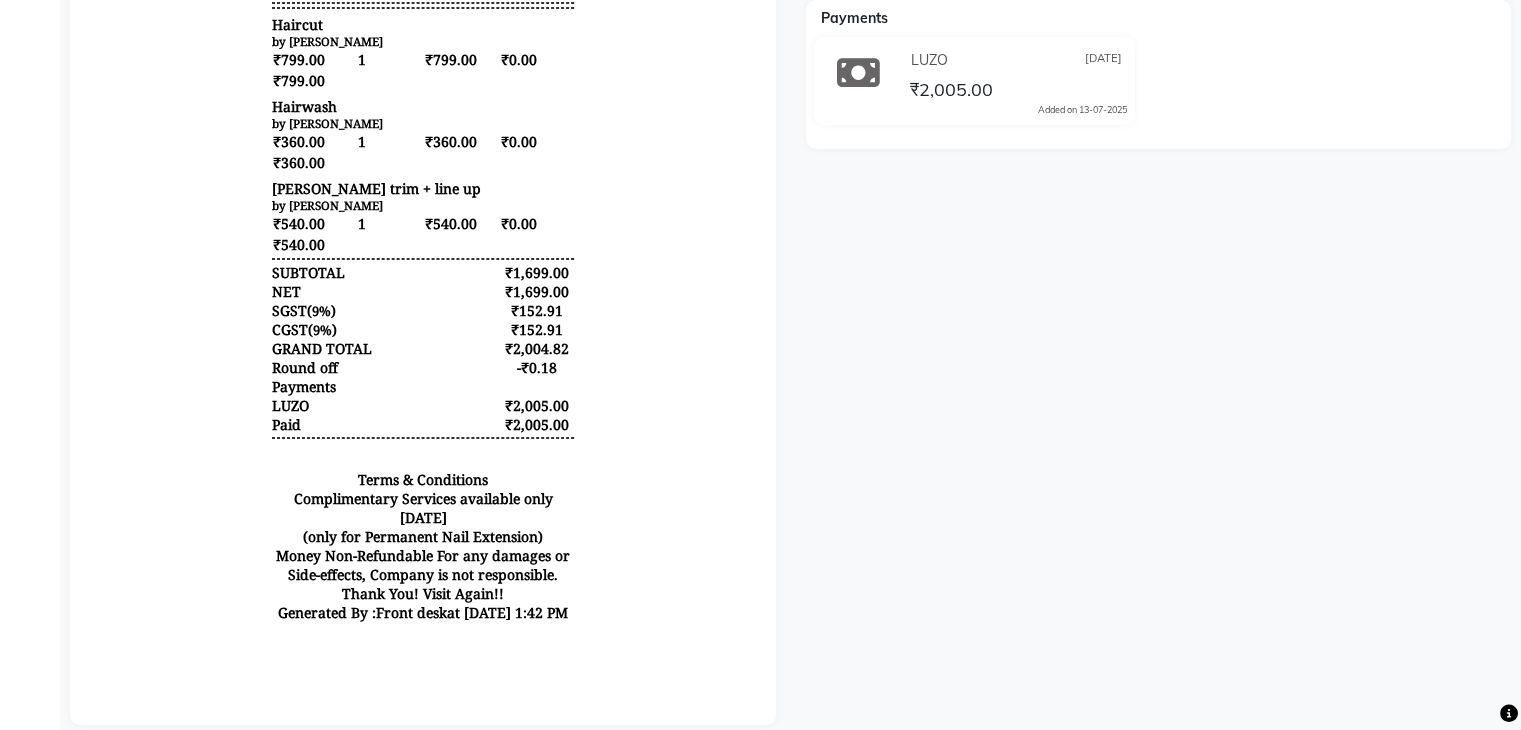 click on "Tip & Toe
[STREET_ADDRESS][PERSON_NAME]
GSTN :
27AAICG0927F1ZQ
Contact : [PHONE_NUMBER]
TAX INVOICE
Name  :
[PERSON_NAME]
Invoice  :
V/2025-26/0740
Date  :
[DATE]
ITEM
STAFF
RATE QTY PRICE DISCOUNT AMOUNT" at bounding box center [423, 159] 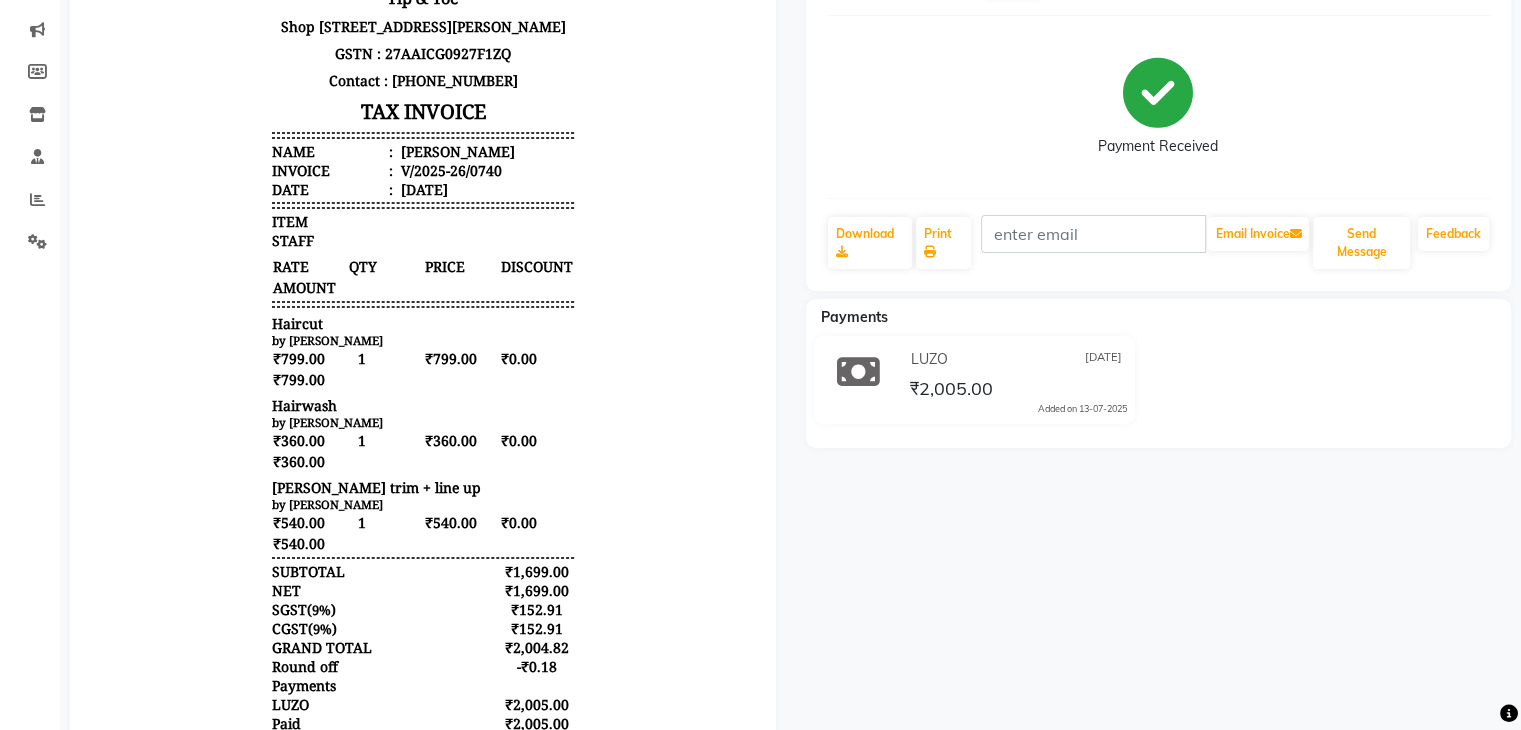 scroll, scrollTop: 0, scrollLeft: 0, axis: both 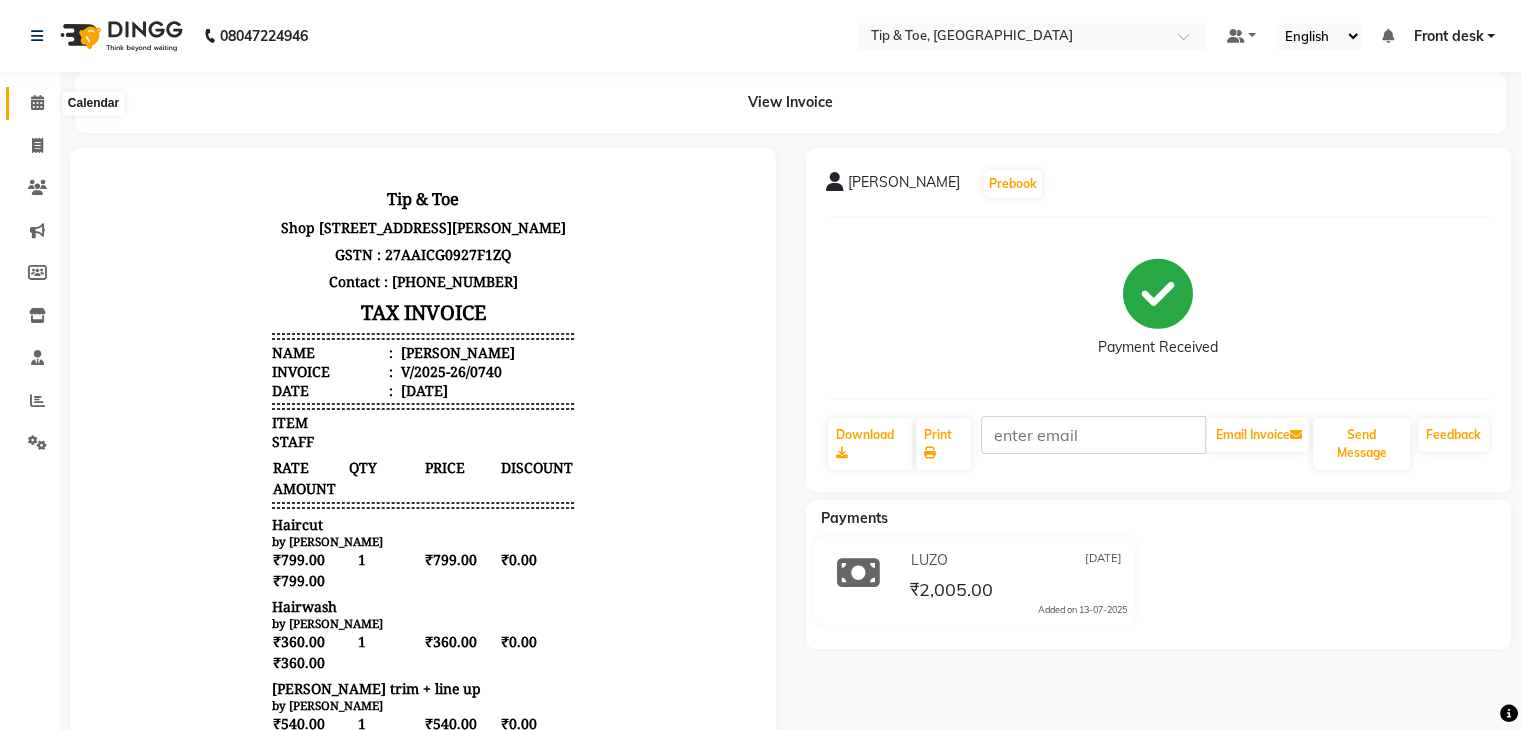 click 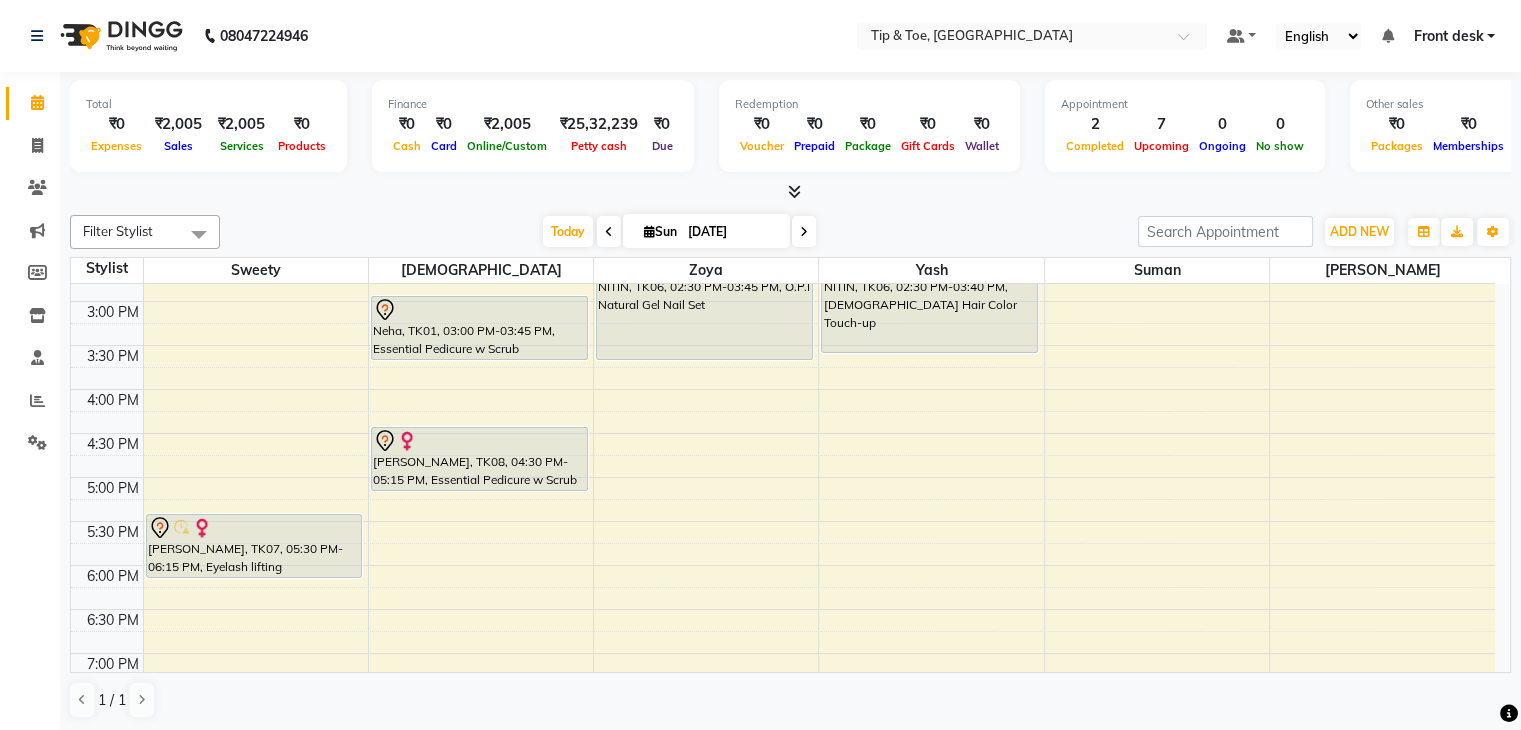 scroll, scrollTop: 500, scrollLeft: 0, axis: vertical 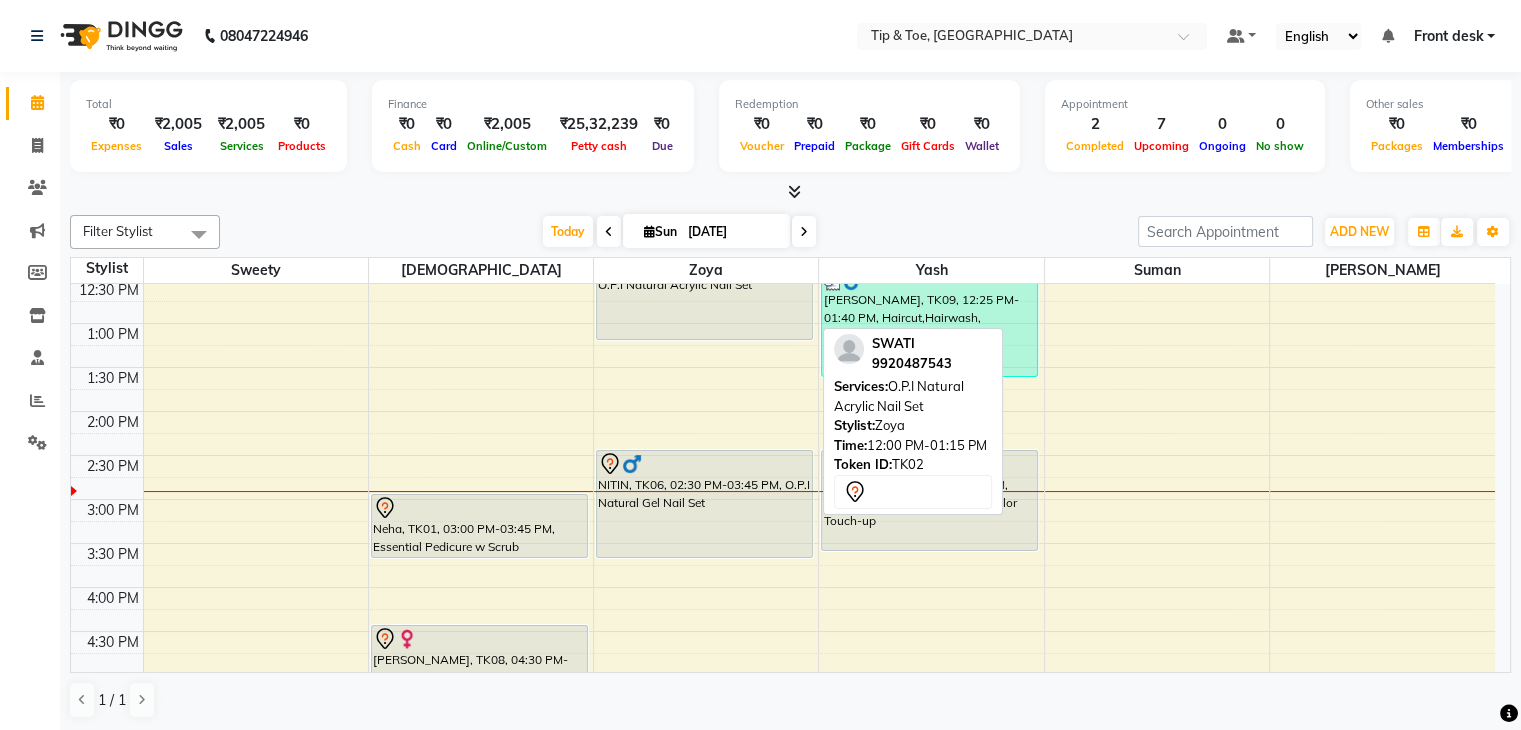 click on "SWATI, TK02, 12:00 PM-01:15 PM, O.P.I Natural Acrylic Nail Set" at bounding box center (704, 286) 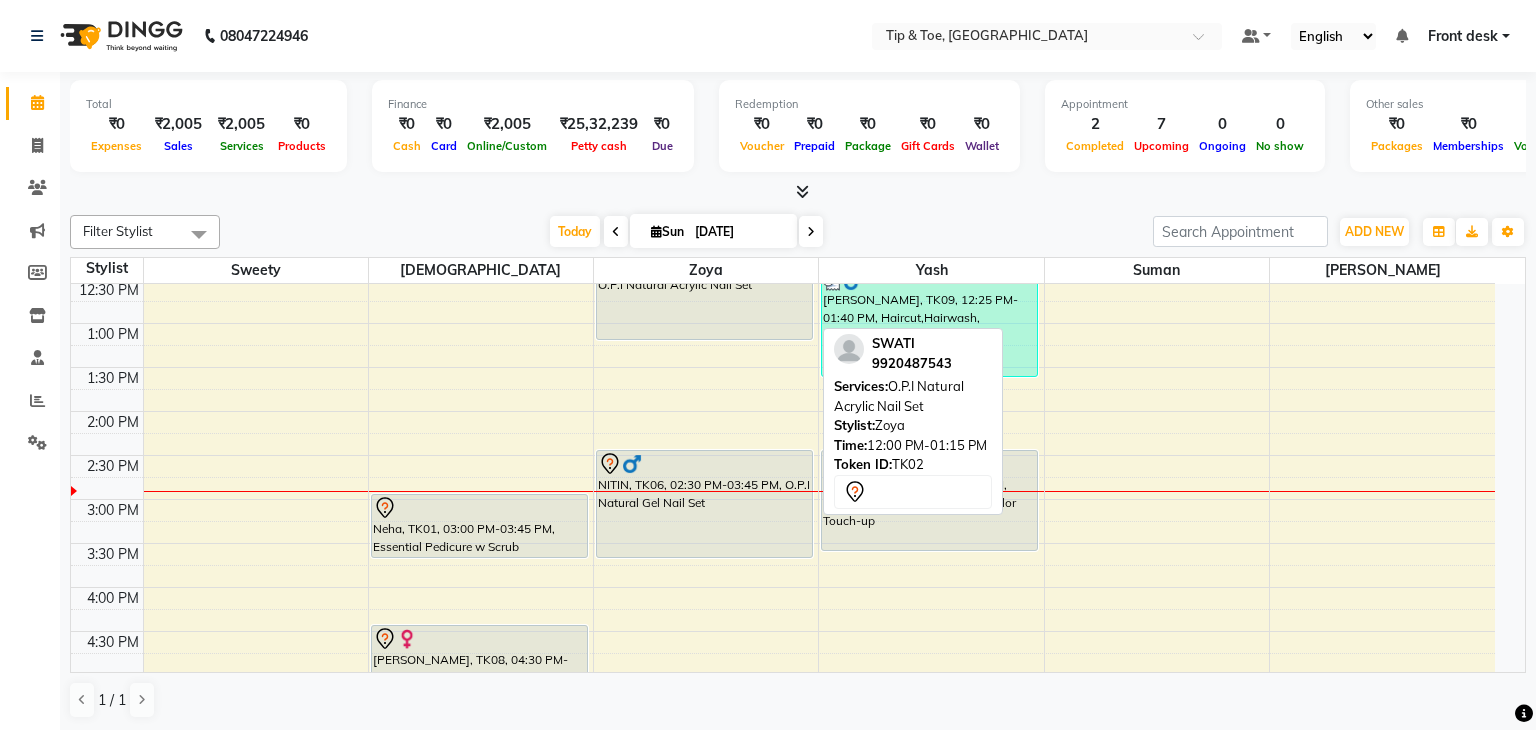 select on "7" 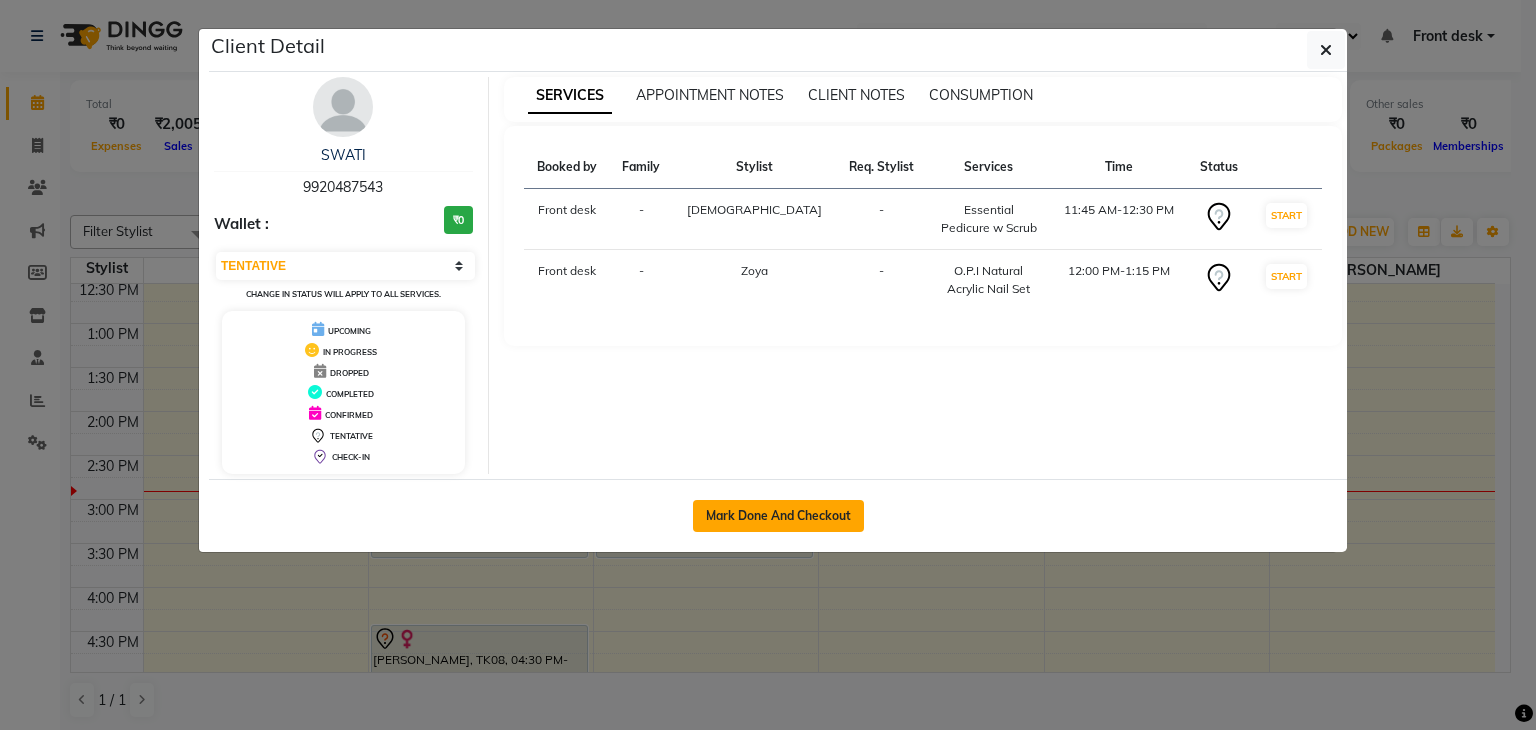 click on "Mark Done And Checkout" 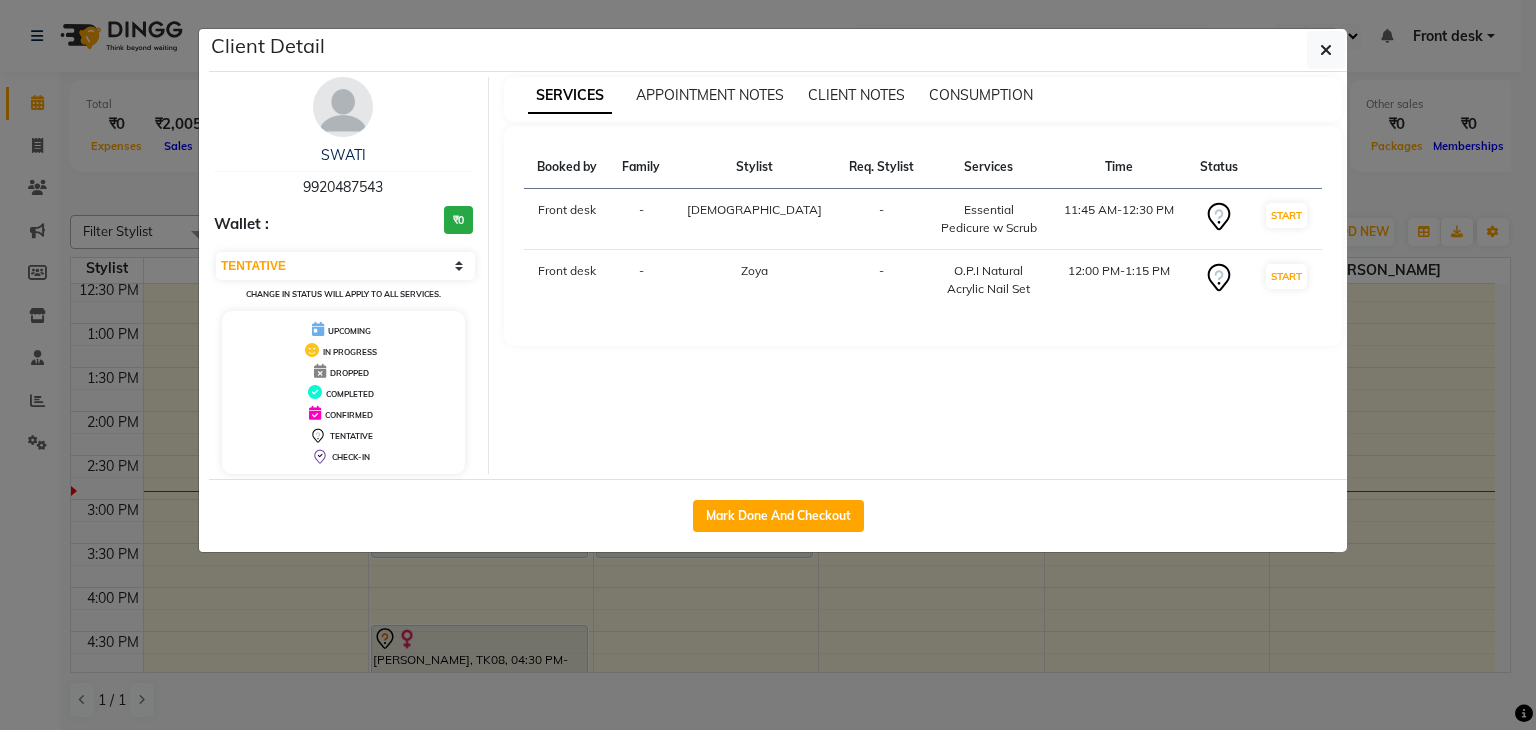 select on "service" 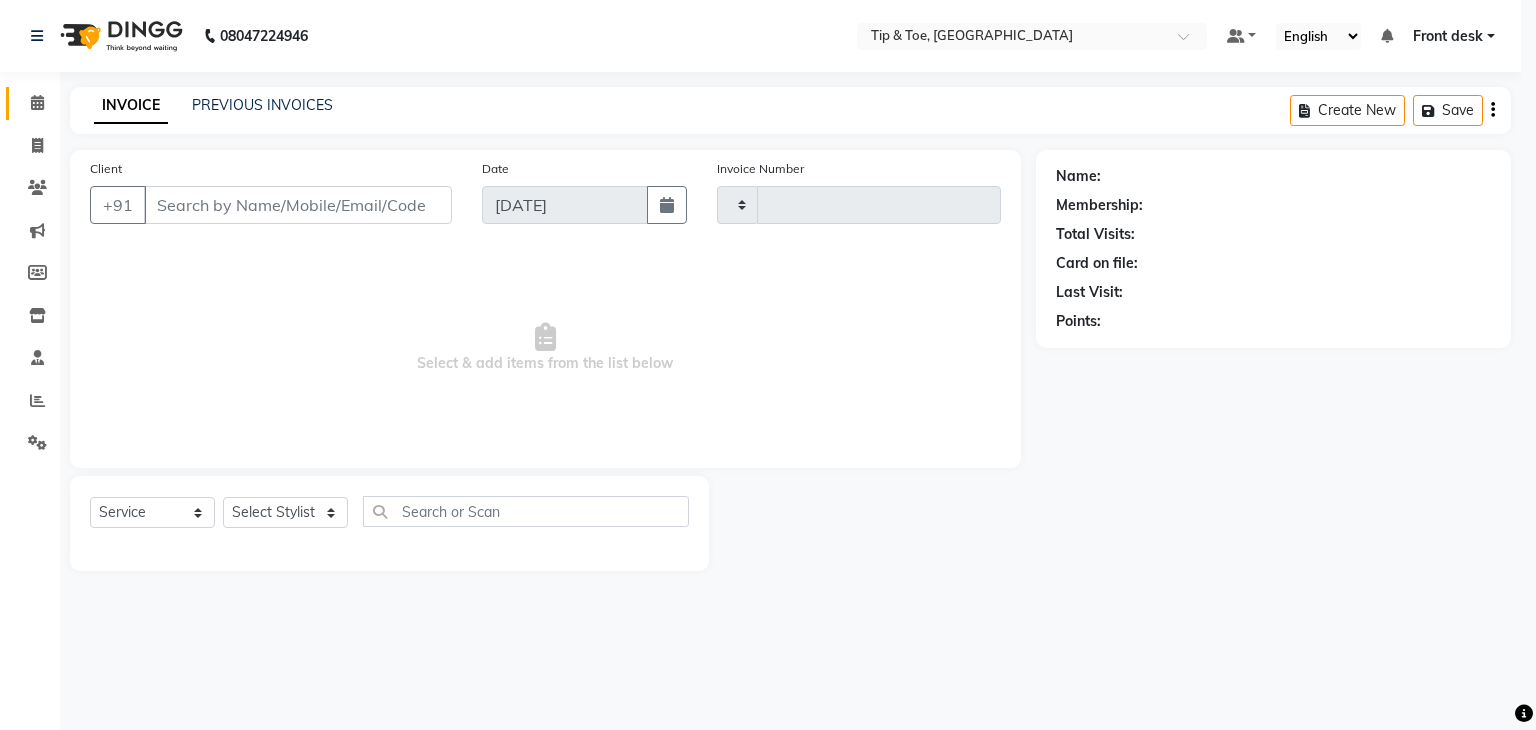 type on "0741" 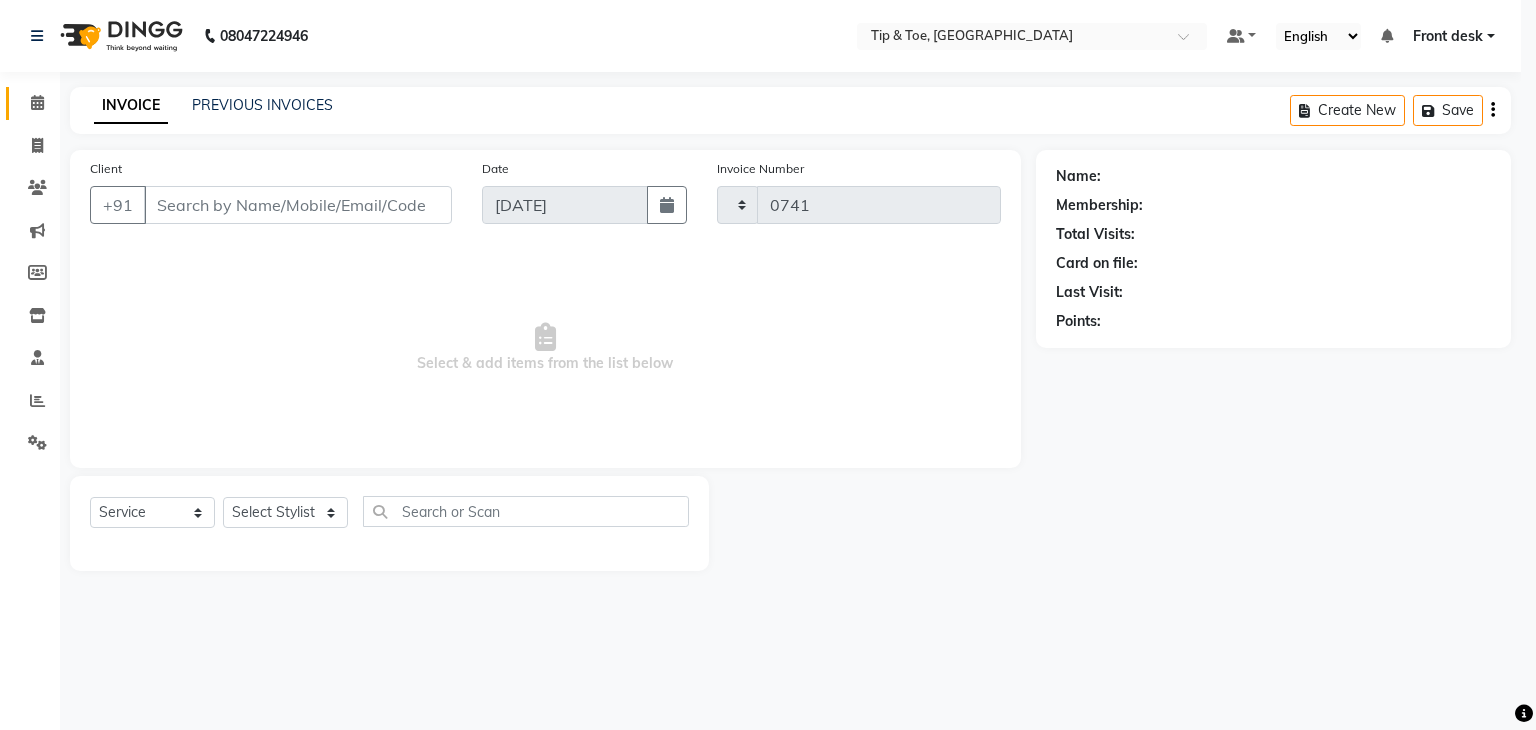 select on "5942" 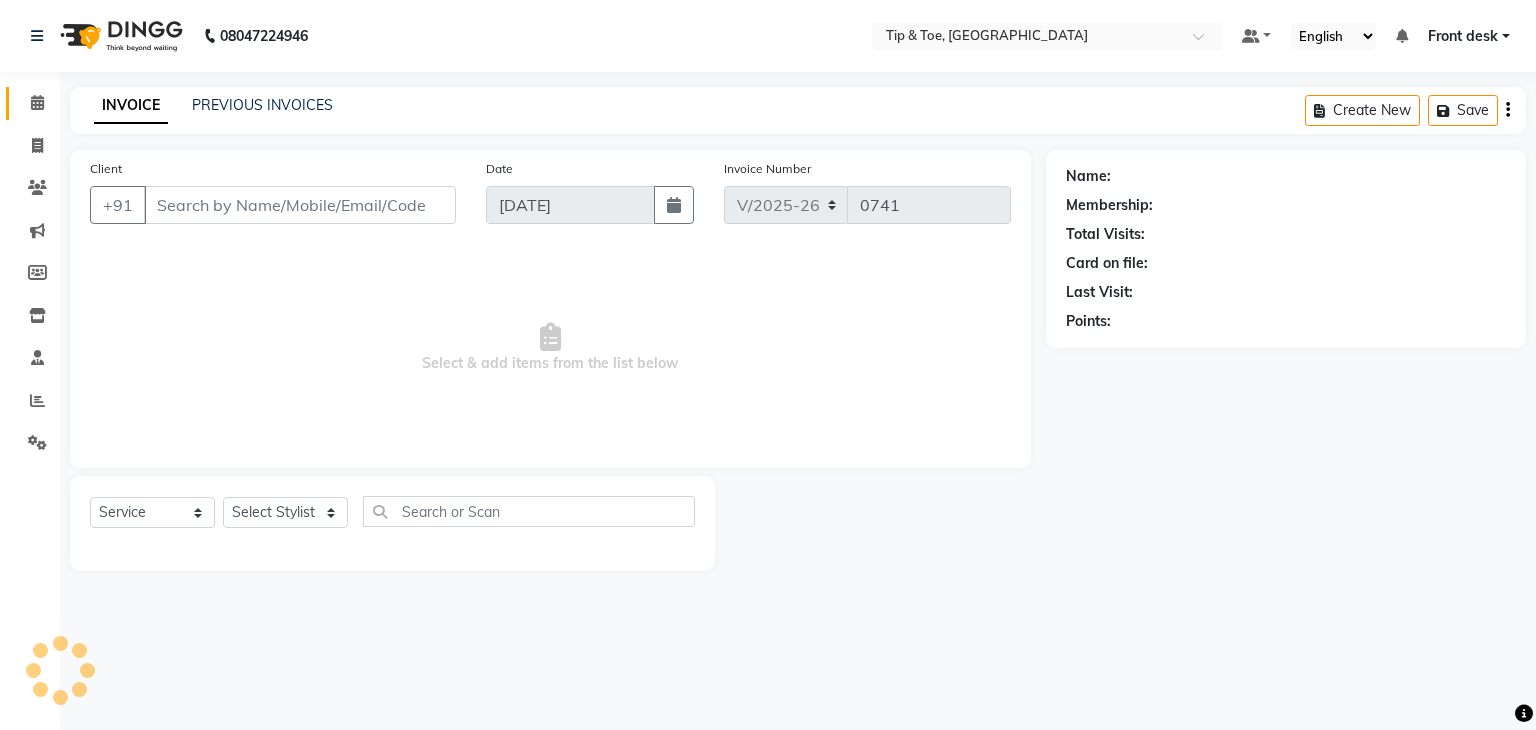 type on "9920487543" 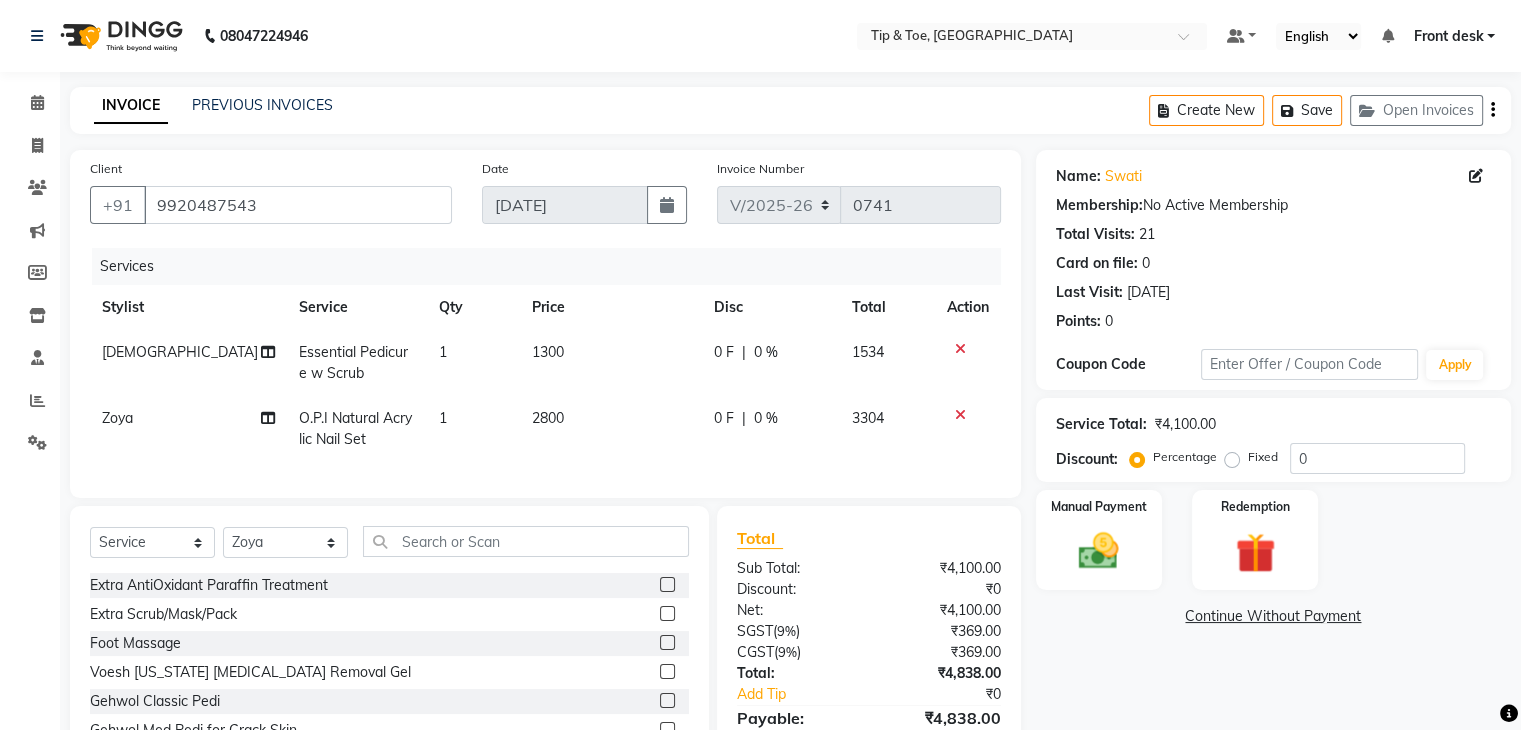 click on "Essential Pedicure w Scrub" 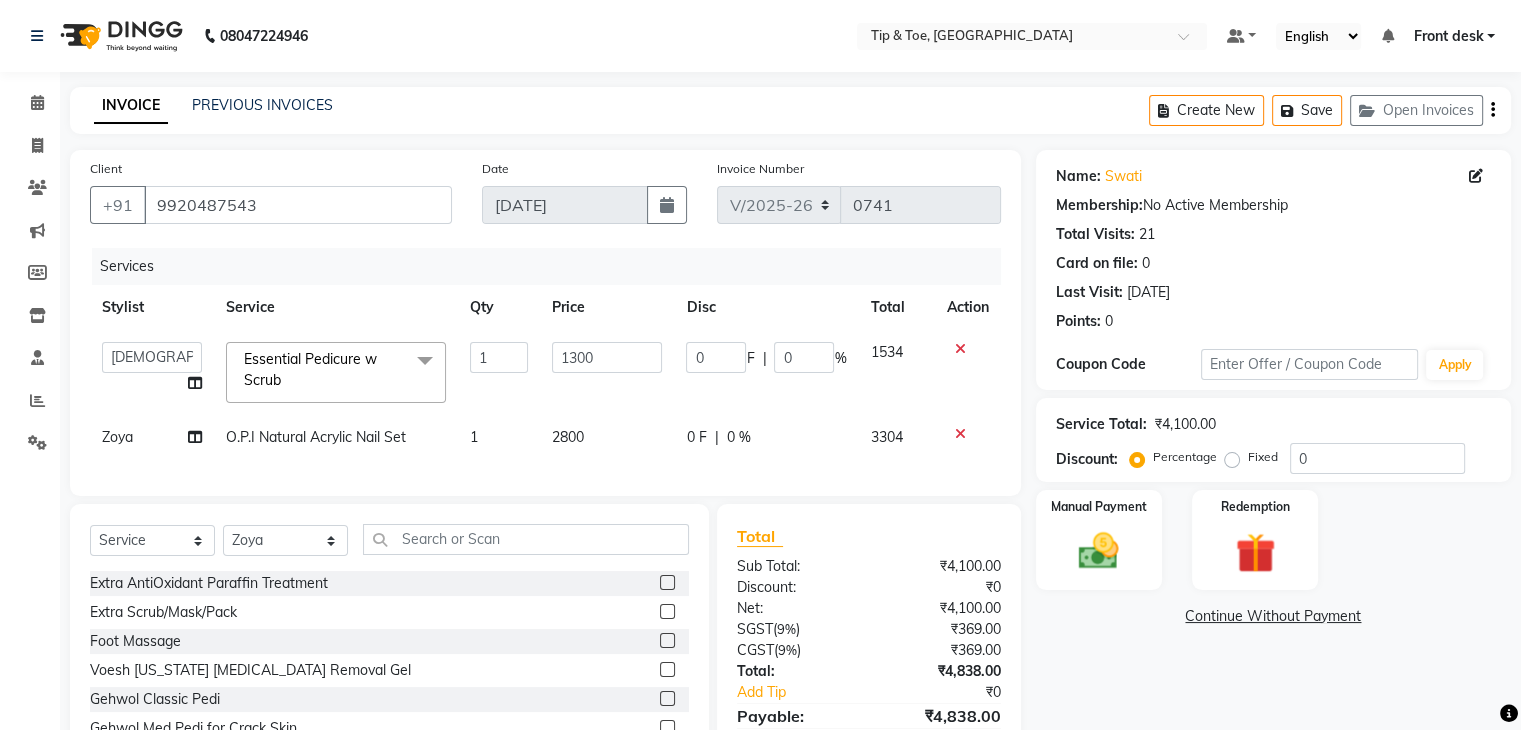 click on "Essential Pedicure w Scrub  x" 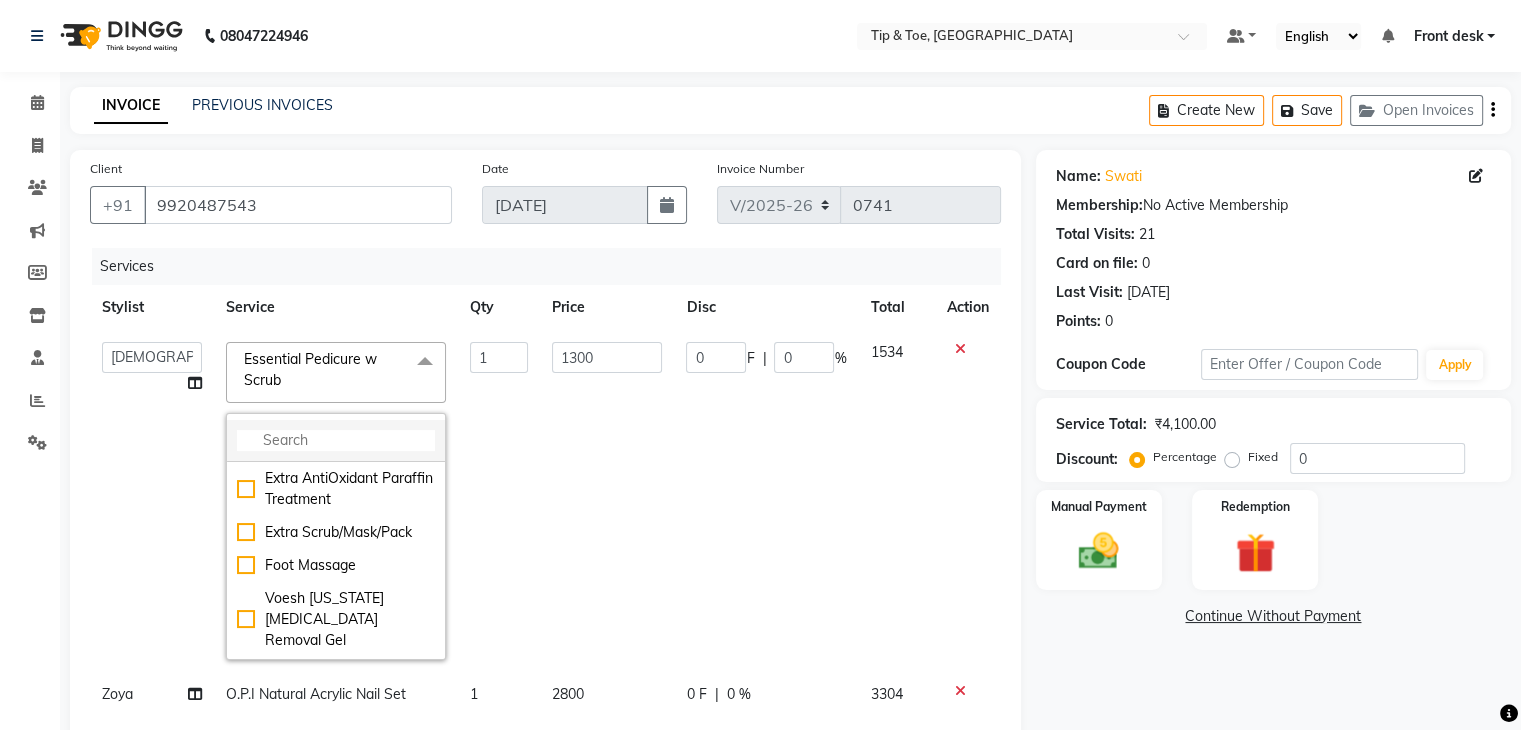 click 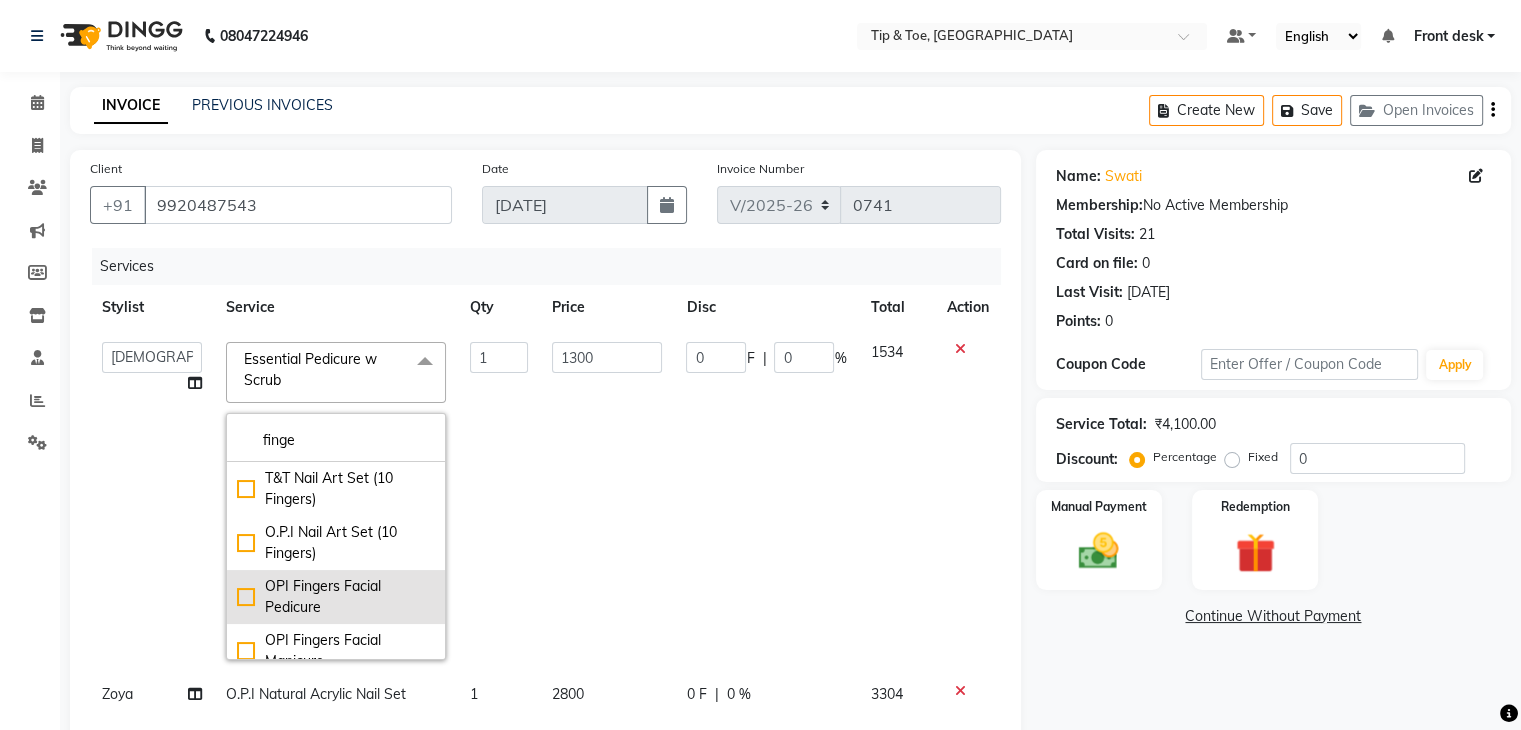 type on "finge" 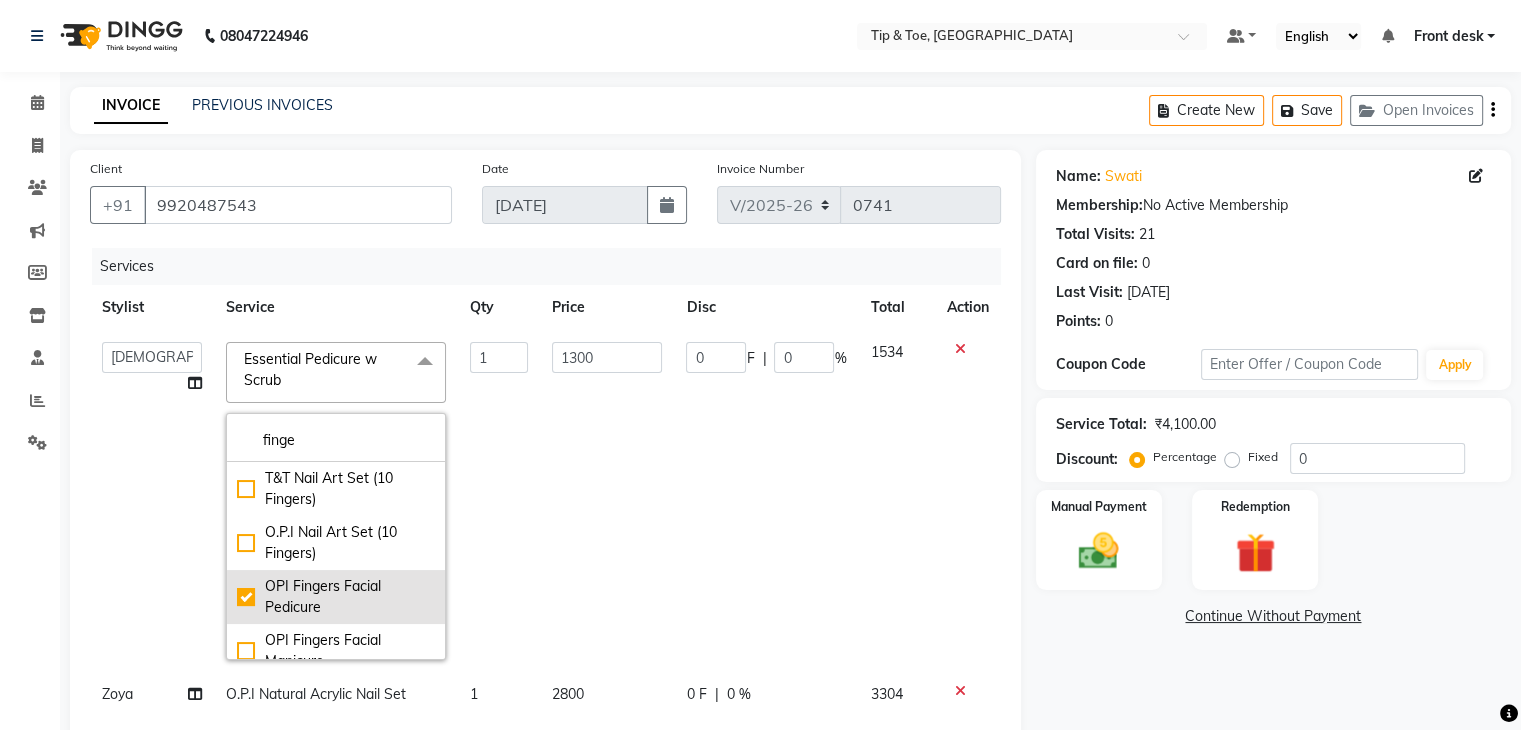 type on "2700" 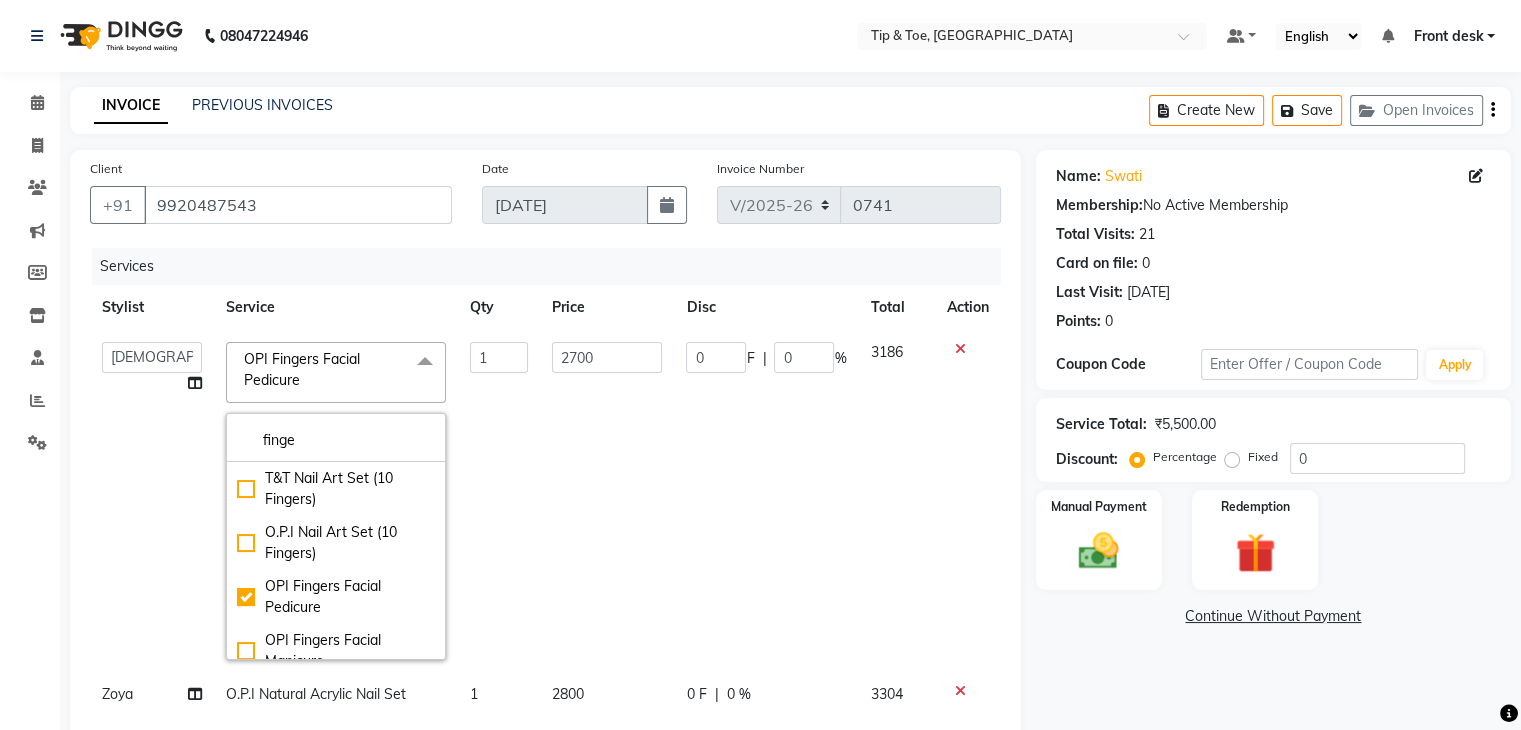 click on "Client [PHONE_NUMBER] Date [DATE] Invoice Number V/2025 V/[PHONE_NUMBER] Services Stylist Service Qty Price Disc Total Action  Front desk   [PERSON_NAME]   [PERSON_NAME]   Sweety   [PERSON_NAME]    [PERSON_NAME]   Yash   Zoya  OPI Fingers Facial Pedicure  x finge T&T Nail Art Set (10 Fingers) O.P.I Nail Art Set (10 Fingers) OPI Fingers Facial Pedicure OPI Fingers Facial Manicure 1 2700 0 F | 0 % 3186 Zoya O.P.I Natural Acrylic Nail Set 1 2800 0 F | 0 % 3304" 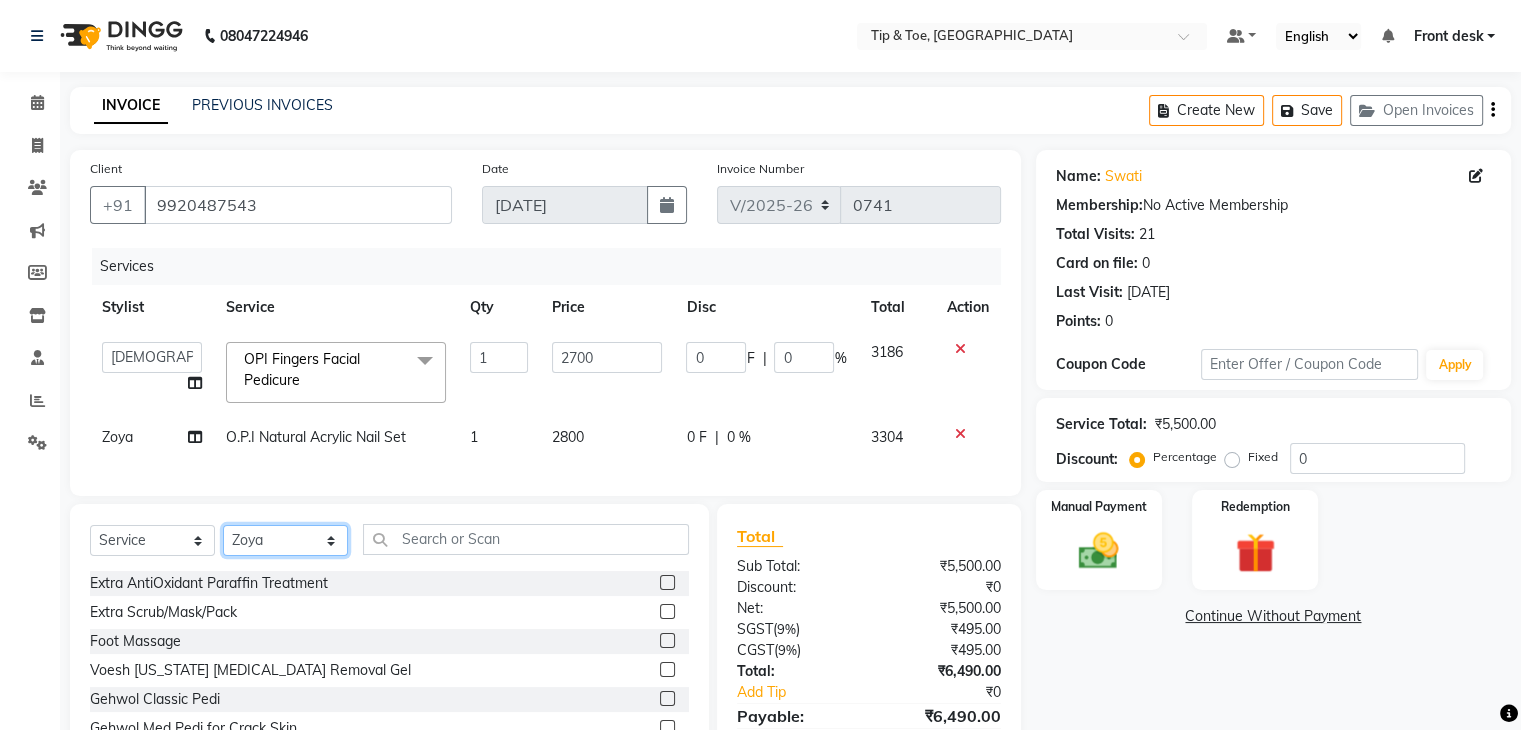 click on "Select Stylist Front desk [PERSON_NAME] [PERSON_NAME] [PERSON_NAME]  [PERSON_NAME] [PERSON_NAME]" 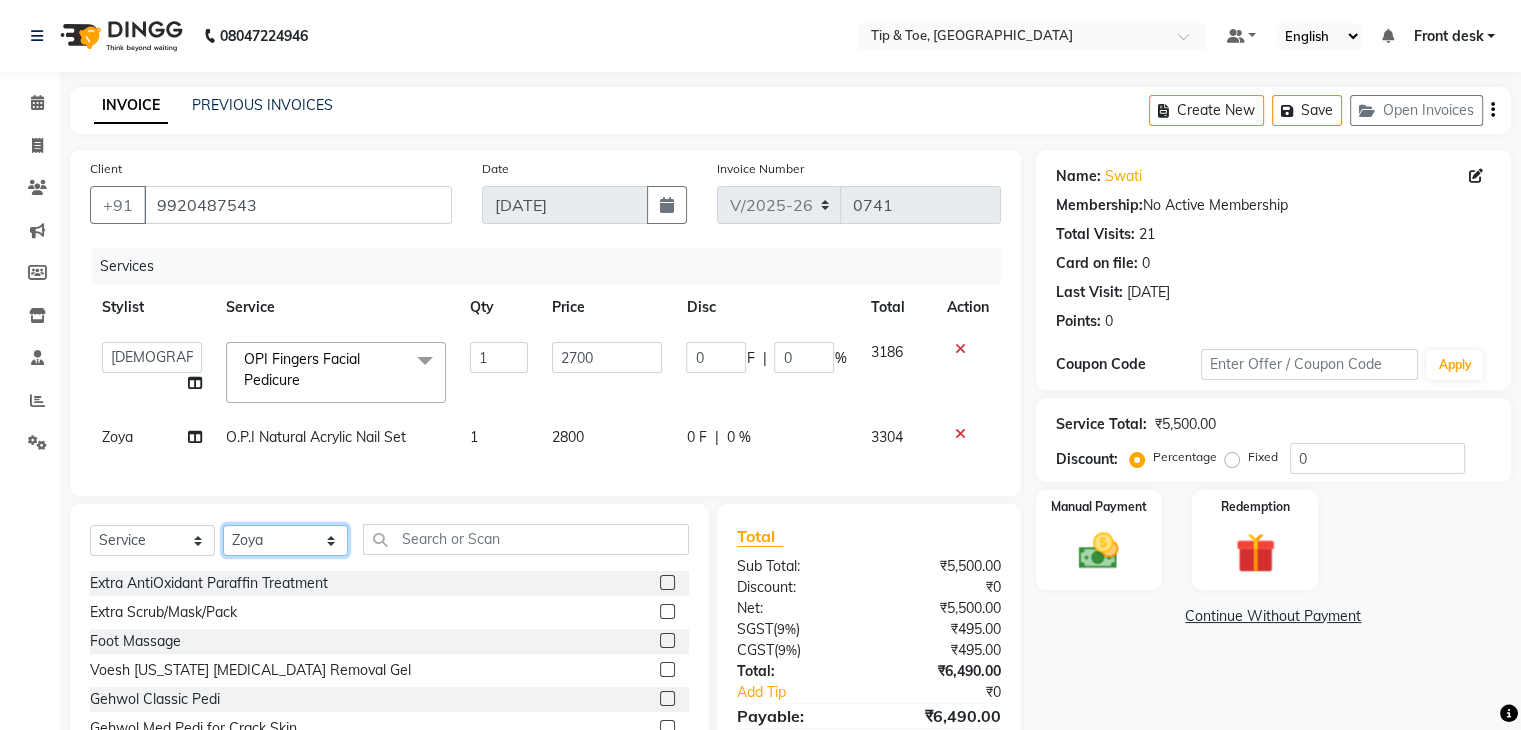 select on "63601" 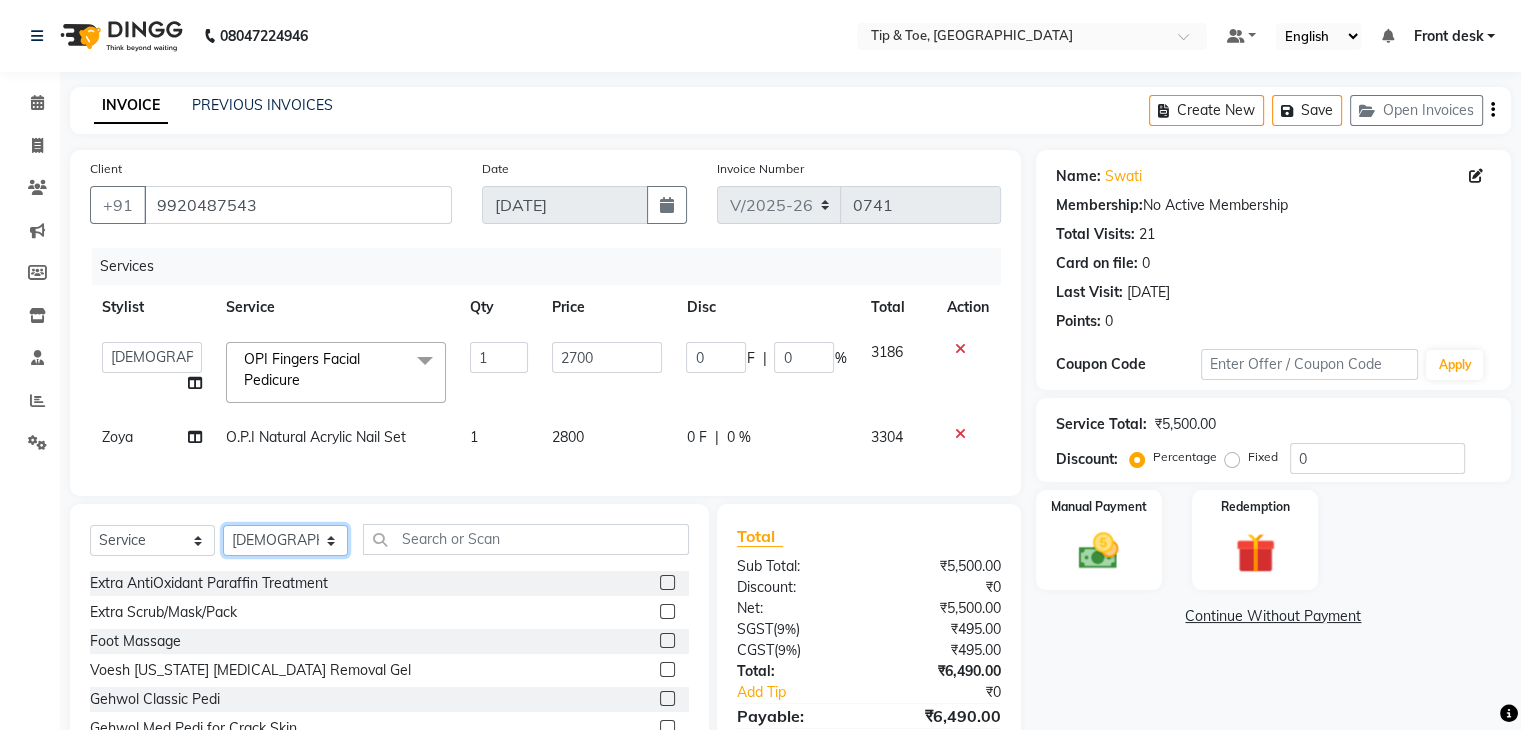 click on "Select Stylist Front desk [PERSON_NAME] [PERSON_NAME] [PERSON_NAME]  [PERSON_NAME] [PERSON_NAME]" 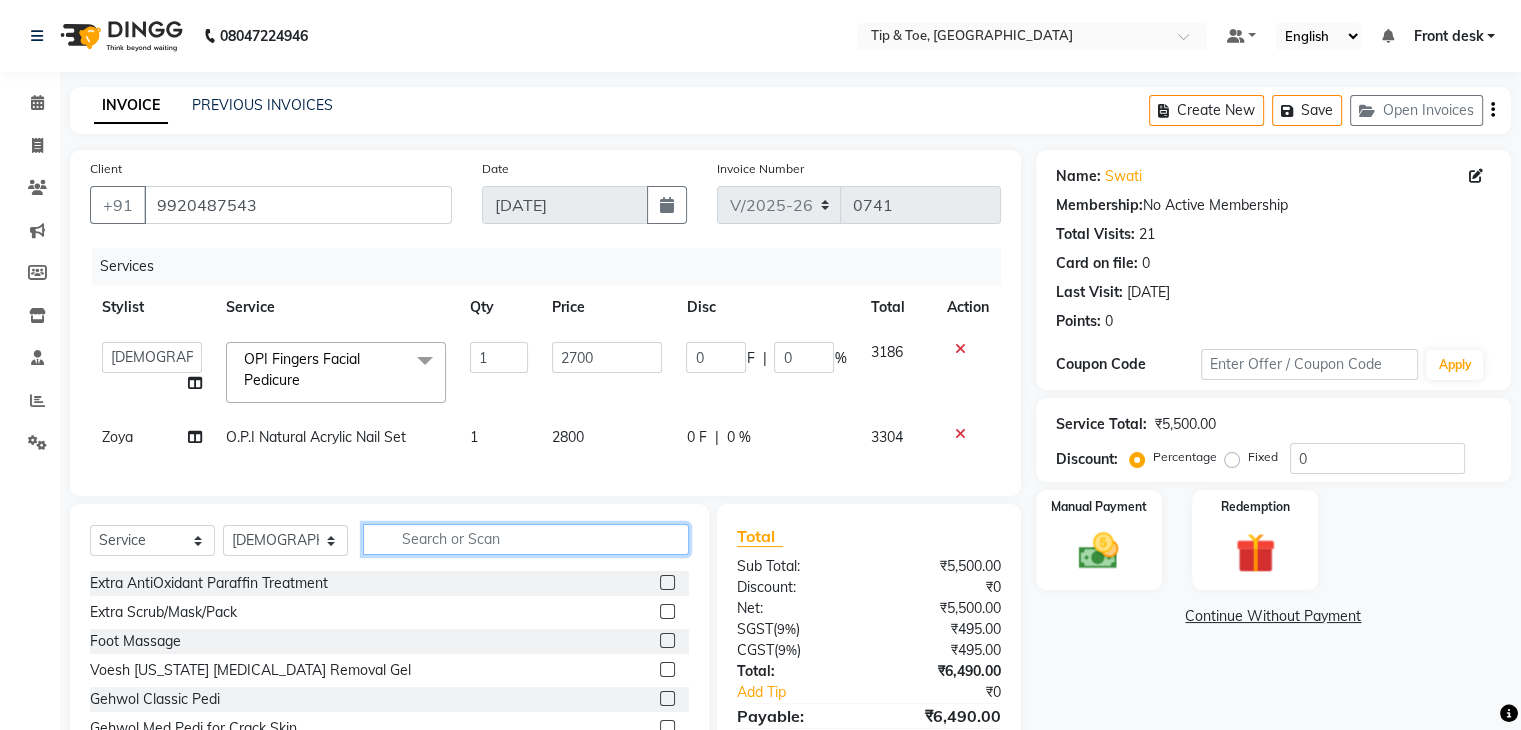 click 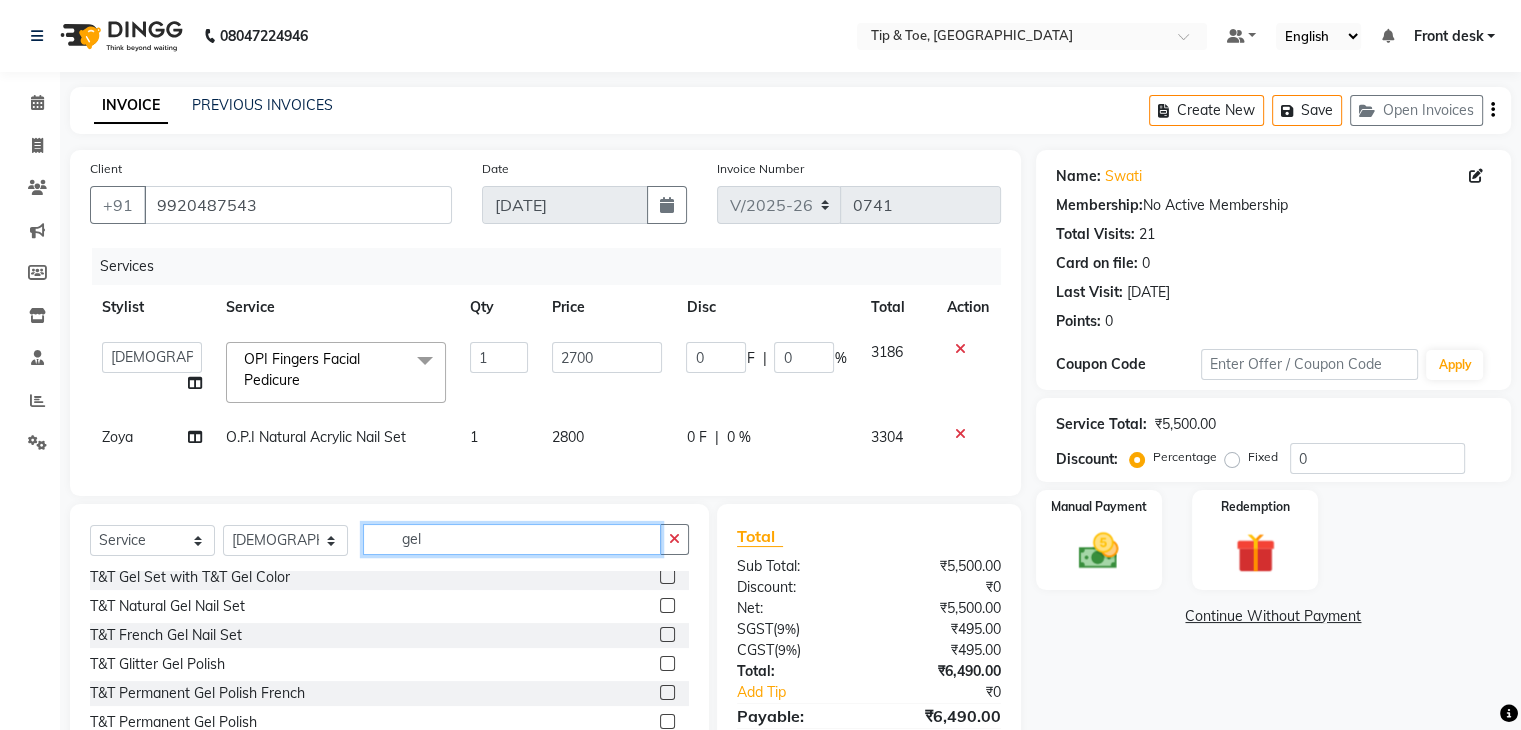 scroll, scrollTop: 918, scrollLeft: 0, axis: vertical 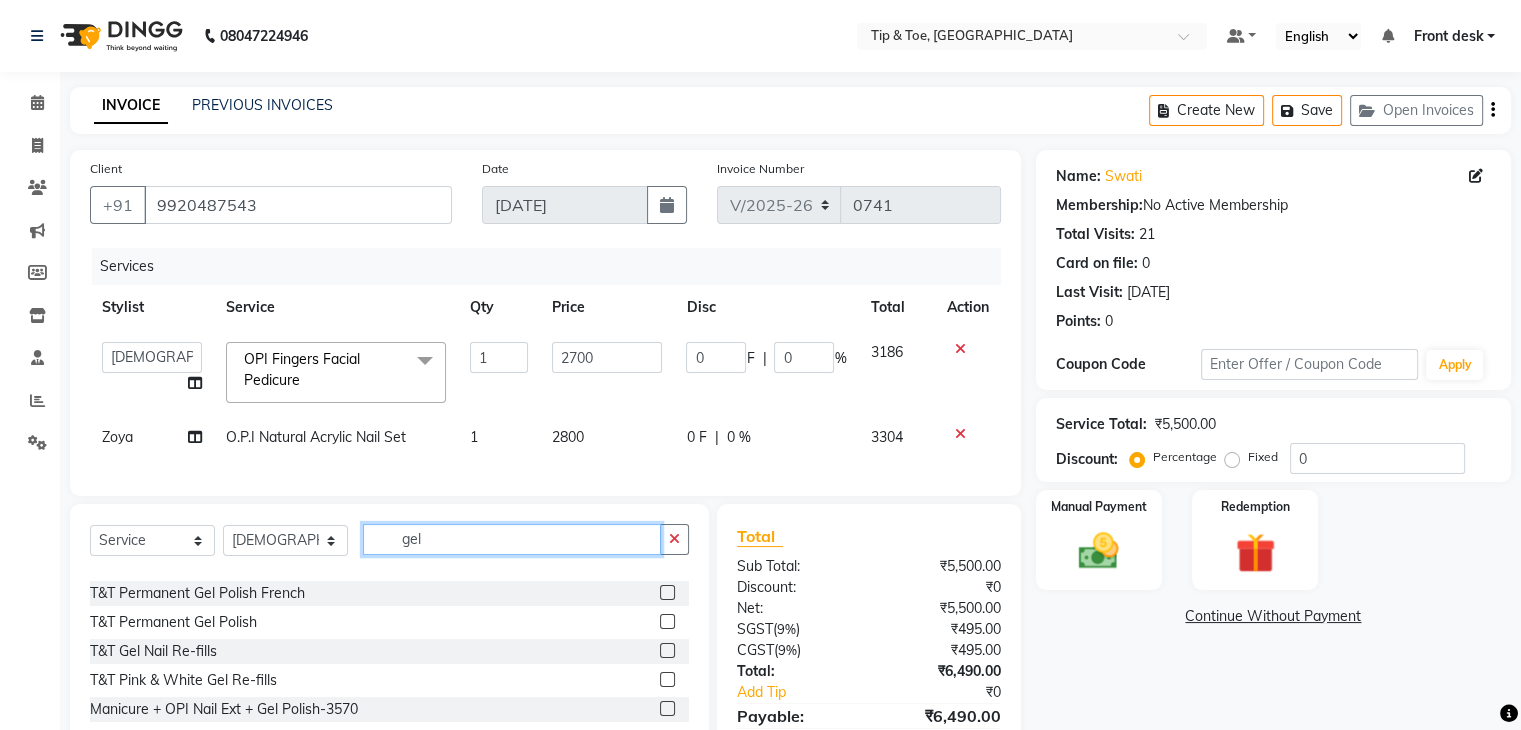 type on "gel" 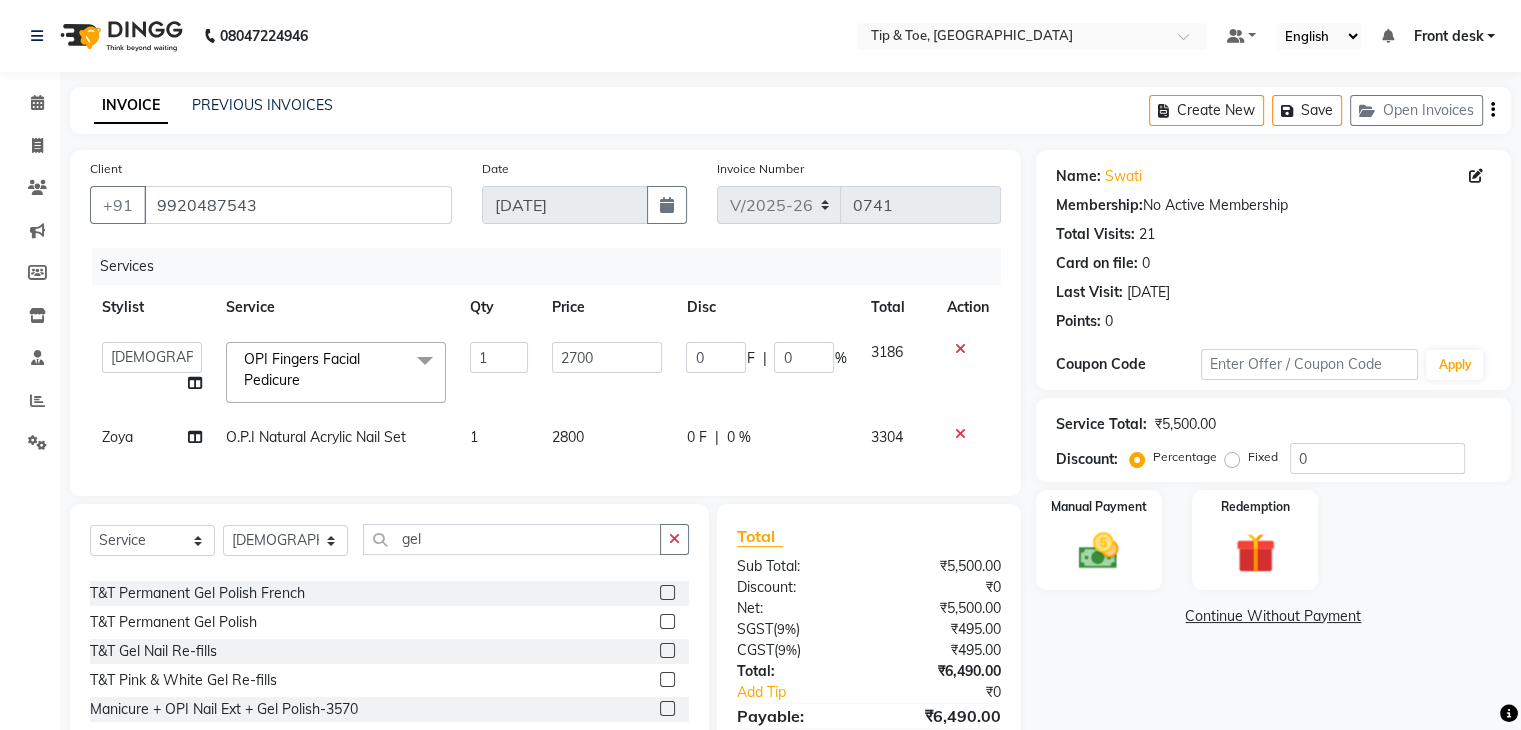click 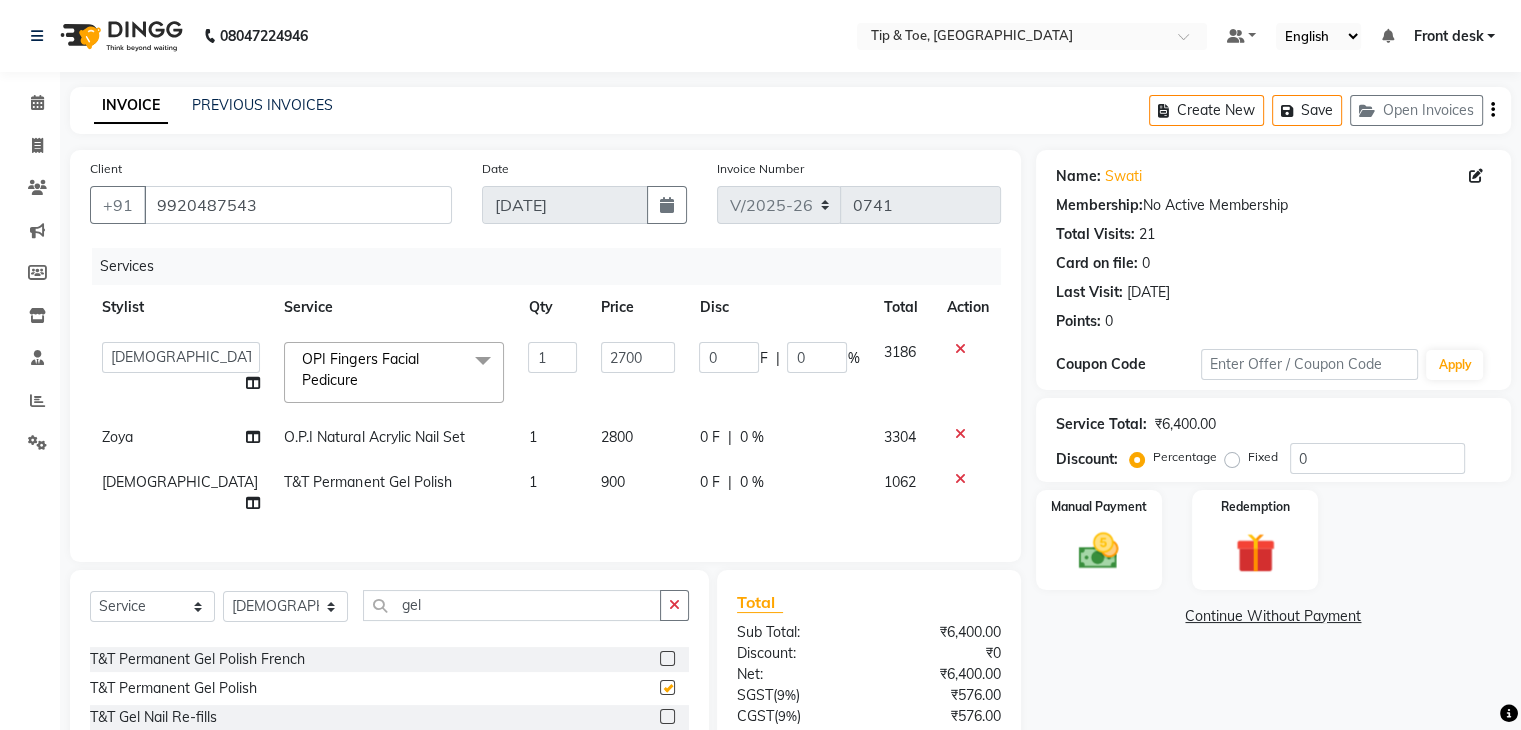checkbox on "false" 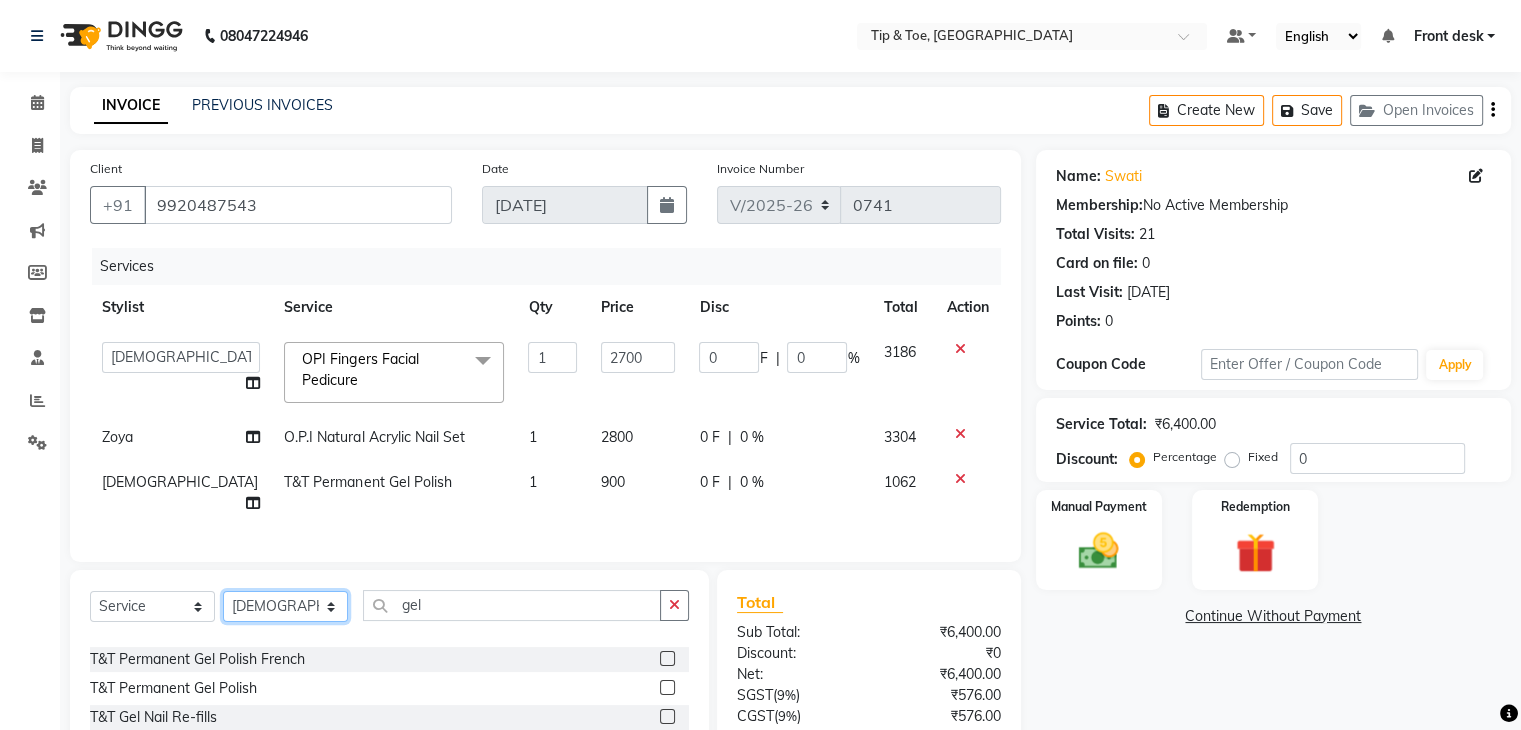 click on "Select Stylist Front desk [PERSON_NAME] [PERSON_NAME] [PERSON_NAME]  [PERSON_NAME] [PERSON_NAME]" 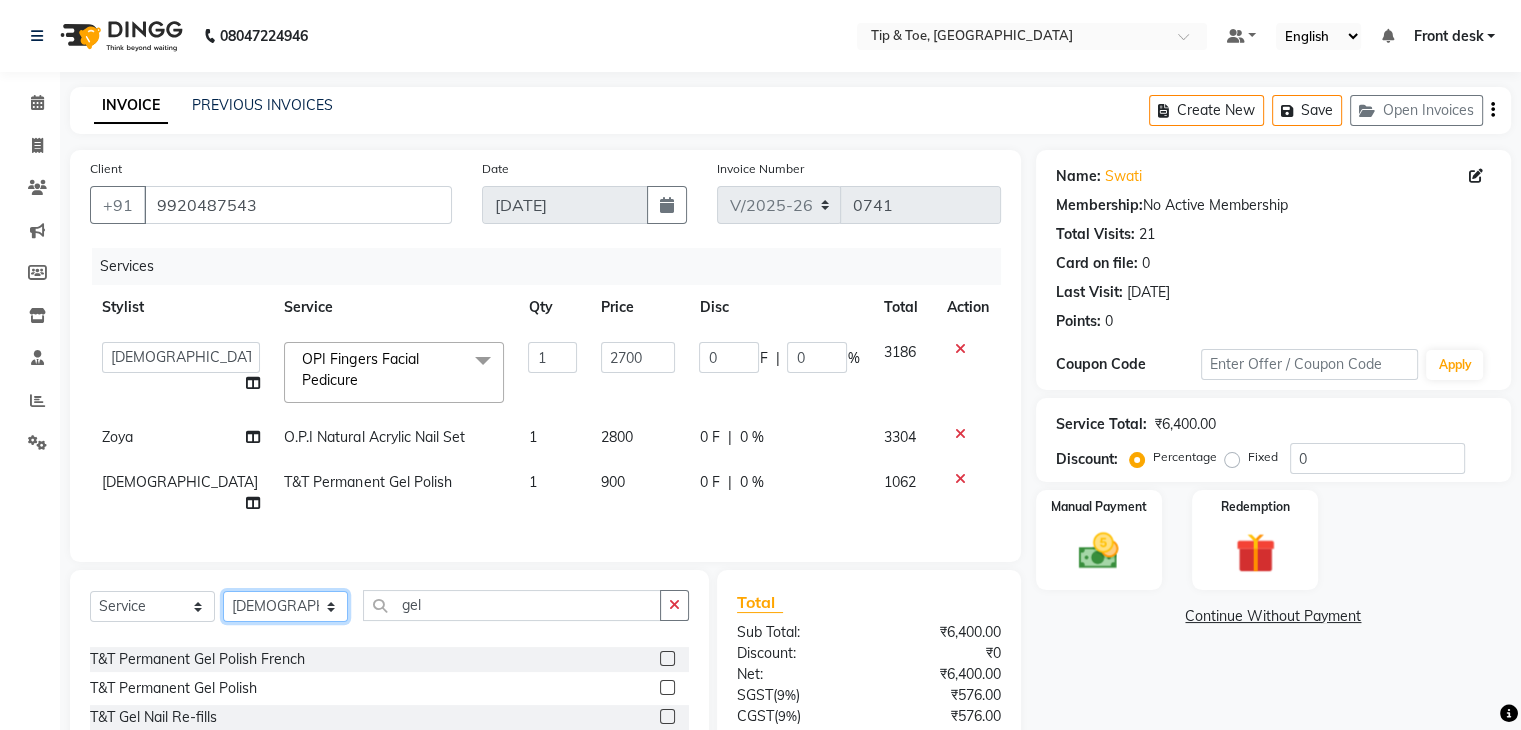 select on "67779" 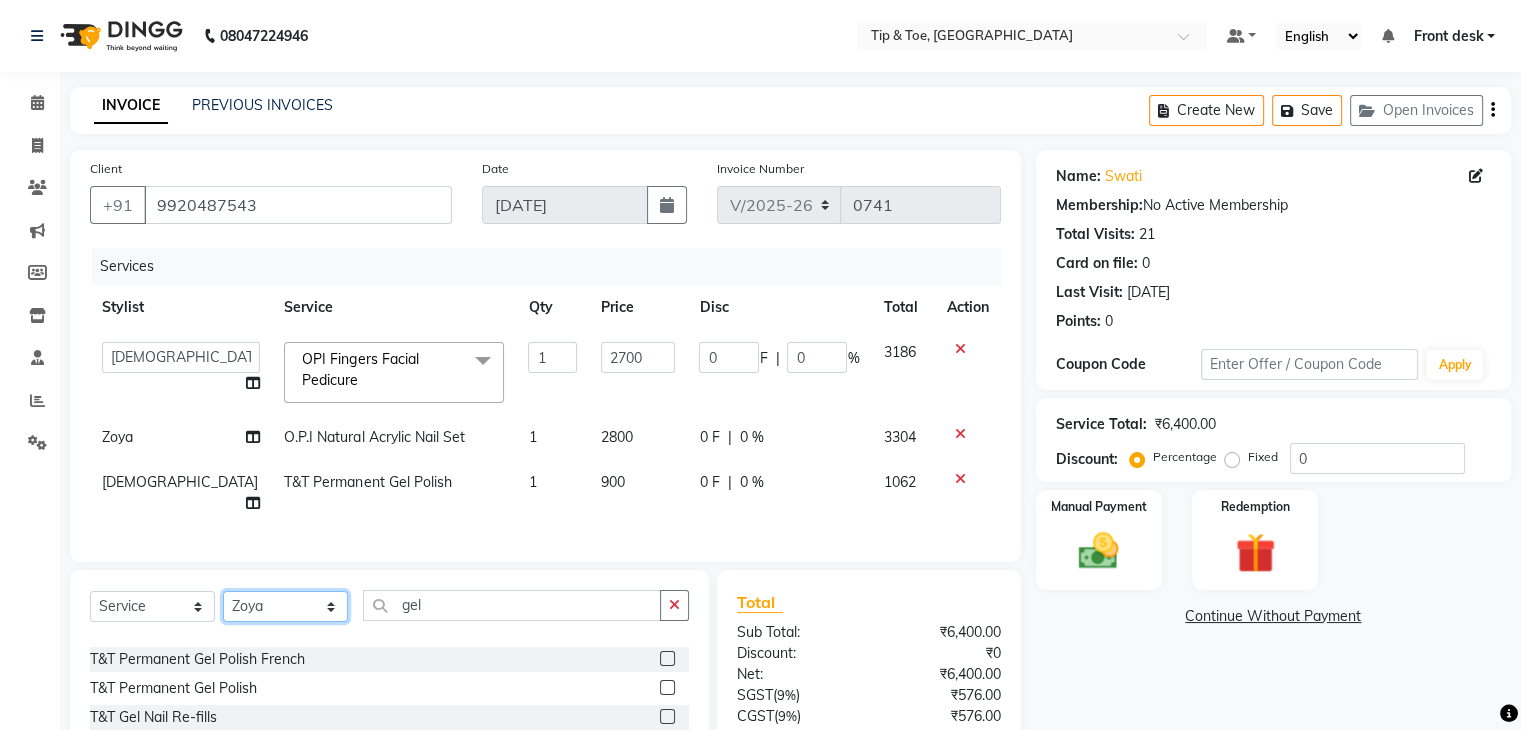 click on "Select Stylist Front desk [PERSON_NAME] [PERSON_NAME] [PERSON_NAME]  [PERSON_NAME] [PERSON_NAME]" 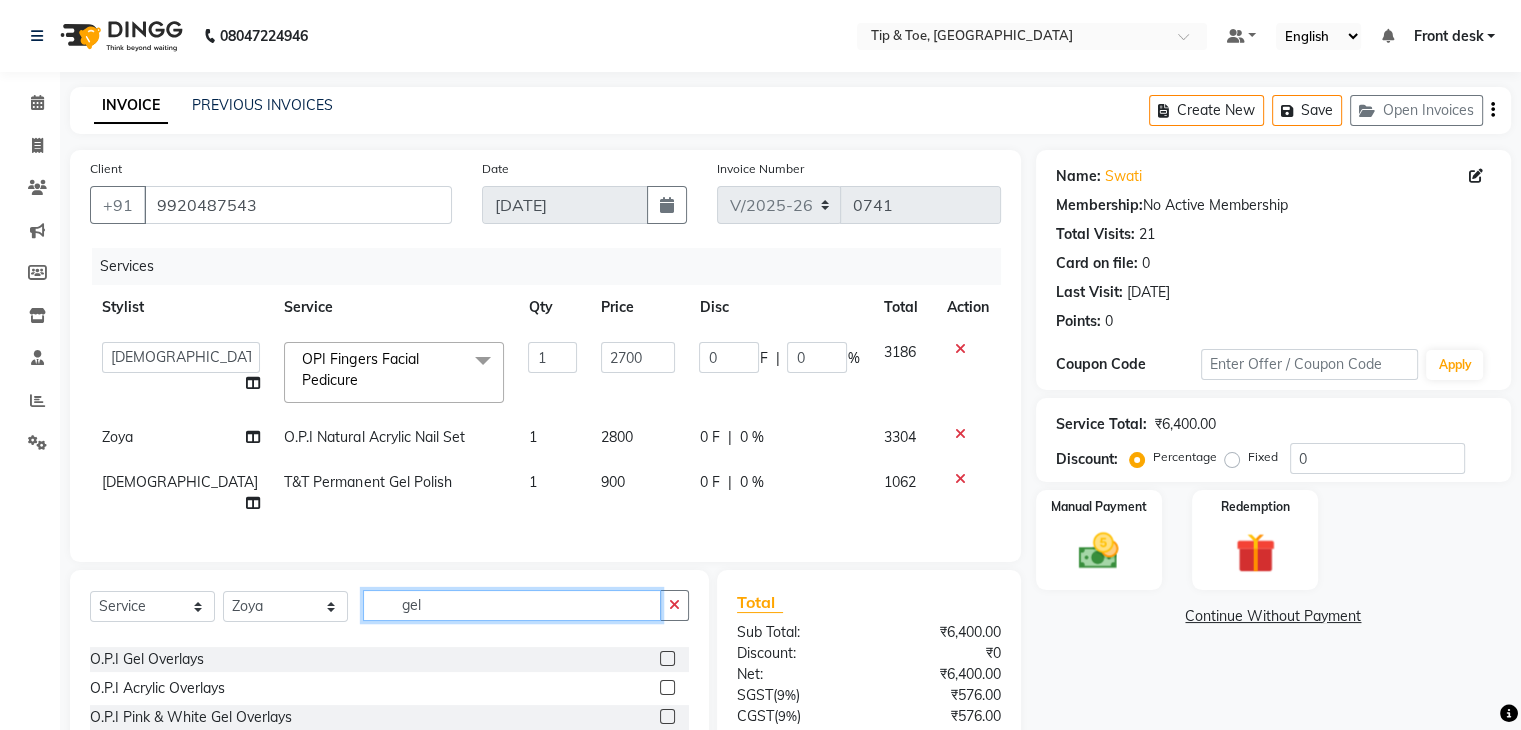 click on "gel" 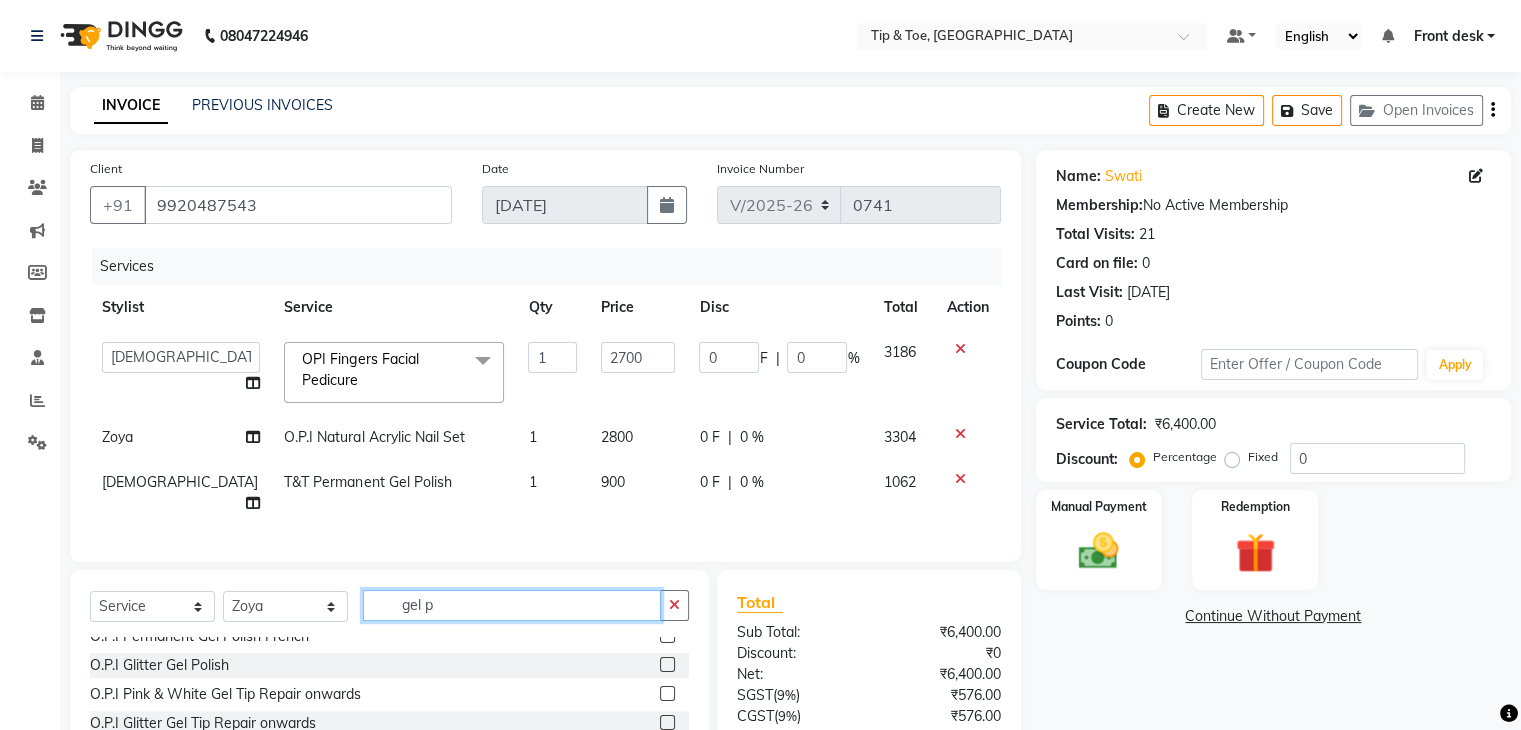 scroll, scrollTop: 0, scrollLeft: 0, axis: both 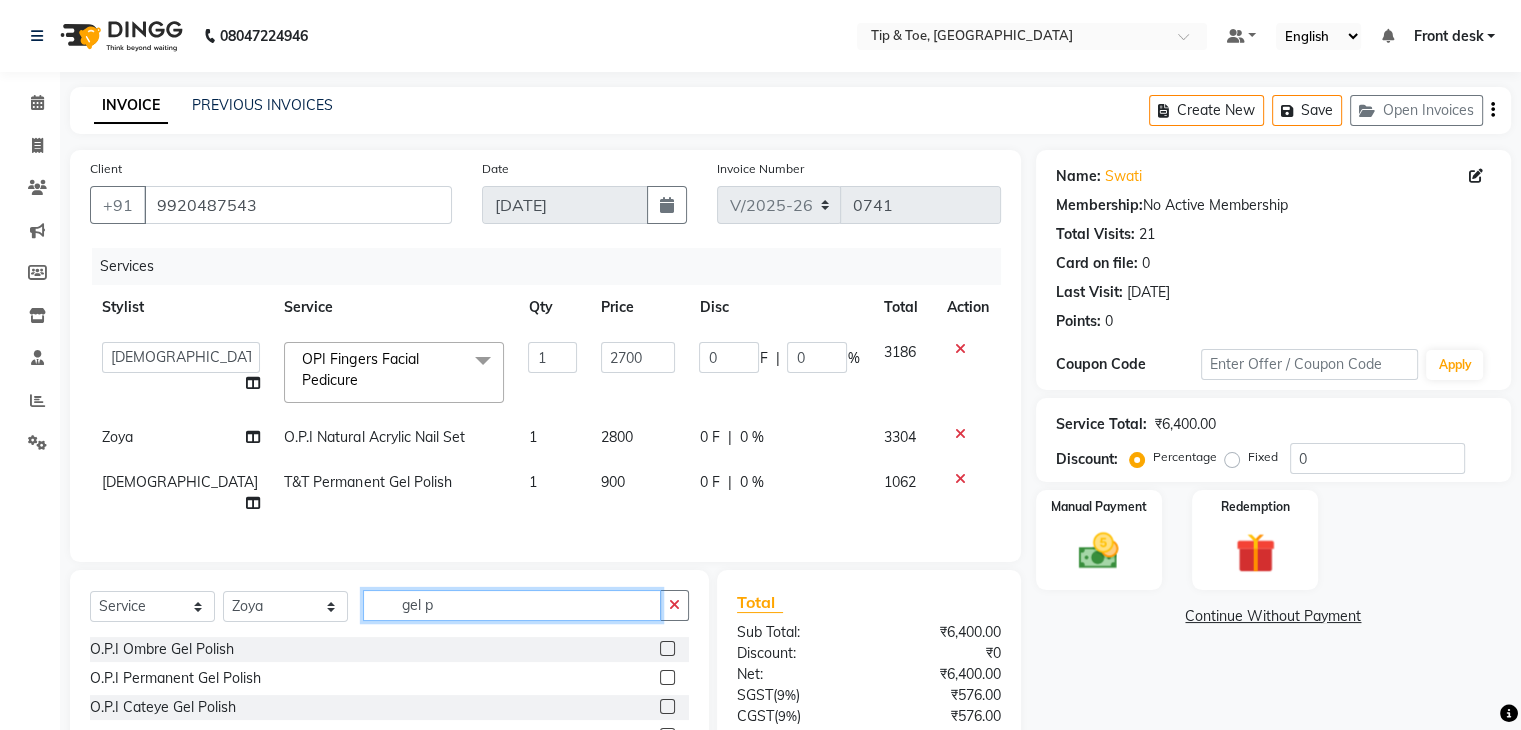 click on "gel p" 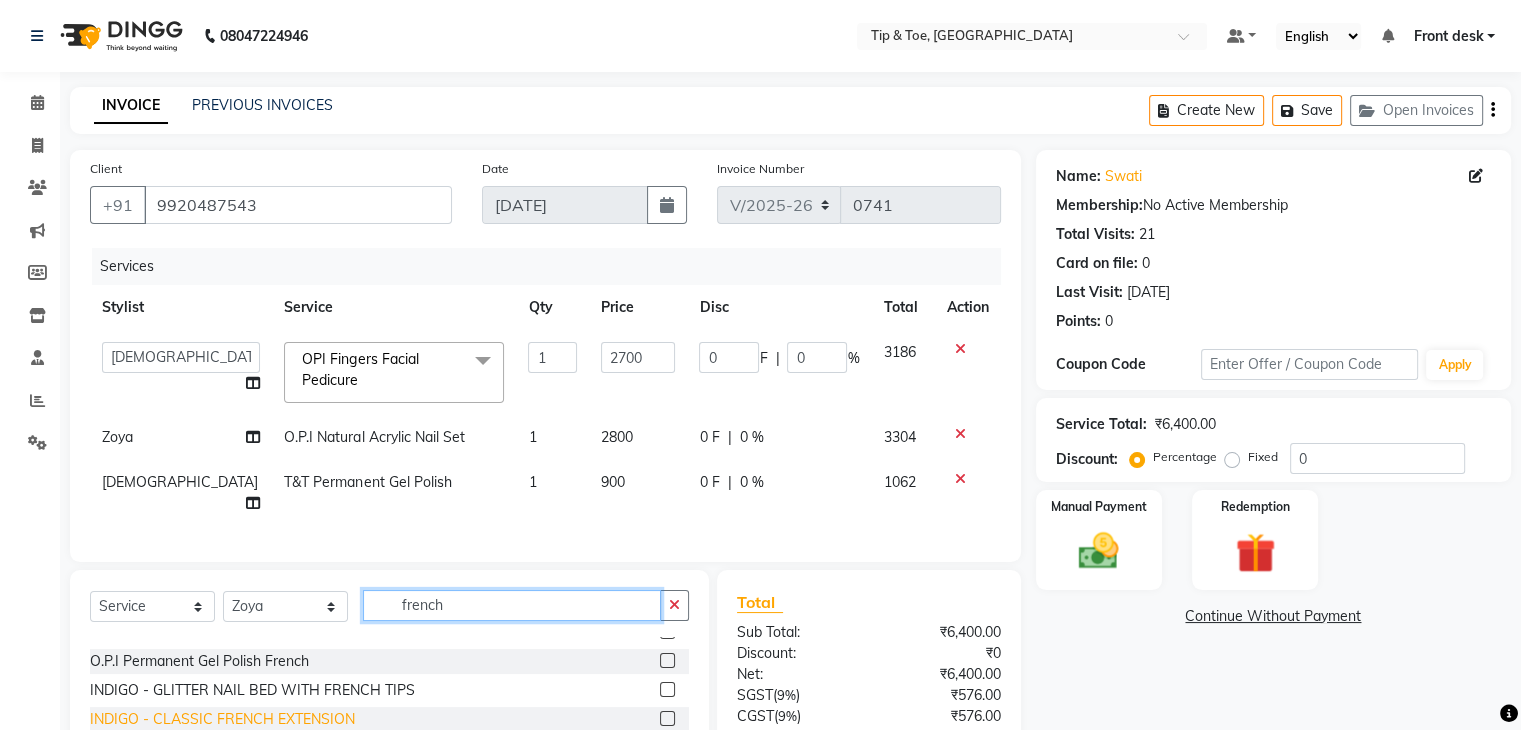 scroll, scrollTop: 0, scrollLeft: 0, axis: both 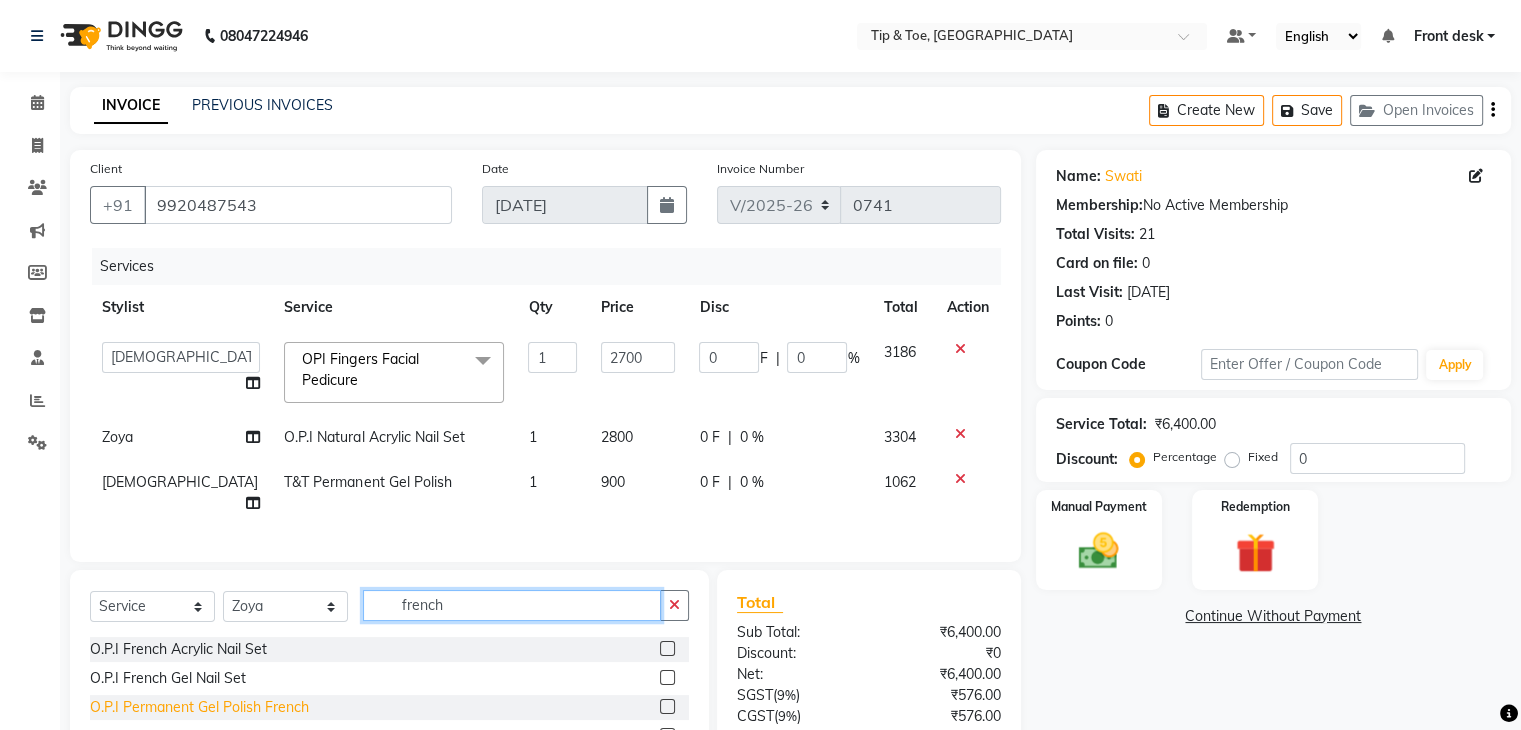 type on "french" 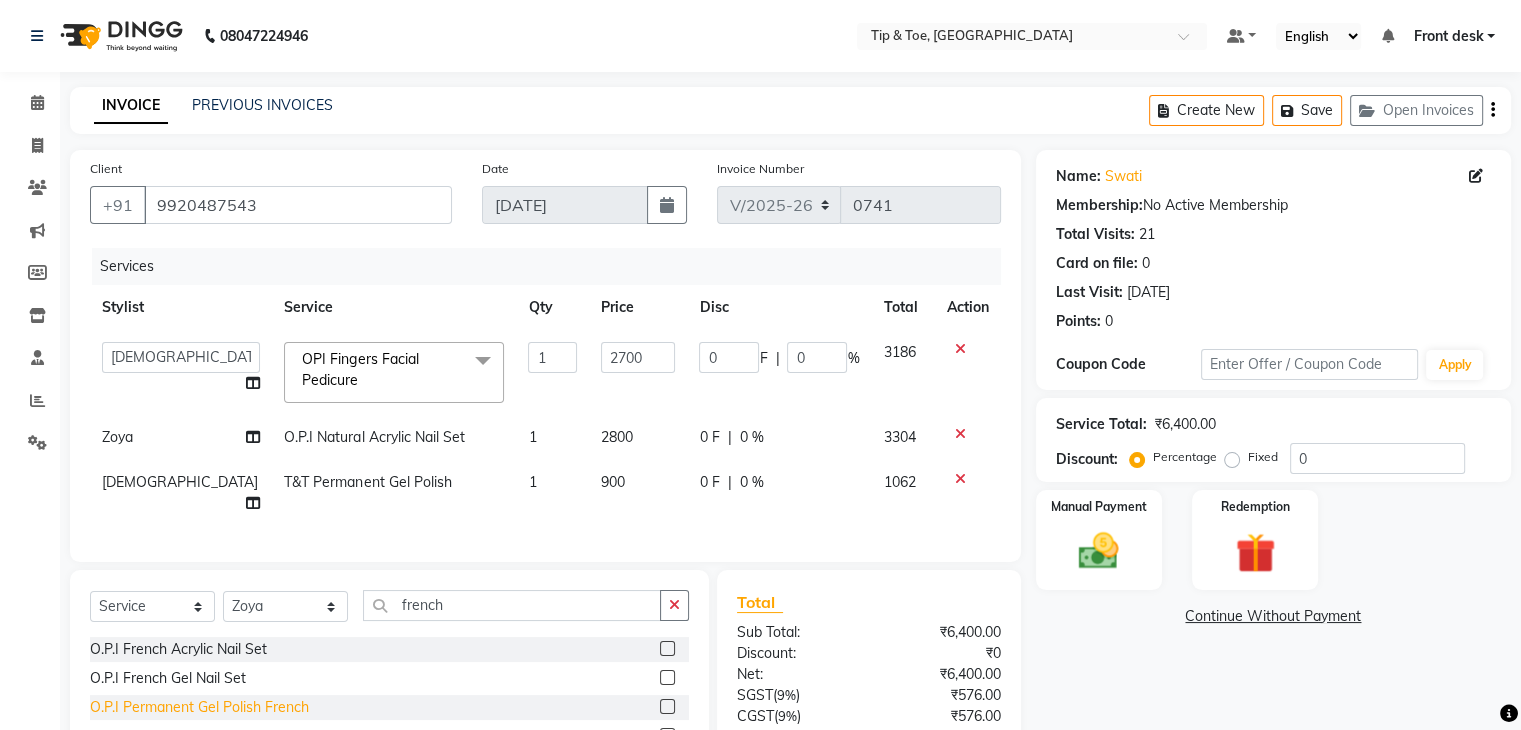 click on "O.P.I Permanent Gel Polish French" 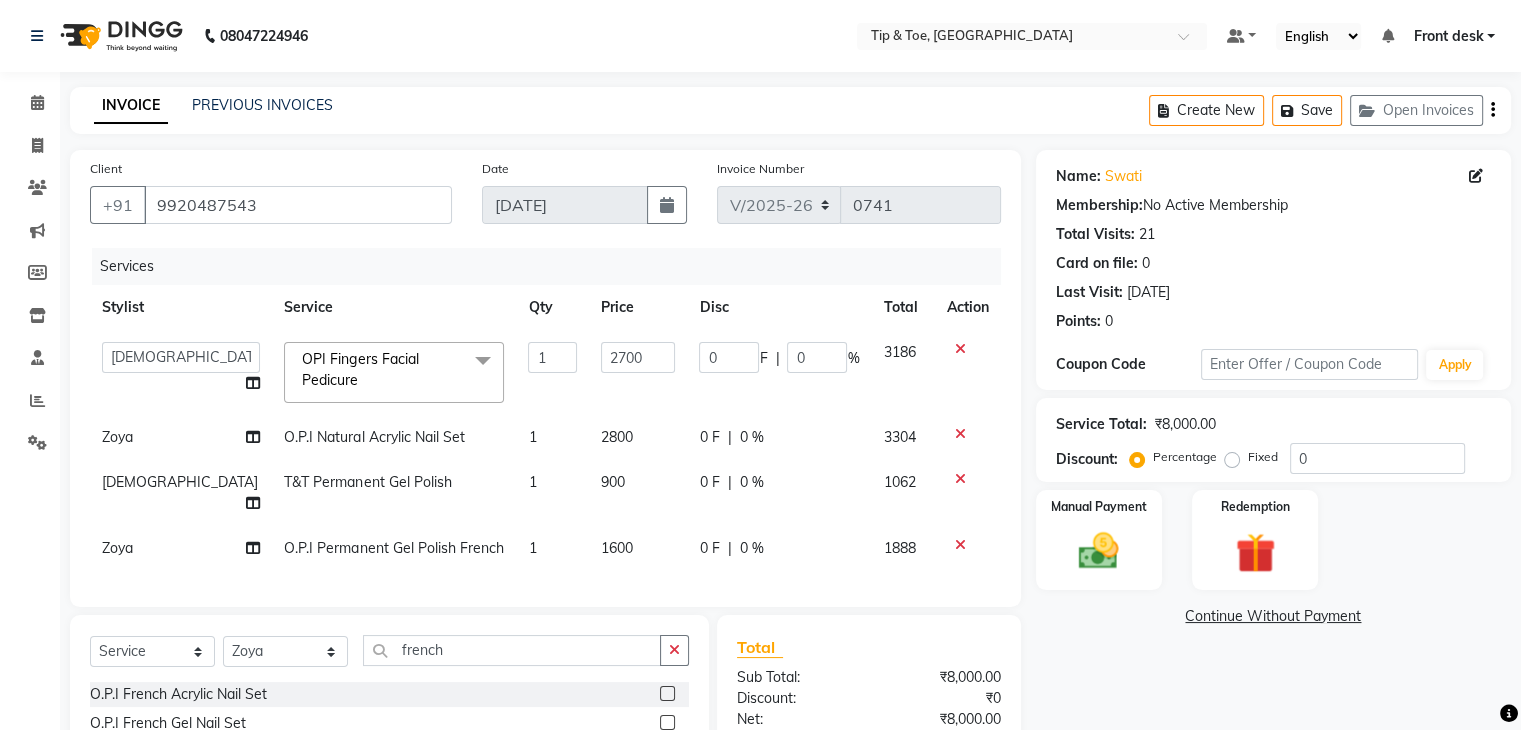 checkbox on "false" 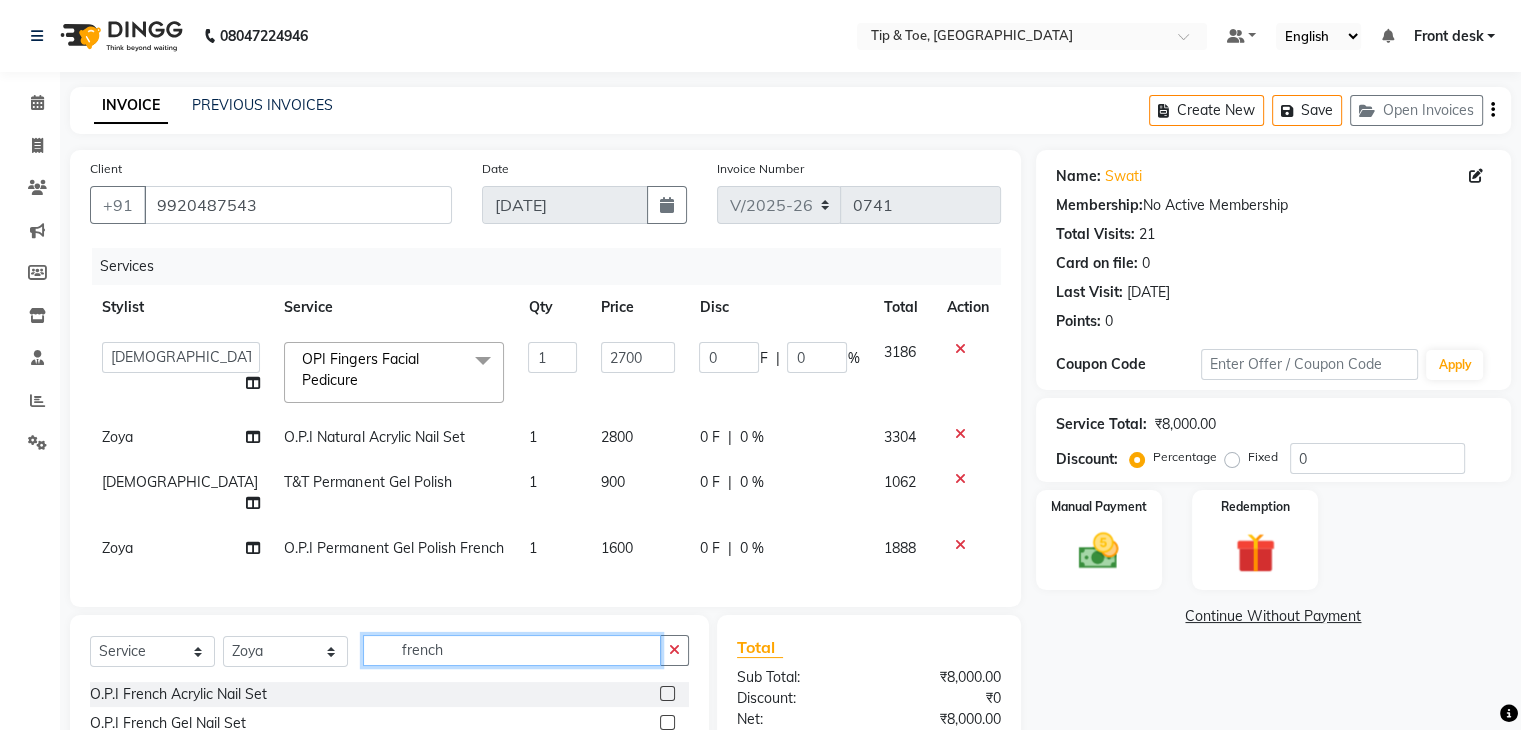 click on "french" 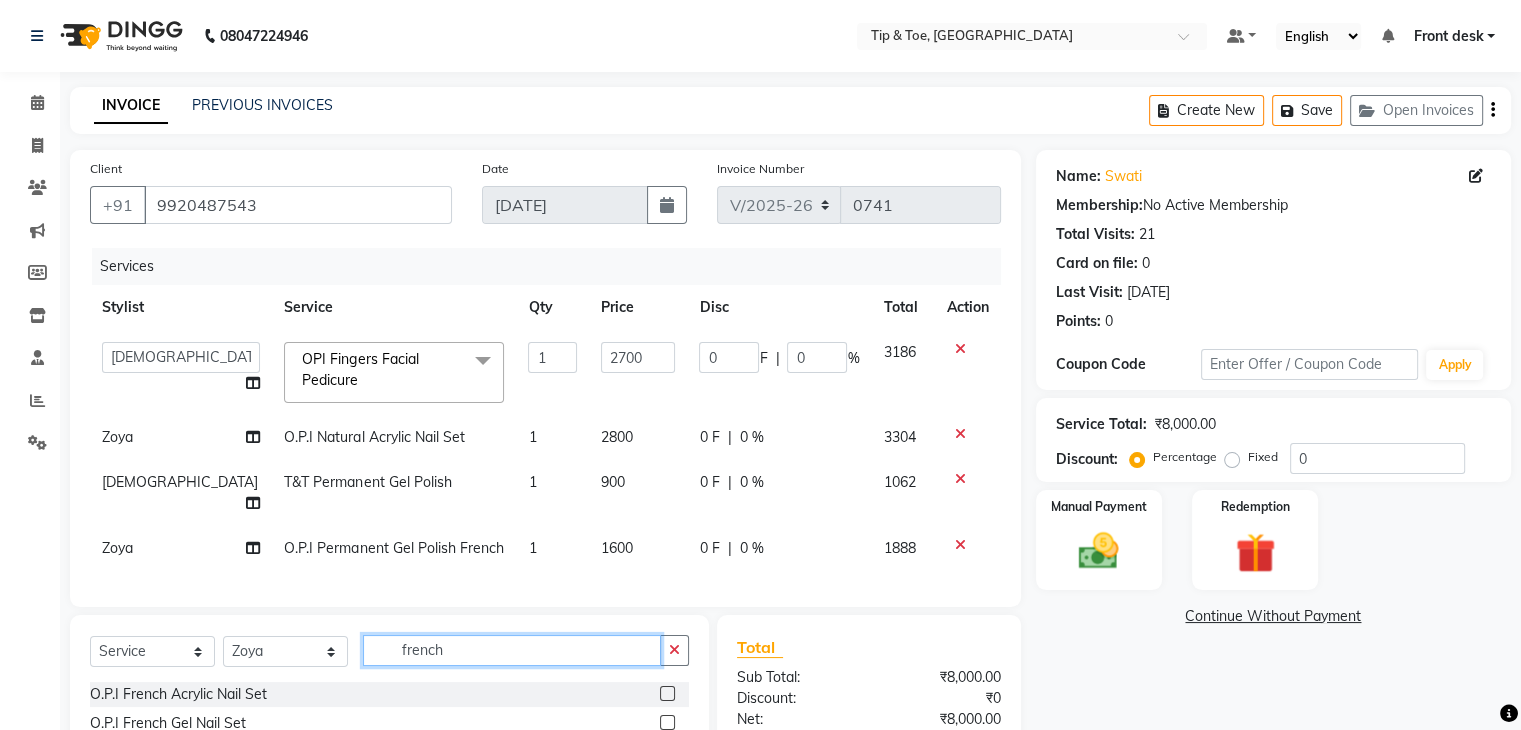 click on "french" 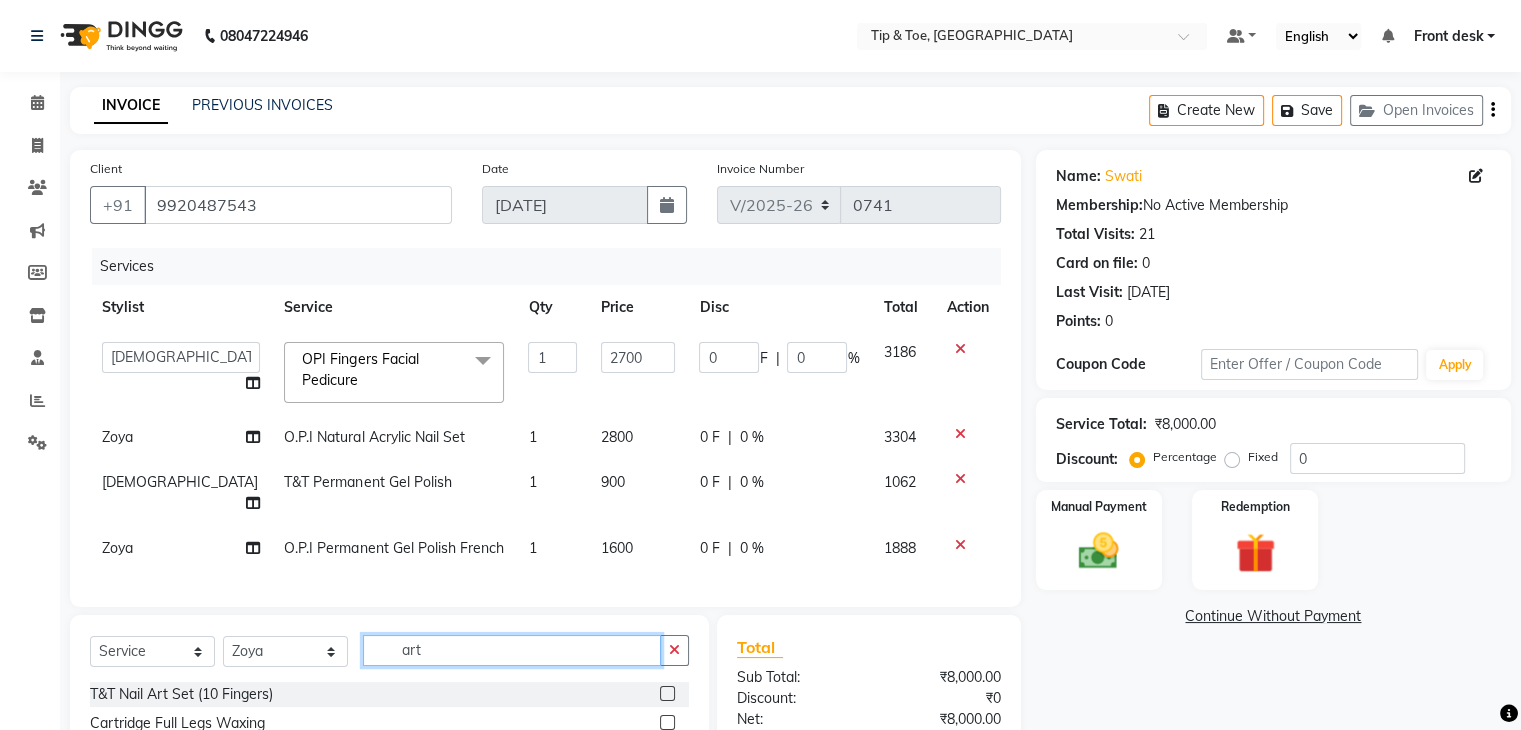 type on "art" 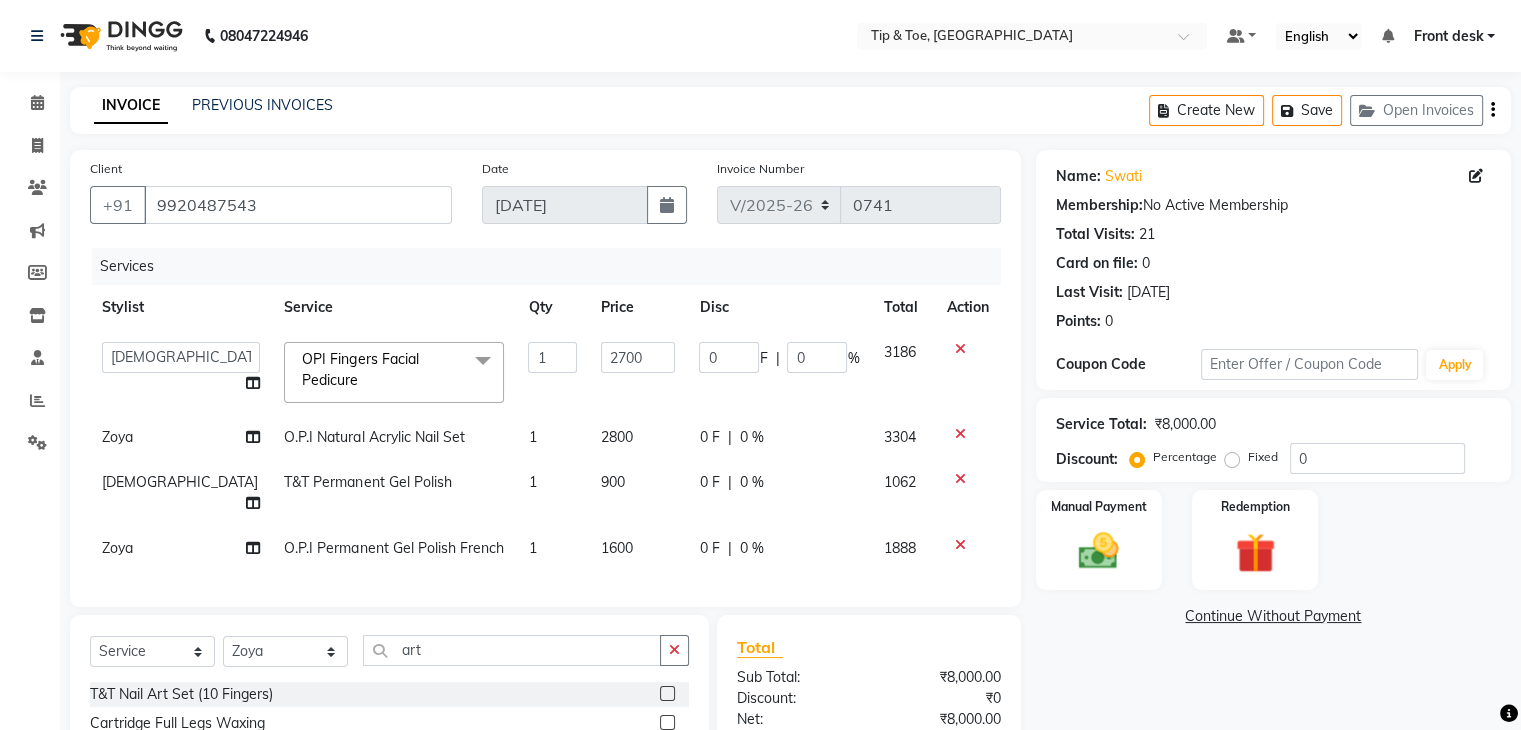 click 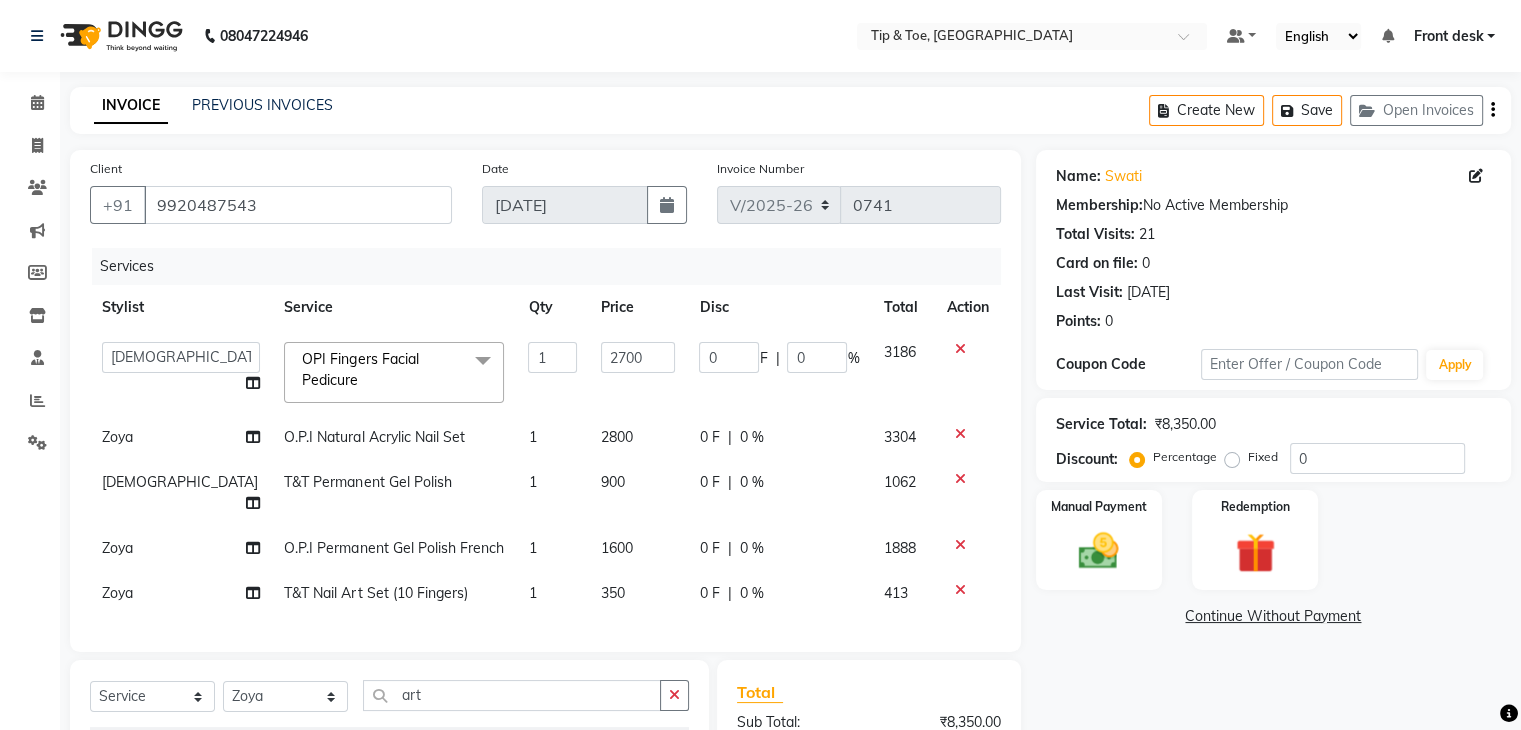 checkbox on "false" 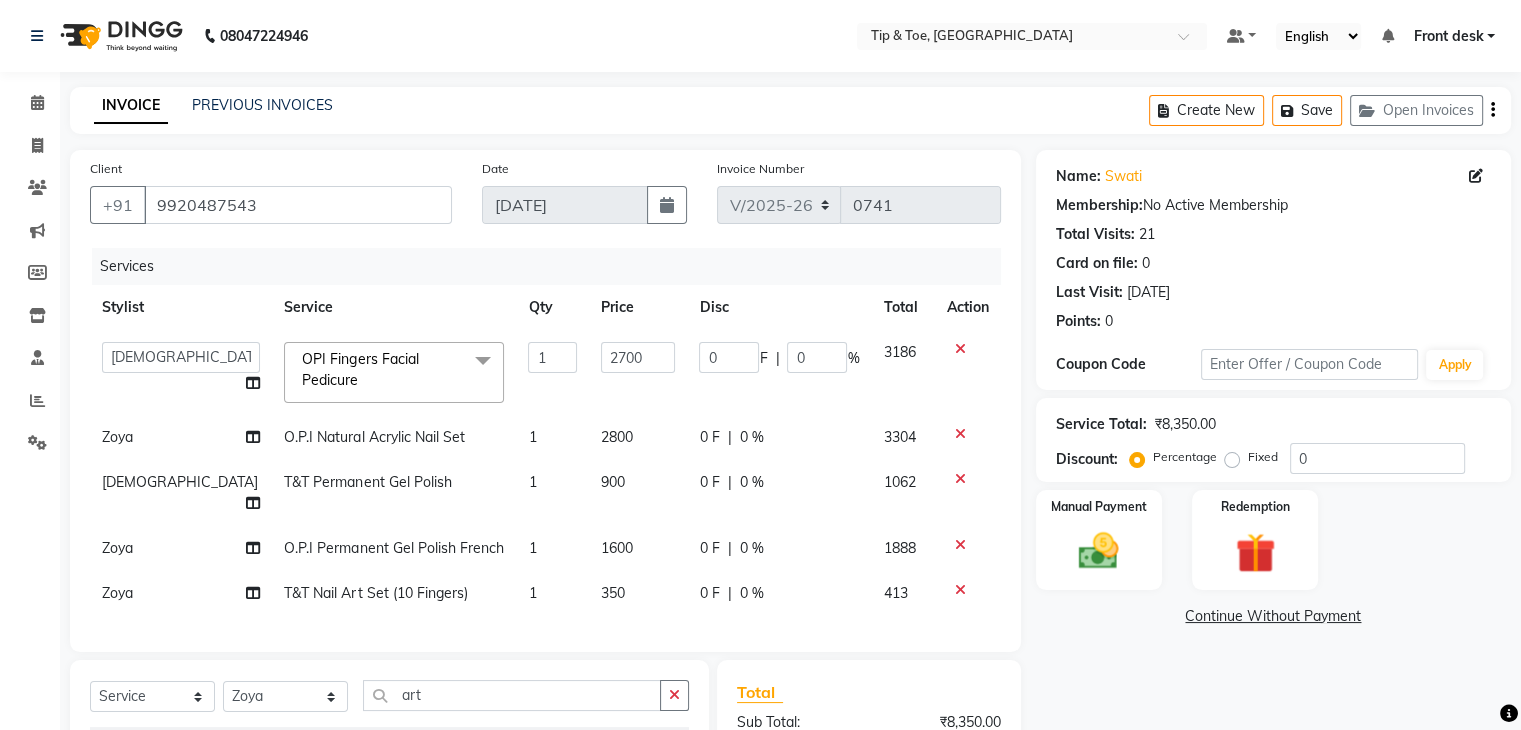 click on "350" 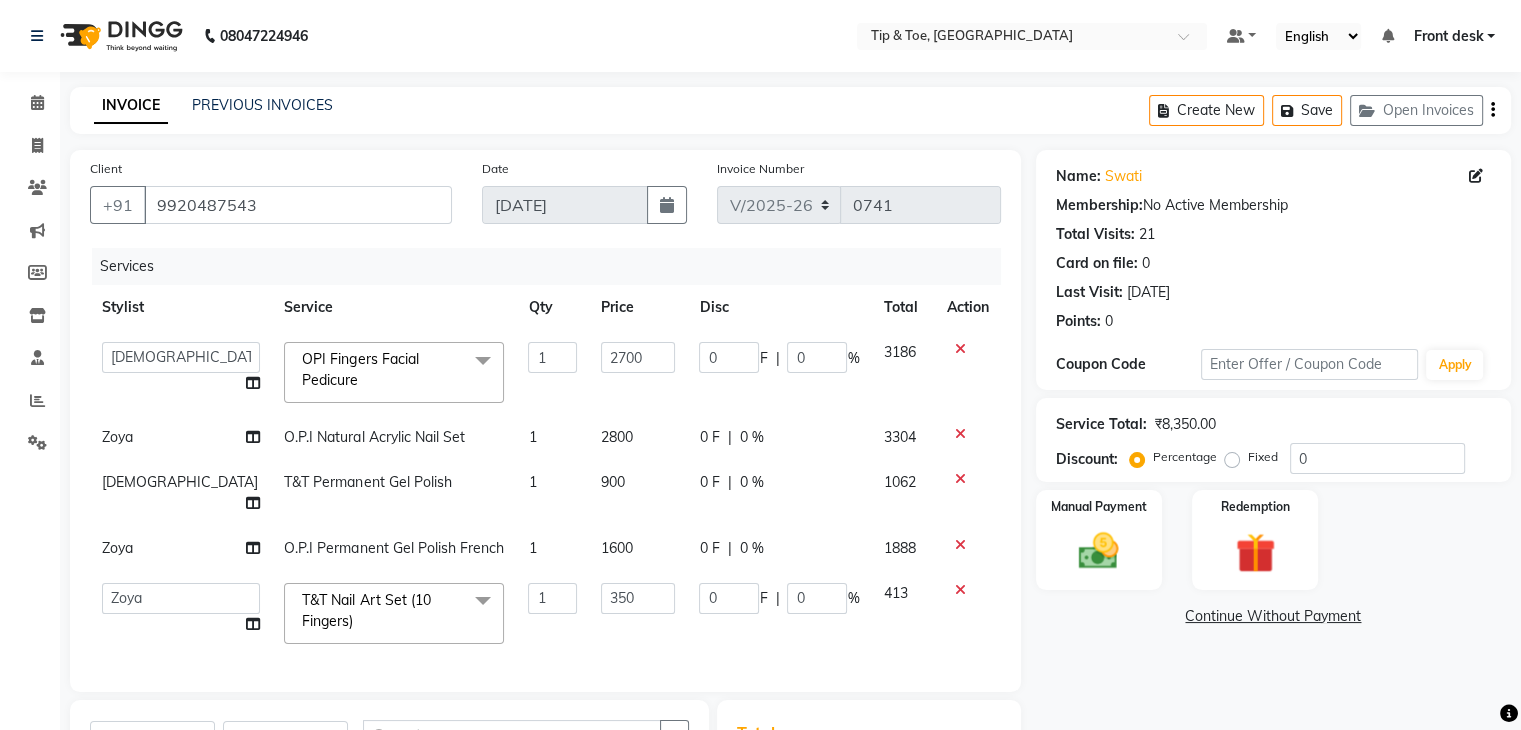 click on "350" 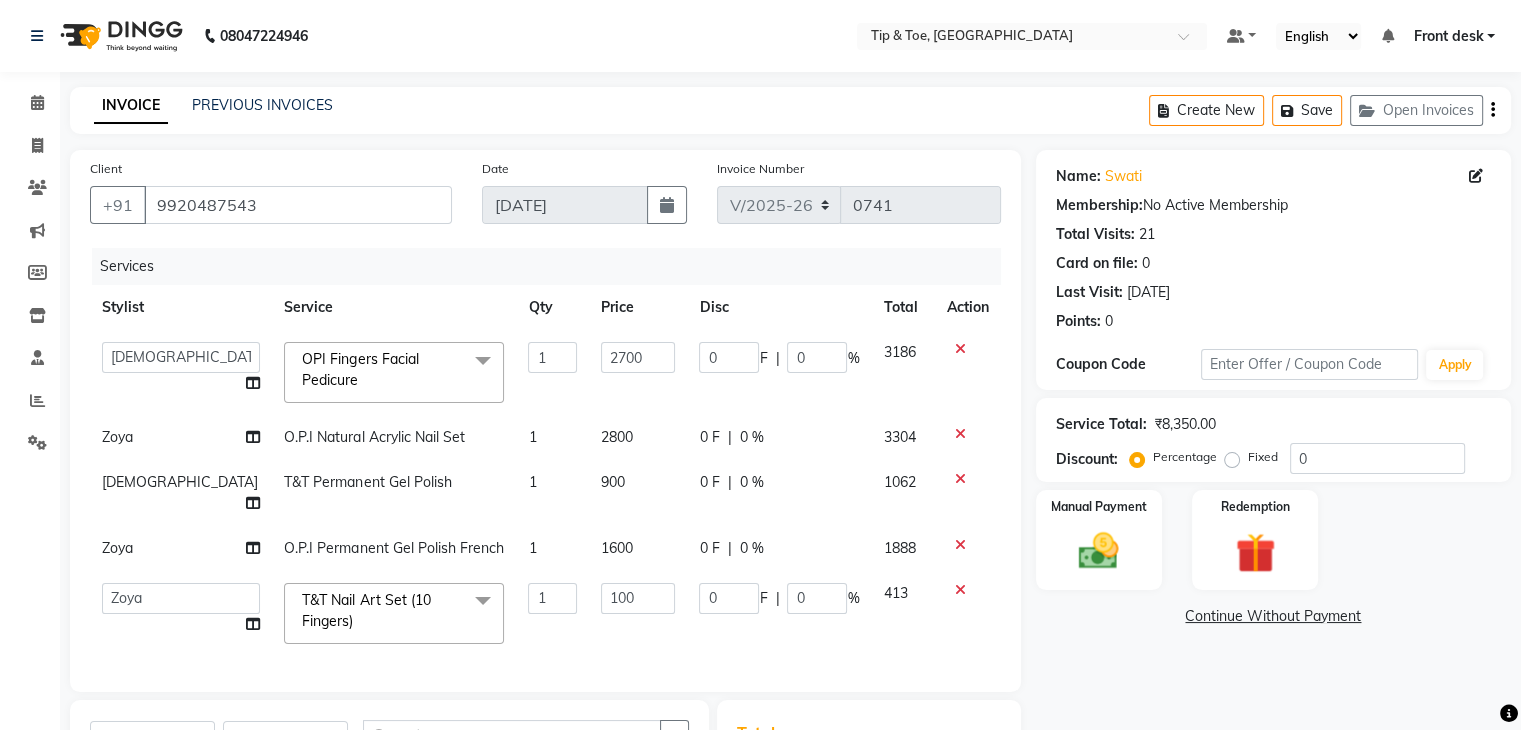 type on "1000" 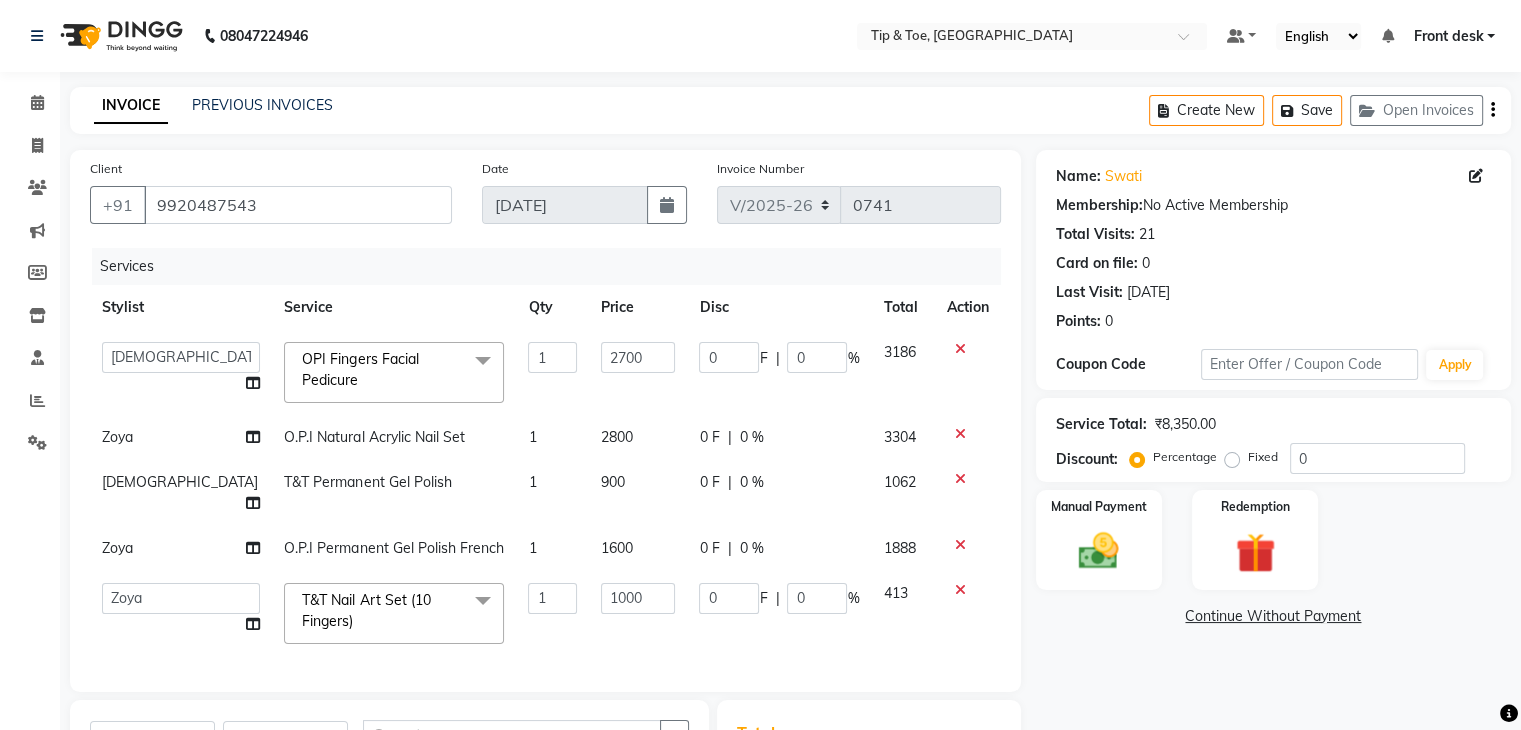 click on "Services Stylist Service Qty Price Disc Total Action  Front desk   [PERSON_NAME]   [PERSON_NAME]   Sweety   [PERSON_NAME]    [PERSON_NAME]   Yash   Zoya  OPI Fingers Facial Pedicure  x Extra AntiOxidant Paraffin Treatment Extra Scrub/Mask/Pack Foot Massage Voesh [US_STATE] [MEDICAL_DATA] Removal Gel Gehwol Classic Pedi Gehwol Med Pedi for Crack Skin Gehwol Med Lipidro Pedi Vedic valley manicure Vedic valley pedicure Essential Manicure w Scrub Essential Pedicure w Scrub T&T Nail Art Set (10 Fingers) T&T Acrylic Single Design T&T Single Nail Design T&T Glitter Color Change Permanent Alga Spa Manicure Eyebrow Lamination Lashes Tinting Eyebrow Tinting Russian Lashes Touch-Up Russian Lashes Extension Waiting charge 1 hr Lashes Removal Single Line Lashes Extension Barbie Lashes Extension Lashes Touch-Up O.P.I Ombre Gel Nail Set O.P.I Ombre Acrylic Nail Set O.P.I French Acrylic Nail Set O.P.I Natural Acrylic Nail Set O.P.I French Gel Nail Set O.P.I Natural Gel Nail Set O.P.I Gel Overlays O.P.I Acrylic Overlays O.P.I Gel Coat" 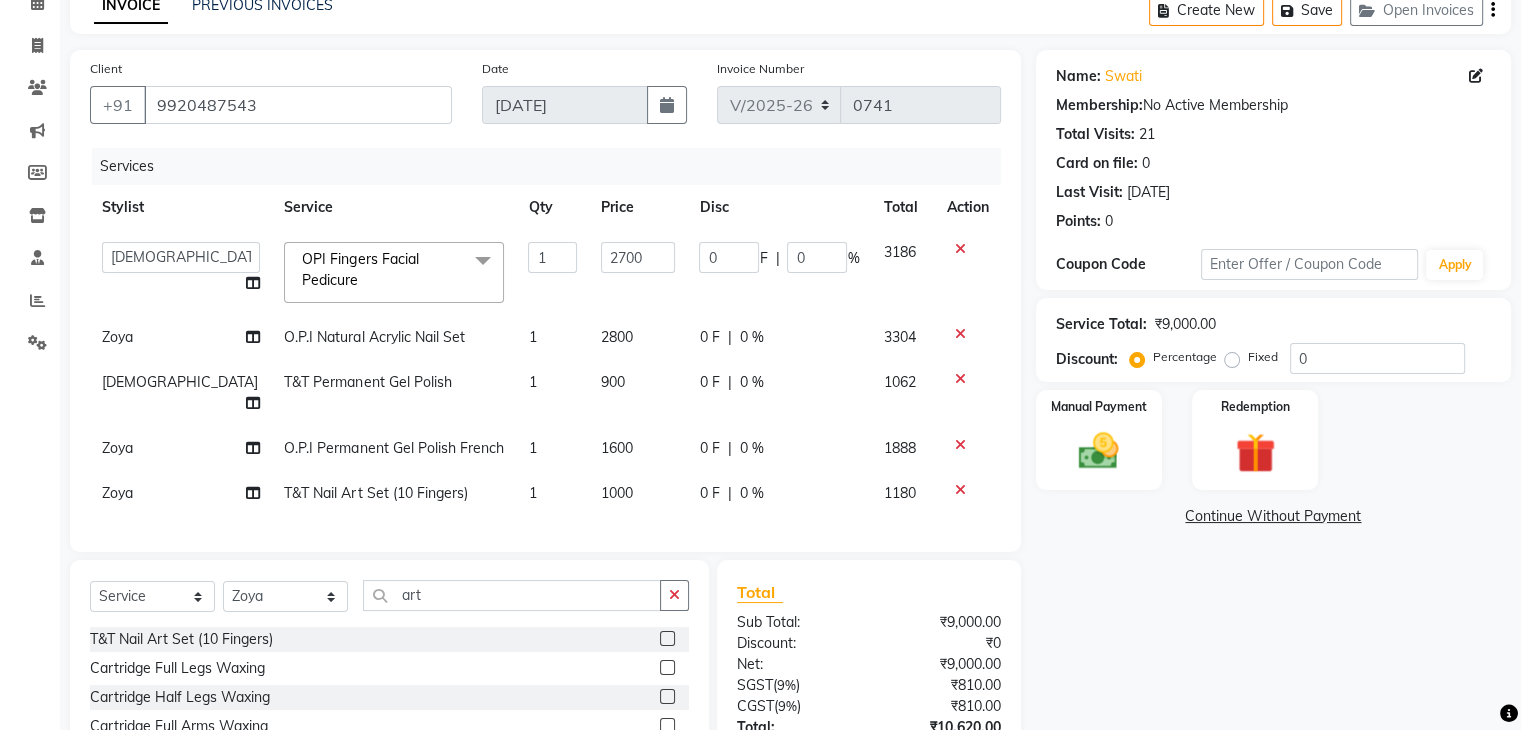 scroll, scrollTop: 200, scrollLeft: 0, axis: vertical 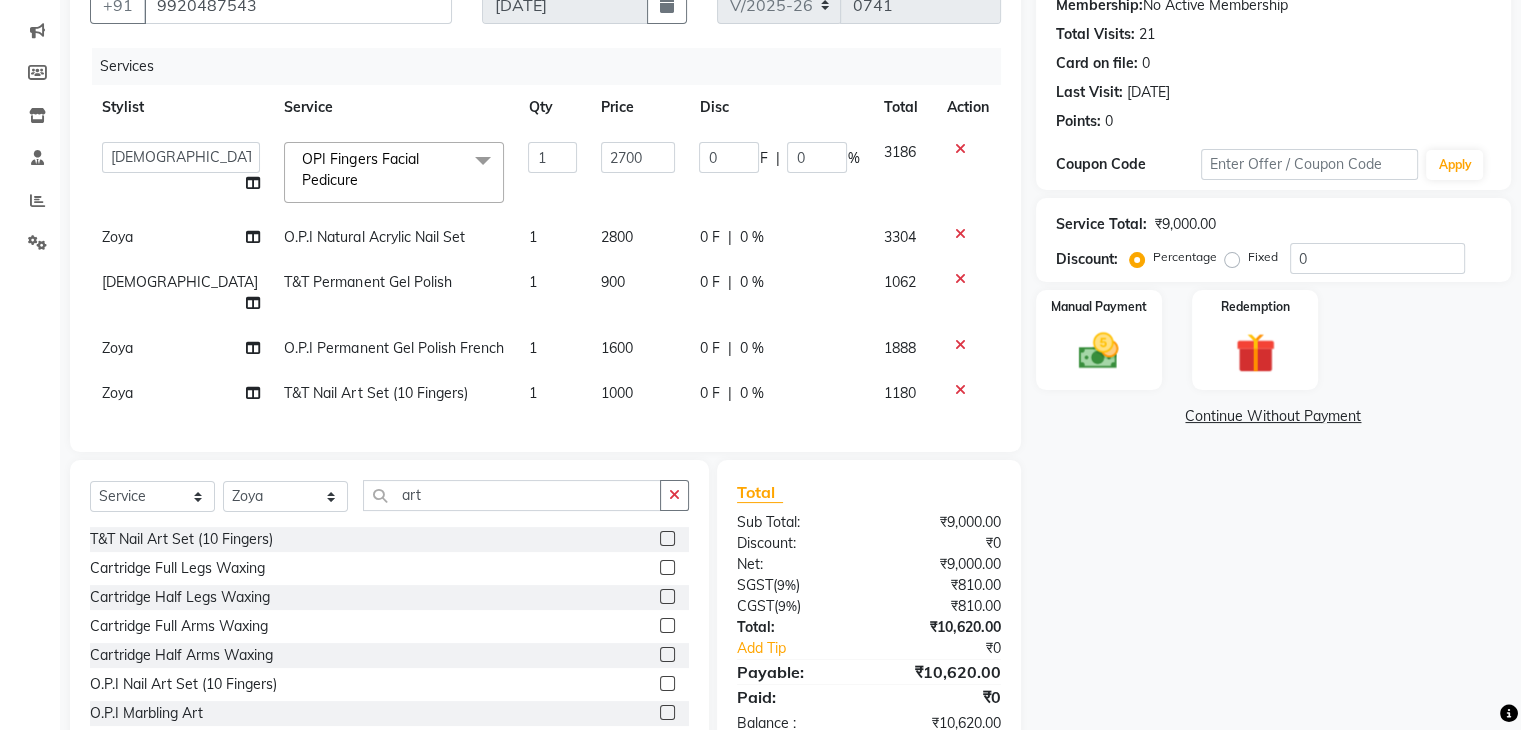 click on "O.P.I Natural Acrylic Nail Set" 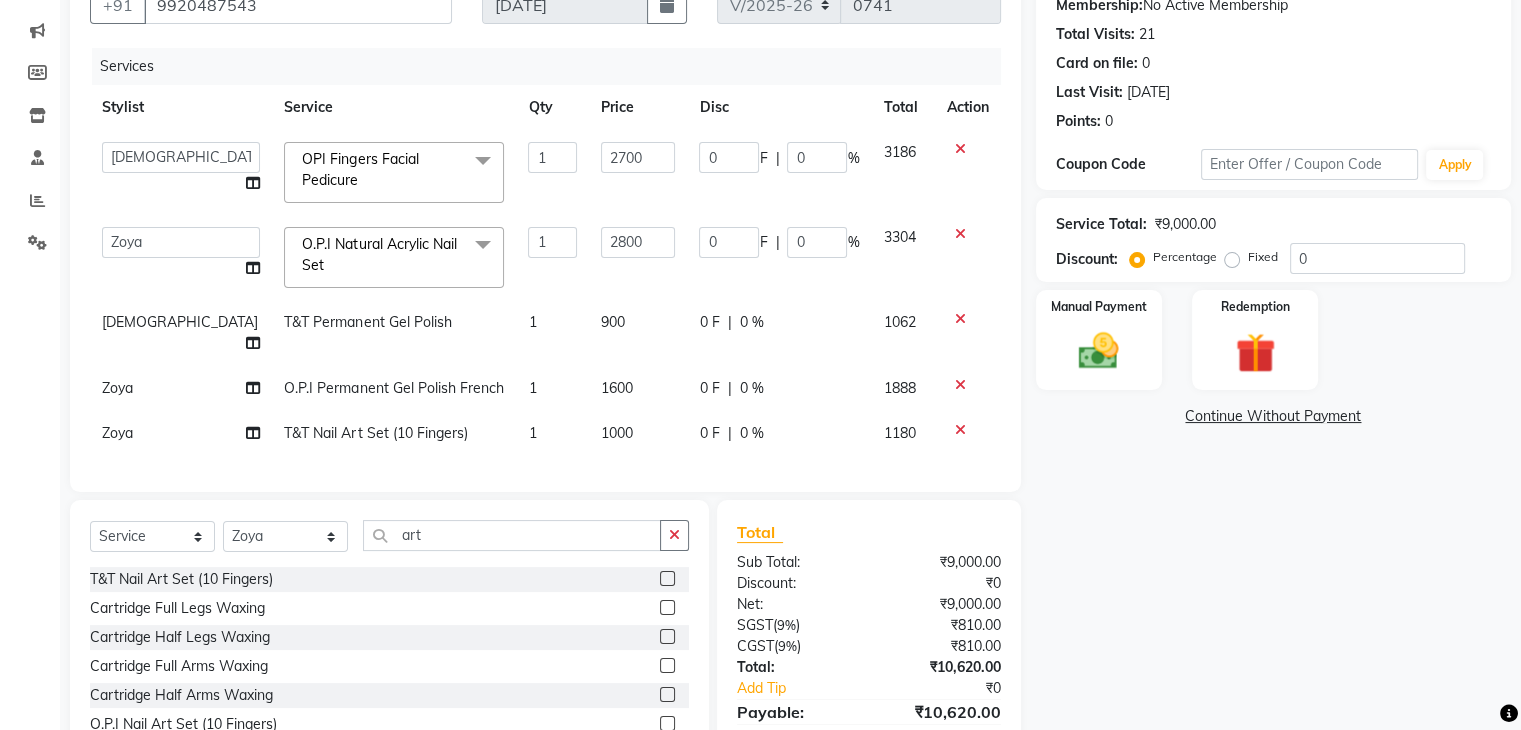 click on "O.P.I Natural Acrylic Nail Set" 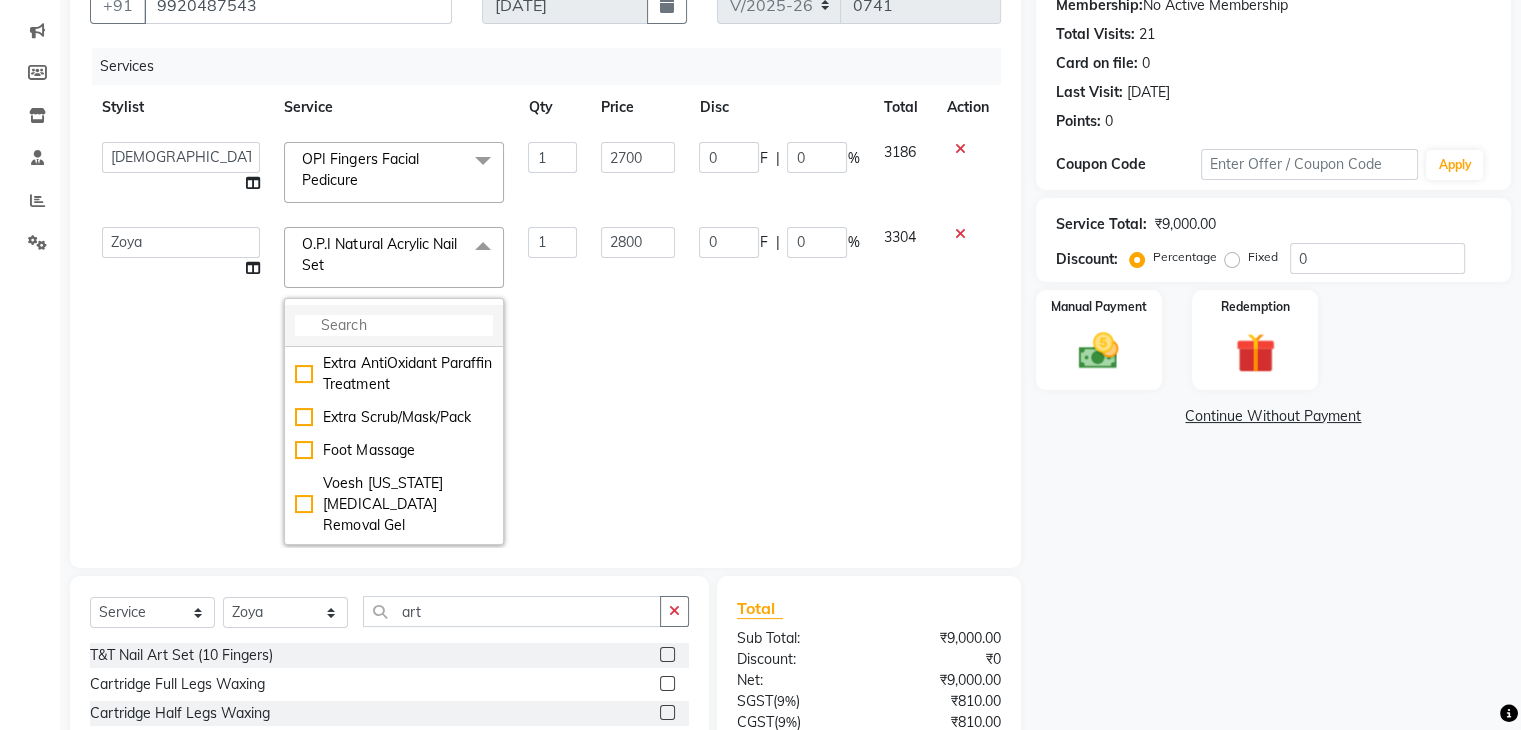 click 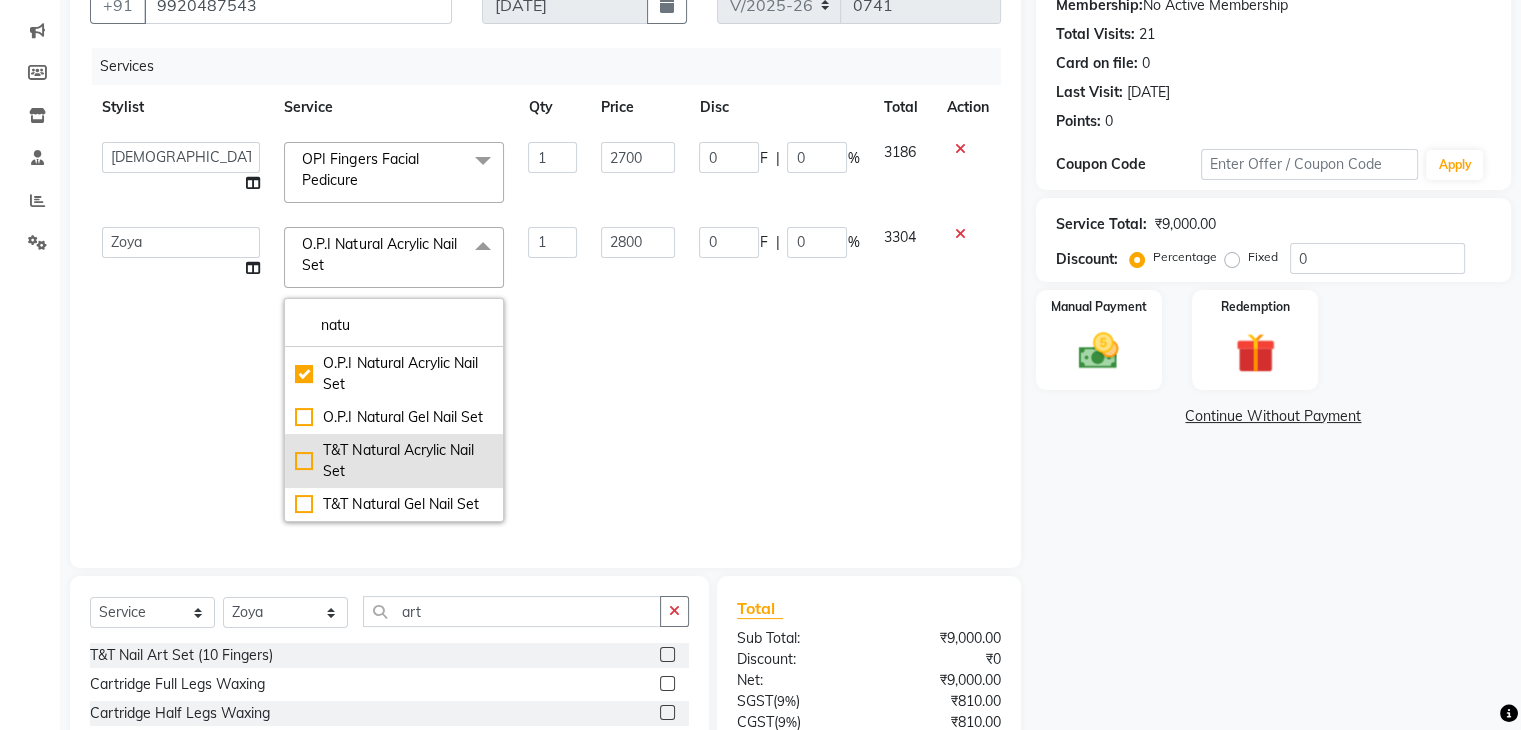 type on "natu" 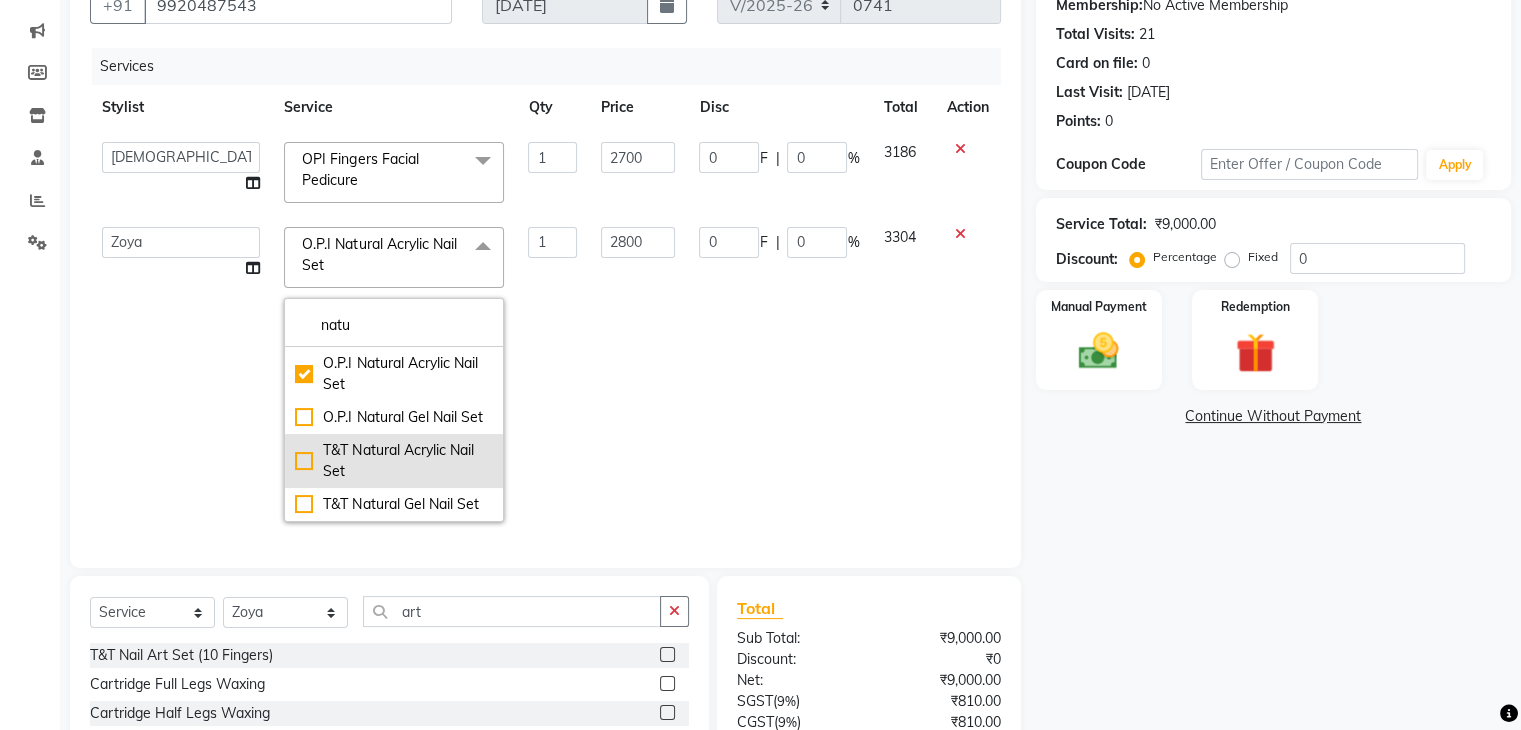 click on "T&T Natural Acrylic Nail Set" 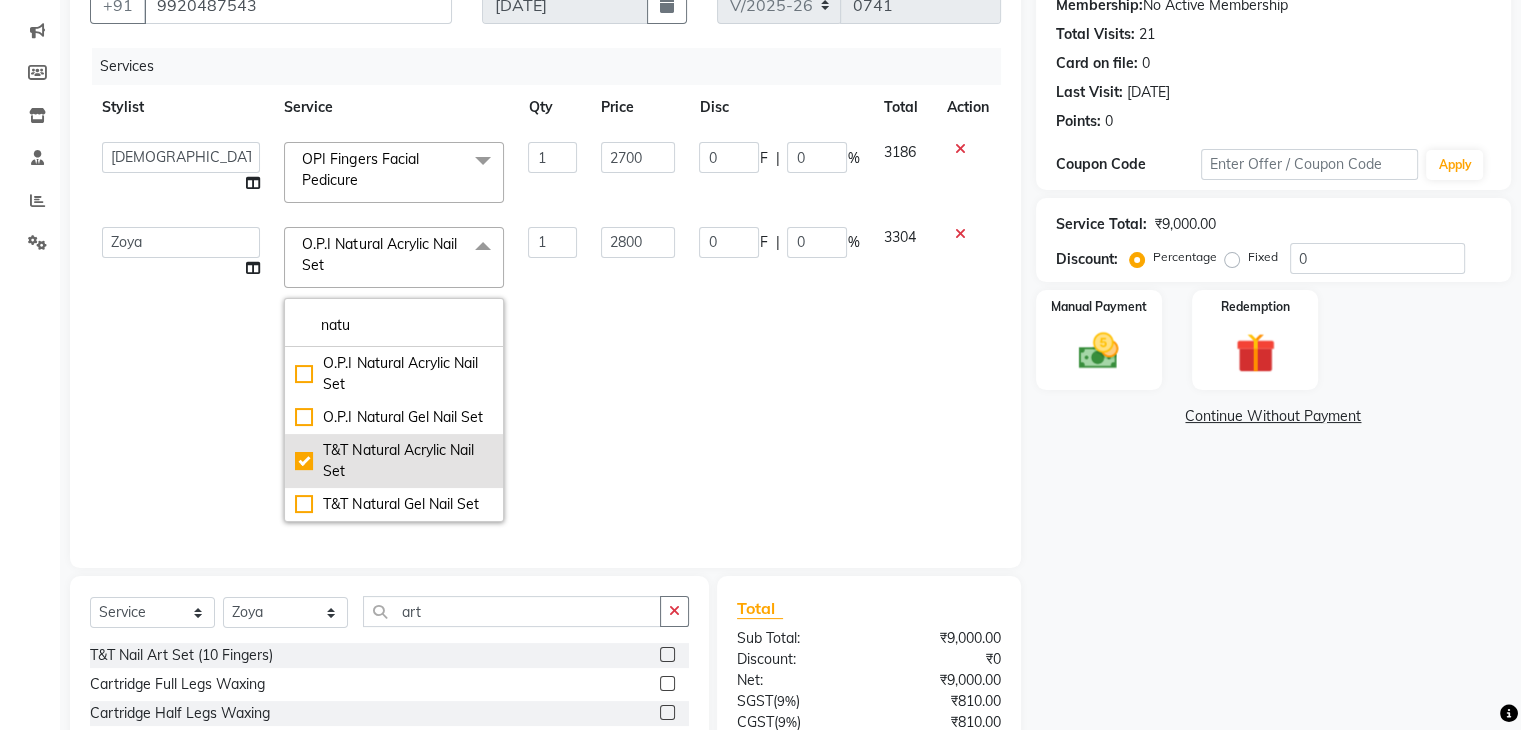 checkbox on "false" 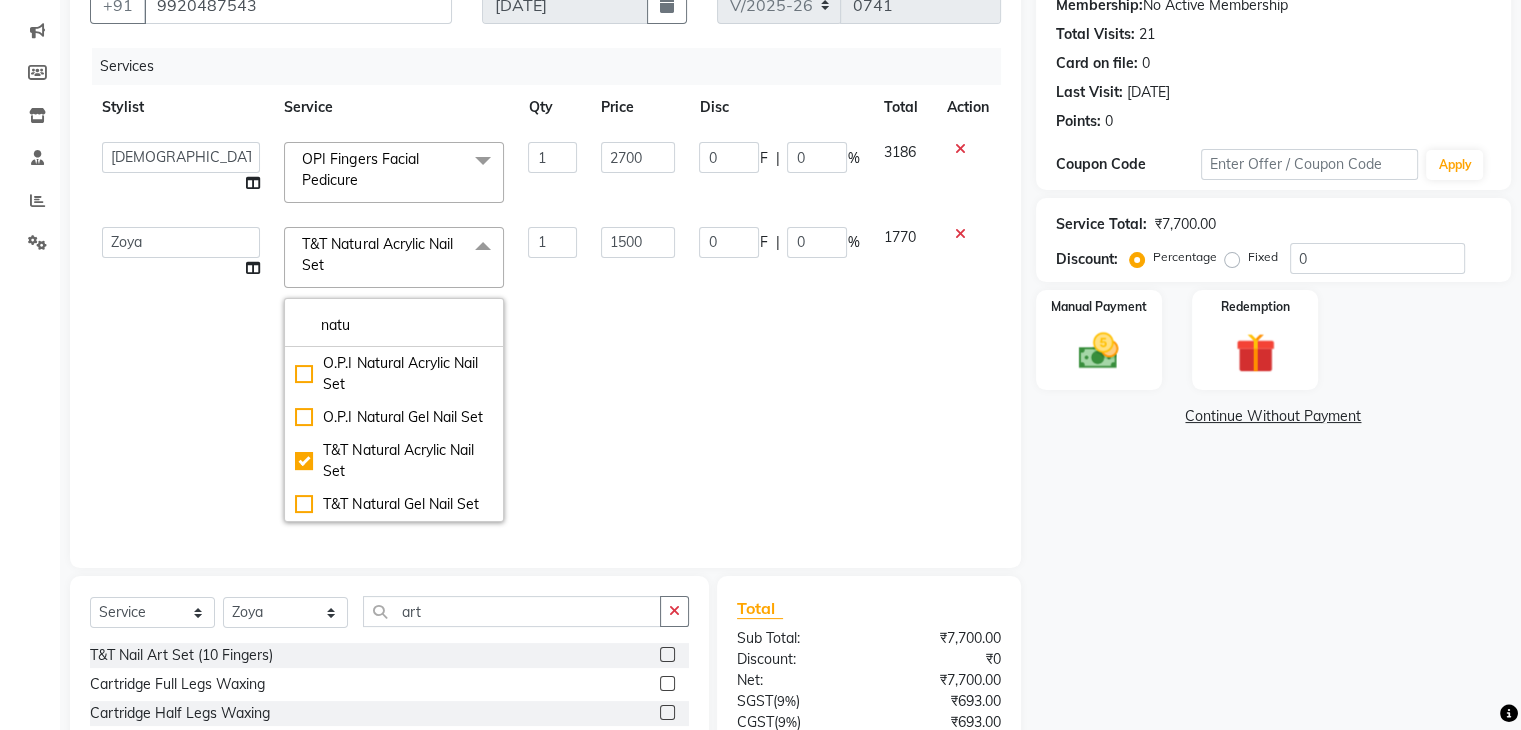 click on "Name: Swati  Membership:  No Active Membership  Total Visits:  21 Card on file:  0 Last Visit:   [DATE] Points:   0  Coupon Code Apply Service Total:  ₹7,700.00  Discount:  Percentage   Fixed  0 Manual Payment Redemption  Continue Without Payment" 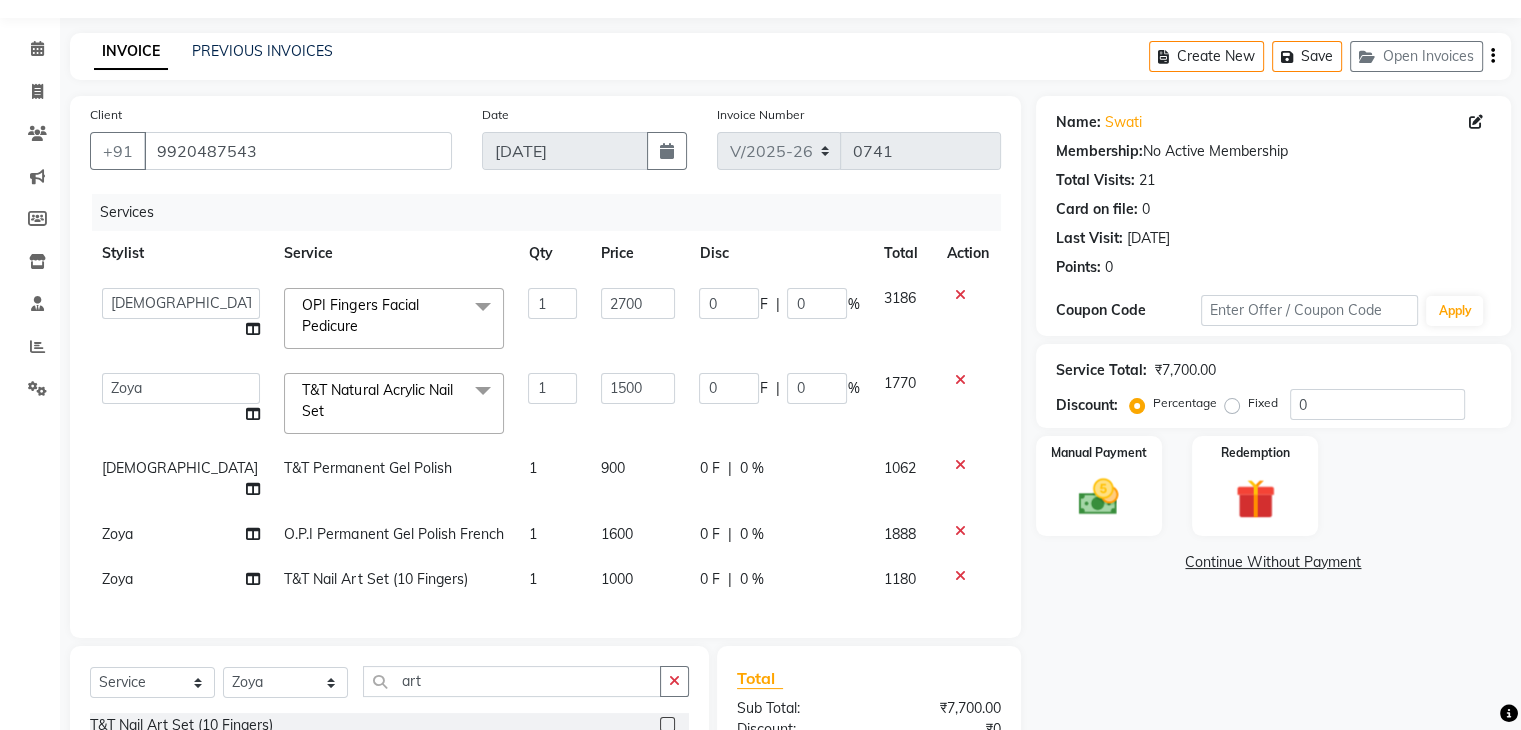 scroll, scrollTop: 0, scrollLeft: 0, axis: both 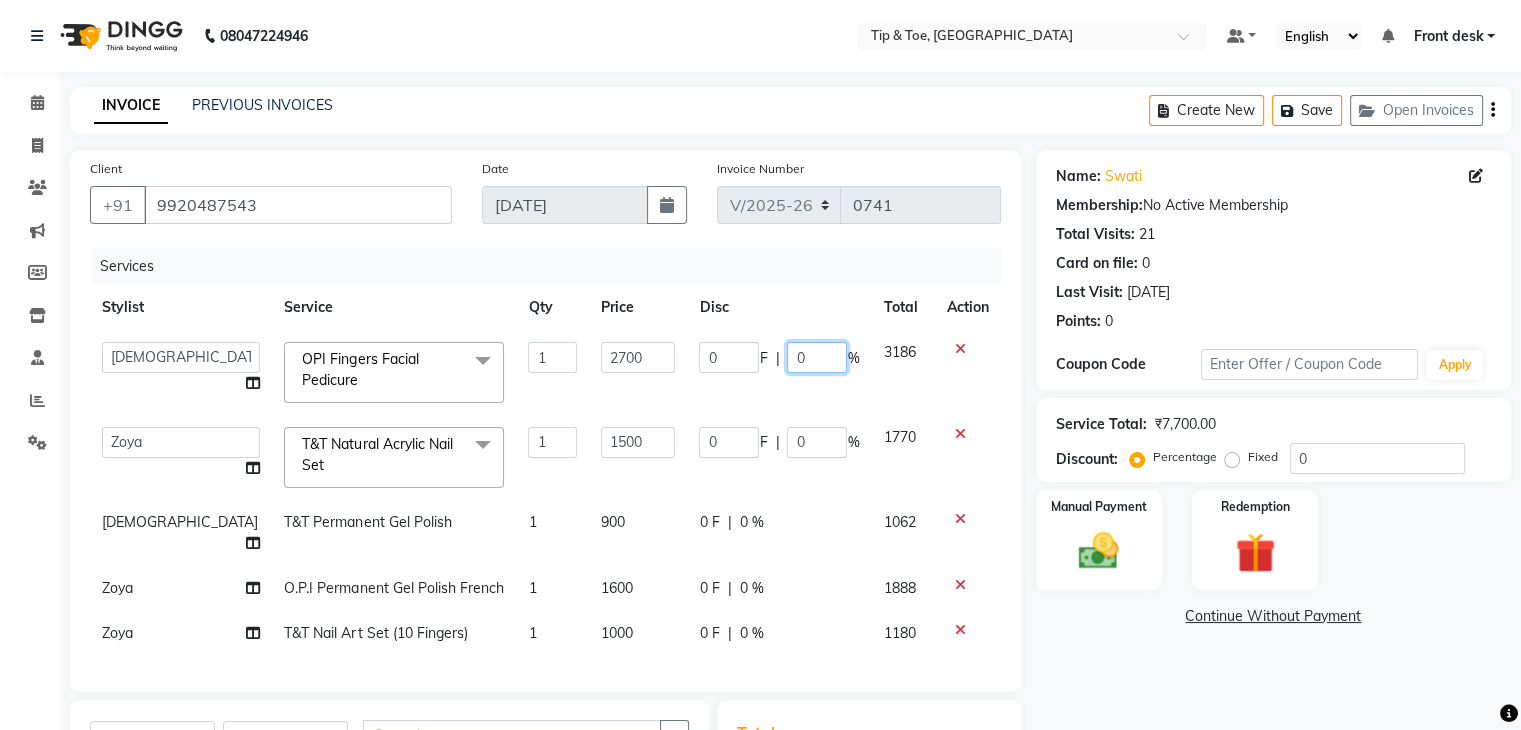 click on "0" 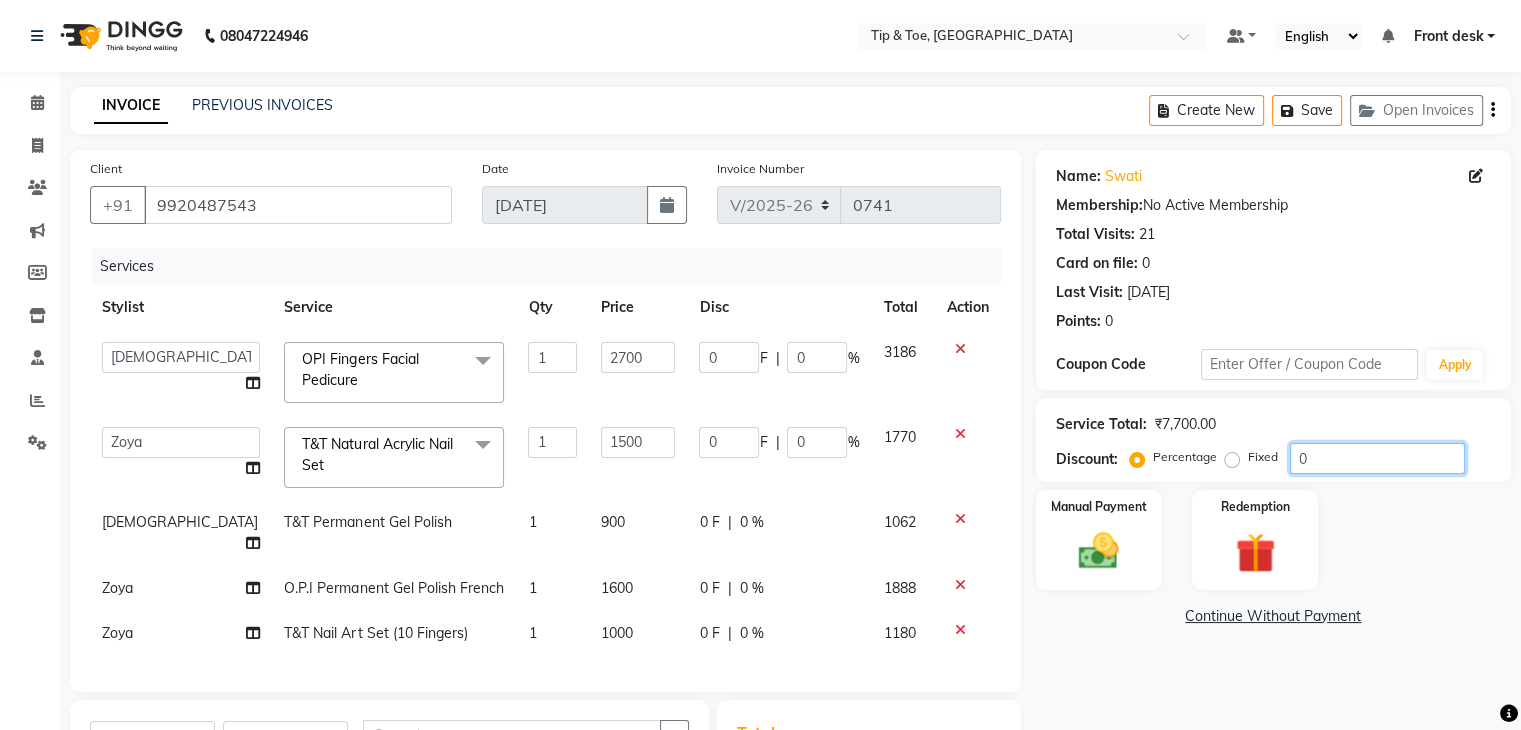 click on "0" 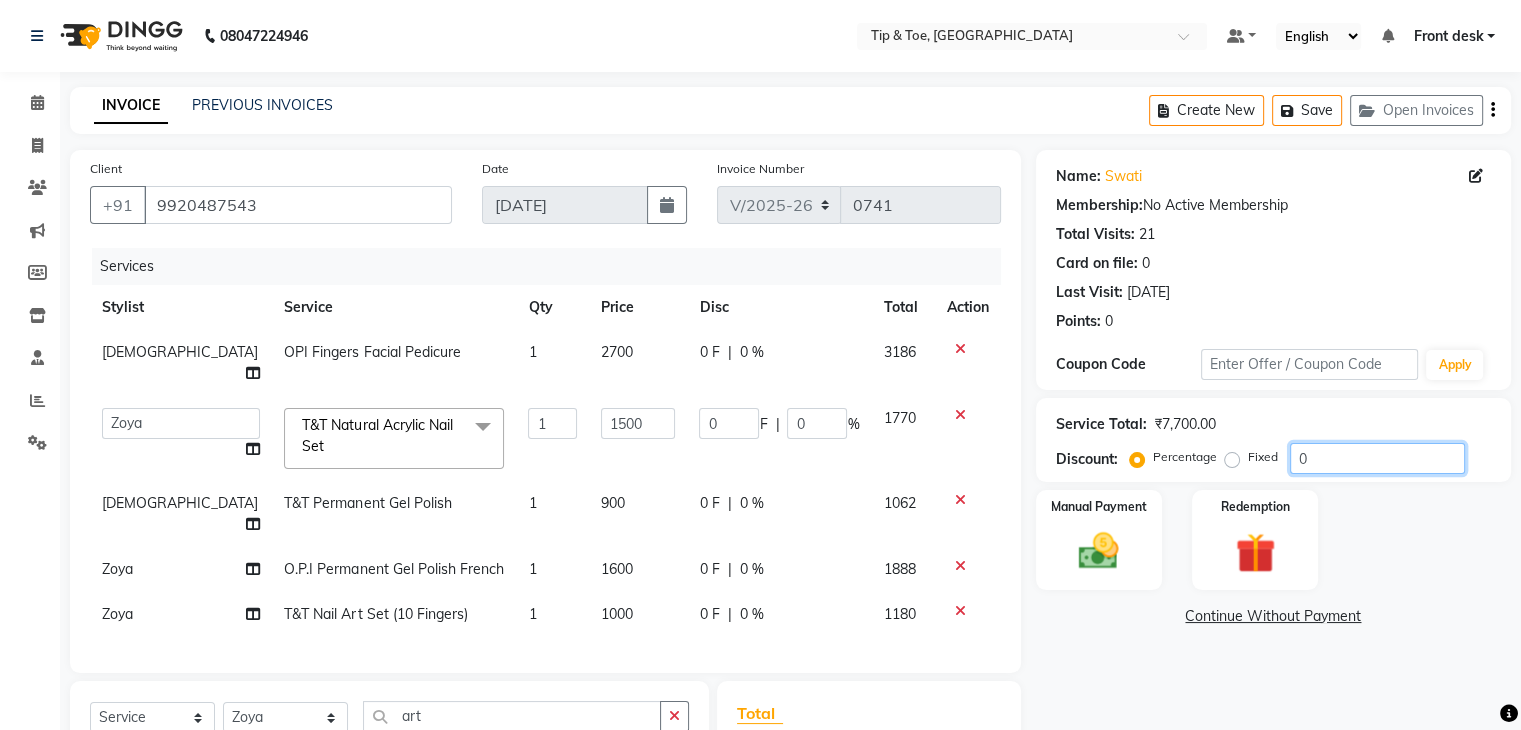 click on "0" 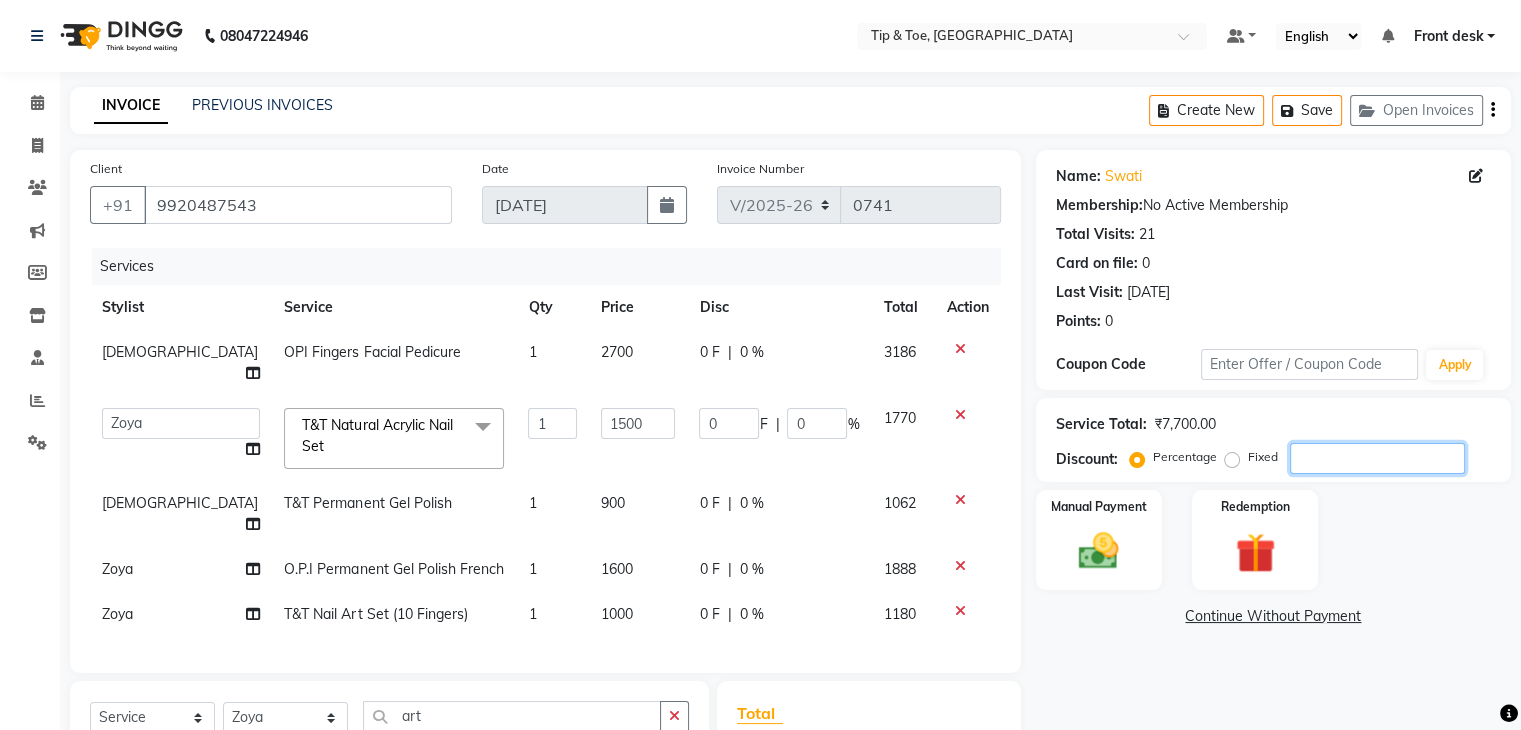 type on "3" 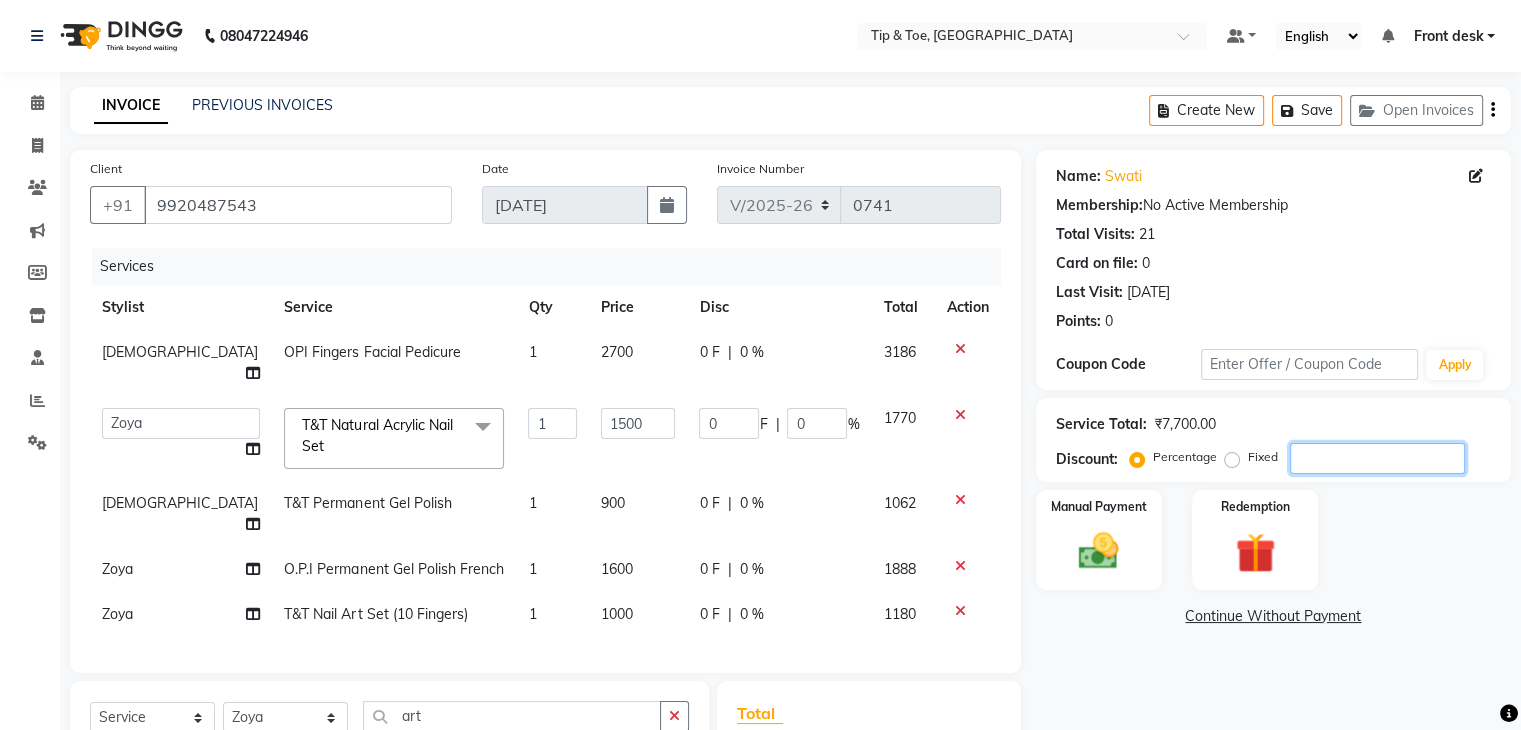 type on "45" 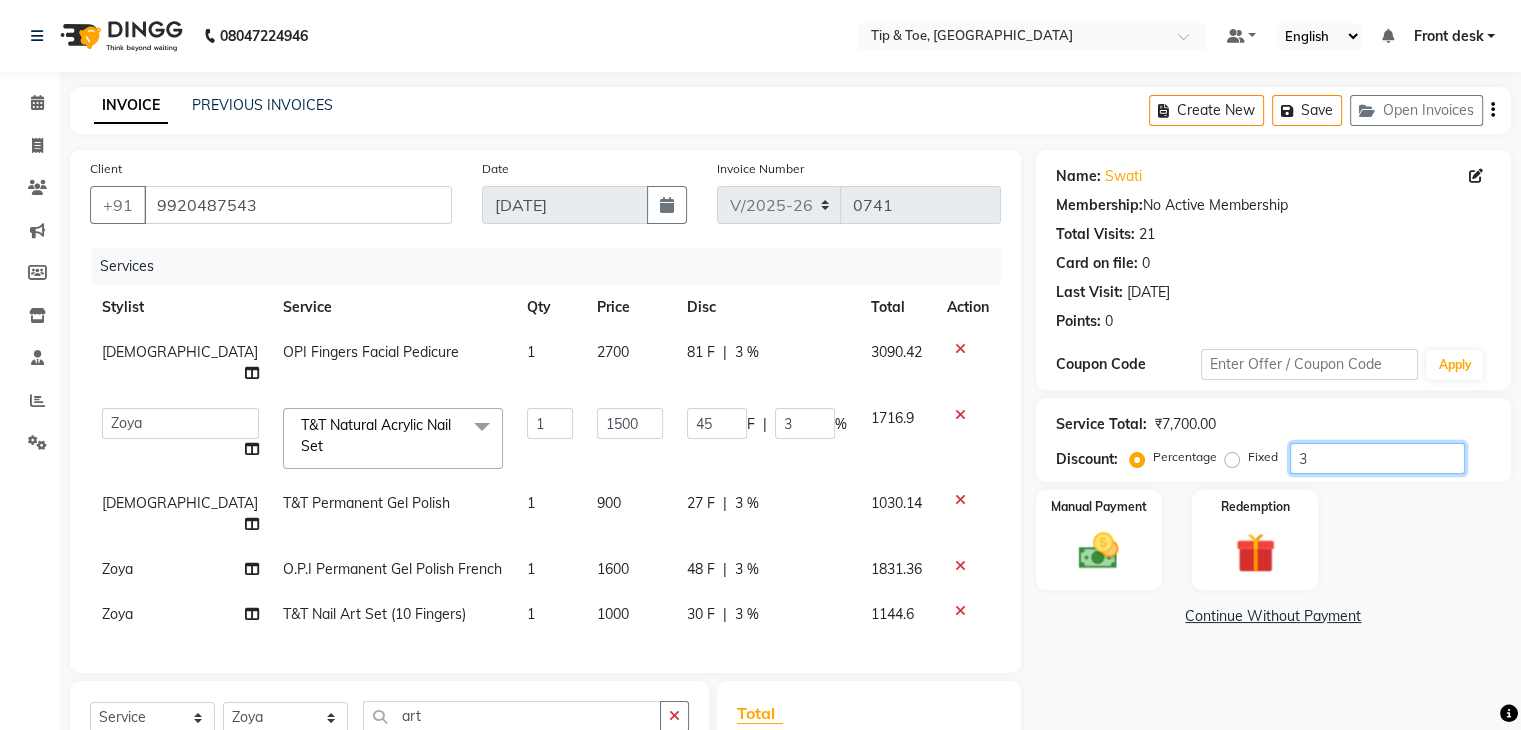 type on "30" 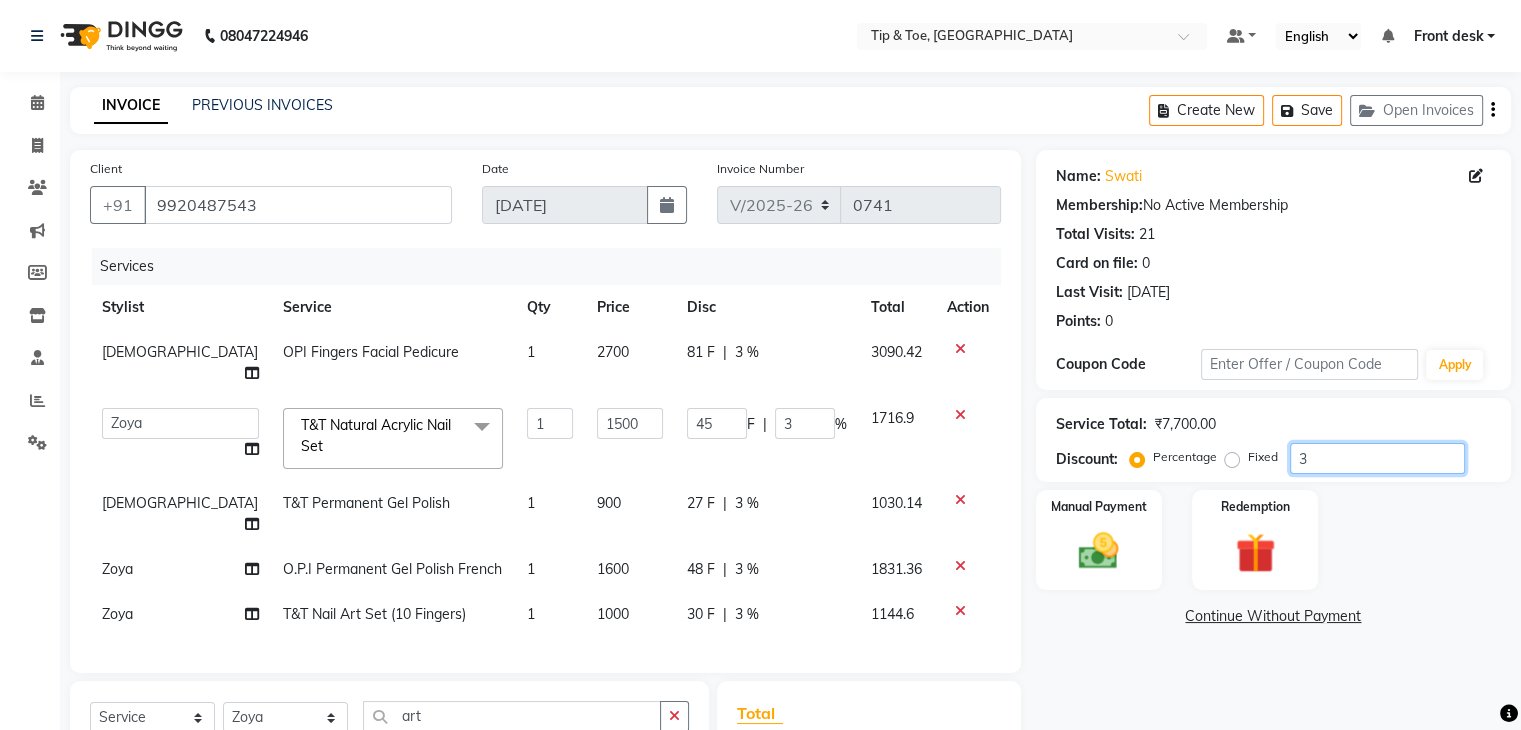 type on "450" 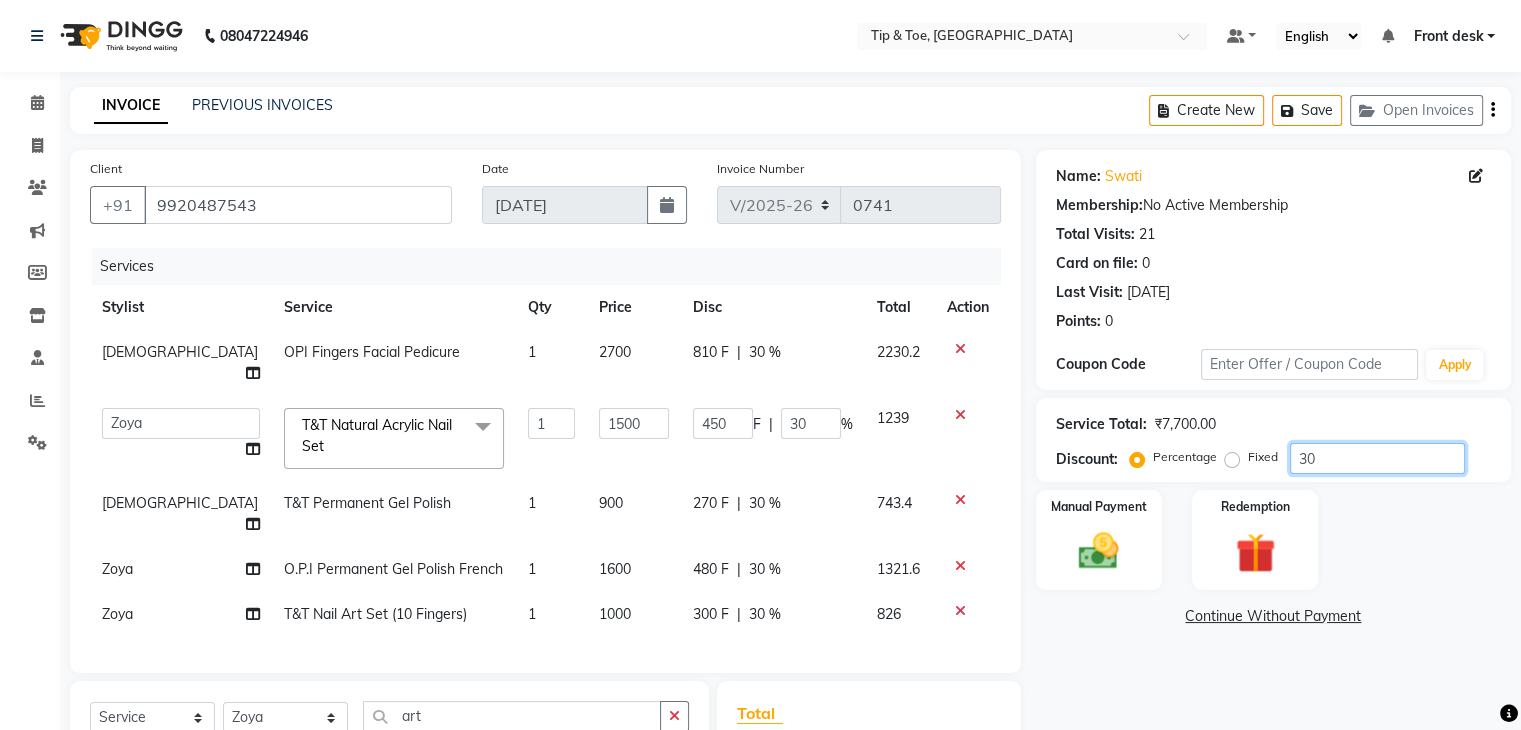 type on "30" 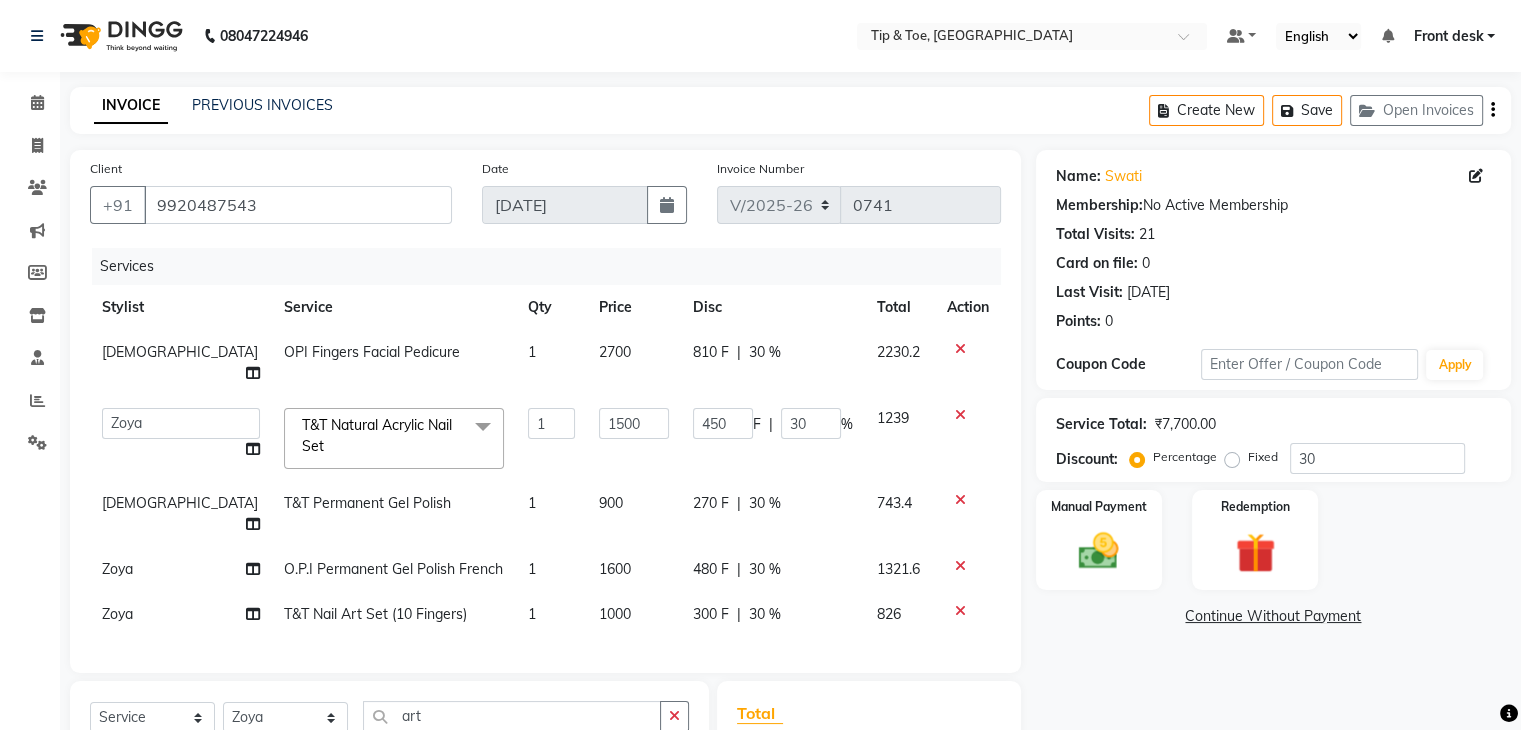 click on "Name: Swati  Membership:  No Active Membership  Total Visits:  21 Card on file:  0 Last Visit:   [DATE] Points:   0  Coupon Code Apply Service Total:  ₹7,700.00  Discount:  Percentage   Fixed  30 Manual Payment Redemption  Continue Without Payment" 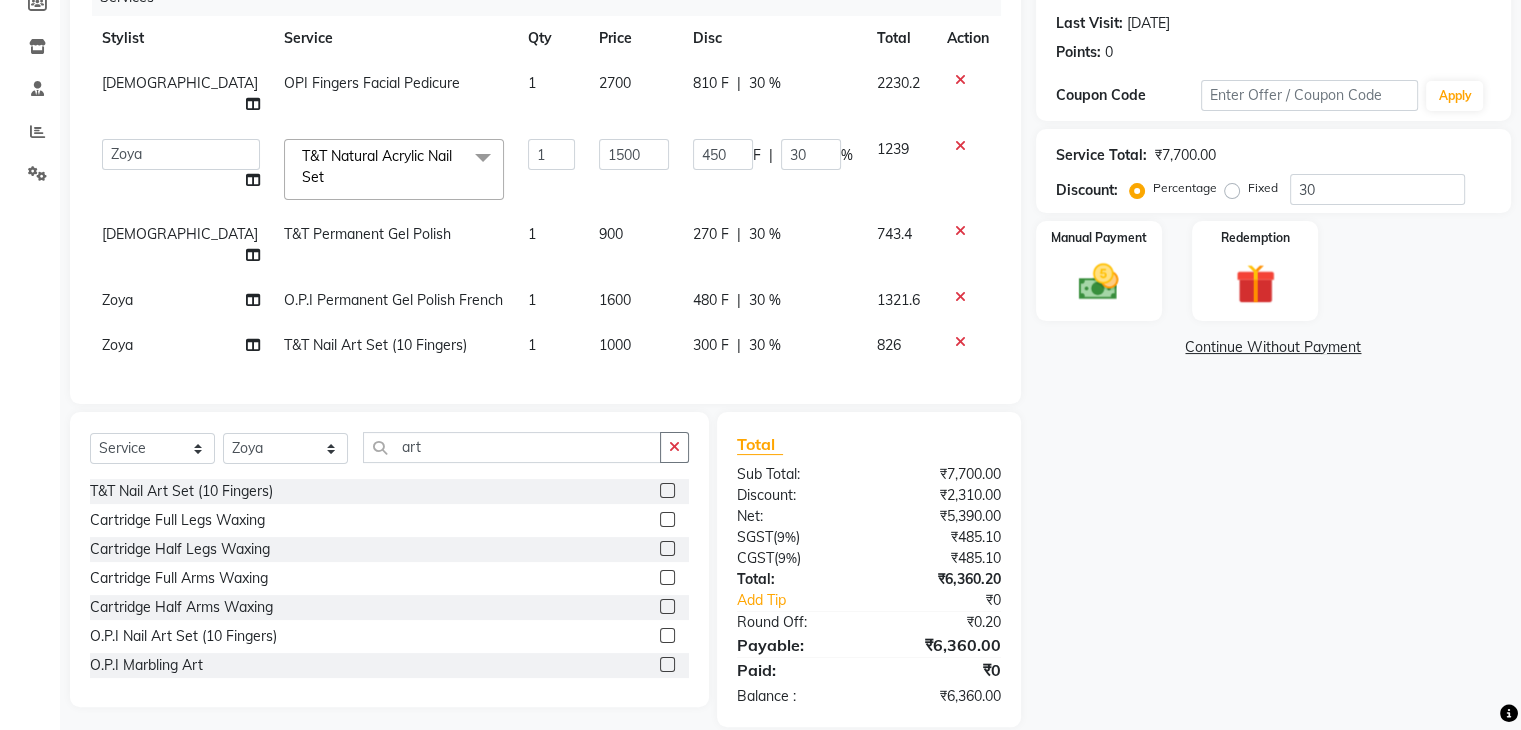 click on "Name: Swati  Membership:  No Active Membership  Total Visits:  21 Card on file:  0 Last Visit:   [DATE] Points:   0  Coupon Code Apply Service Total:  ₹7,700.00  Discount:  Percentage   Fixed  30 Manual Payment Redemption  Continue Without Payment" 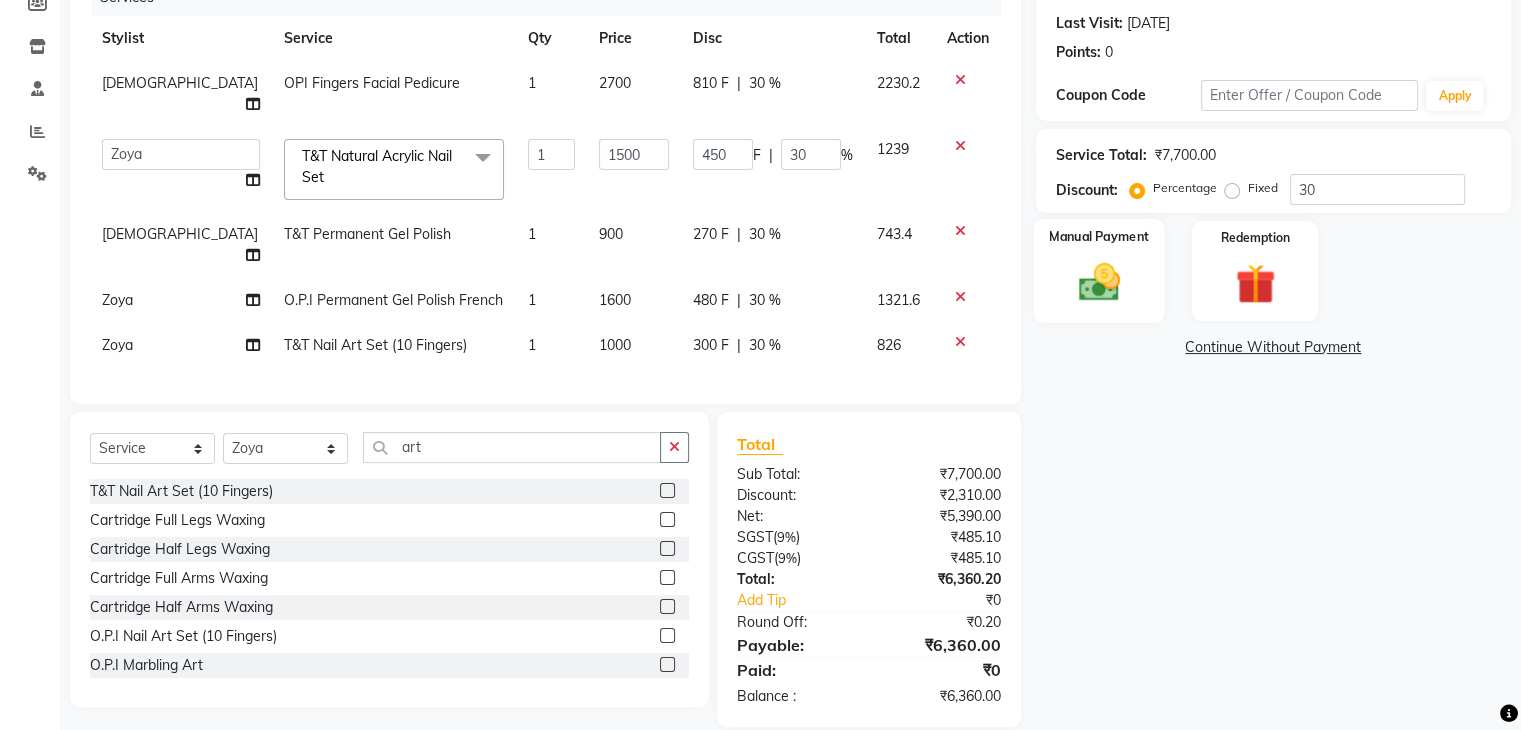 click 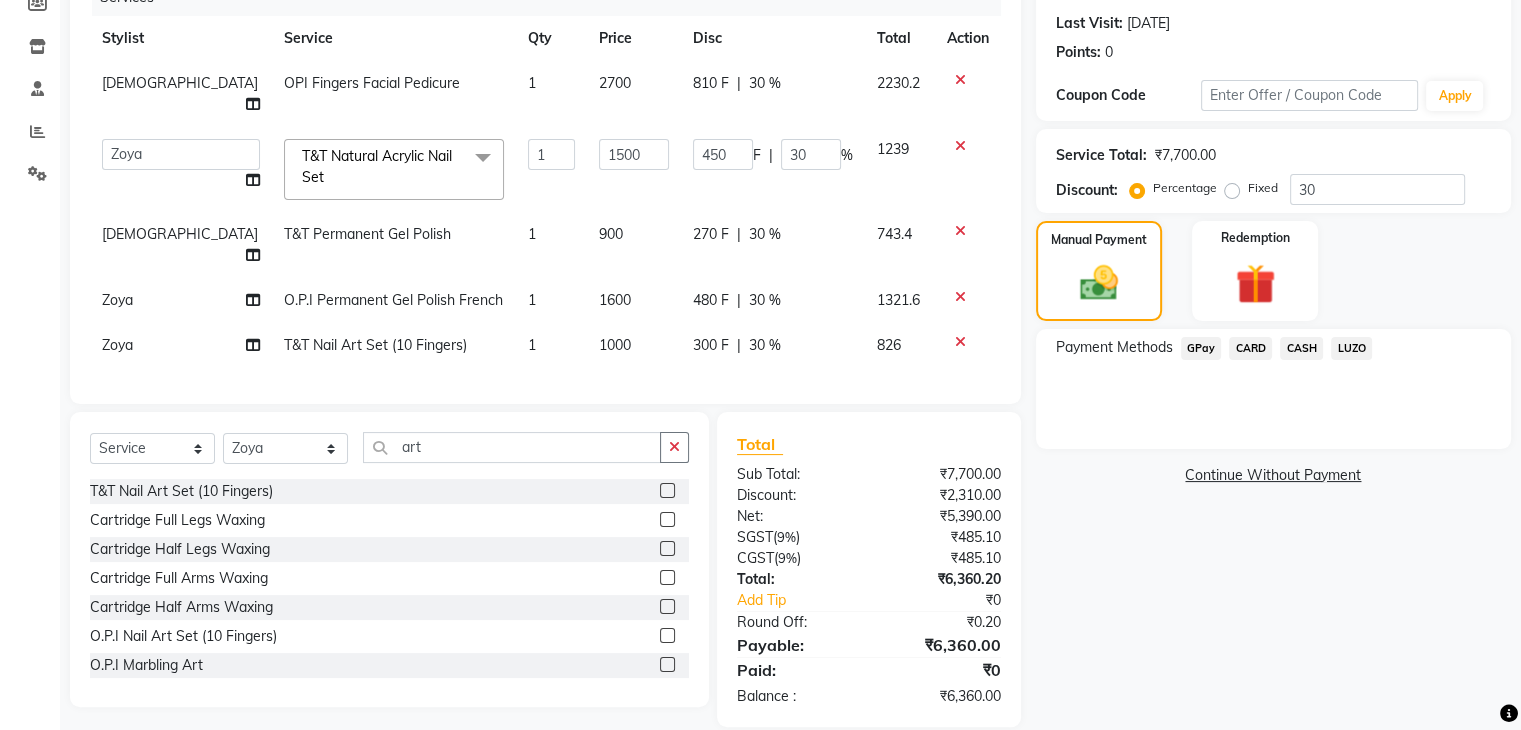 click on "LUZO" 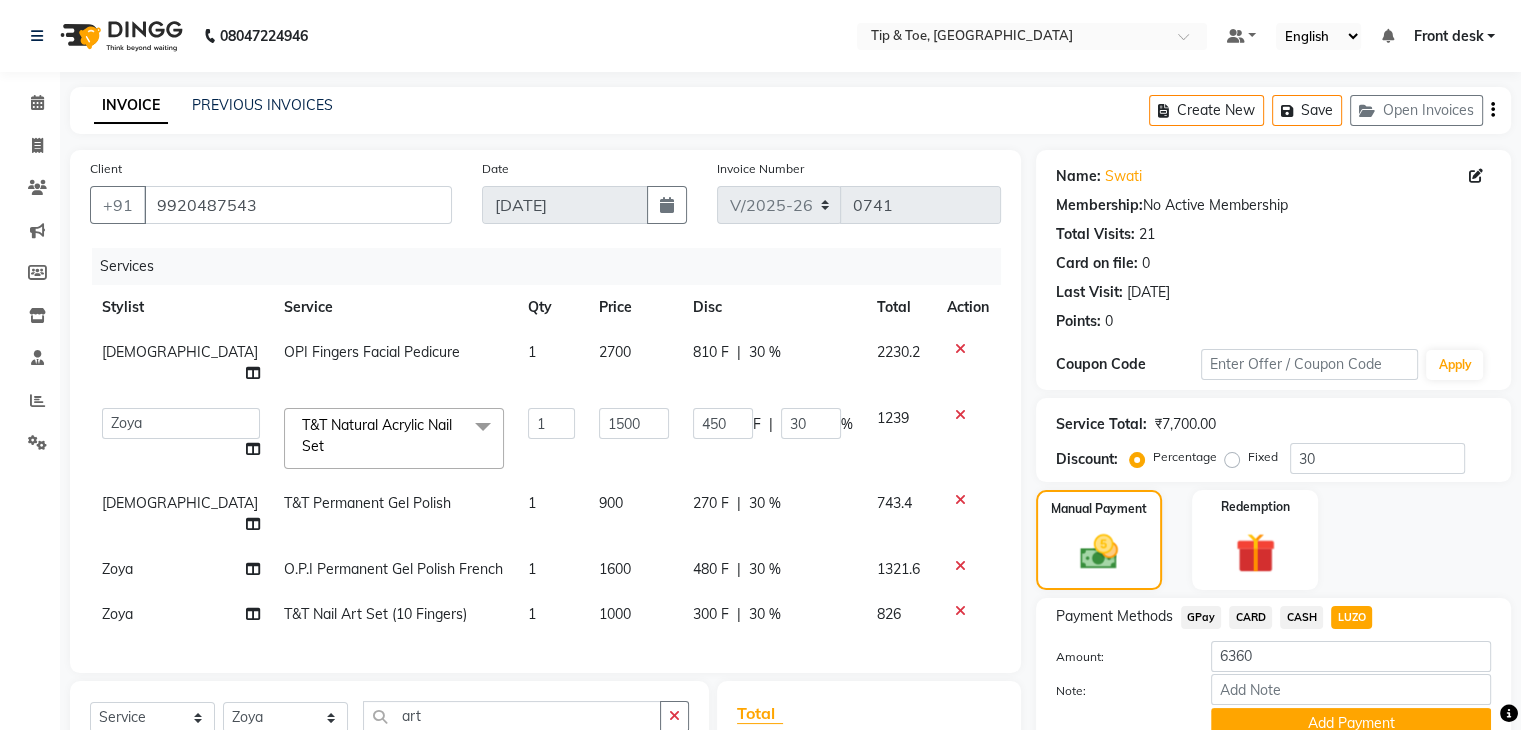 scroll, scrollTop: 269, scrollLeft: 0, axis: vertical 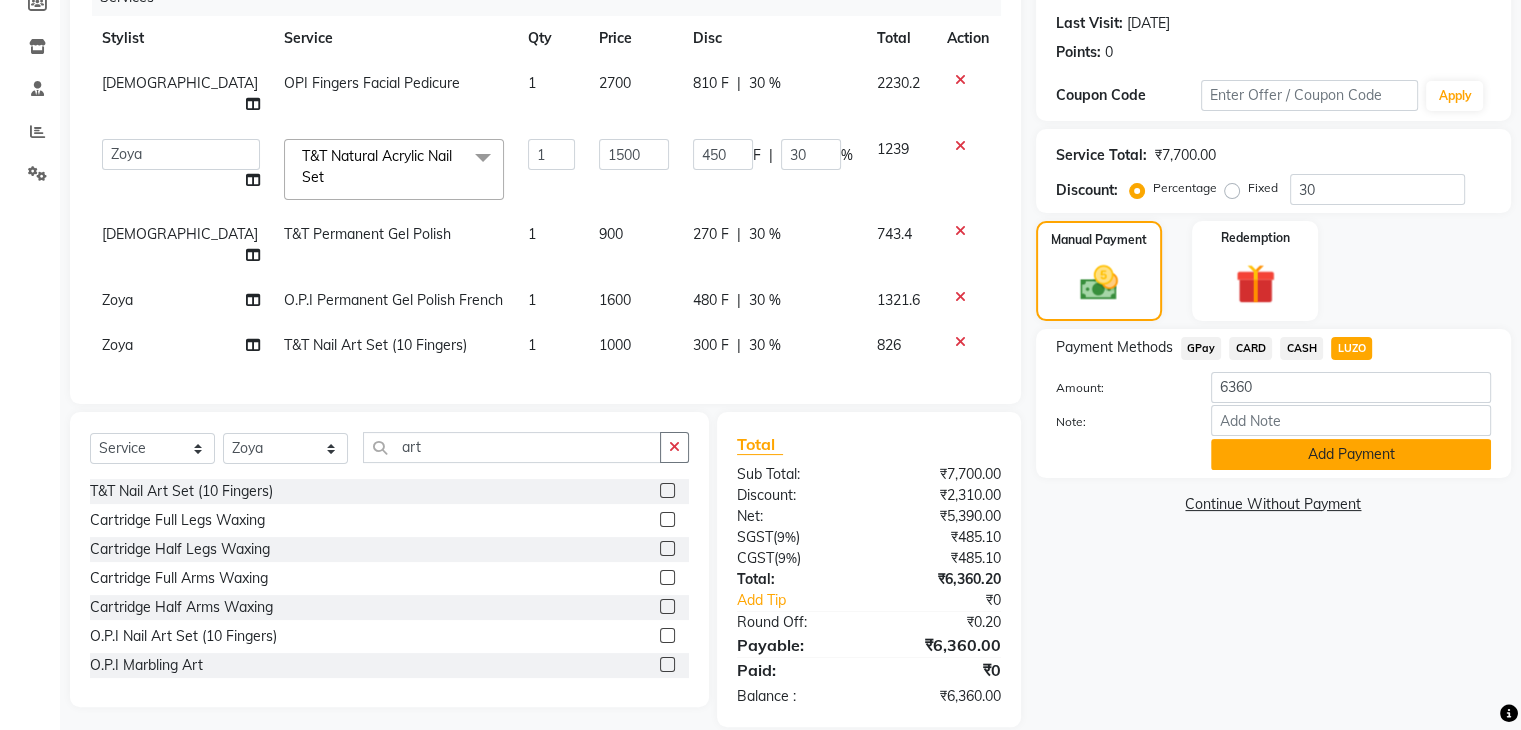 click on "Add Payment" 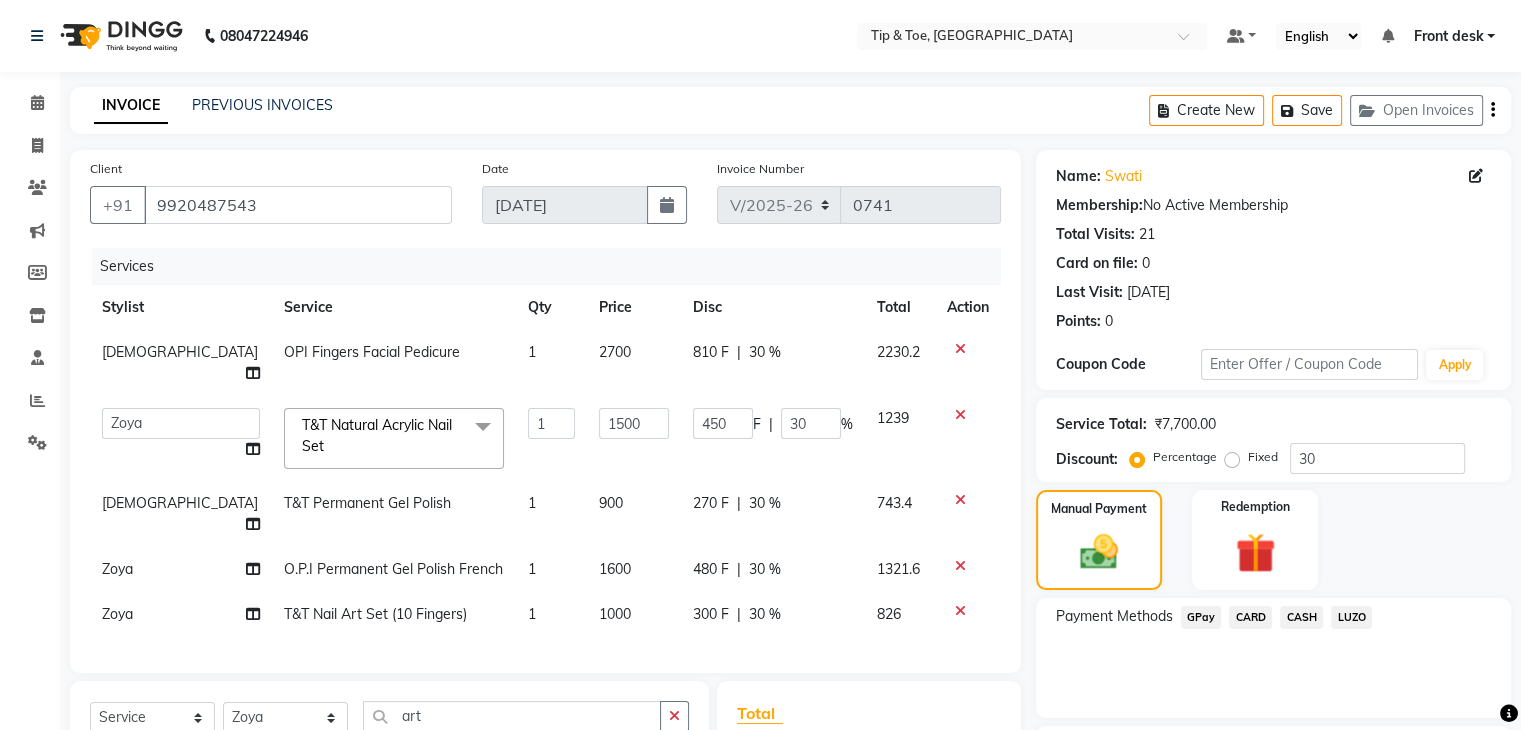 scroll, scrollTop: 311, scrollLeft: 0, axis: vertical 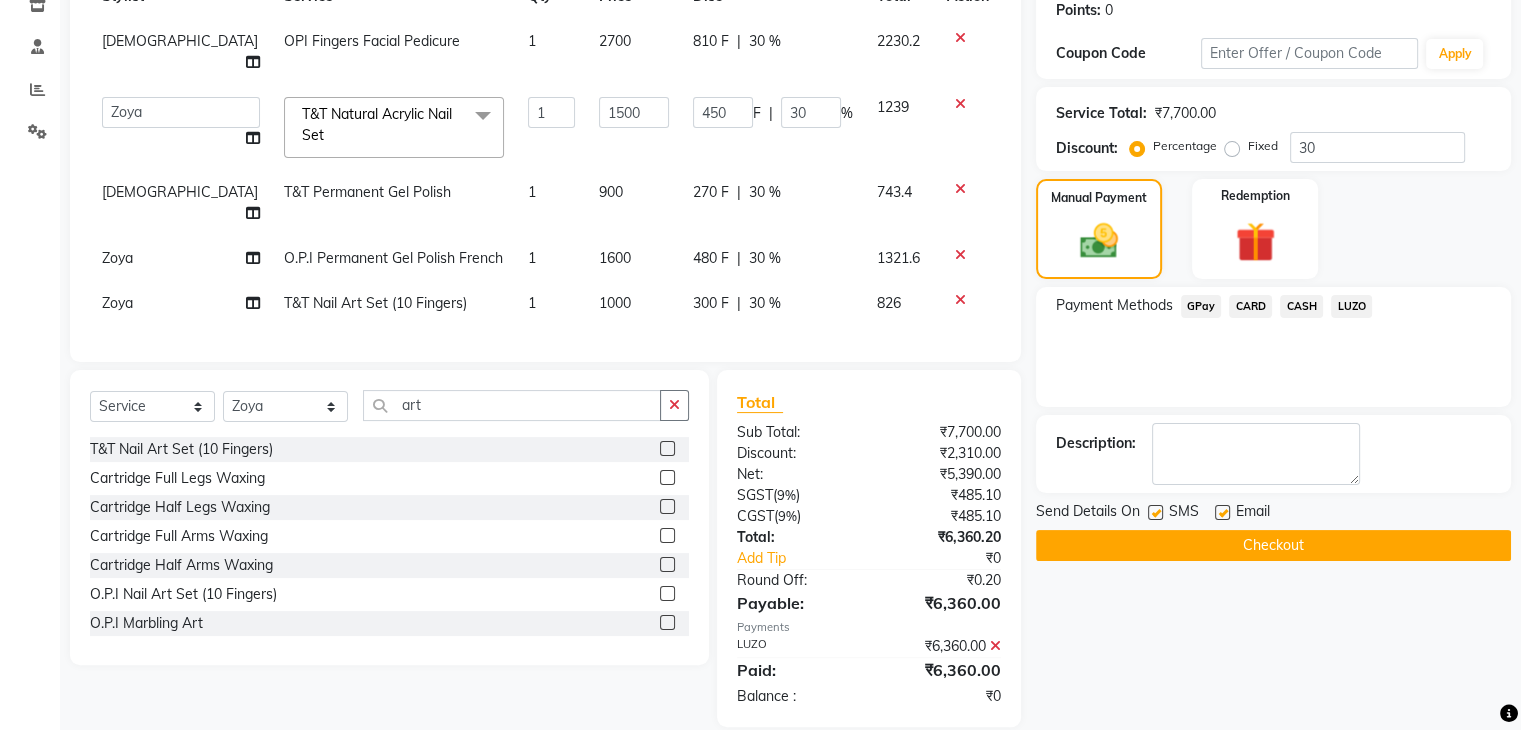 click on "Checkout" 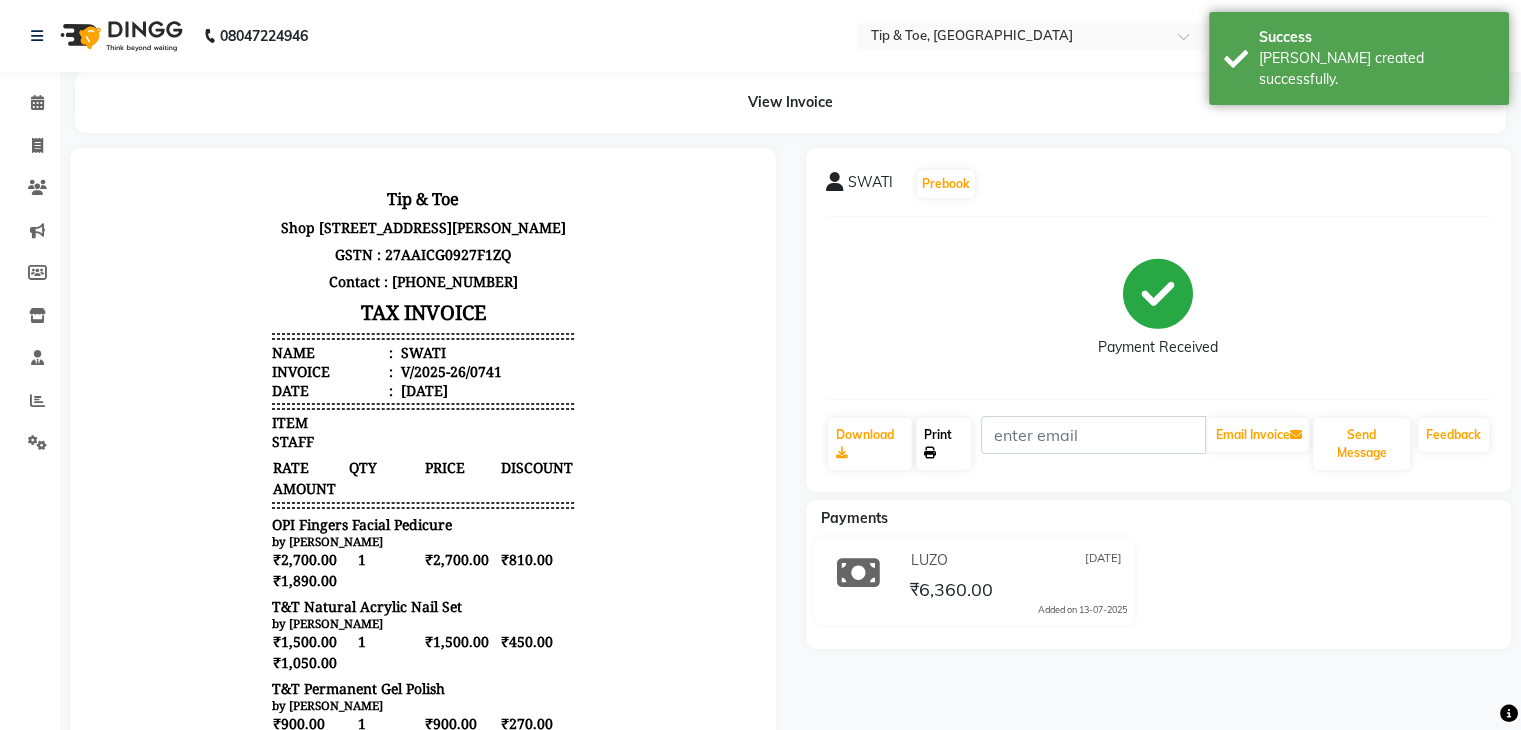 scroll, scrollTop: 0, scrollLeft: 0, axis: both 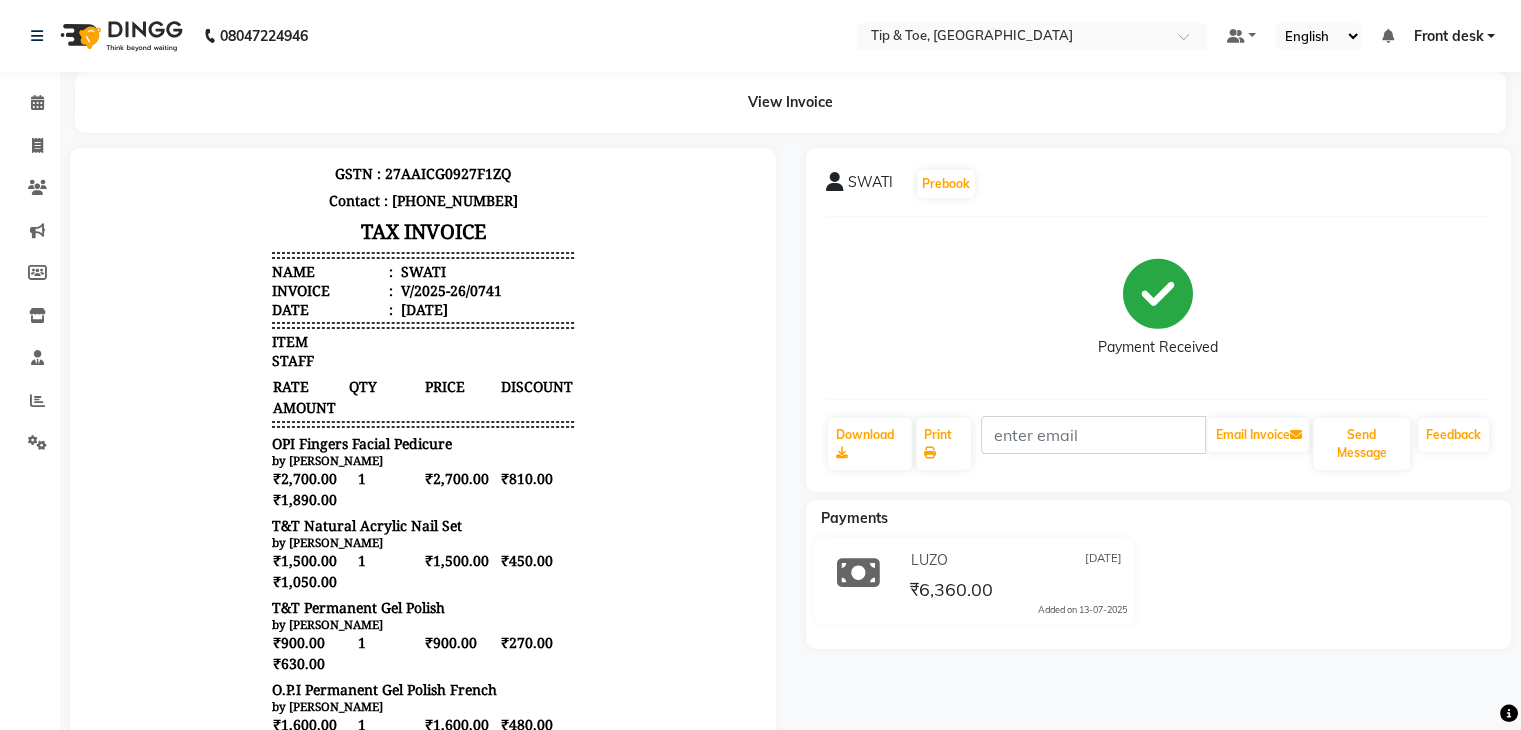 click on "T&T Natural Acrylic Nail Set" at bounding box center (367, 525) 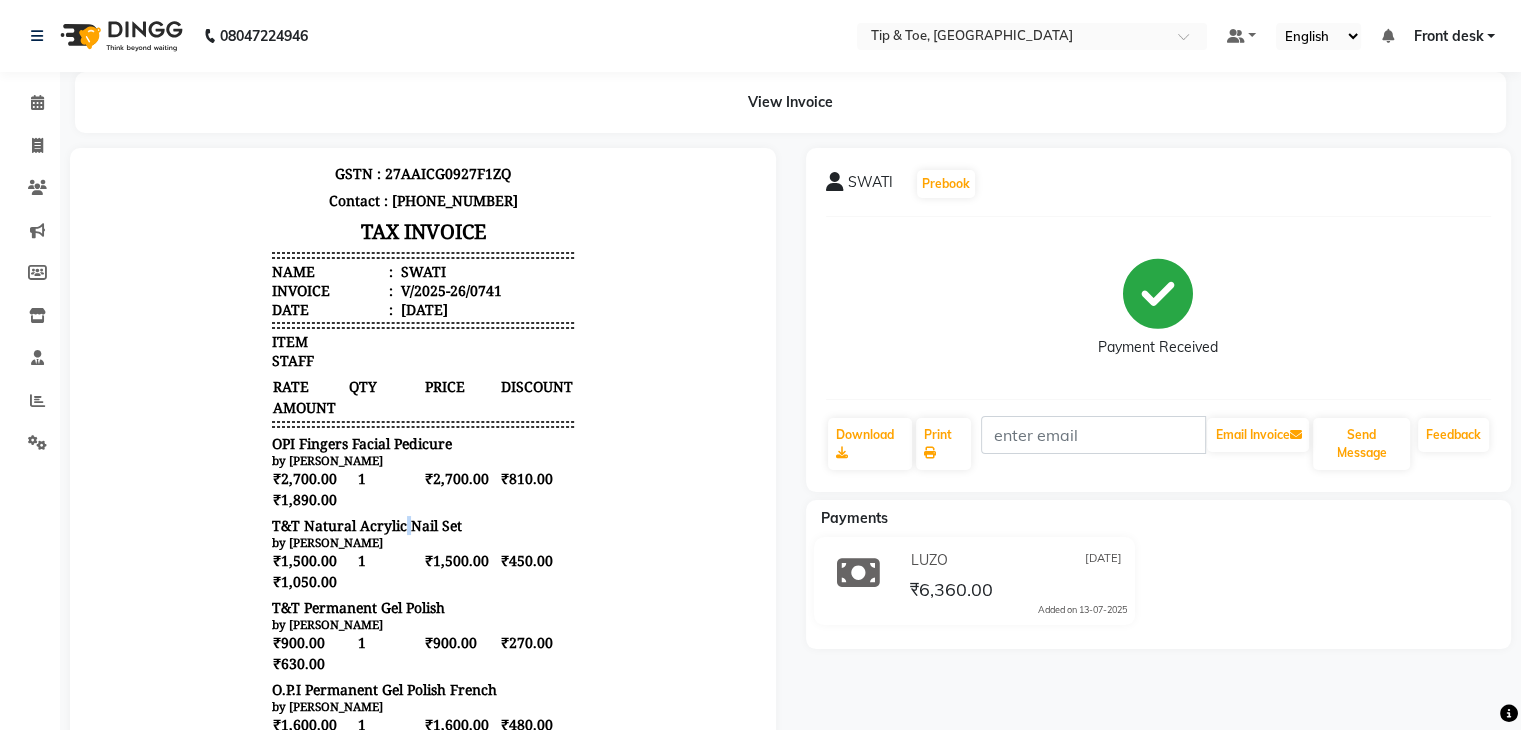 click on "T&T Natural Acrylic Nail Set" at bounding box center (367, 525) 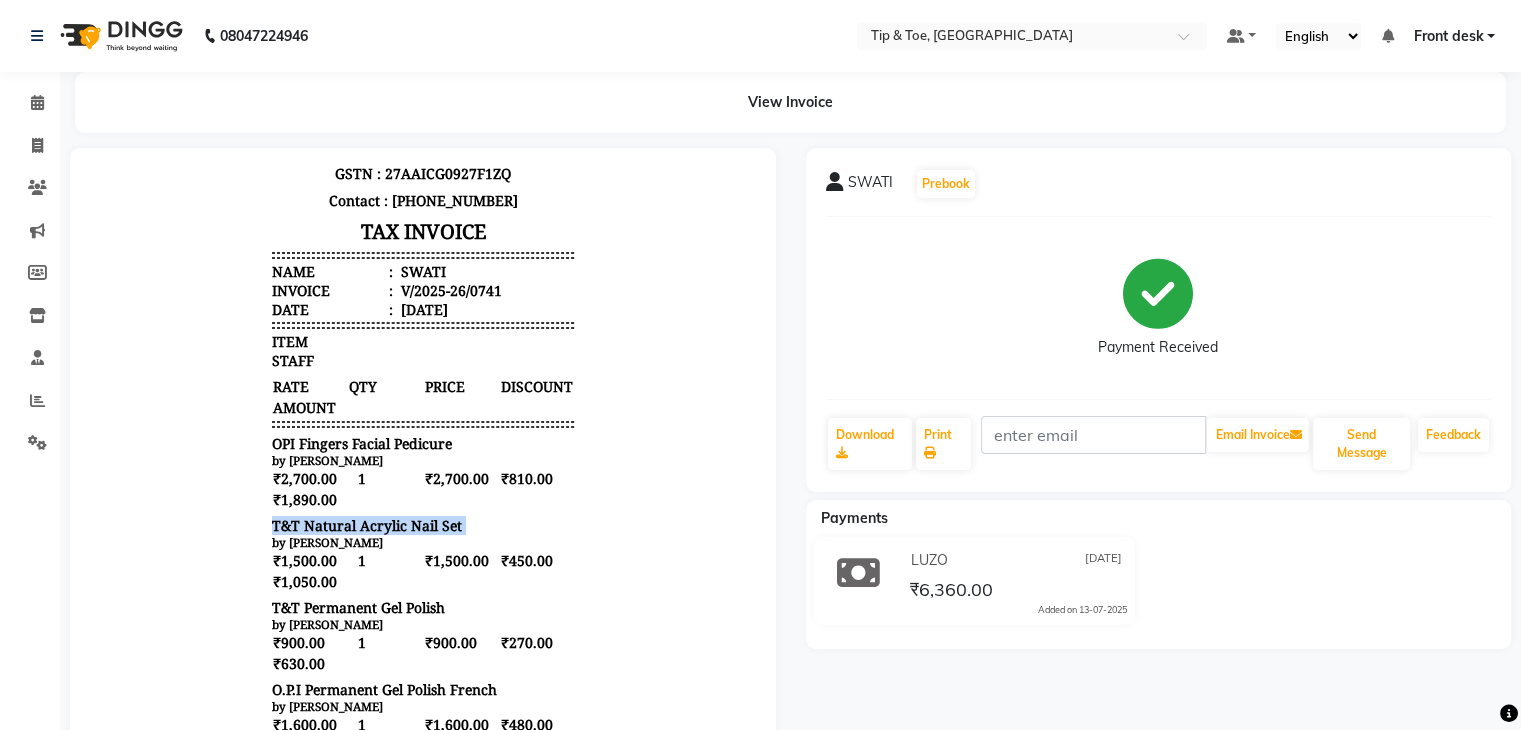 click on "T&T Natural Acrylic Nail Set" at bounding box center (367, 525) 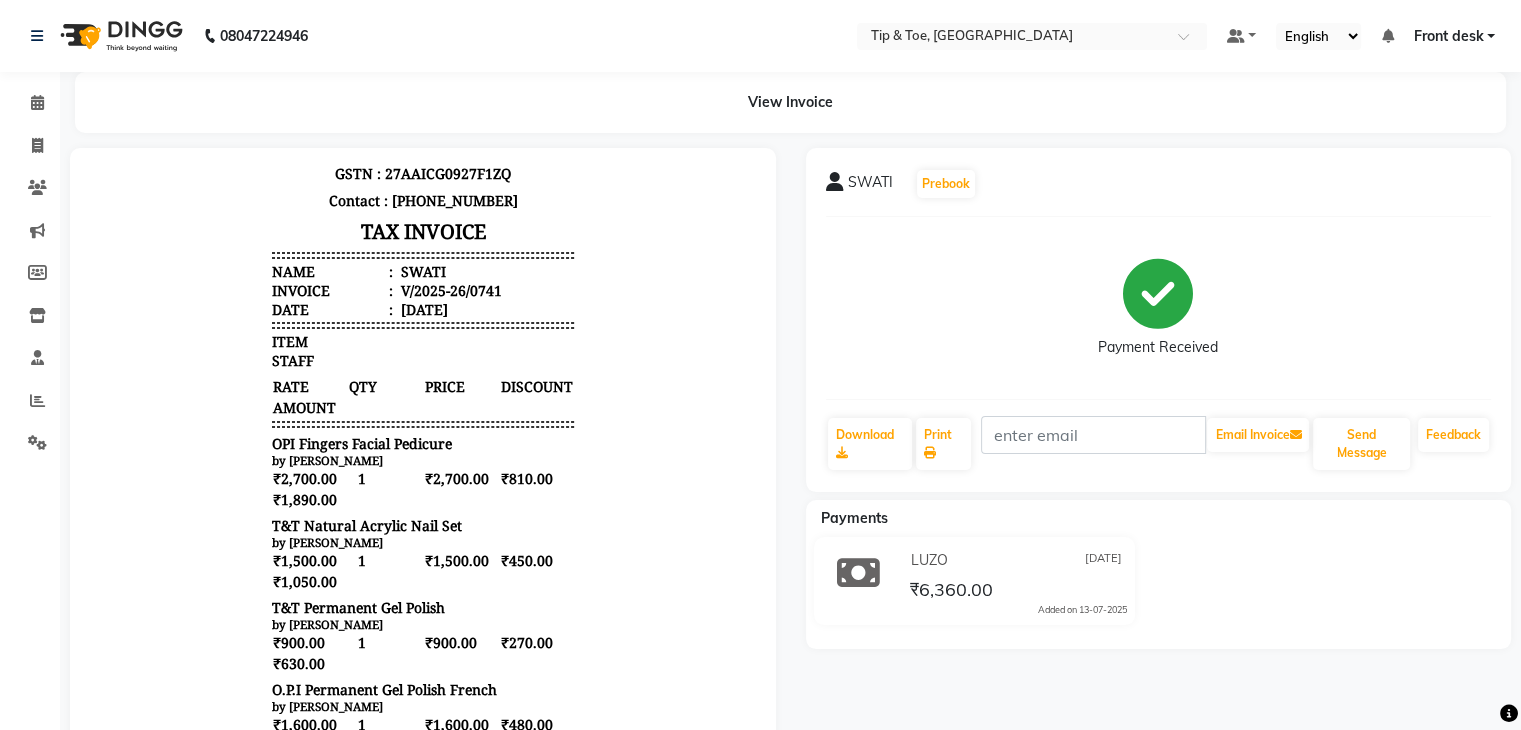 click on "T&T Permanent Gel Polish" at bounding box center (358, 607) 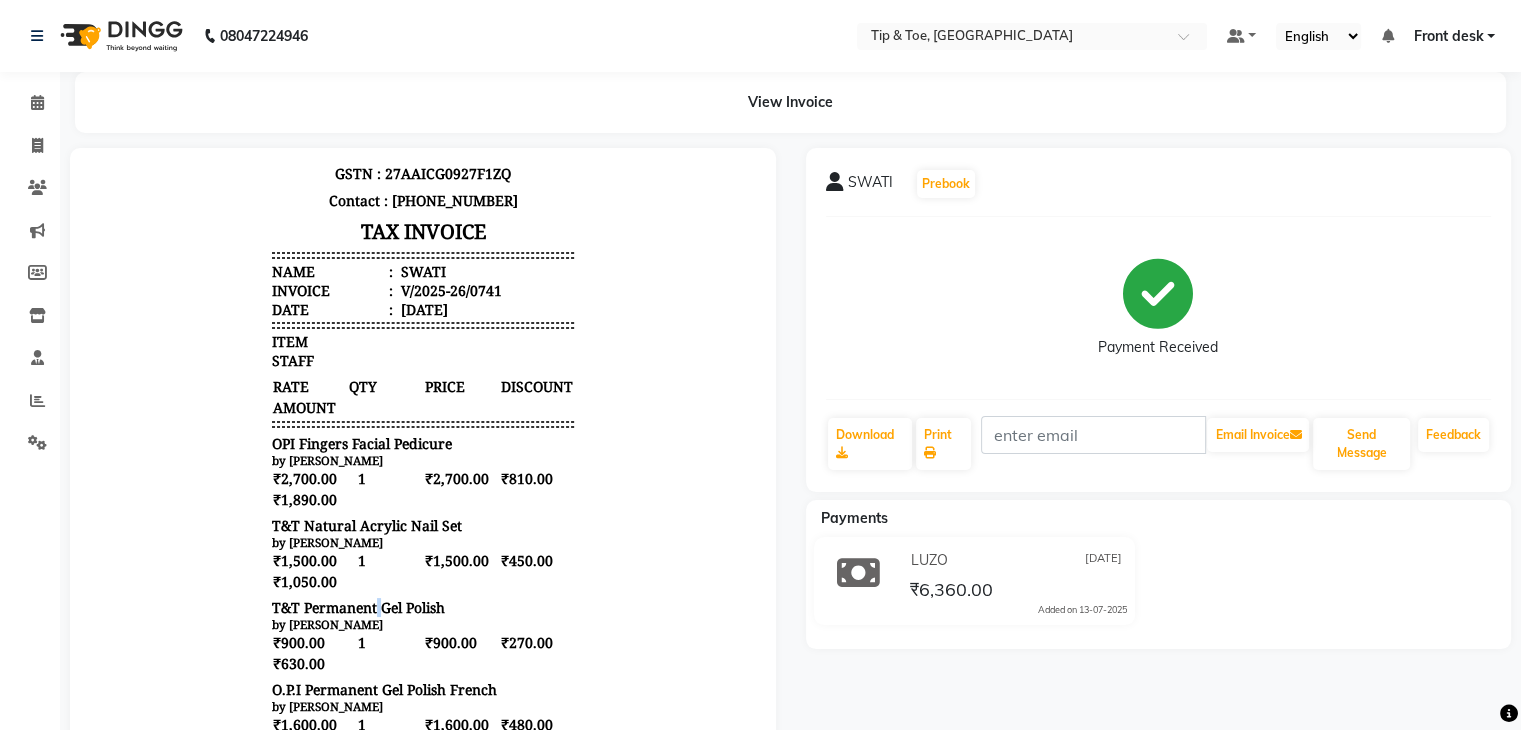 click on "T&T Permanent Gel Polish" at bounding box center (358, 607) 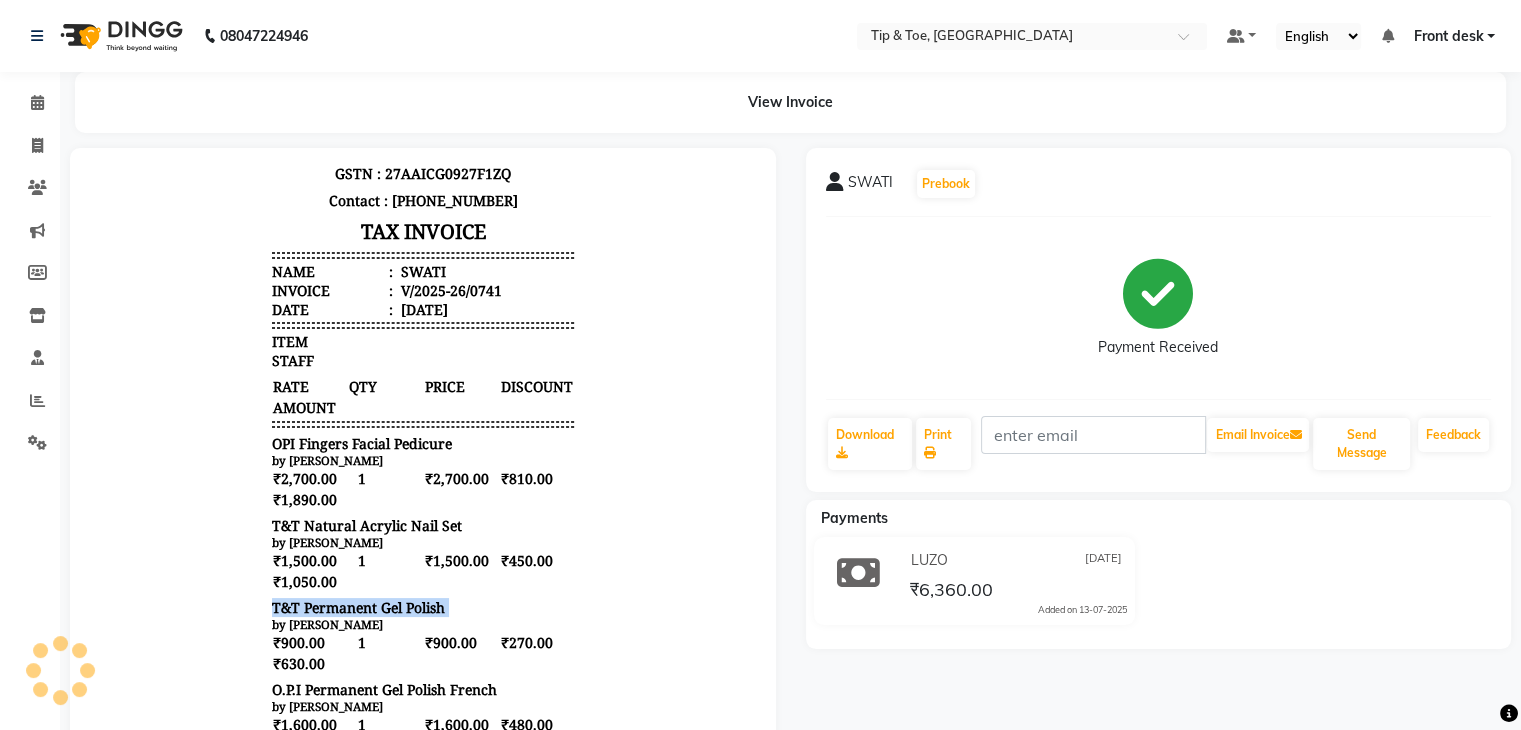 click on "T&T Permanent Gel Polish" at bounding box center (358, 607) 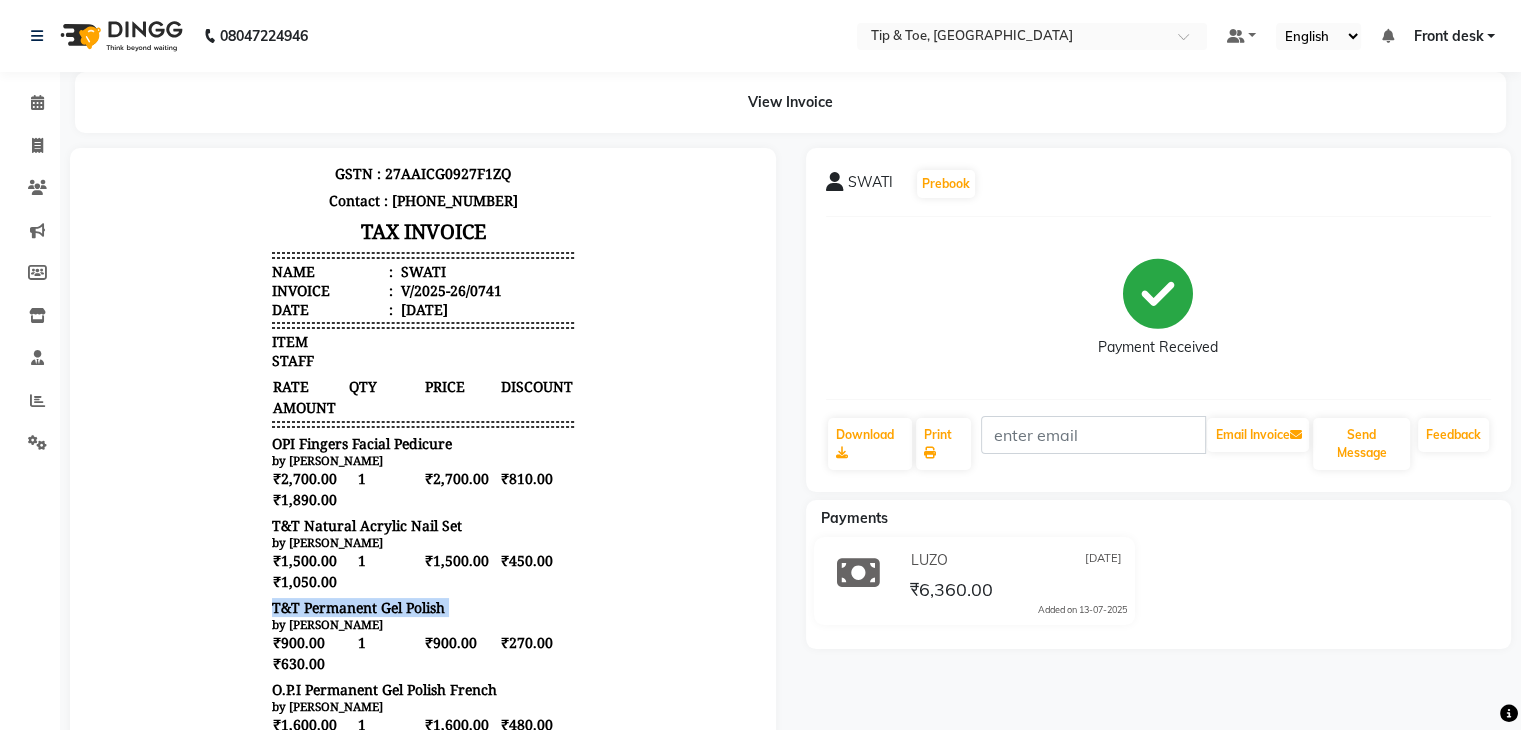 copy on "T&T Permanent Gel Polish" 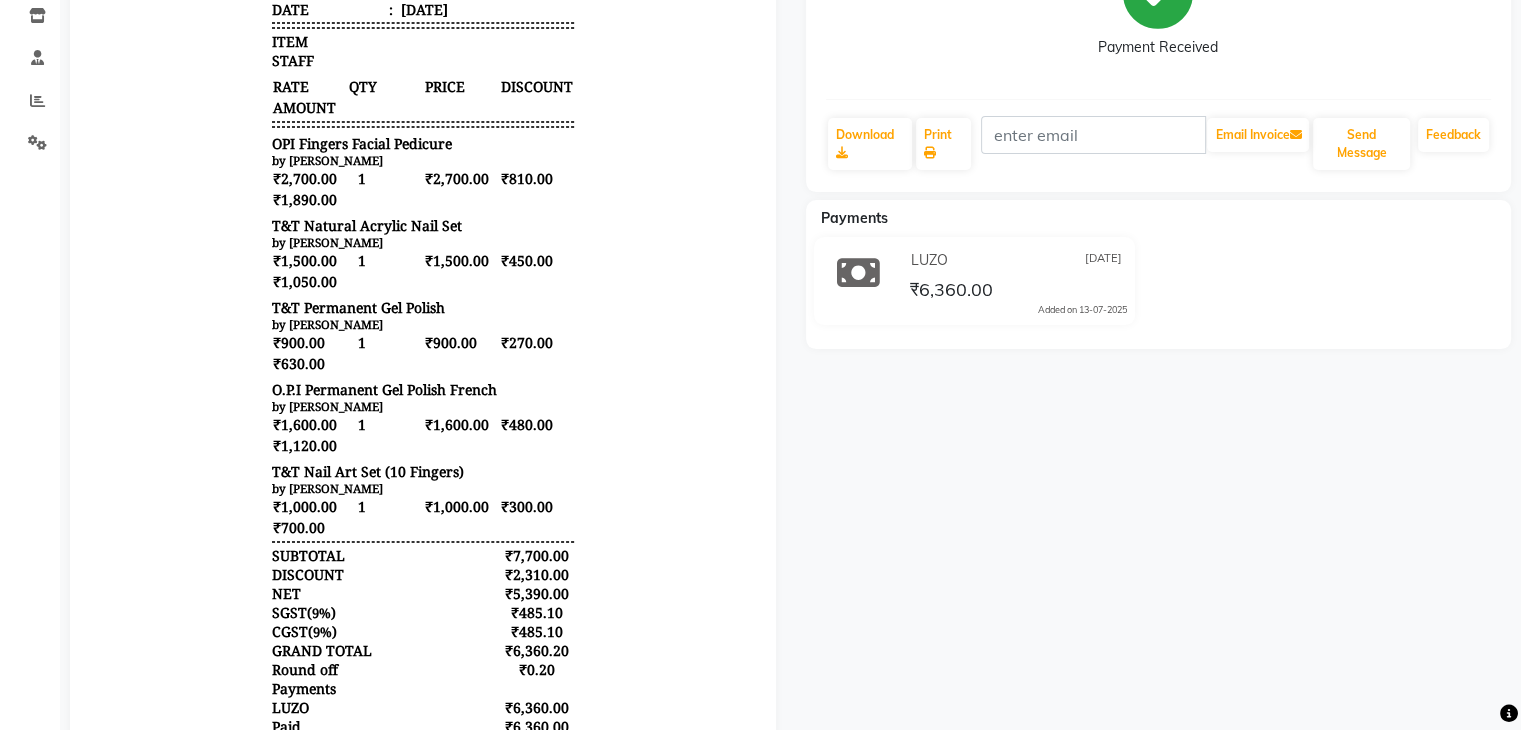 click on "T&T Nail Art Set (10 Fingers)" at bounding box center (368, 471) 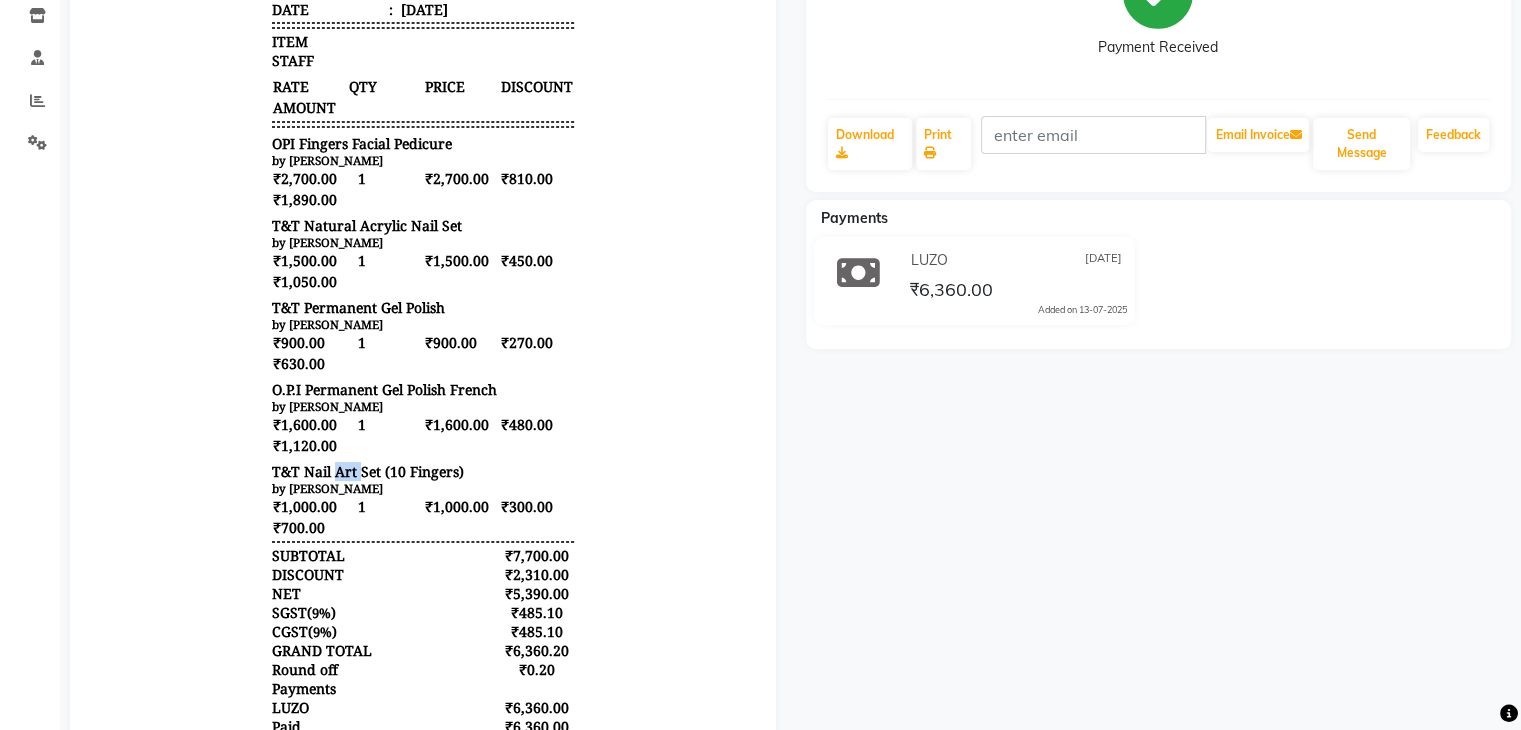 click on "T&T Nail Art Set (10 Fingers)" at bounding box center [368, 471] 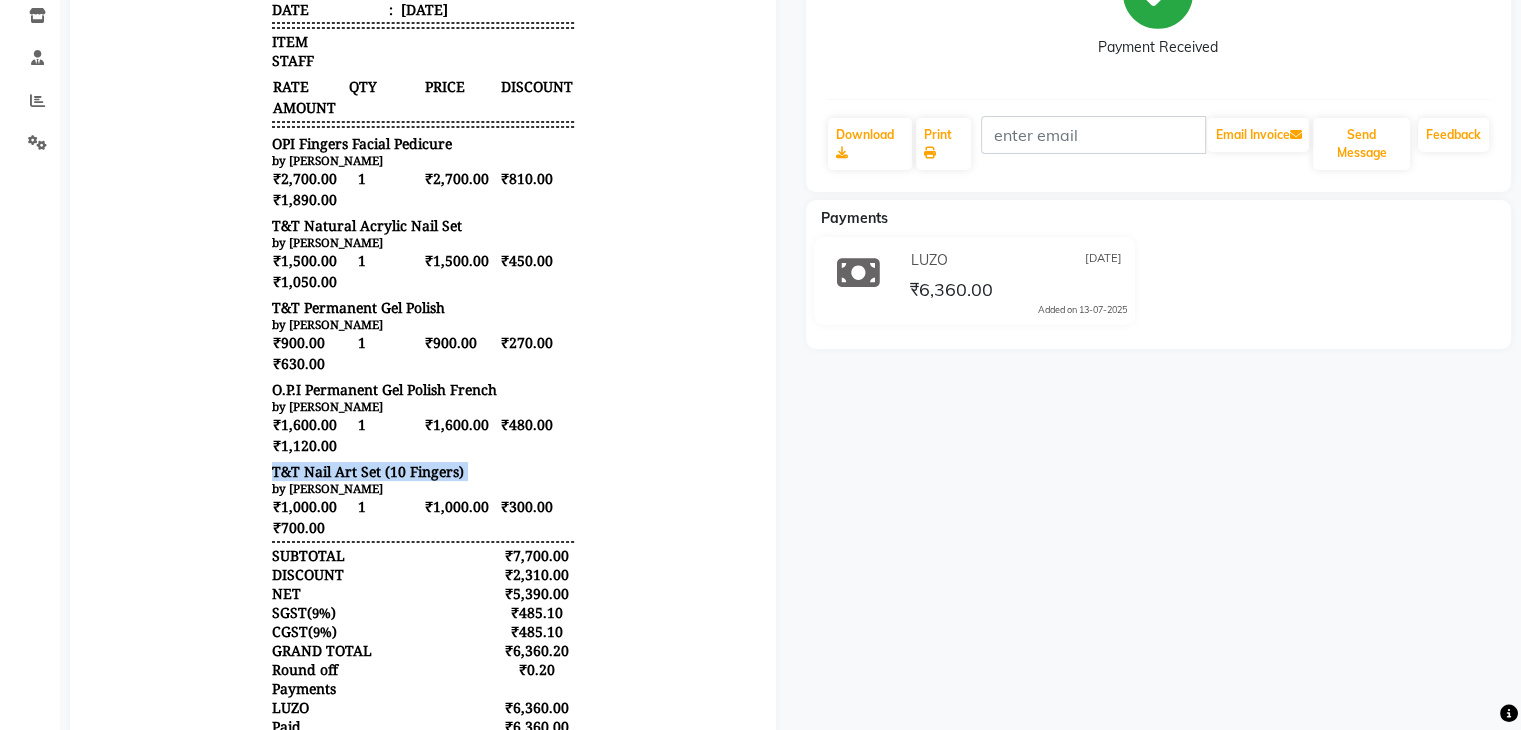click on "T&T Nail Art Set (10 Fingers)" at bounding box center [368, 471] 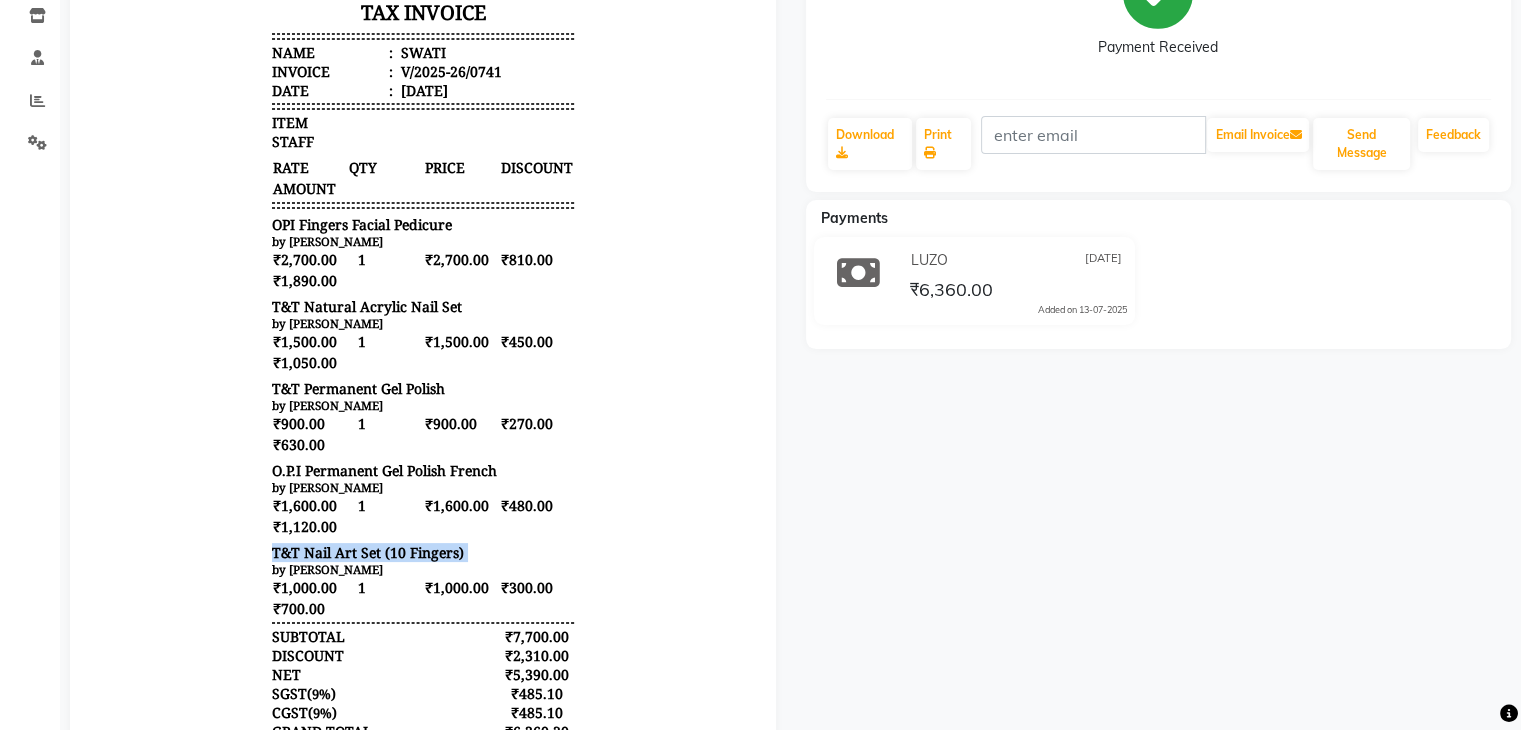 scroll, scrollTop: 0, scrollLeft: 0, axis: both 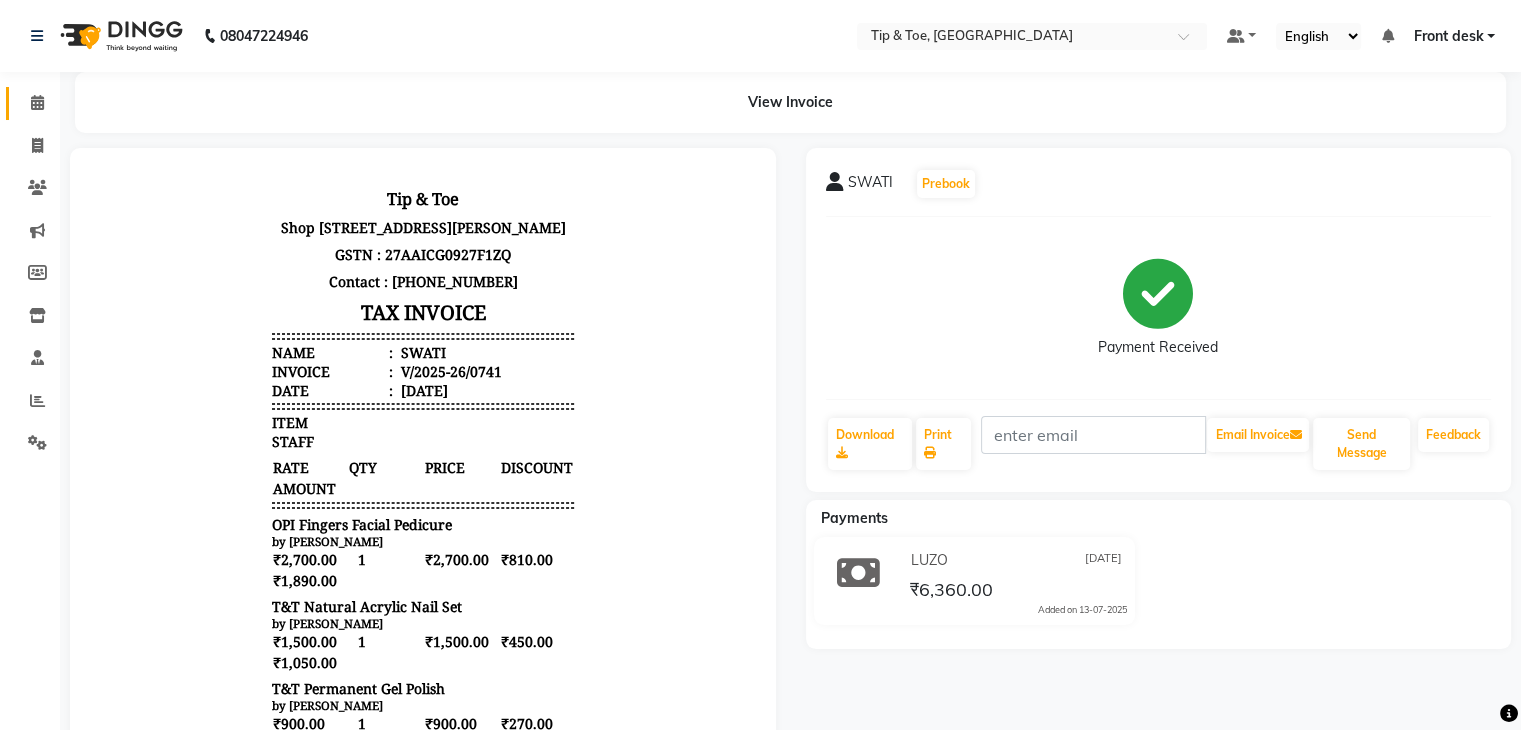 click on "Calendar" 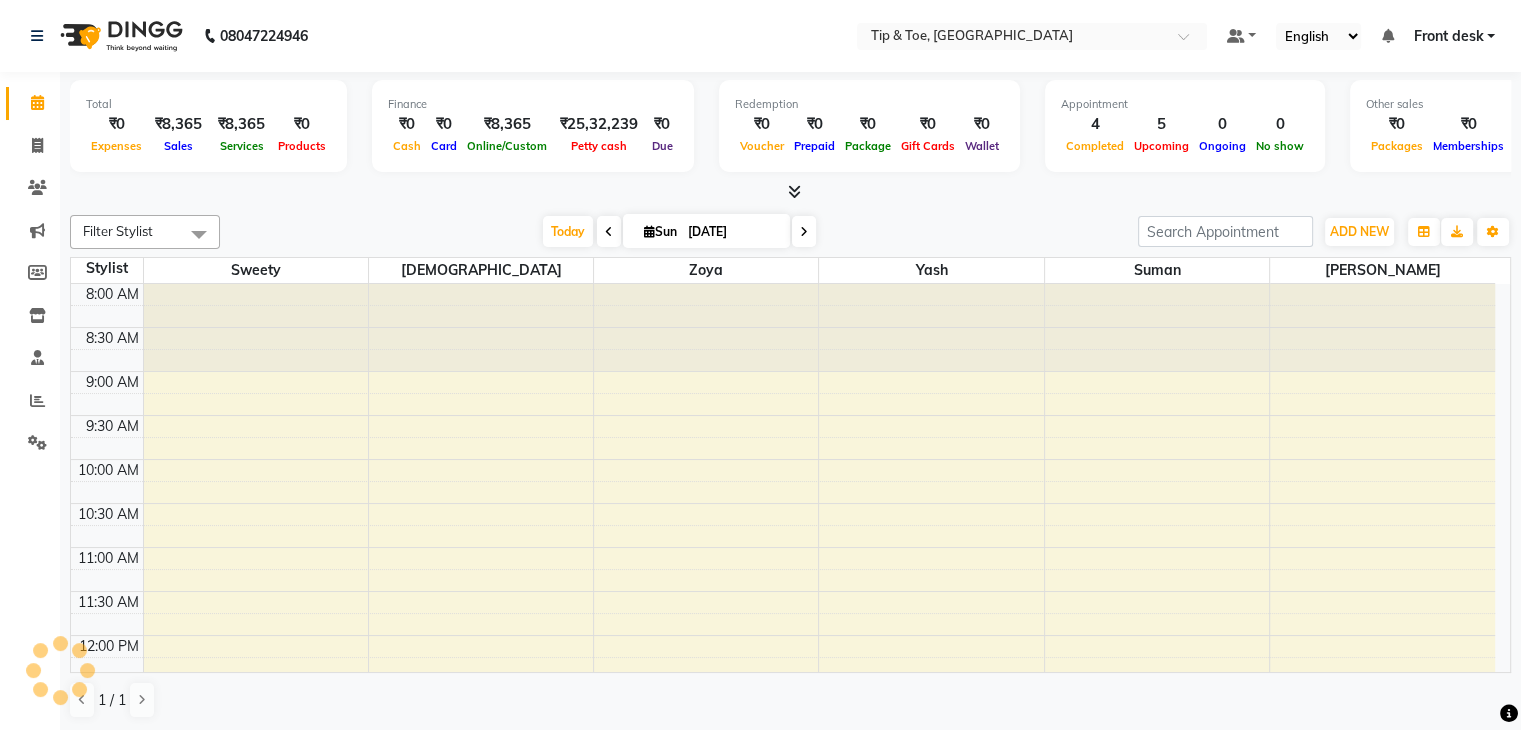 scroll, scrollTop: 0, scrollLeft: 0, axis: both 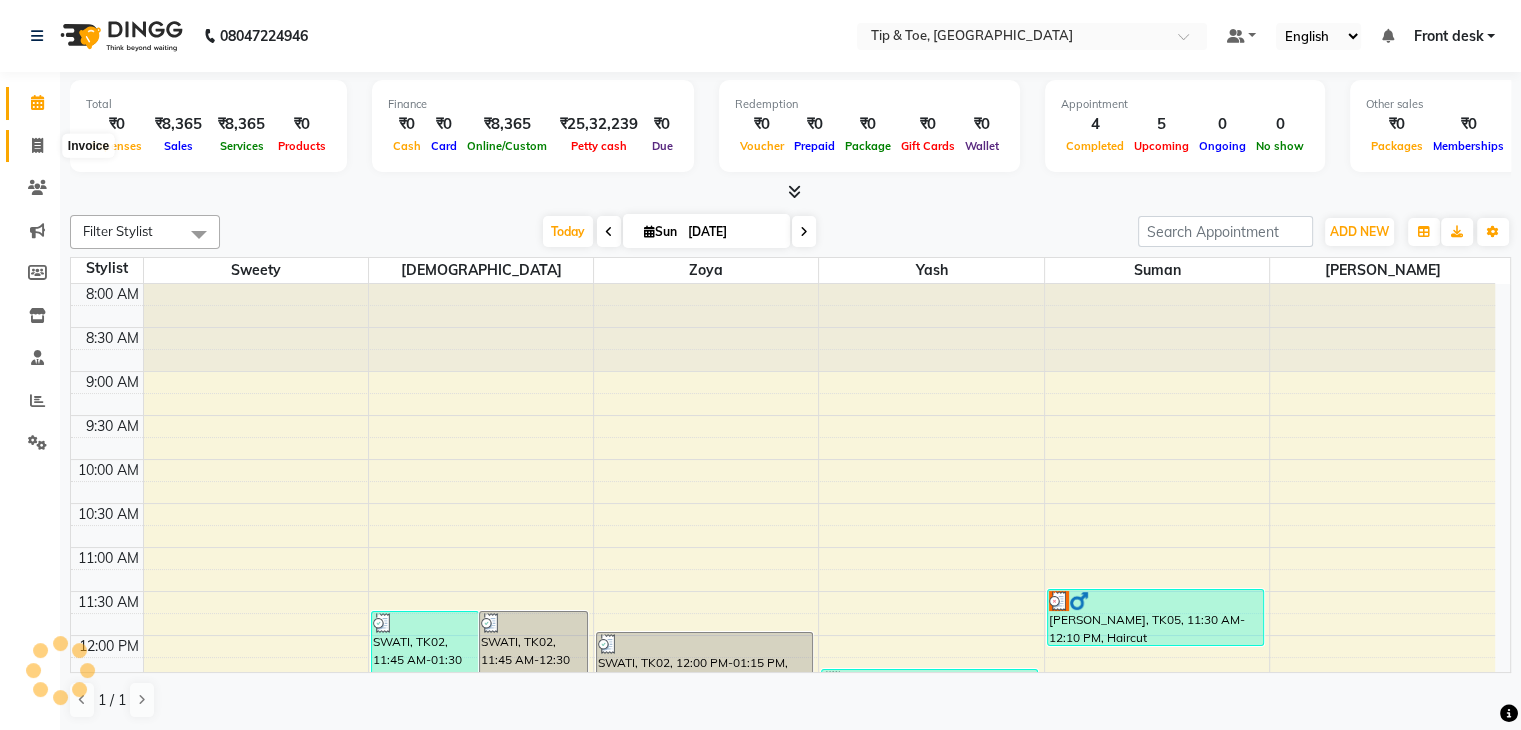 click 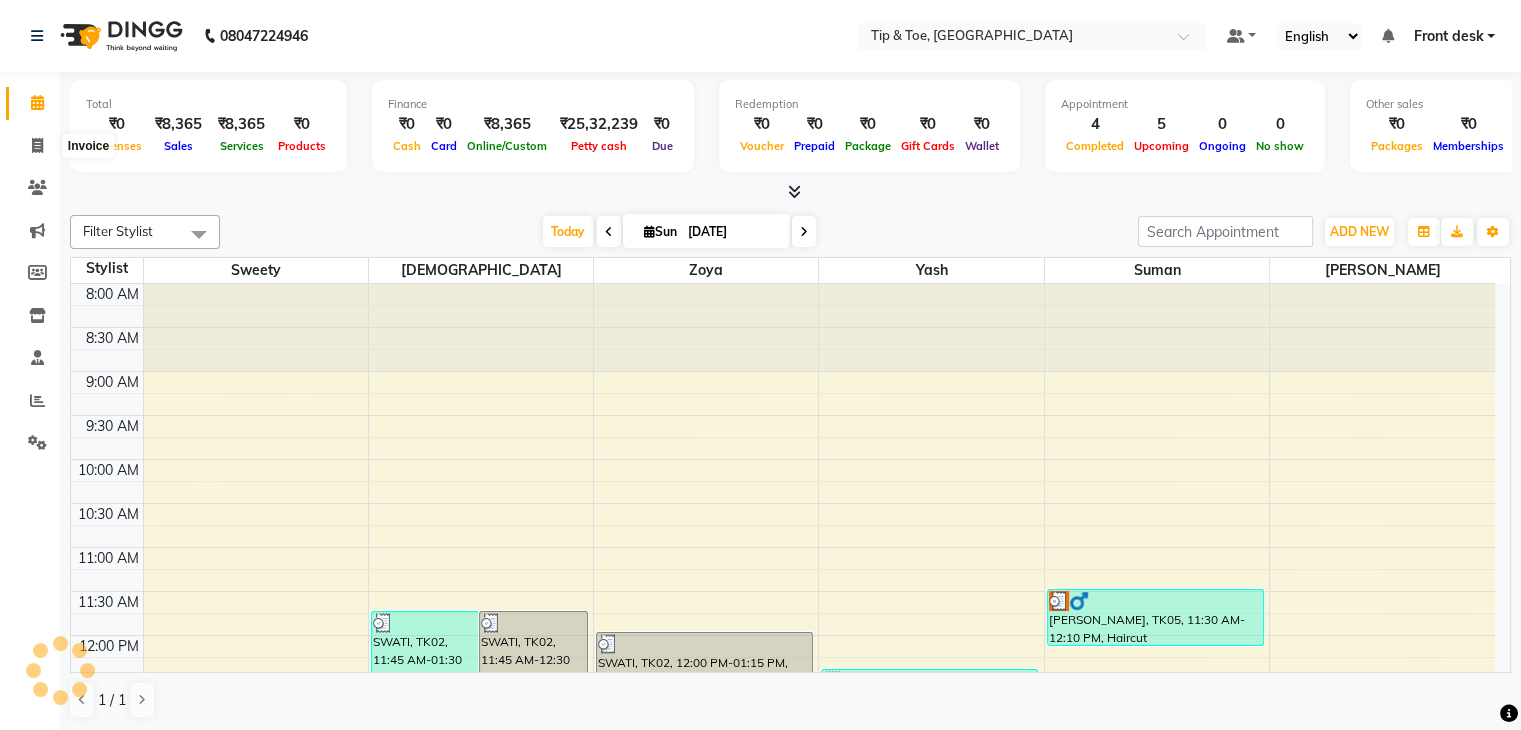select on "service" 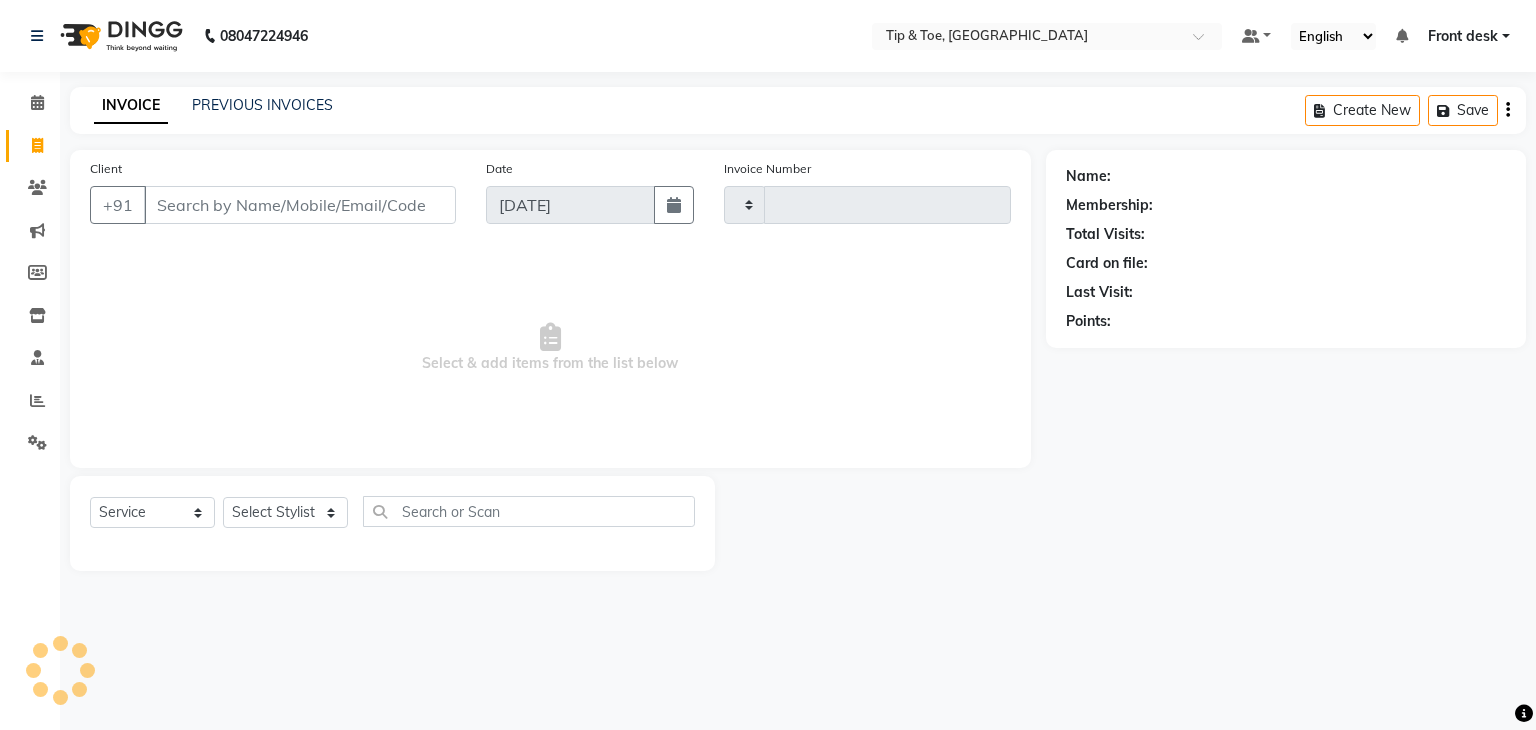 type on "0742" 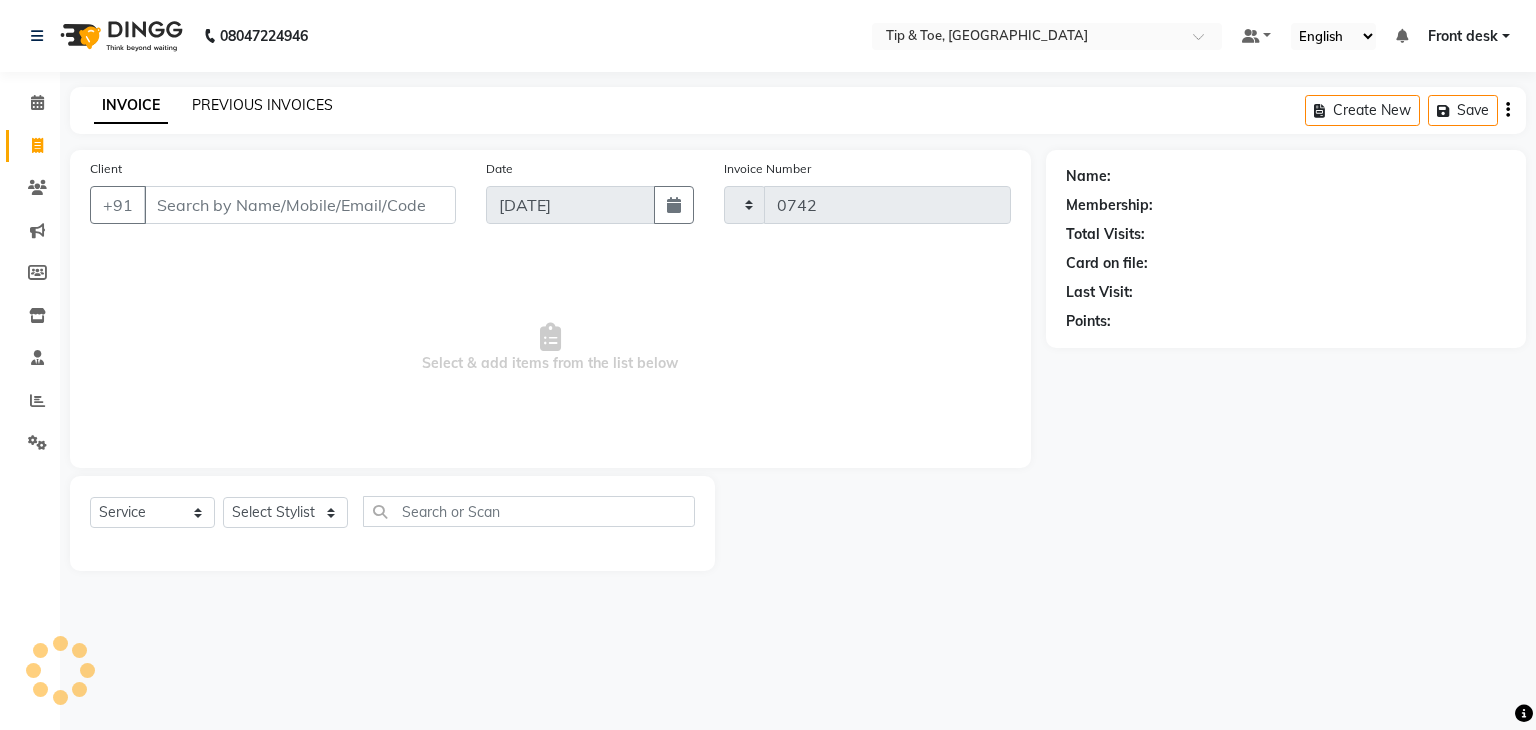 select on "5942" 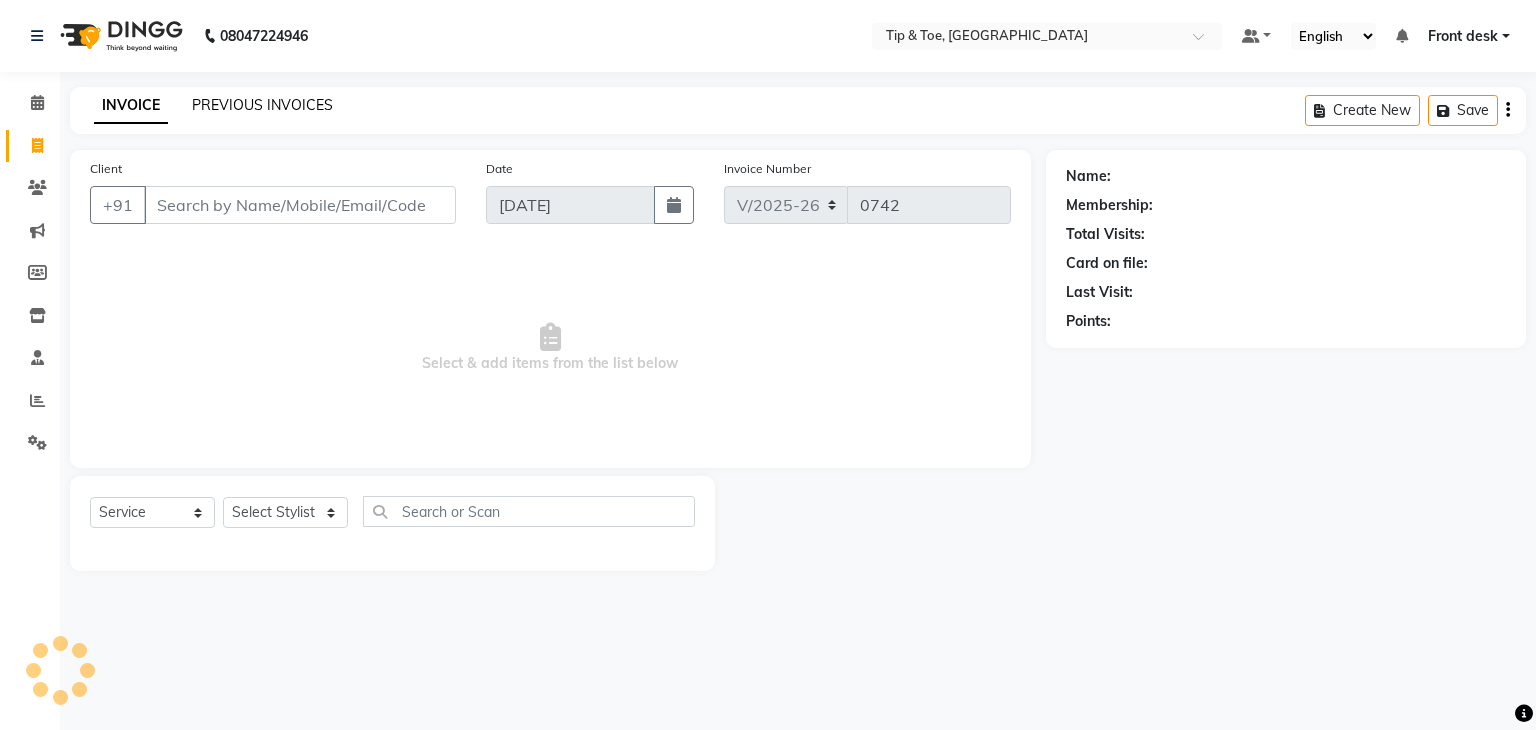 click on "PREVIOUS INVOICES" 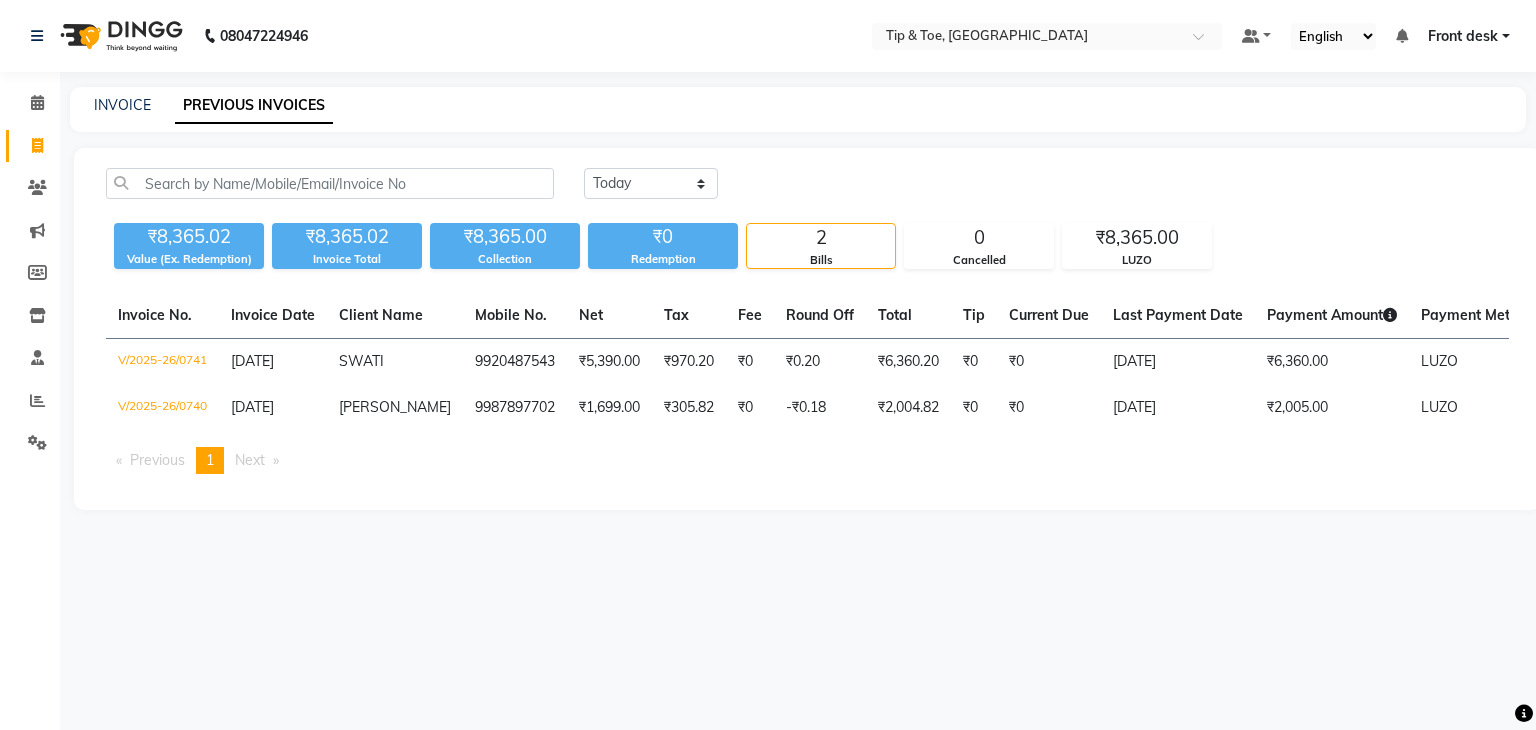 click on "Invoice No.   Invoice Date   Client Name   Mobile No.   Net   Tax   Fee   Round Off   Total   Tip   Current Due   Last Payment Date   Payment Amount   Payment Methods   Cancel Reason   Status   V/2025-26/0741  [DATE] SWATI   9920487543 ₹5,390.00 ₹970.20  ₹0  ₹0.20 ₹6,360.20 ₹0 ₹0 [DATE] ₹6,360.00  LUZO - PAID  V/2025-26/0740  [DATE] [PERSON_NAME]   9987897702 ₹1,699.00 ₹305.82  ₹0  -₹0.18 ₹2,004.82 ₹0 ₹0 [DATE] ₹2,005.00  LUZO - PAID  Previous  page  1 / 1  You're on page  1  Next  page" 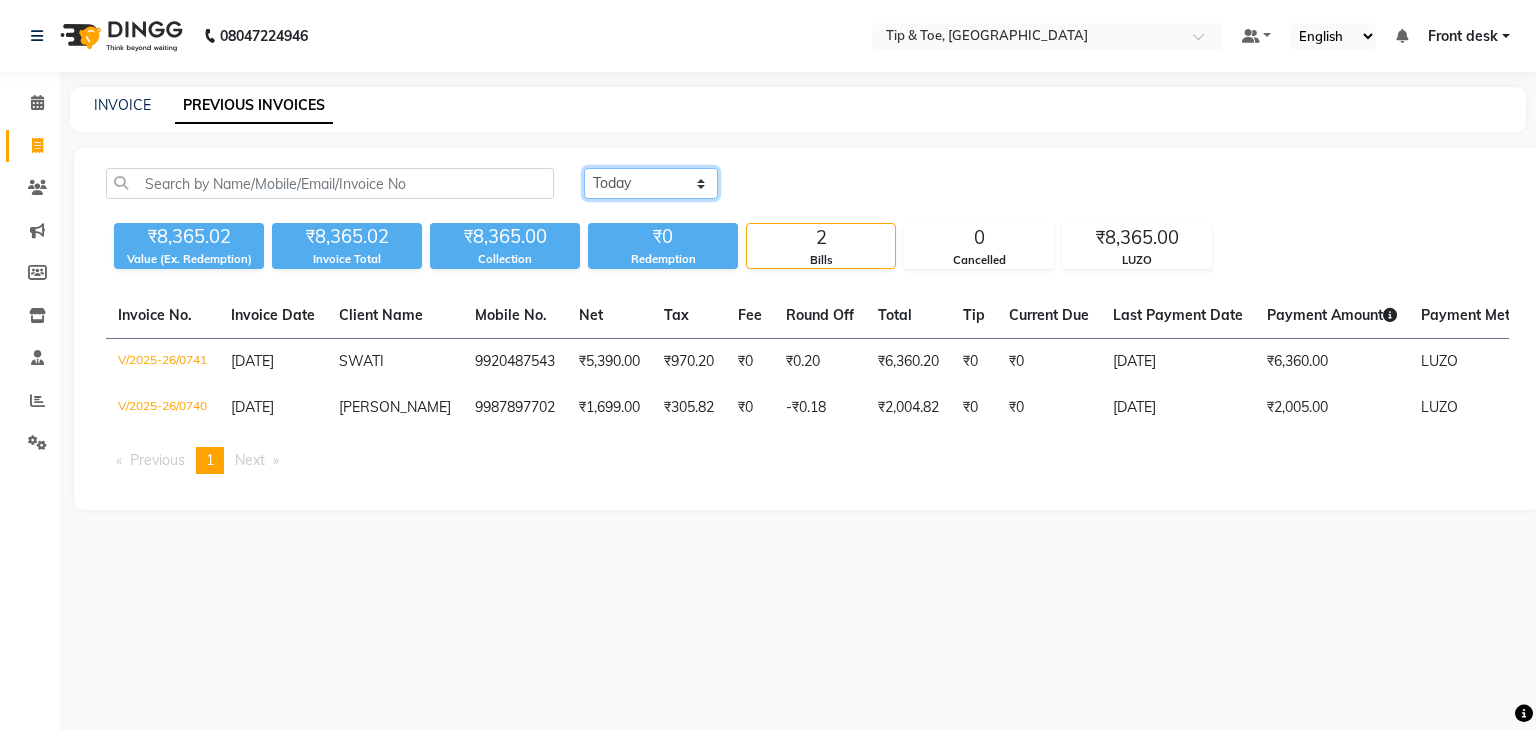 click on "[DATE] [DATE] Custom Range" 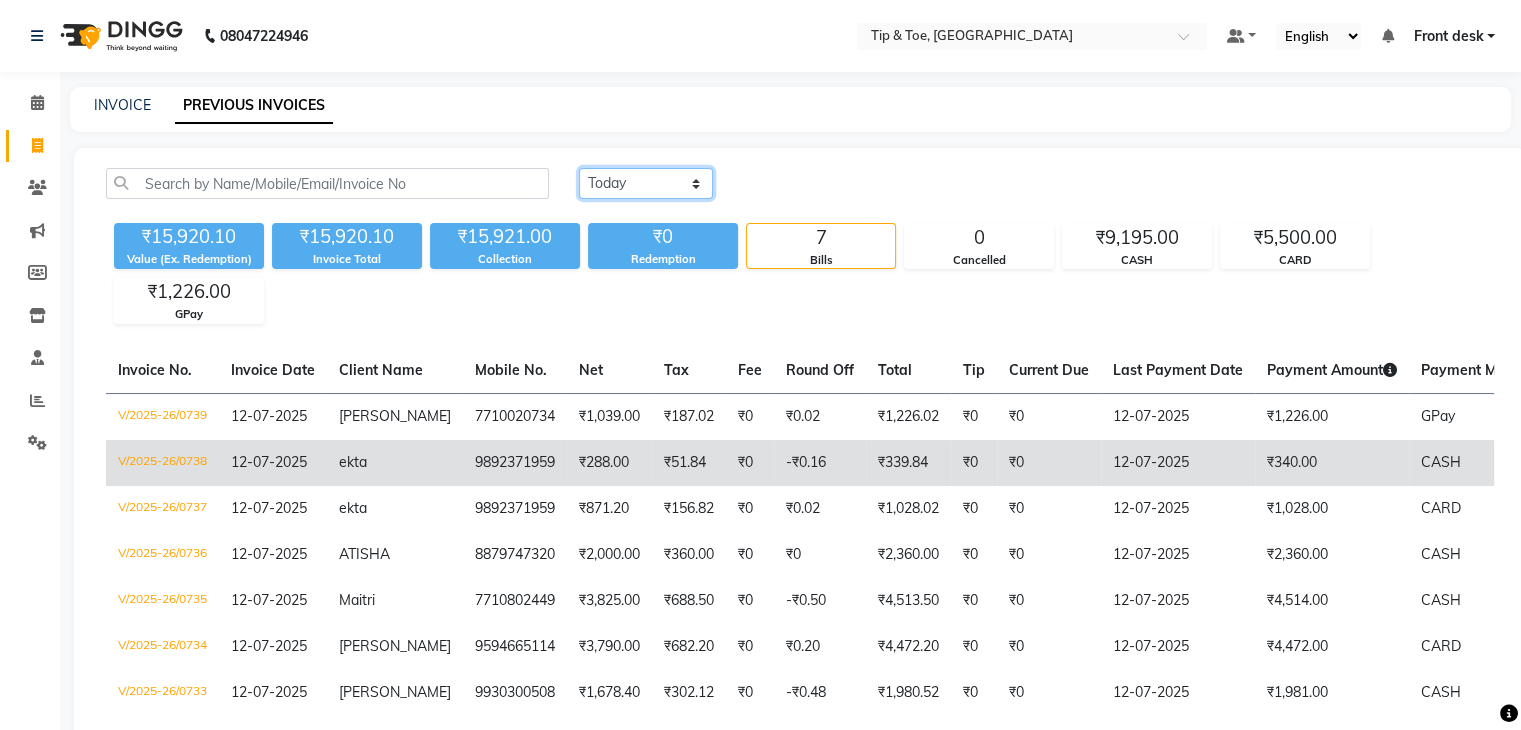 scroll, scrollTop: 130, scrollLeft: 0, axis: vertical 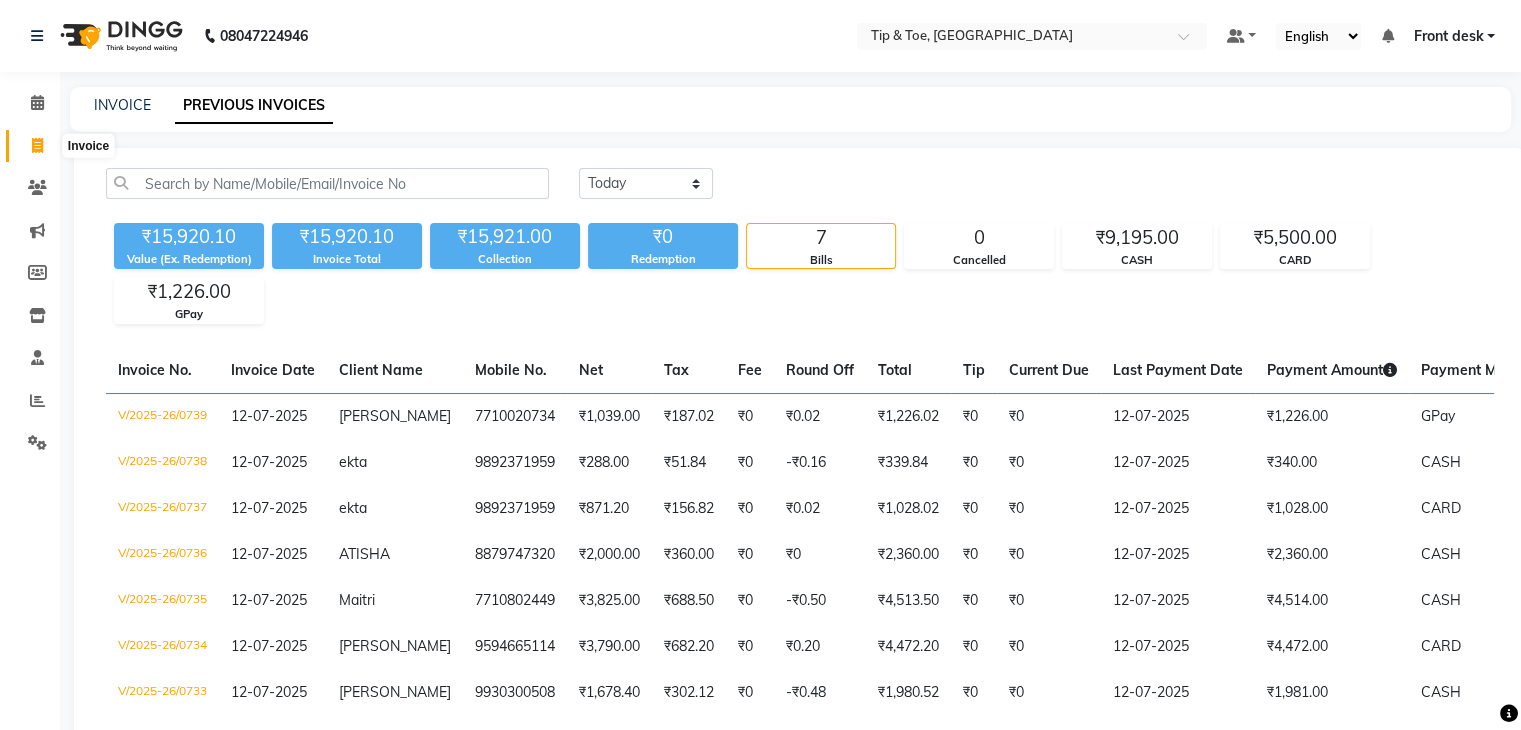 click 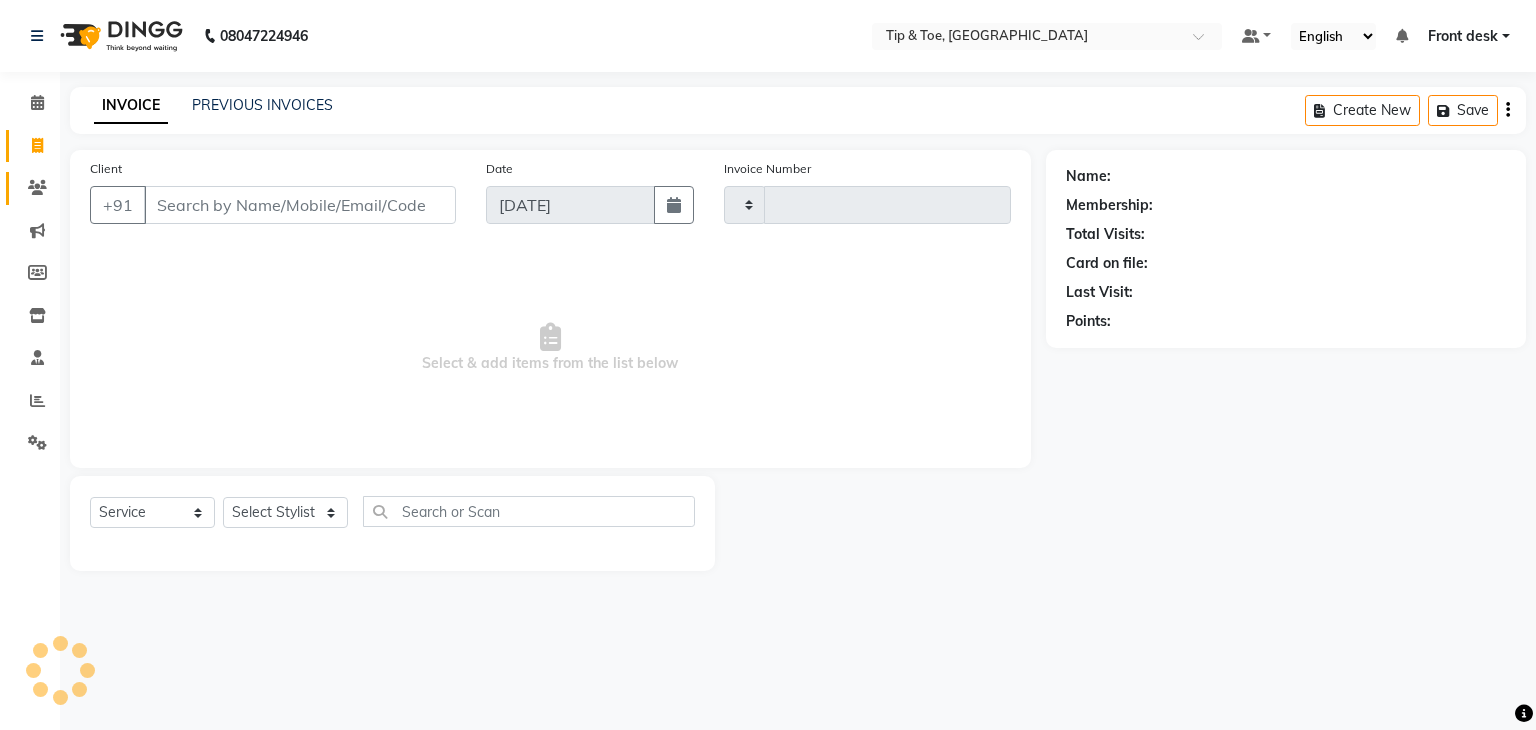 type on "0742" 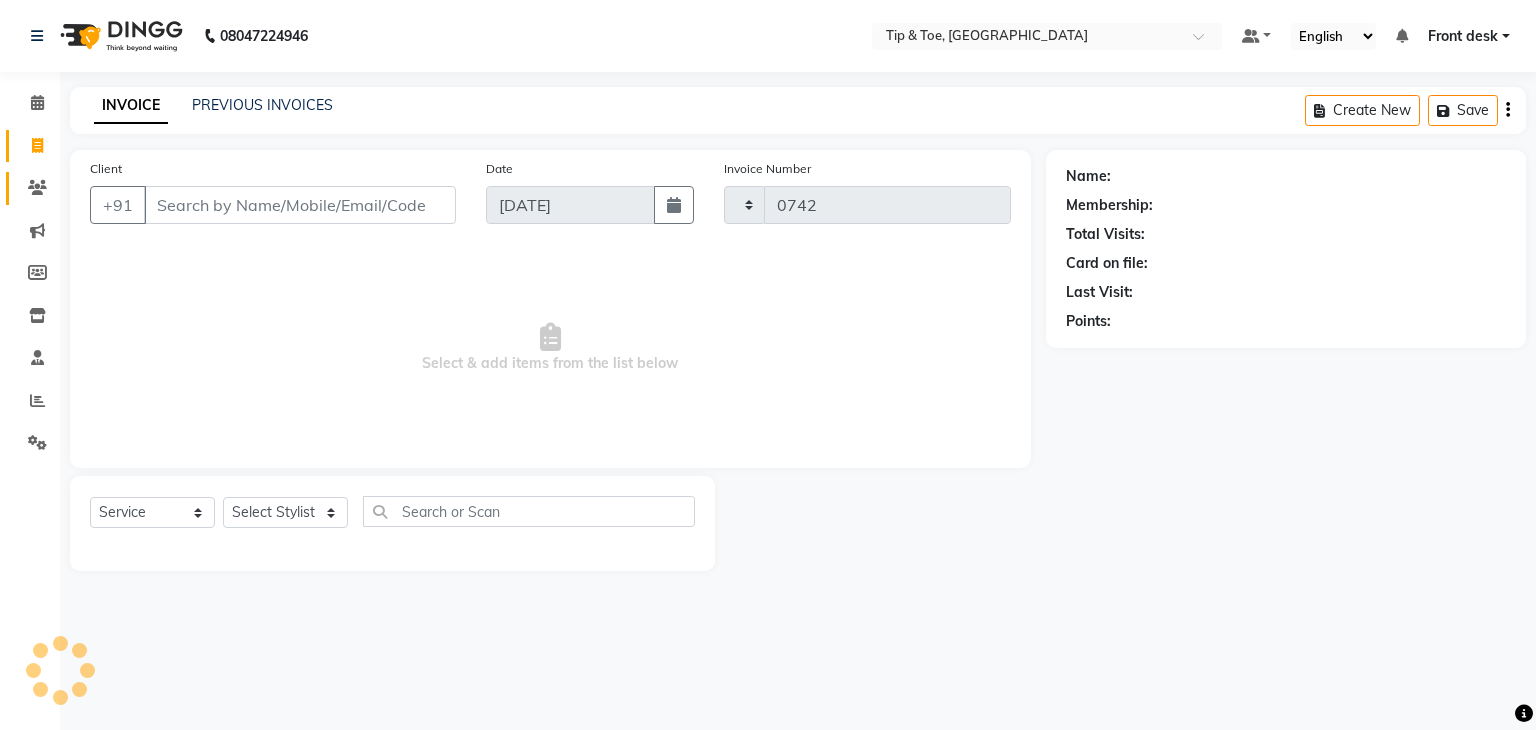 select on "5942" 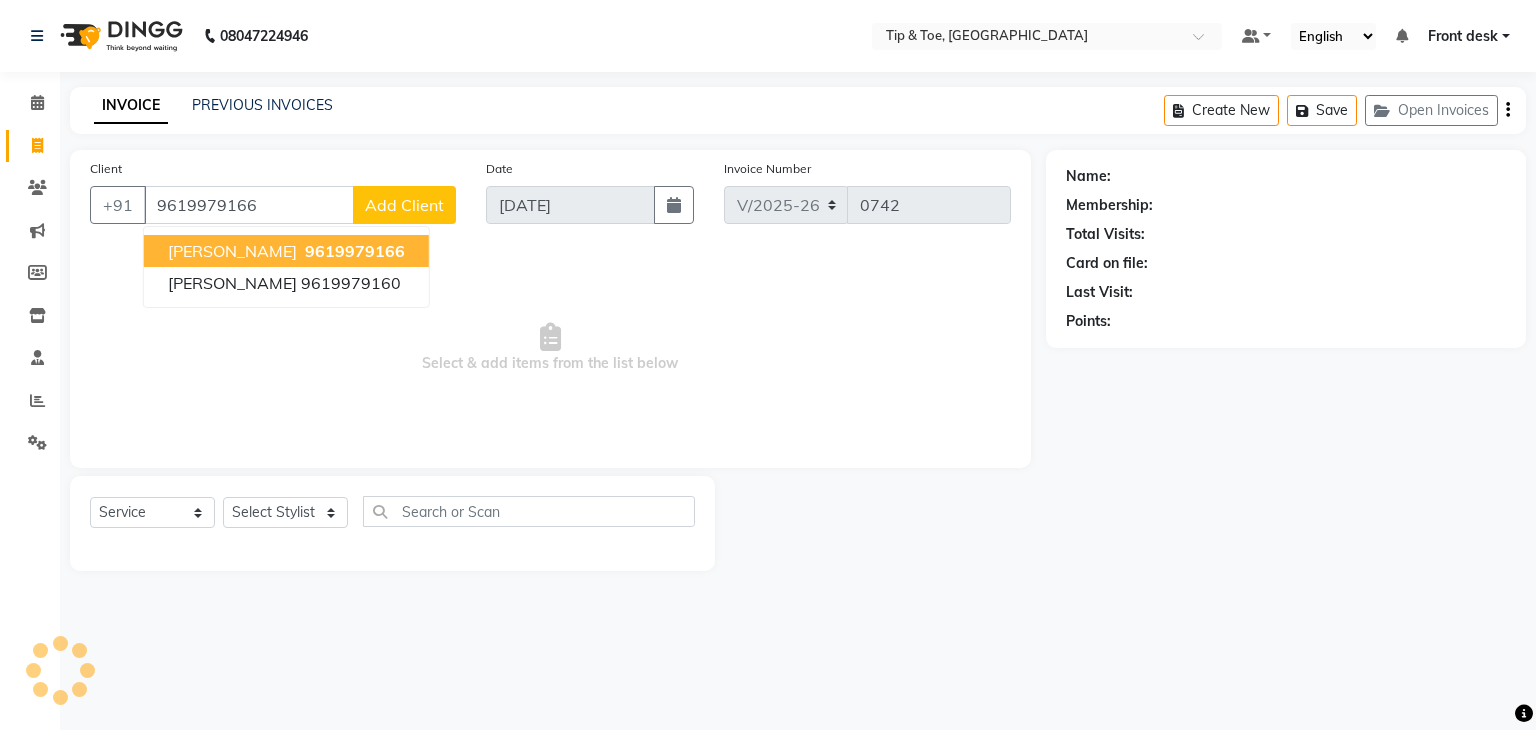 type on "9619979166" 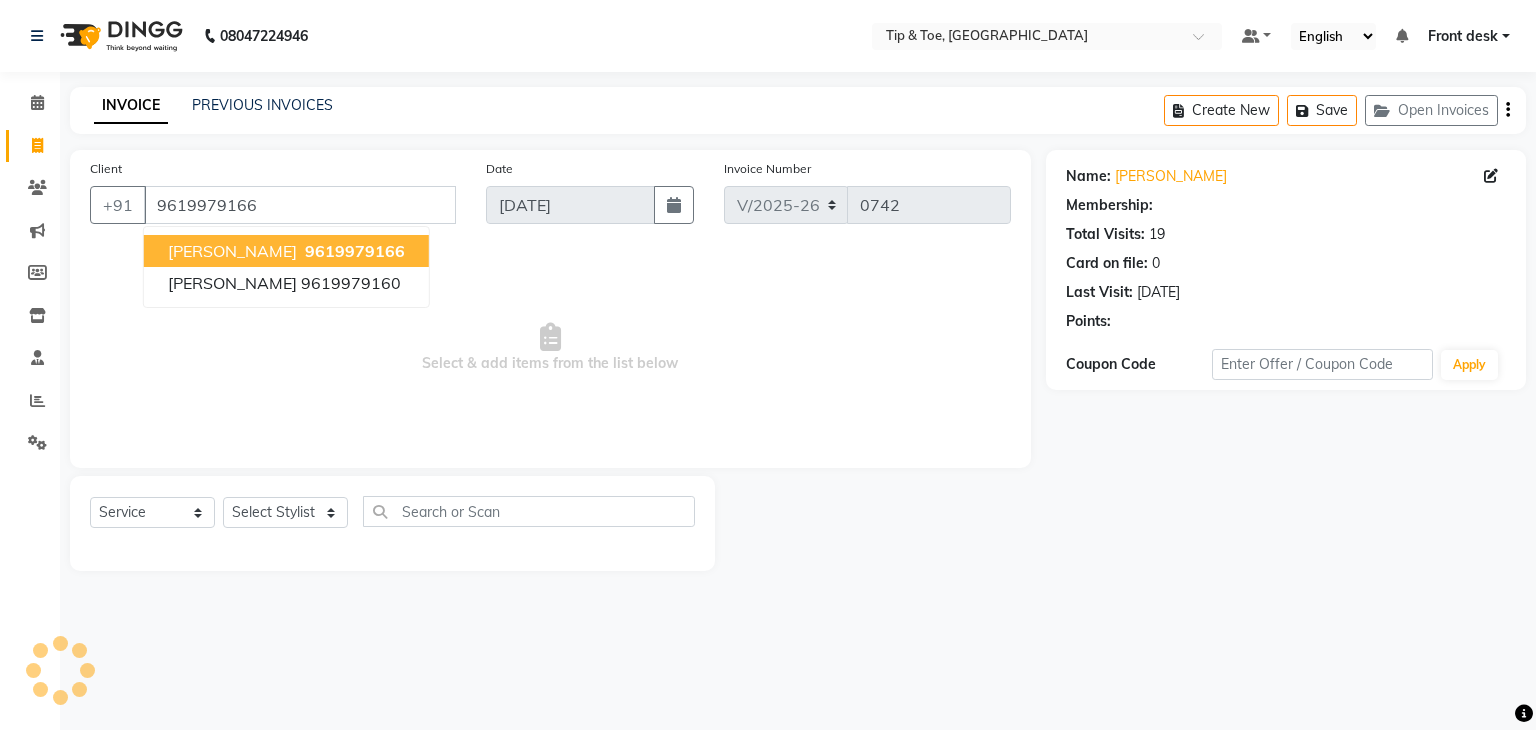 select on "1: Object" 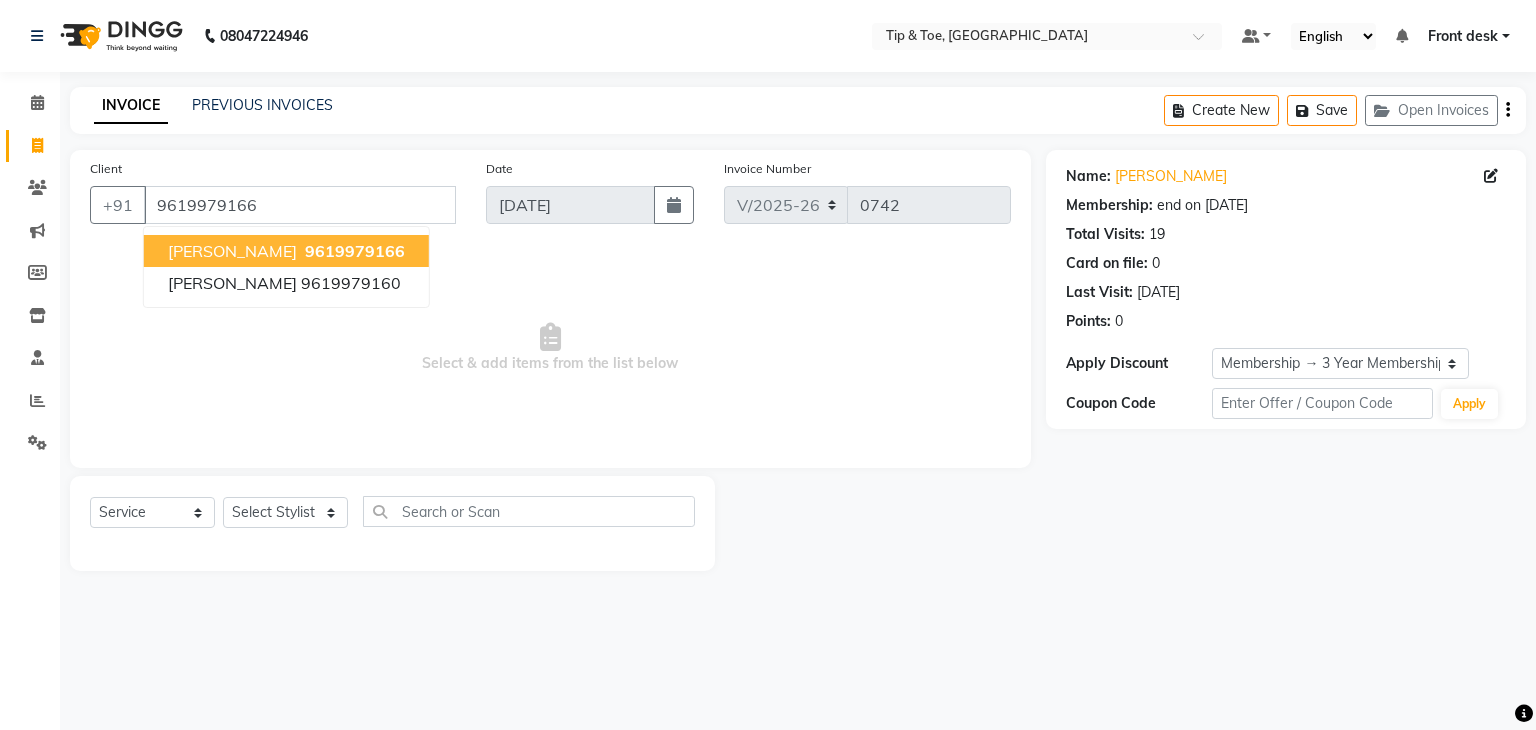 click on "9619979166" at bounding box center [355, 251] 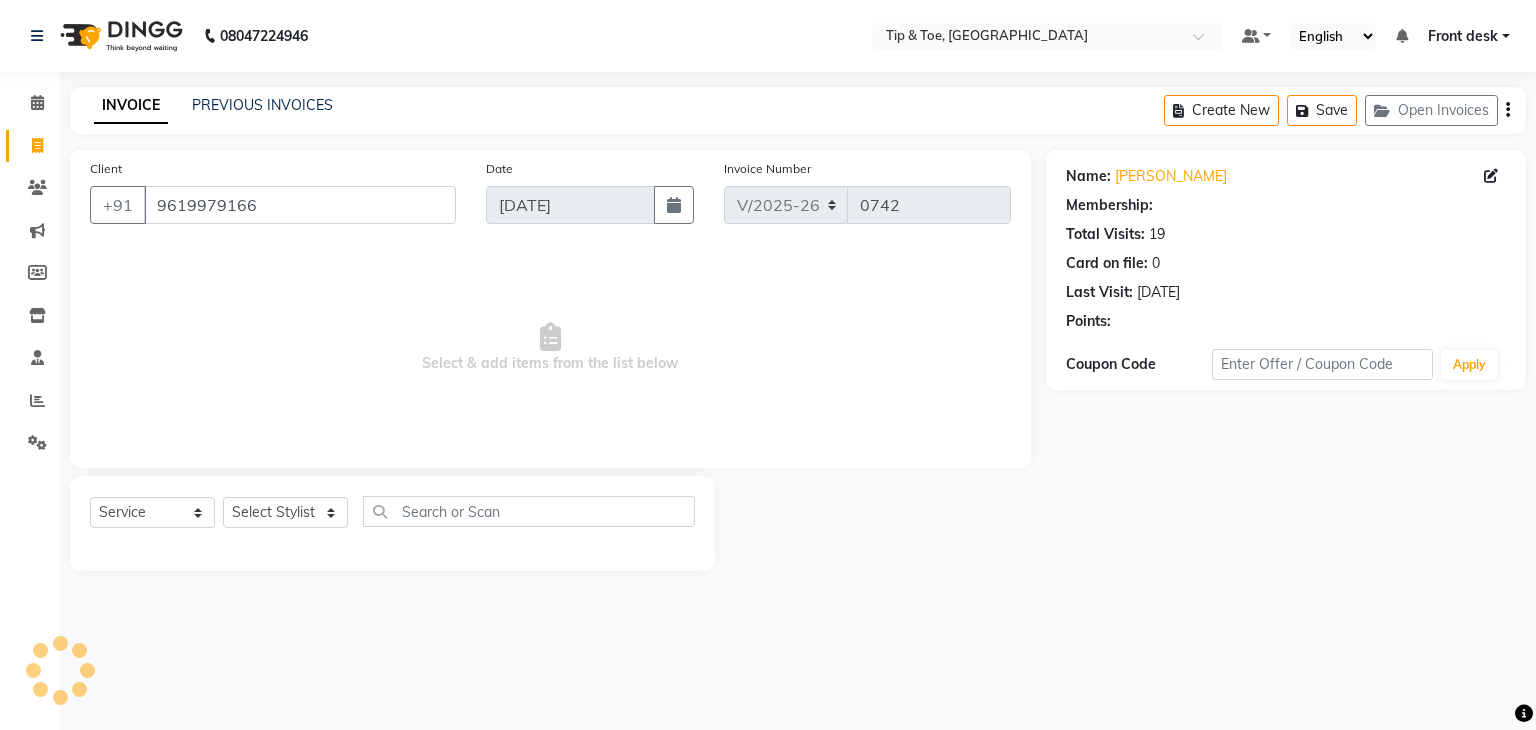 select on "1: Object" 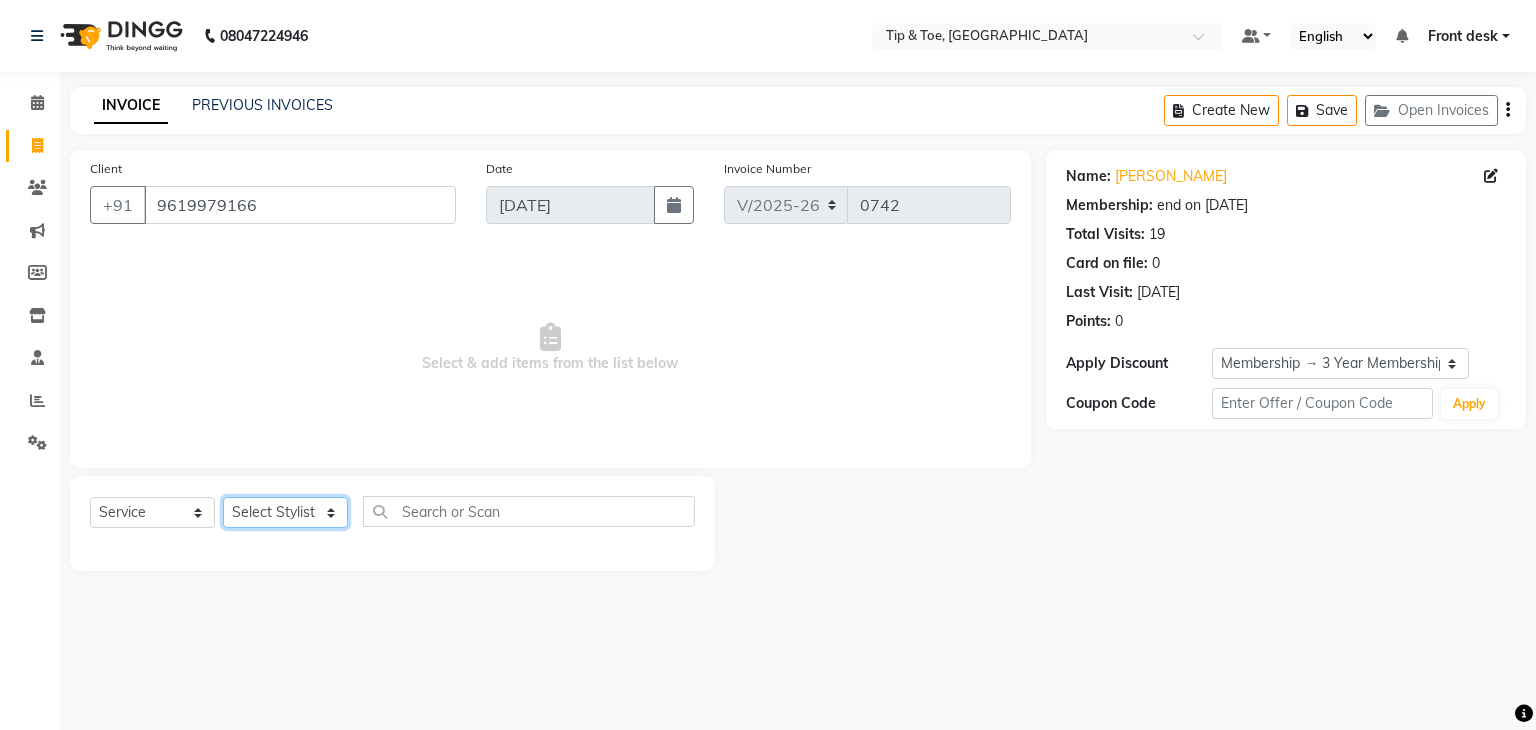 click on "Select Stylist Front desk [PERSON_NAME] [PERSON_NAME] [PERSON_NAME]  [PERSON_NAME] [PERSON_NAME]" 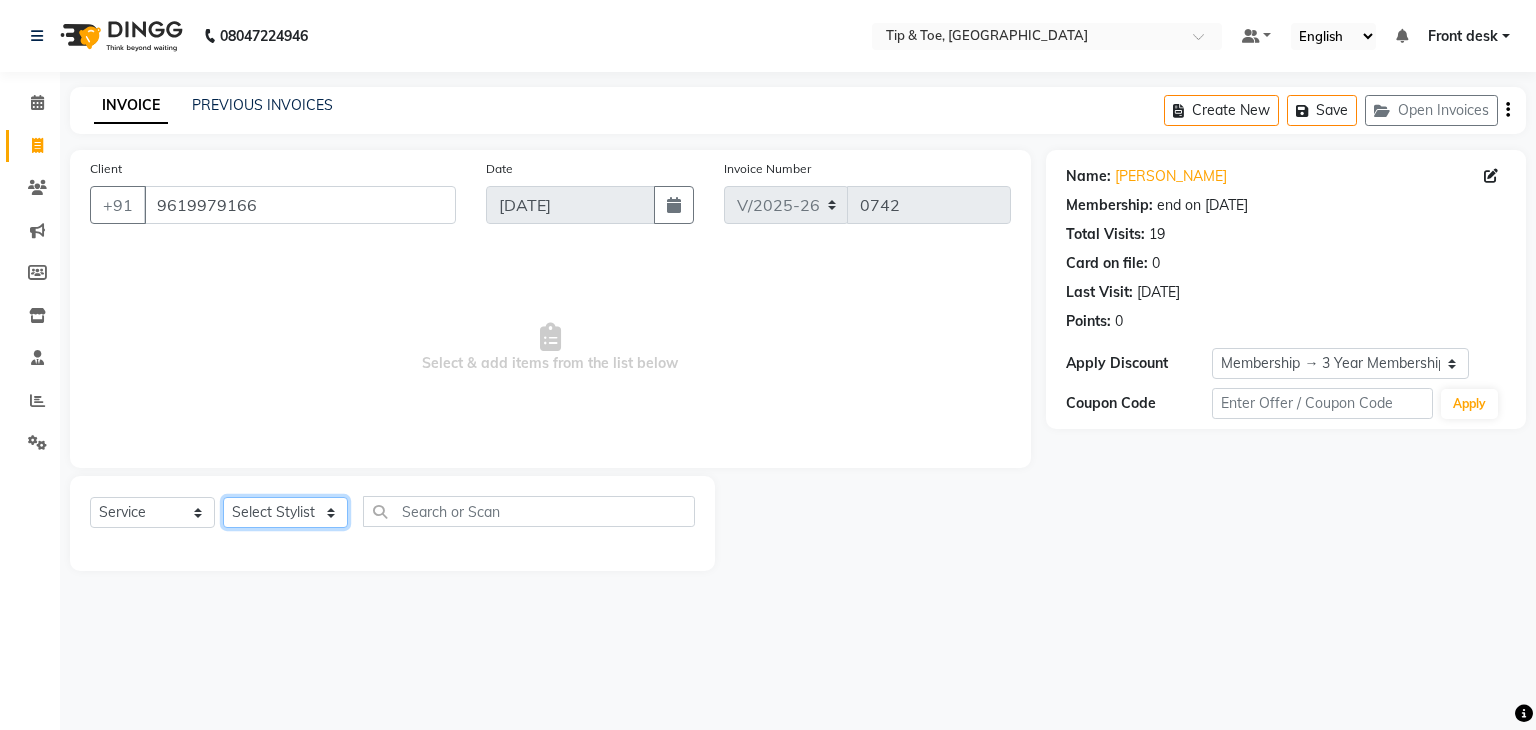 select on "83602" 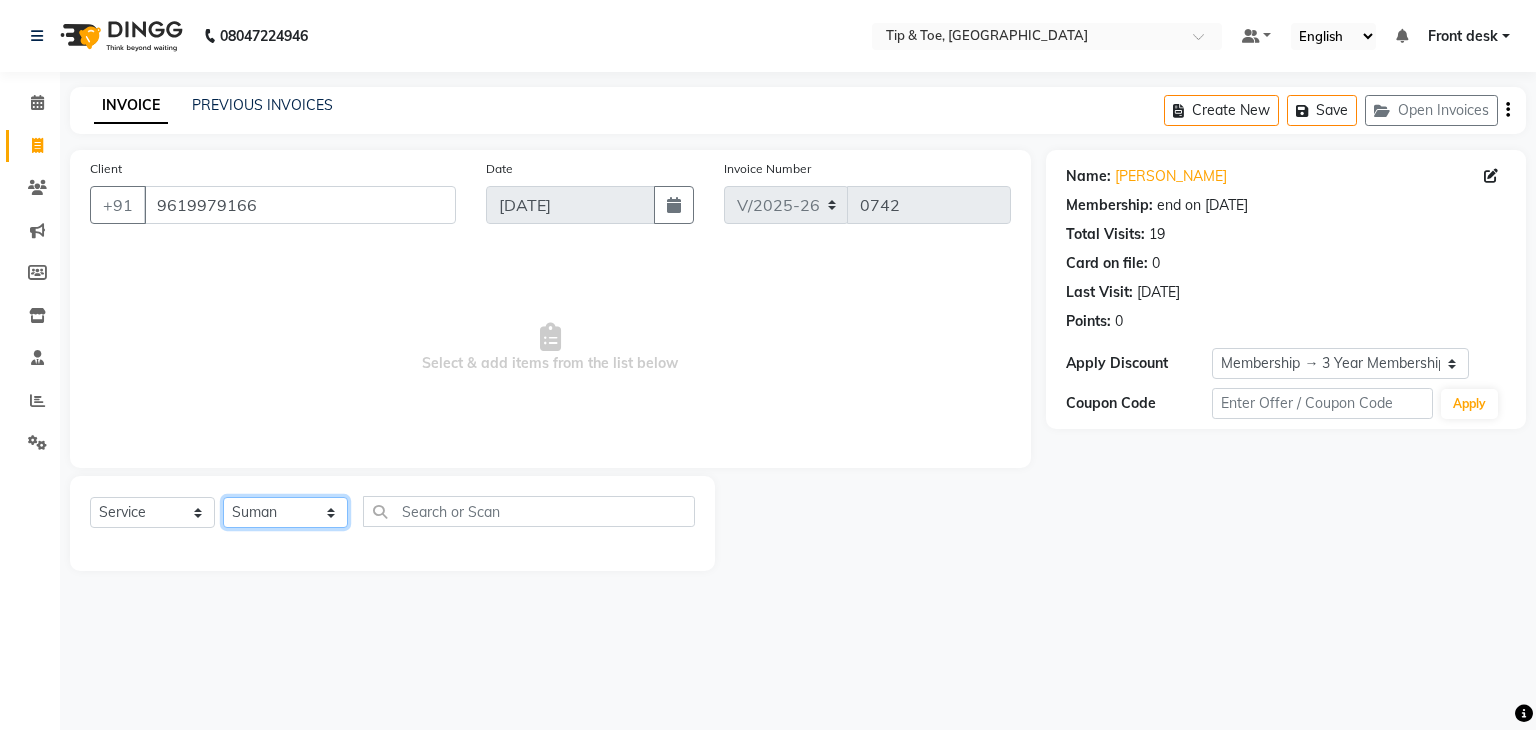 click on "Select Stylist Front desk [PERSON_NAME] [PERSON_NAME] [PERSON_NAME]  [PERSON_NAME] [PERSON_NAME]" 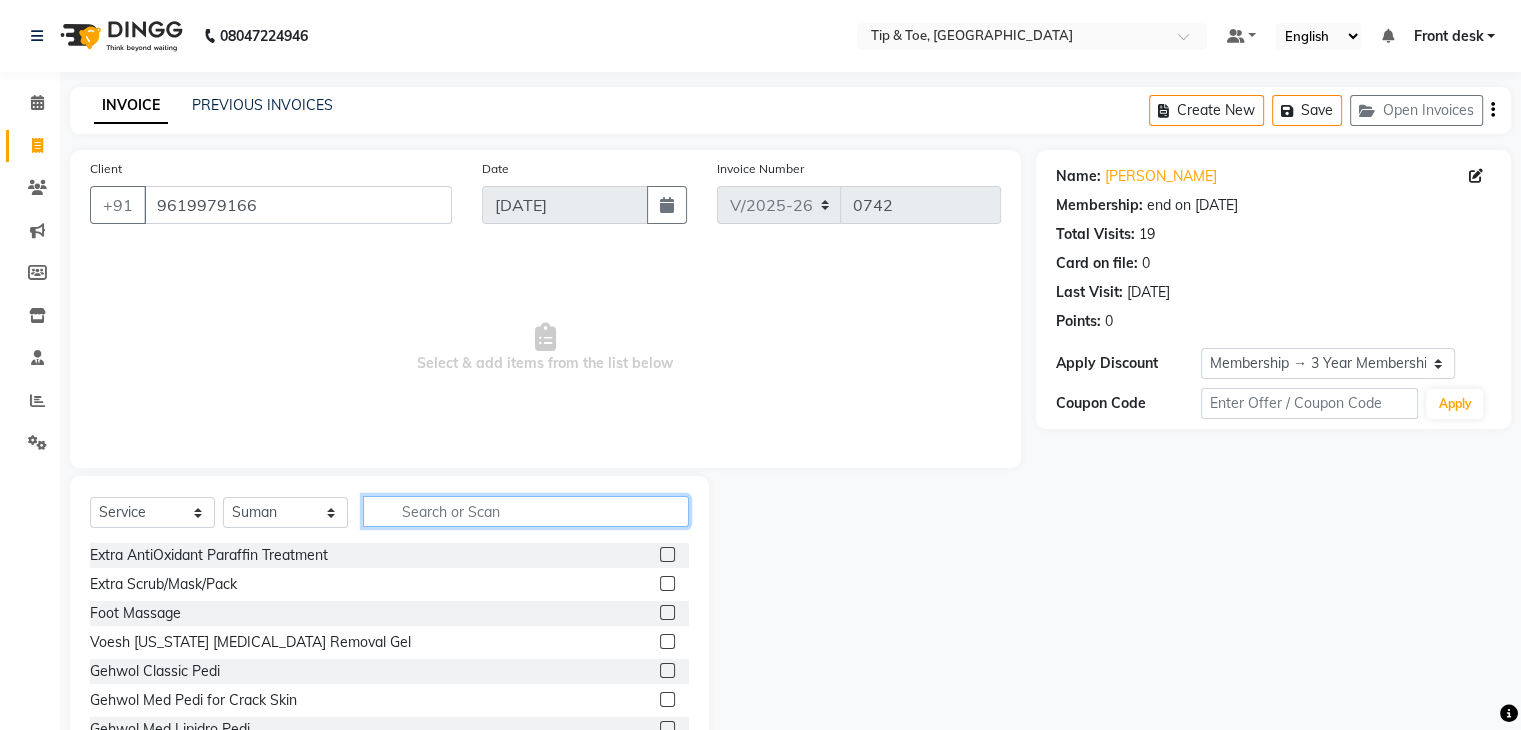 click 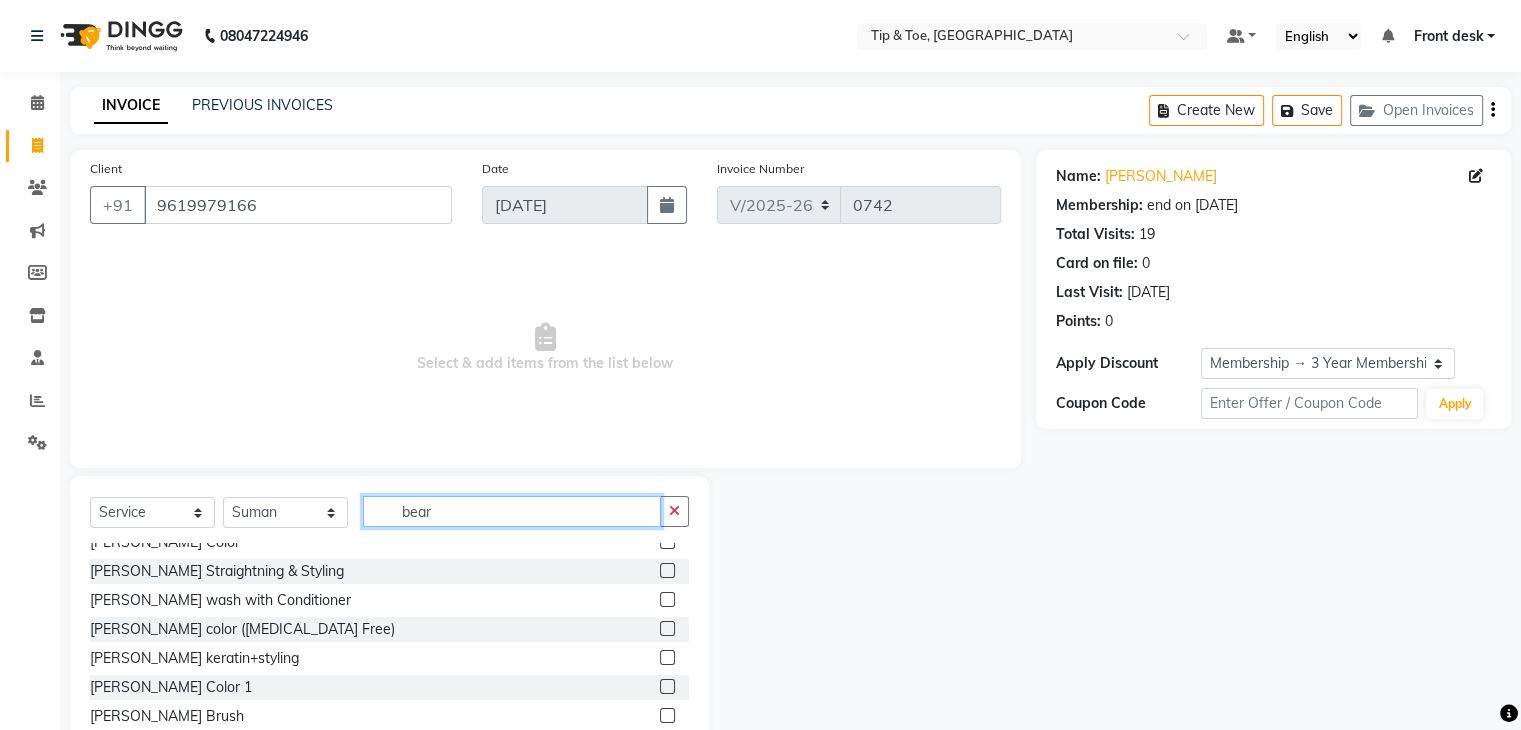 scroll, scrollTop: 0, scrollLeft: 0, axis: both 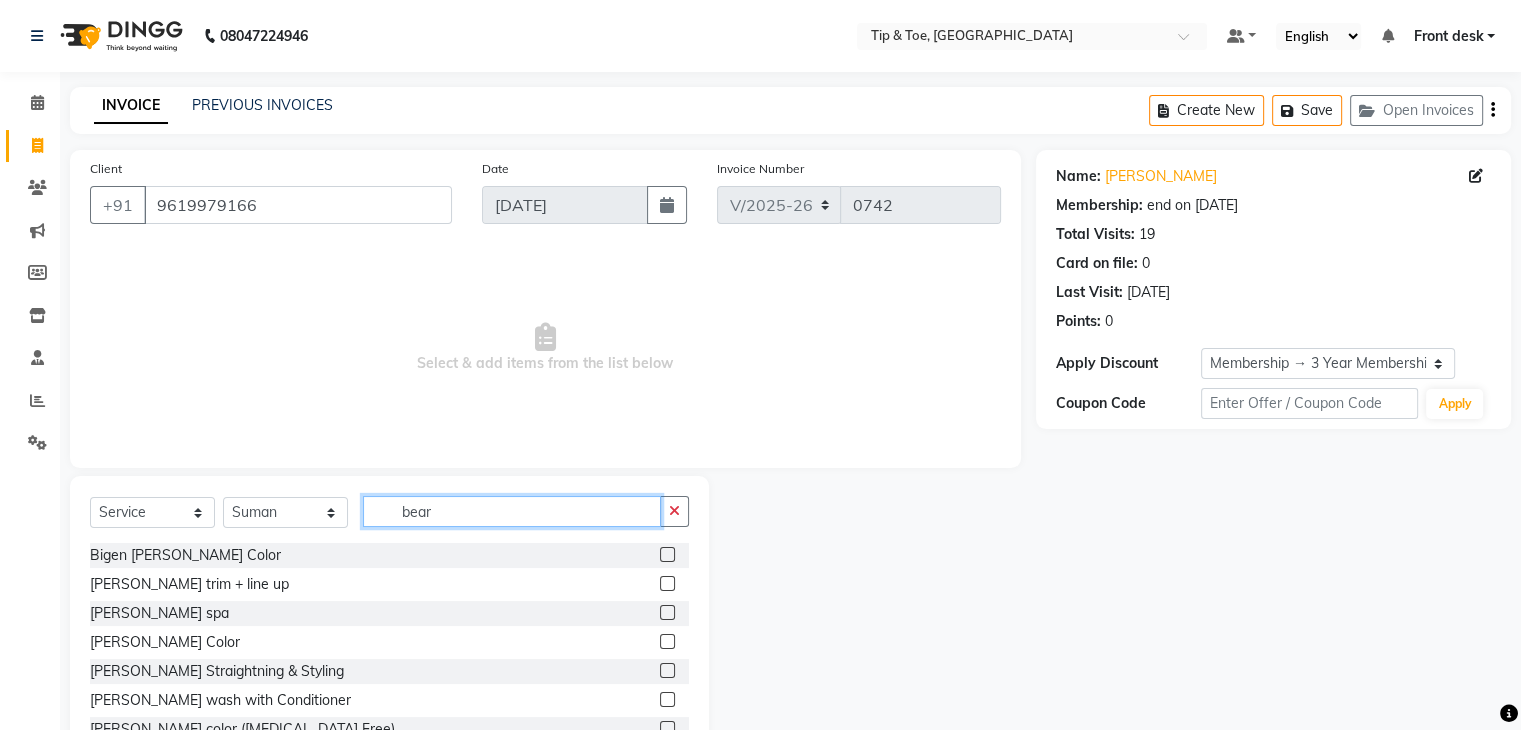type on "bear" 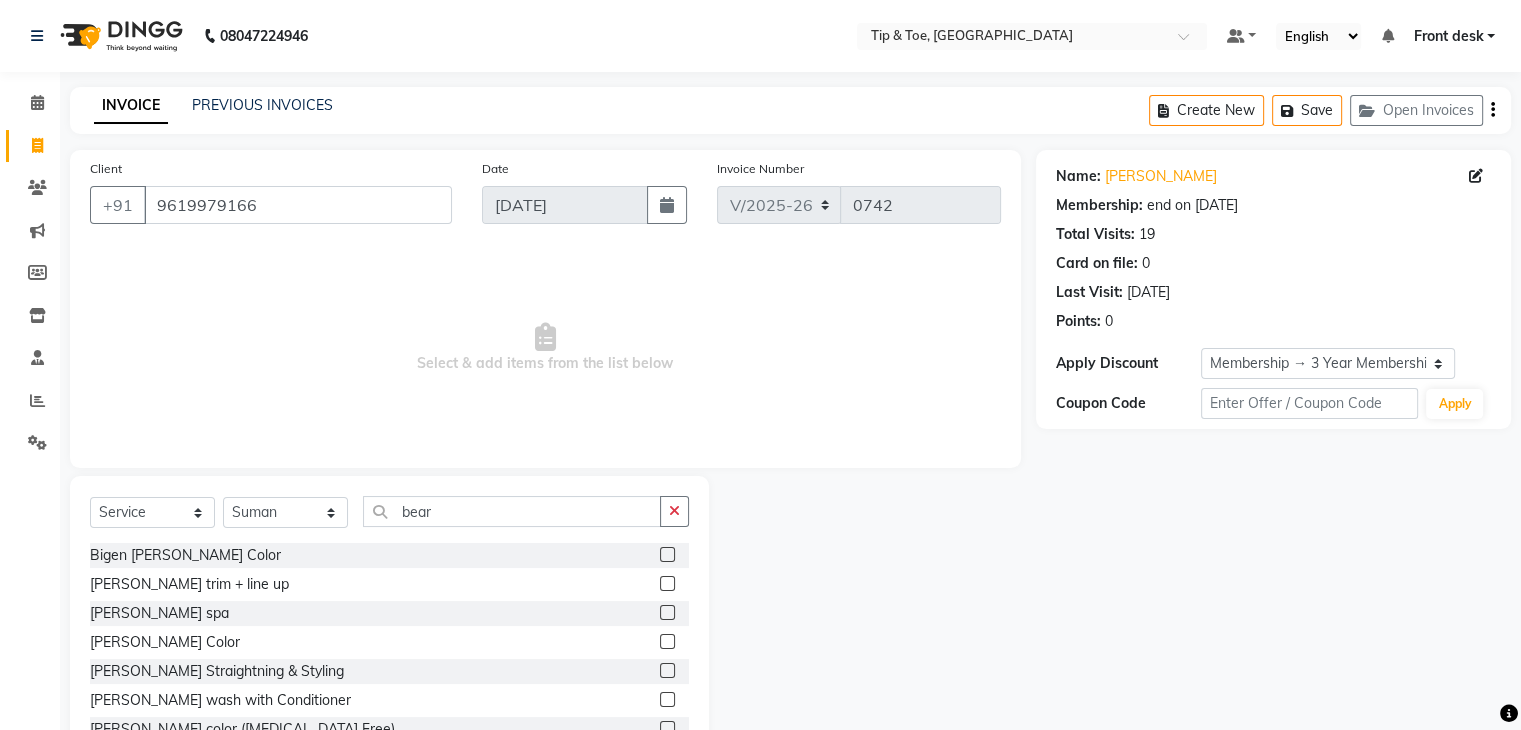 click 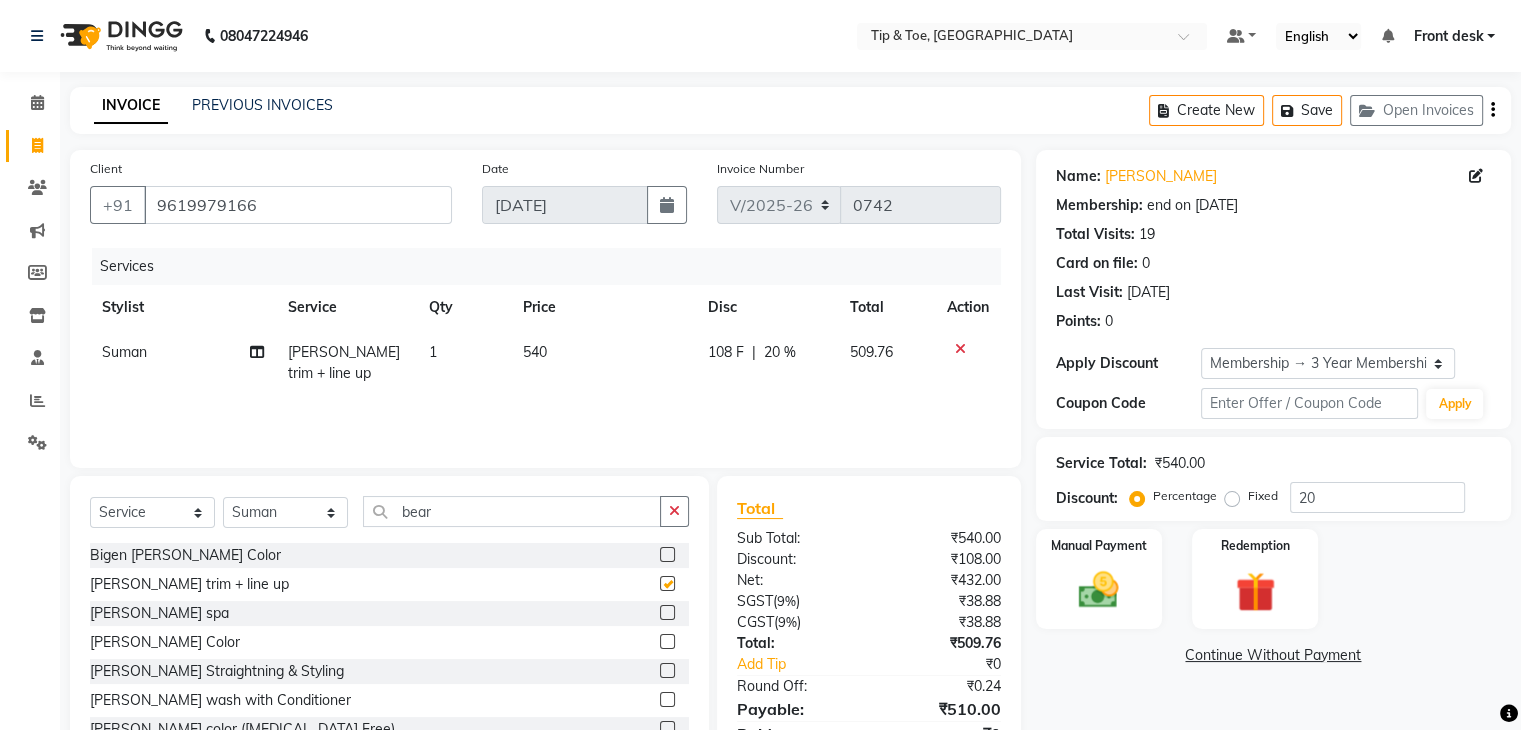 checkbox on "false" 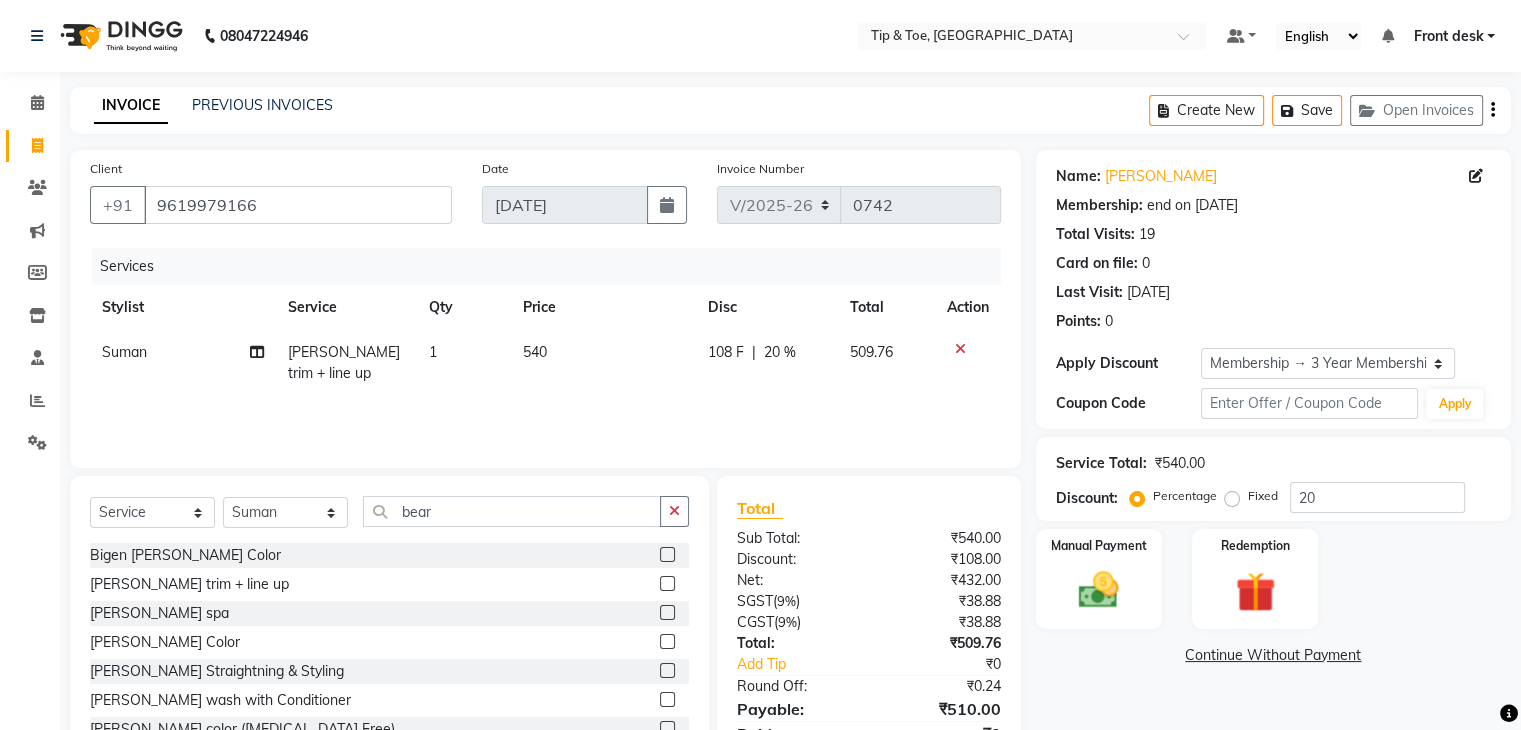 click on "1" 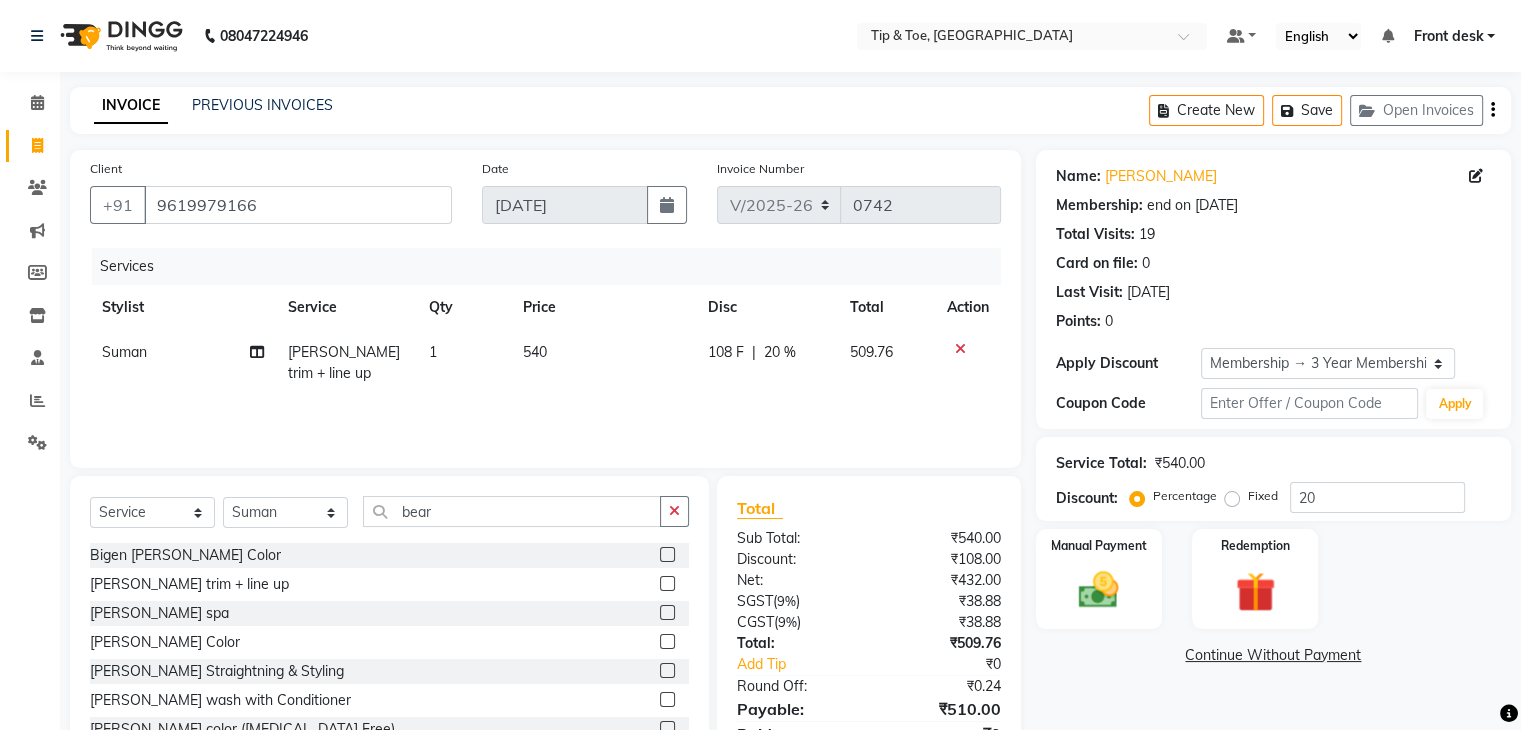 select on "83602" 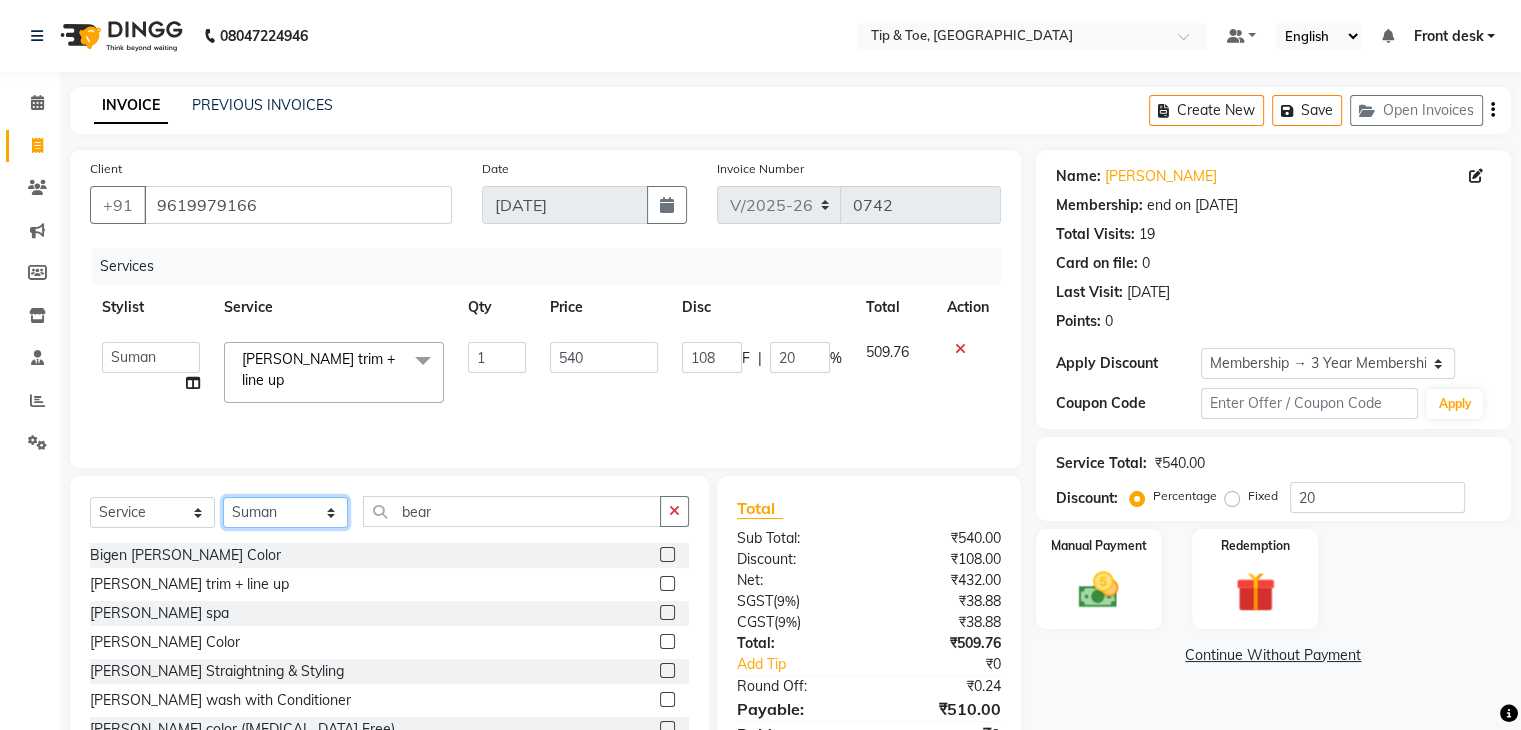 click on "Select Stylist Front desk [PERSON_NAME] [PERSON_NAME] [PERSON_NAME]  [PERSON_NAME] [PERSON_NAME]" 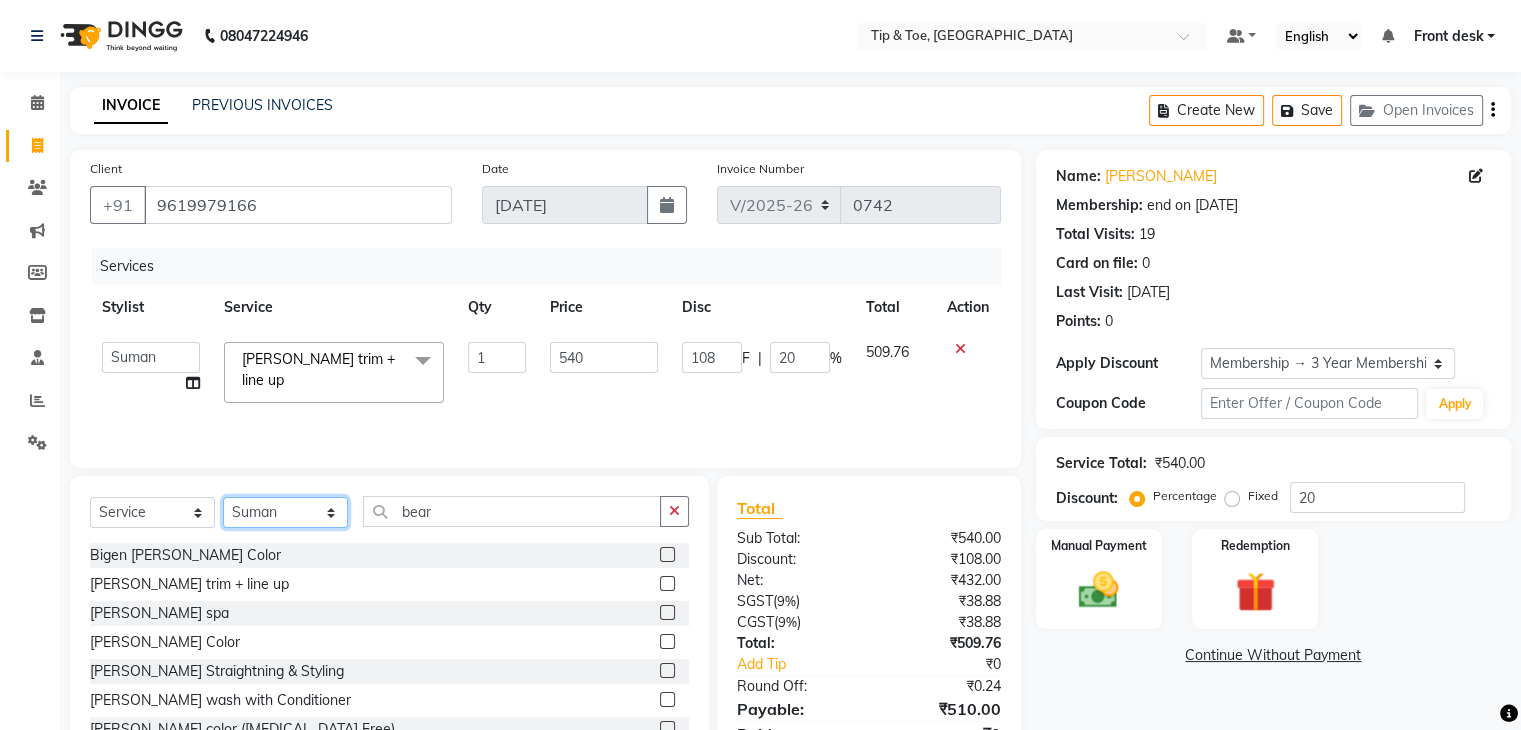 select on "83790" 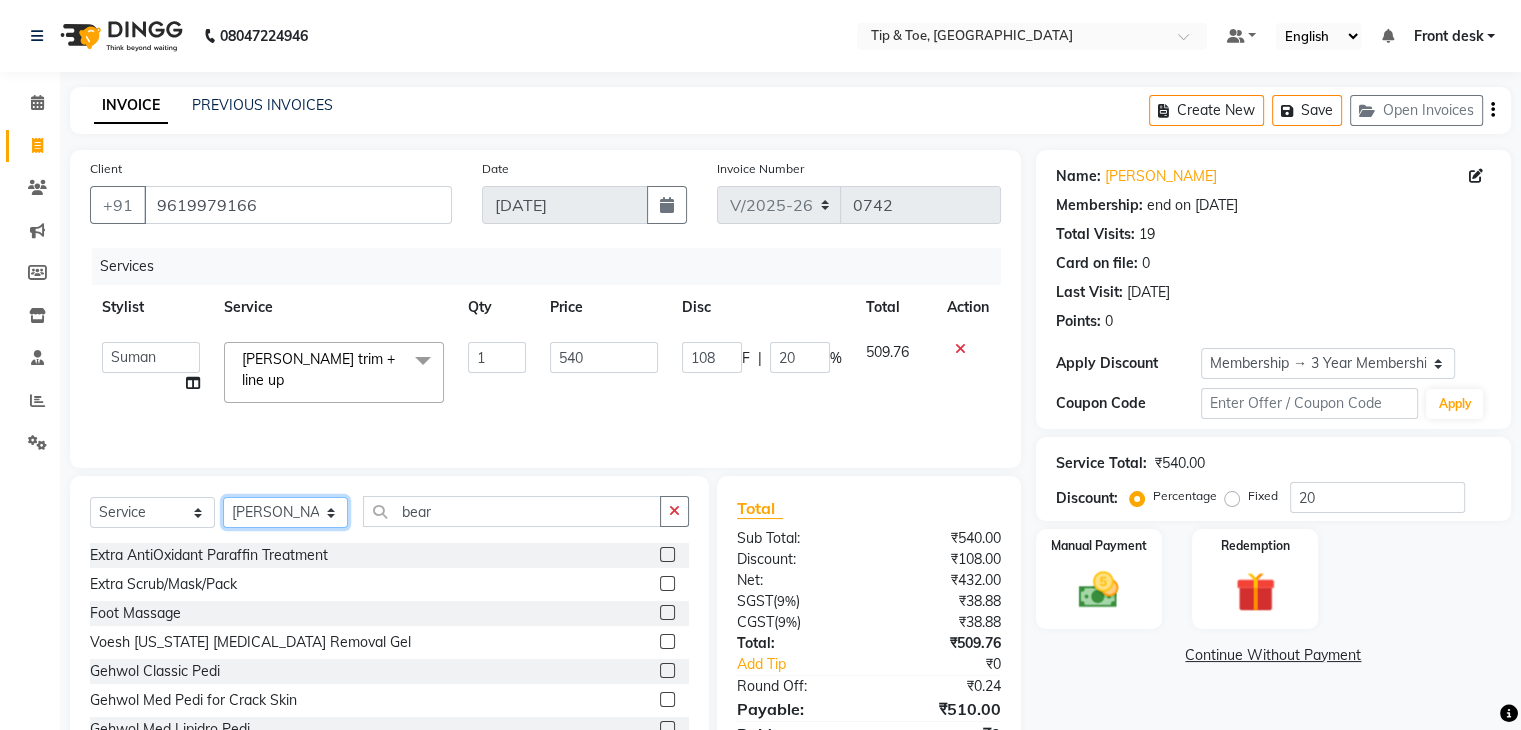 click on "Select Stylist Front desk [PERSON_NAME] [PERSON_NAME] [PERSON_NAME]  [PERSON_NAME] [PERSON_NAME]" 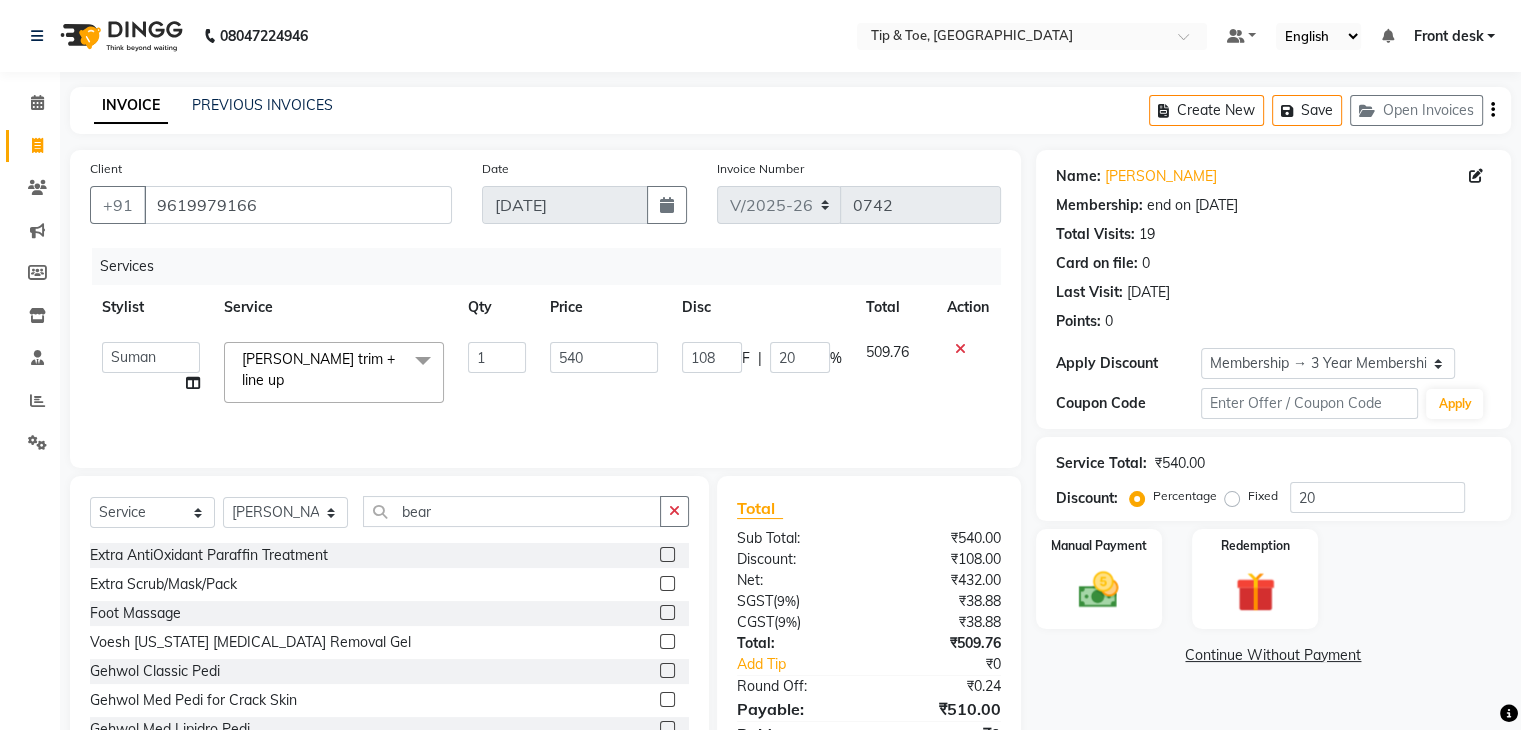 click on "Select  Service  Product  Membership  Package Voucher Prepaid Gift Card  Select Stylist Front desk [PERSON_NAME] [PERSON_NAME] Sweety [PERSON_NAME]  [PERSON_NAME] Yash Zoya bear" 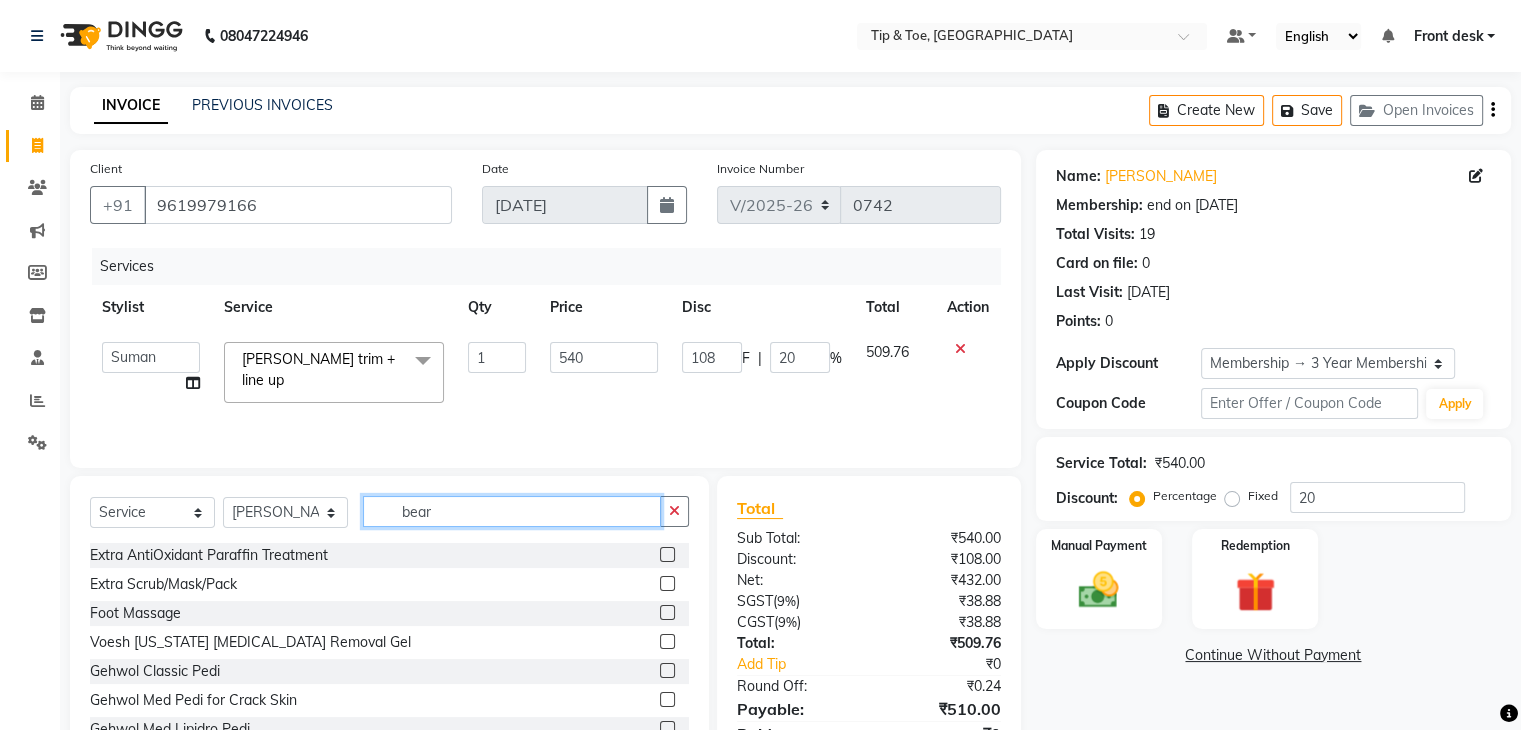 click on "bear" 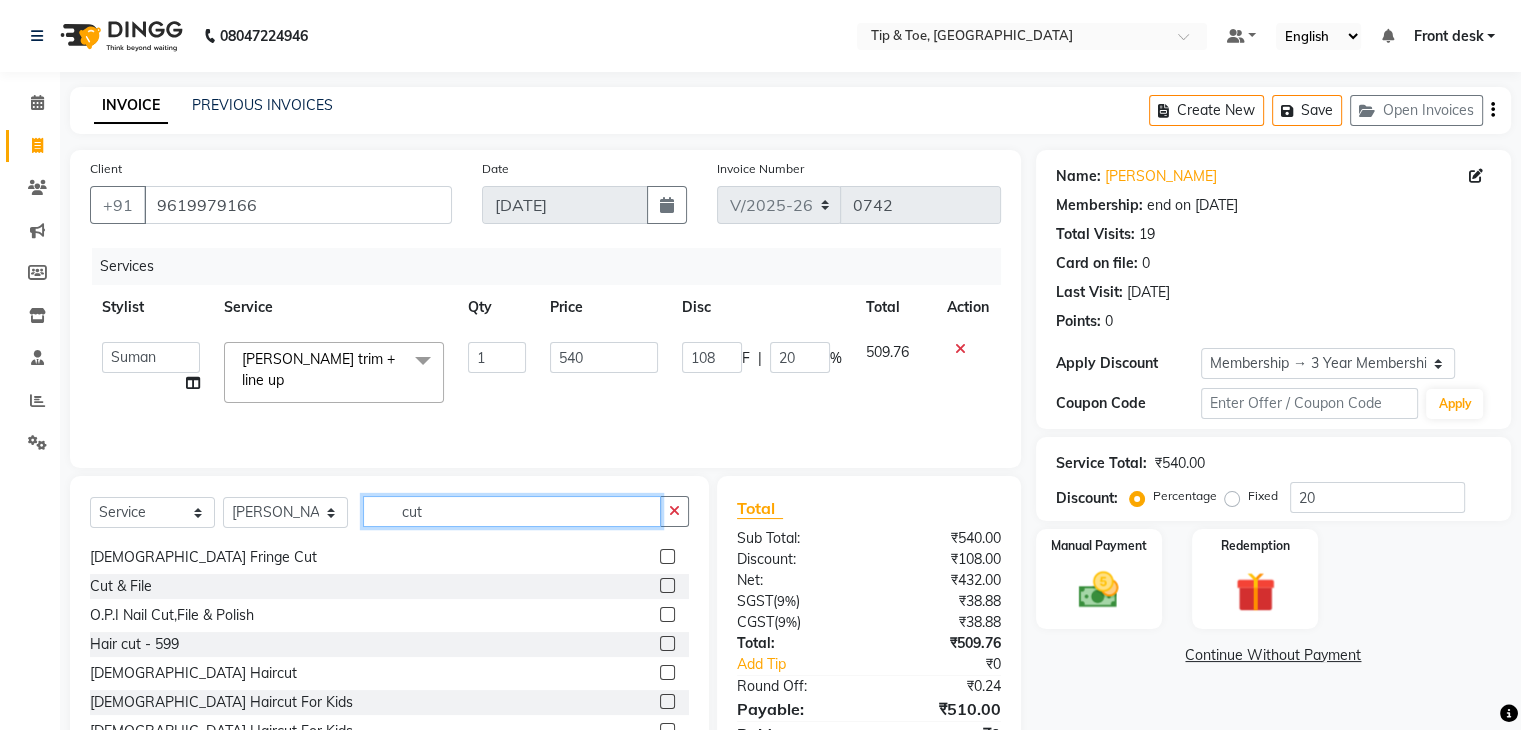 scroll, scrollTop: 148, scrollLeft: 0, axis: vertical 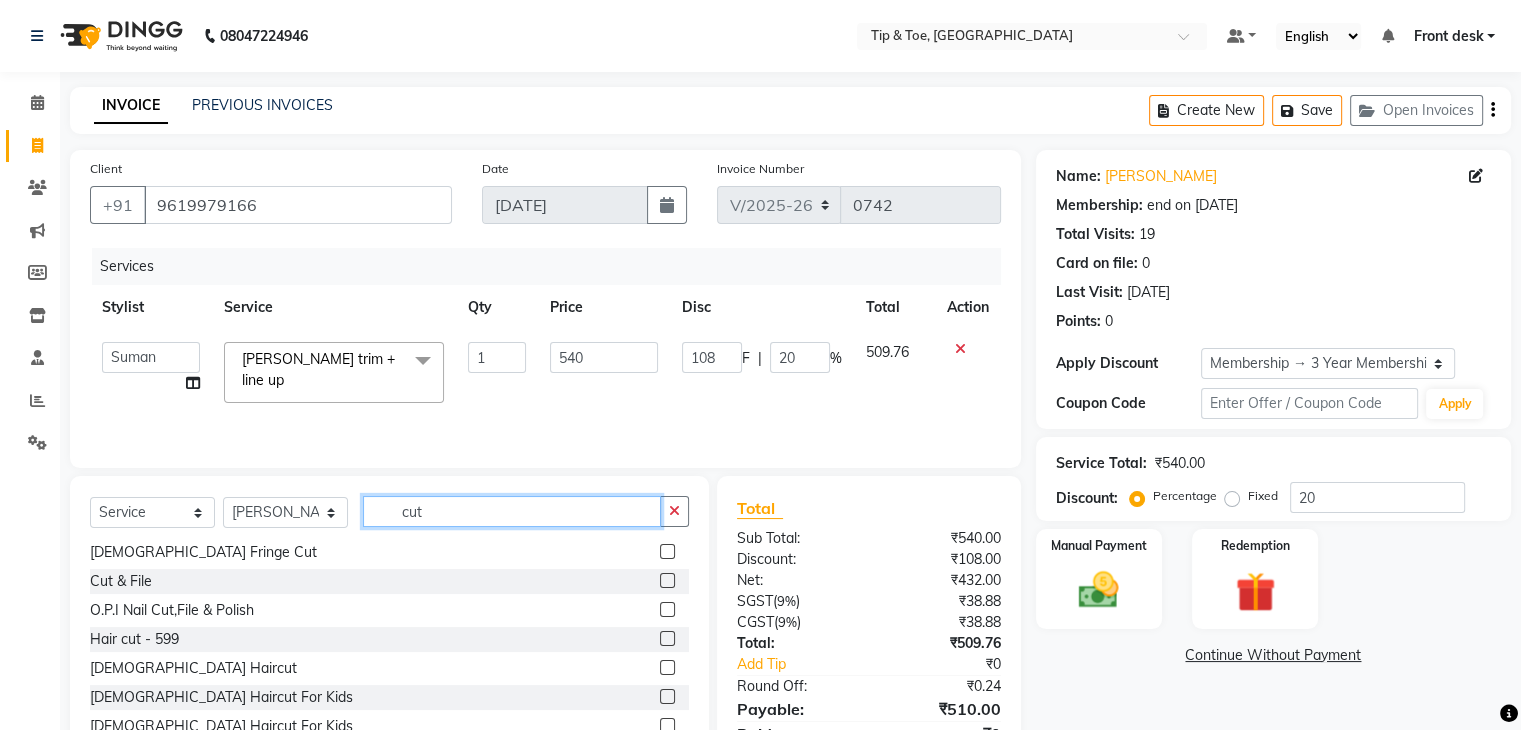 type on "cut" 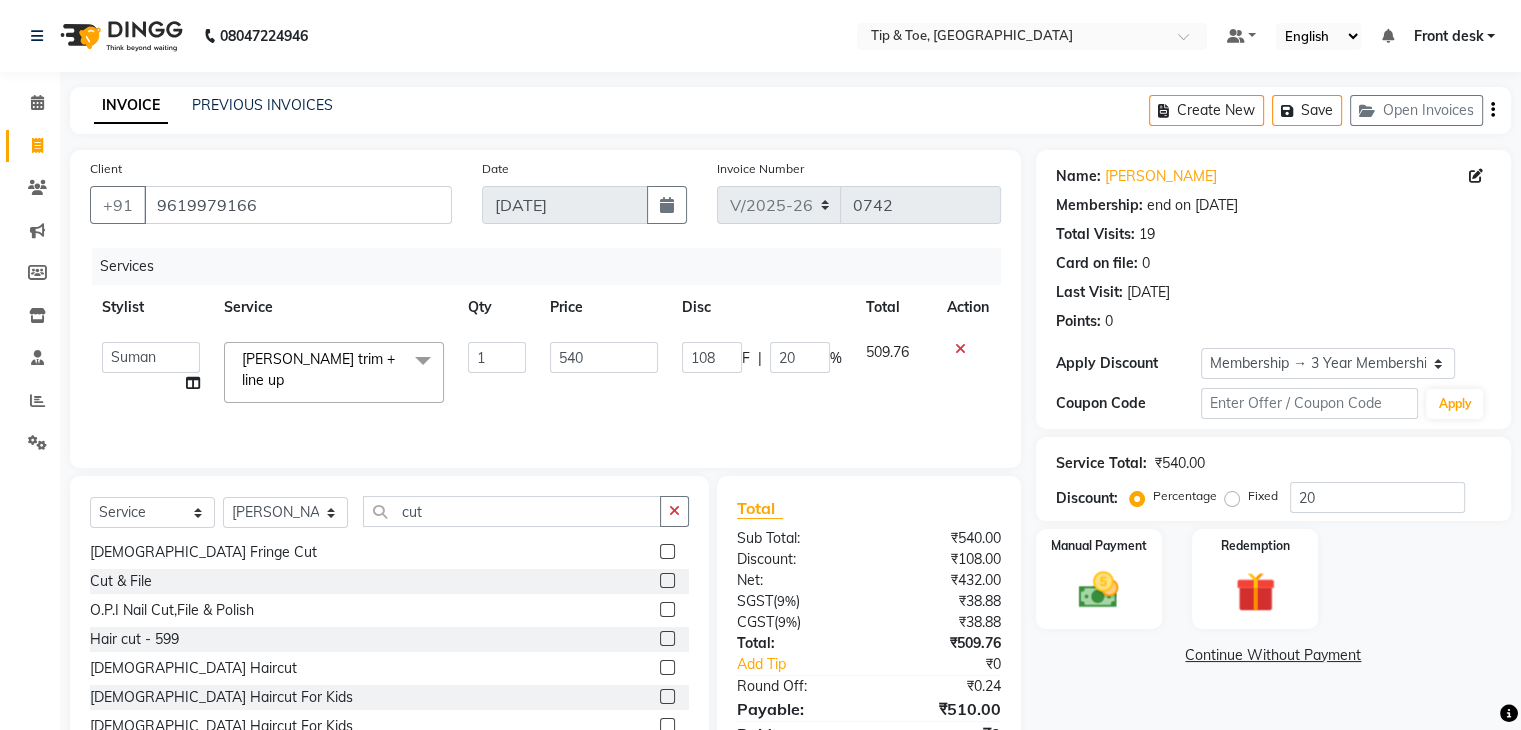 click 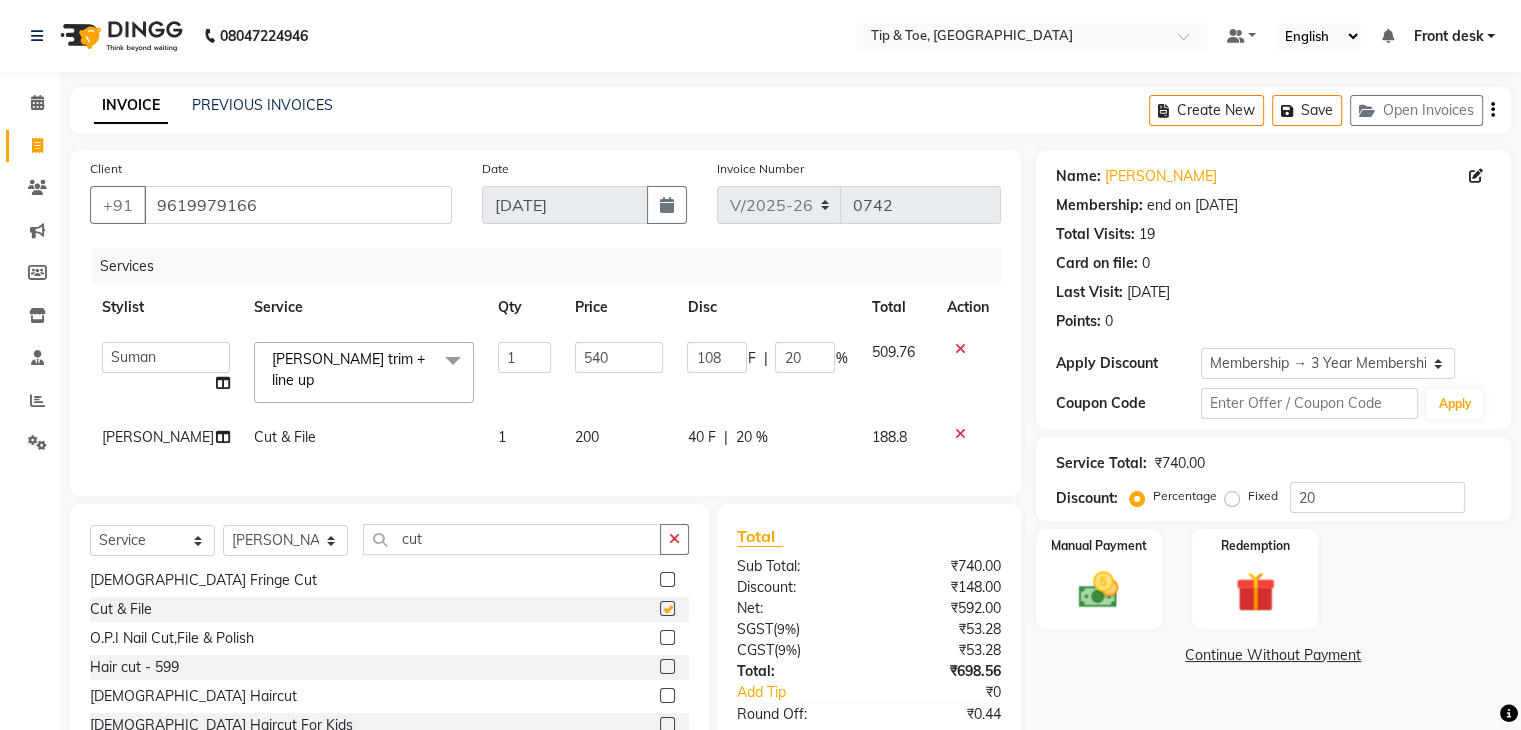 checkbox on "false" 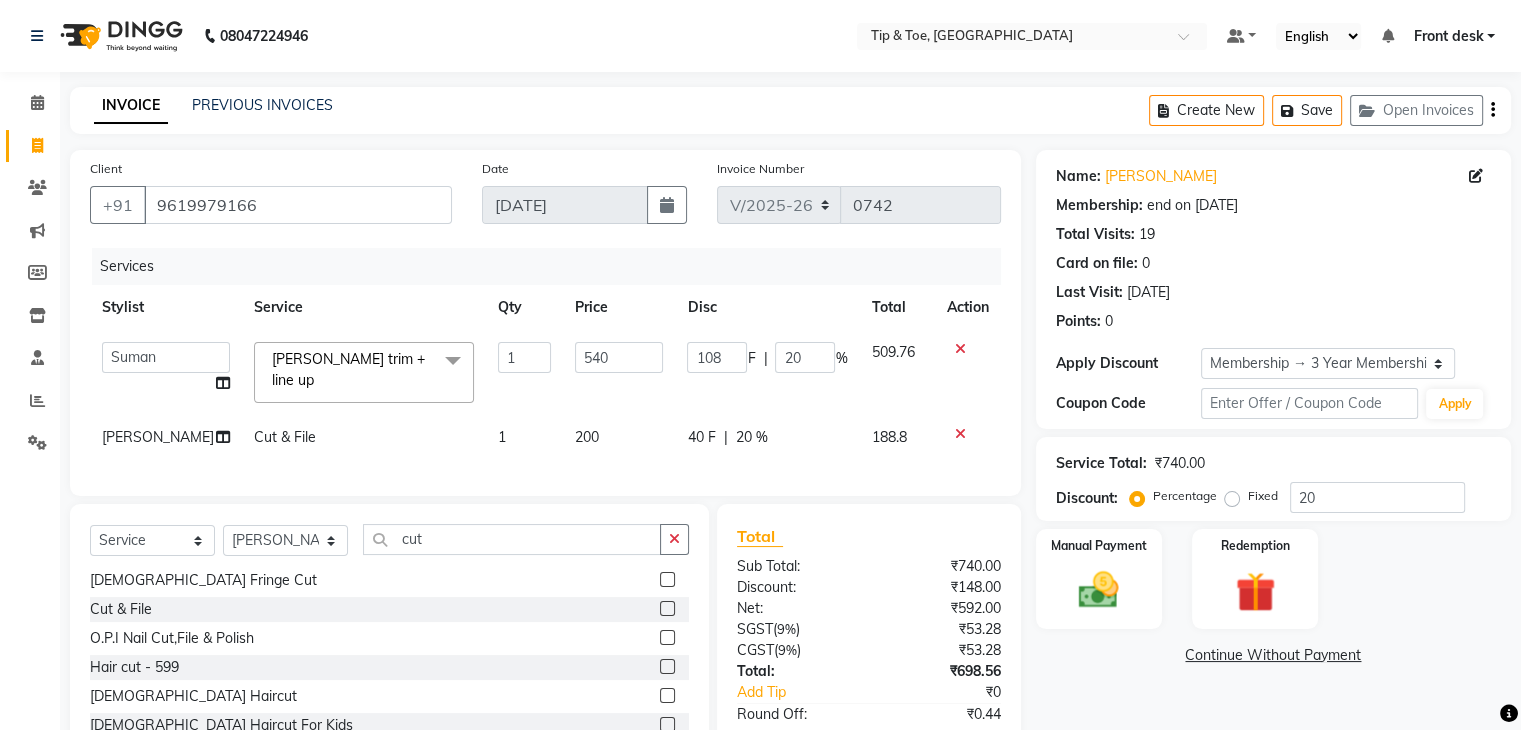 click on "Cut & File" 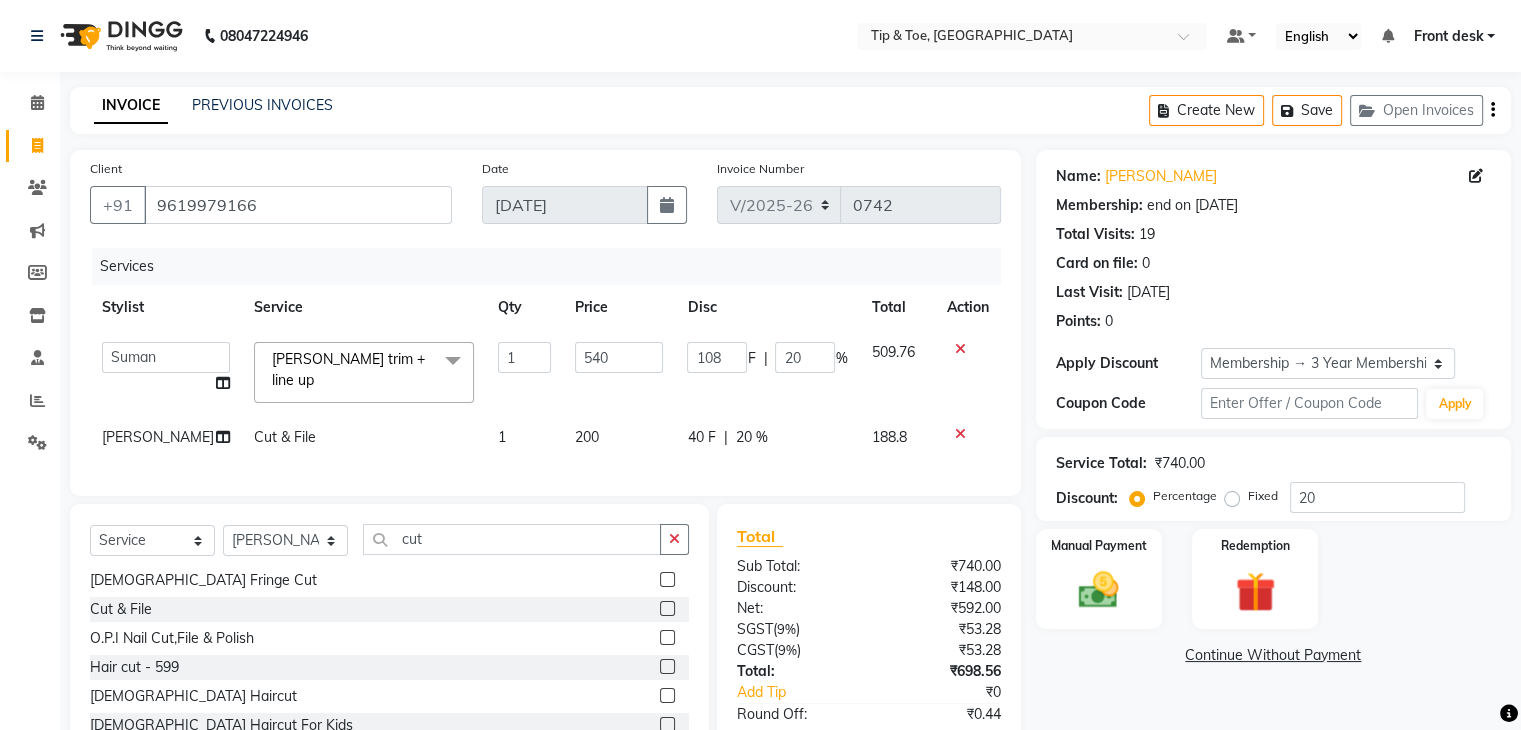 select on "83790" 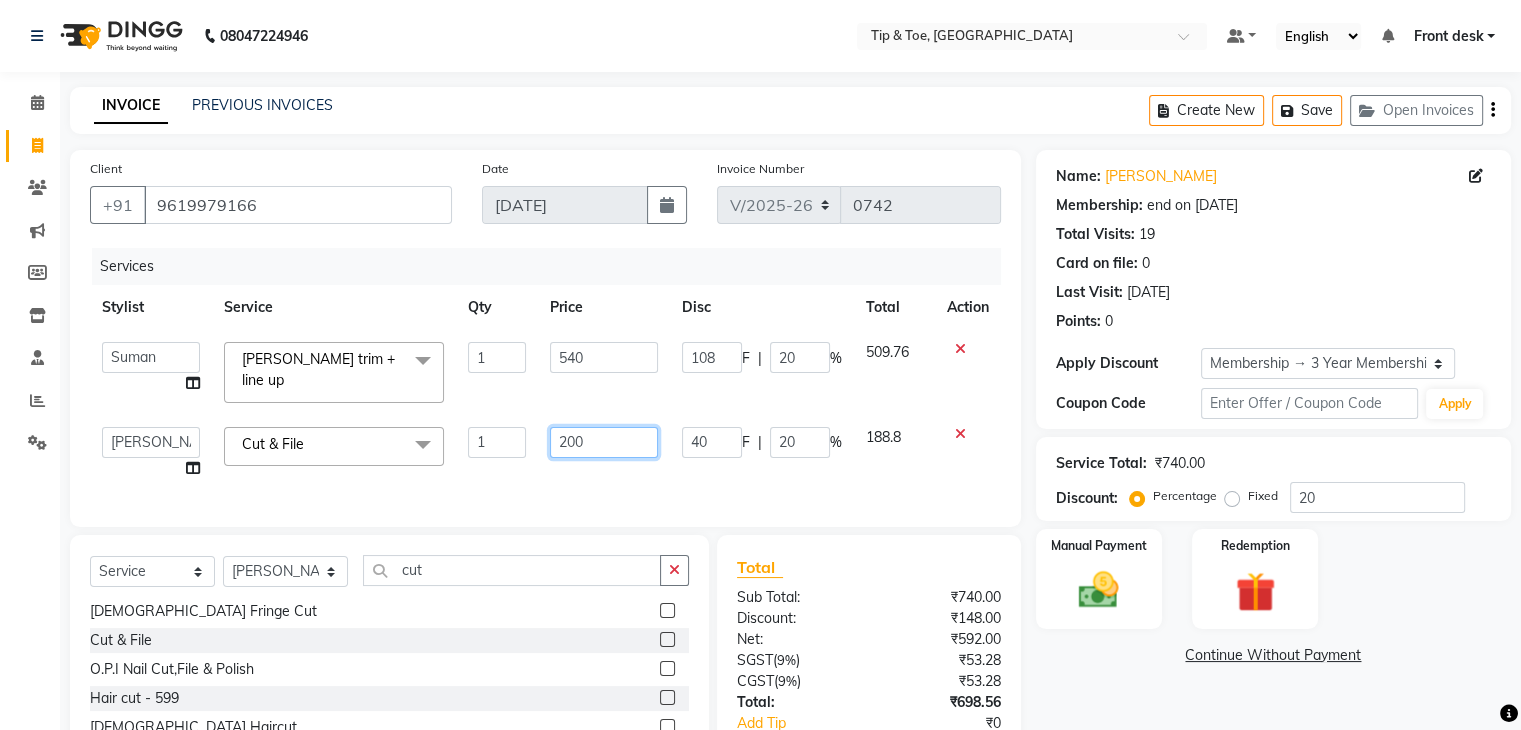 click on "200" 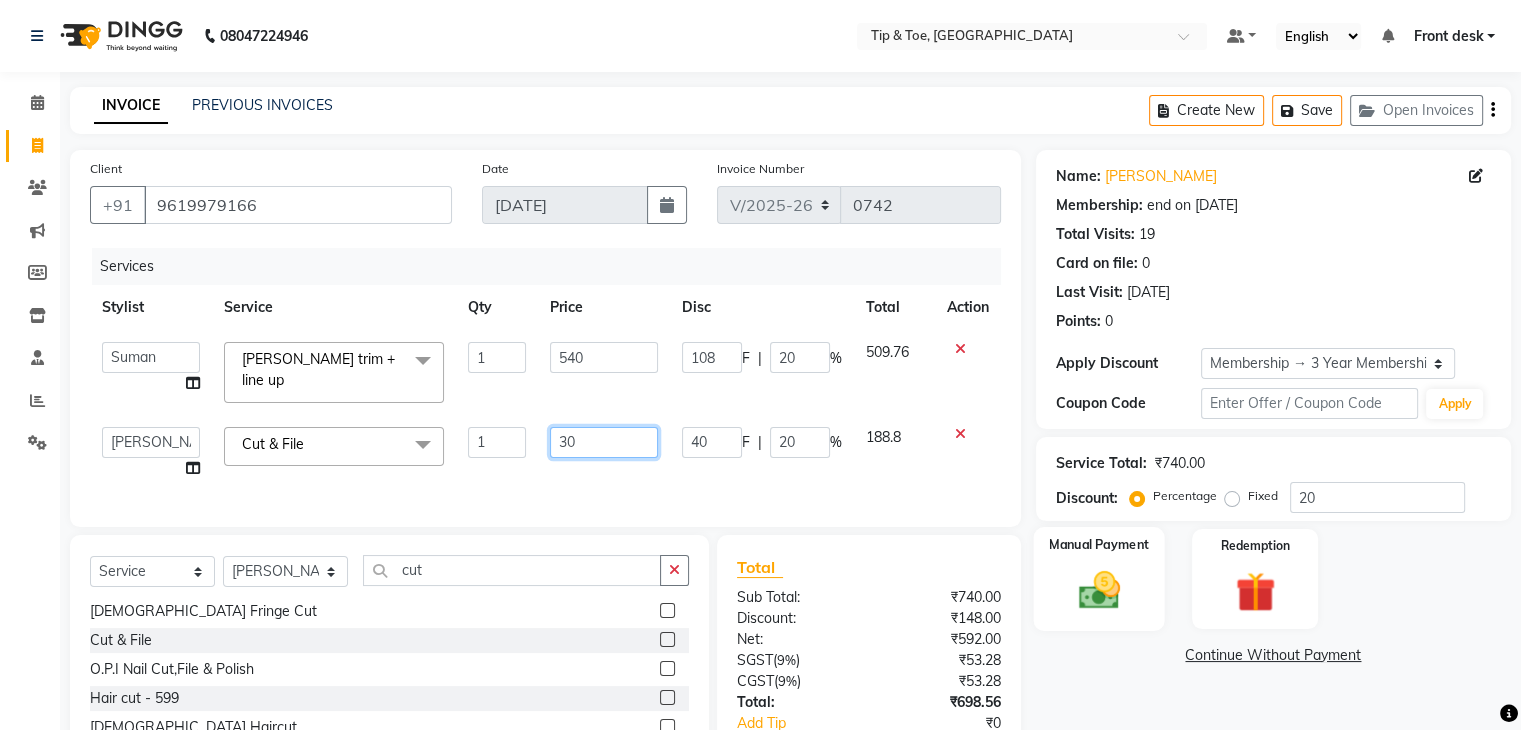 type on "300" 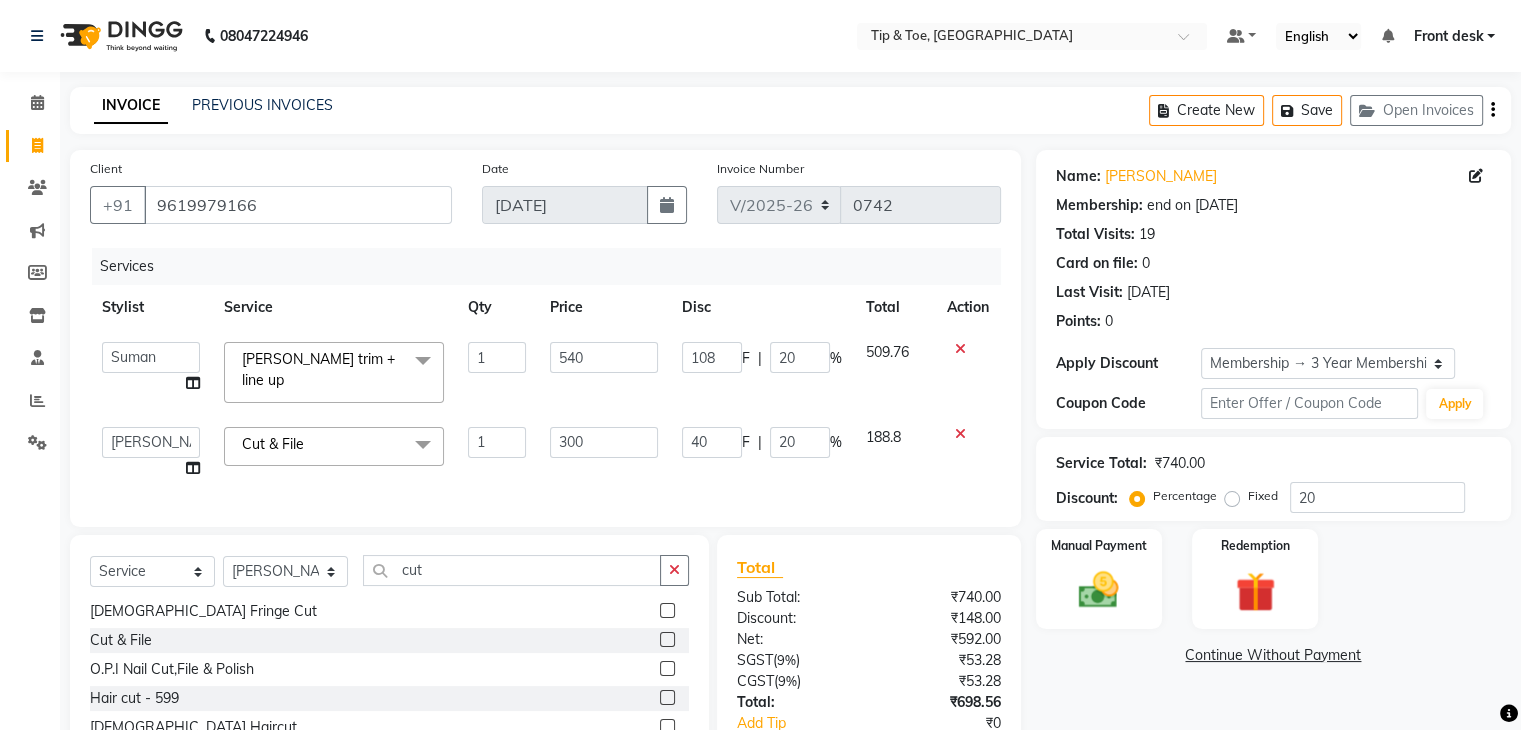 click on "Client [PHONE_NUMBER] Date [DATE] Invoice Number V/2025 V/[PHONE_NUMBER] Services Stylist Service Qty Price Disc Total Action  Front desk   [PERSON_NAME]   [PERSON_NAME]   Sweety   [PERSON_NAME]    [PERSON_NAME]   Yash   [PERSON_NAME] trim + line up  x Extra AntiOxidant Paraffin Treatment Extra Scrub/Mask/Pack Foot Massage Voesh [US_STATE] [MEDICAL_DATA] Removal Gel Gehwol Classic Pedi Gehwol Med Pedi for Crack Skin Gehwol Med Lipidro Pedi Vedic valley manicure Vedic valley pedicure Essential Manicure w Scrub Essential Pedicure w Scrub T&T Nail Art Set (10 Fingers) T&T Acrylic Single Design T&T Single Nail Design T&T Glitter Color Change Permanent Alga Spa Manicure Eyebrow Lamination Lashes Tinting Eyebrow Tinting Russian Lashes Touch-Up Russian Lashes Extension Waiting charge 1 hr Lashes Removal Single Line Lashes Extension Barbie Lashes Extension Lashes Touch-Up O.P.I Ombre Gel Nail Set O.P.I Ombre Acrylic Nail Set O.P.I French Acrylic Nail Set O.P.I Natural Acrylic Nail Set O.P.I French Gel Nail Set O.P.I Gel Coat 1" 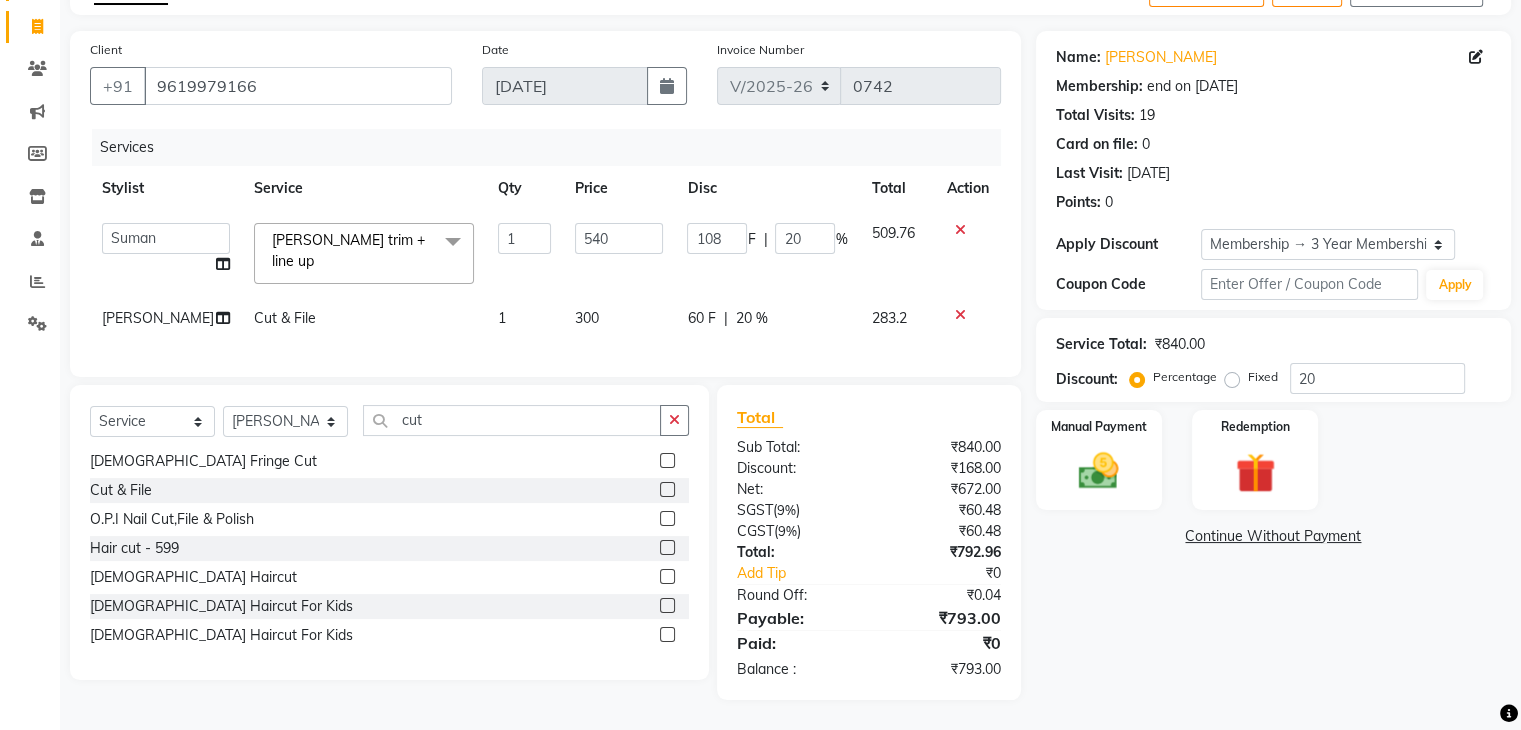 scroll, scrollTop: 0, scrollLeft: 0, axis: both 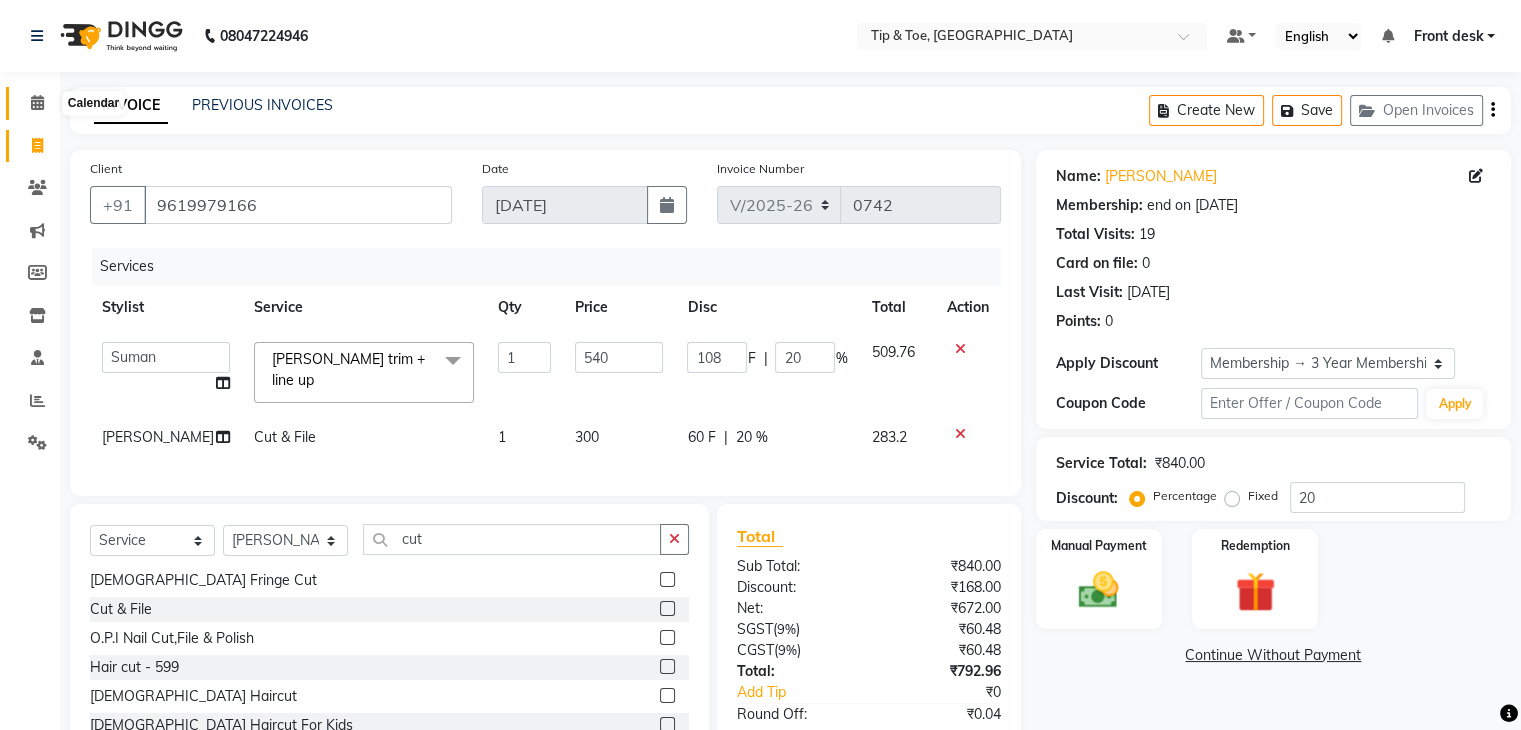 click 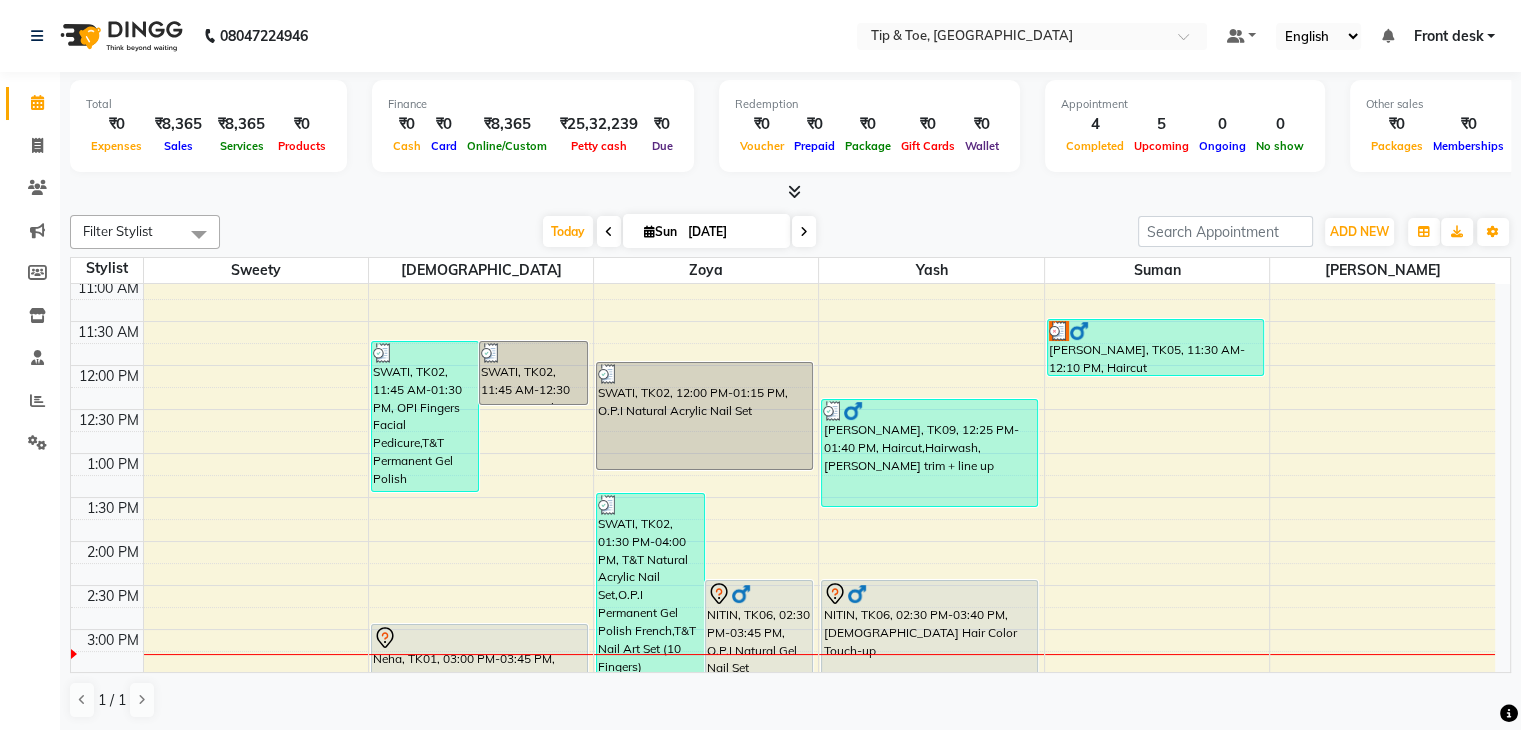 scroll, scrollTop: 200, scrollLeft: 0, axis: vertical 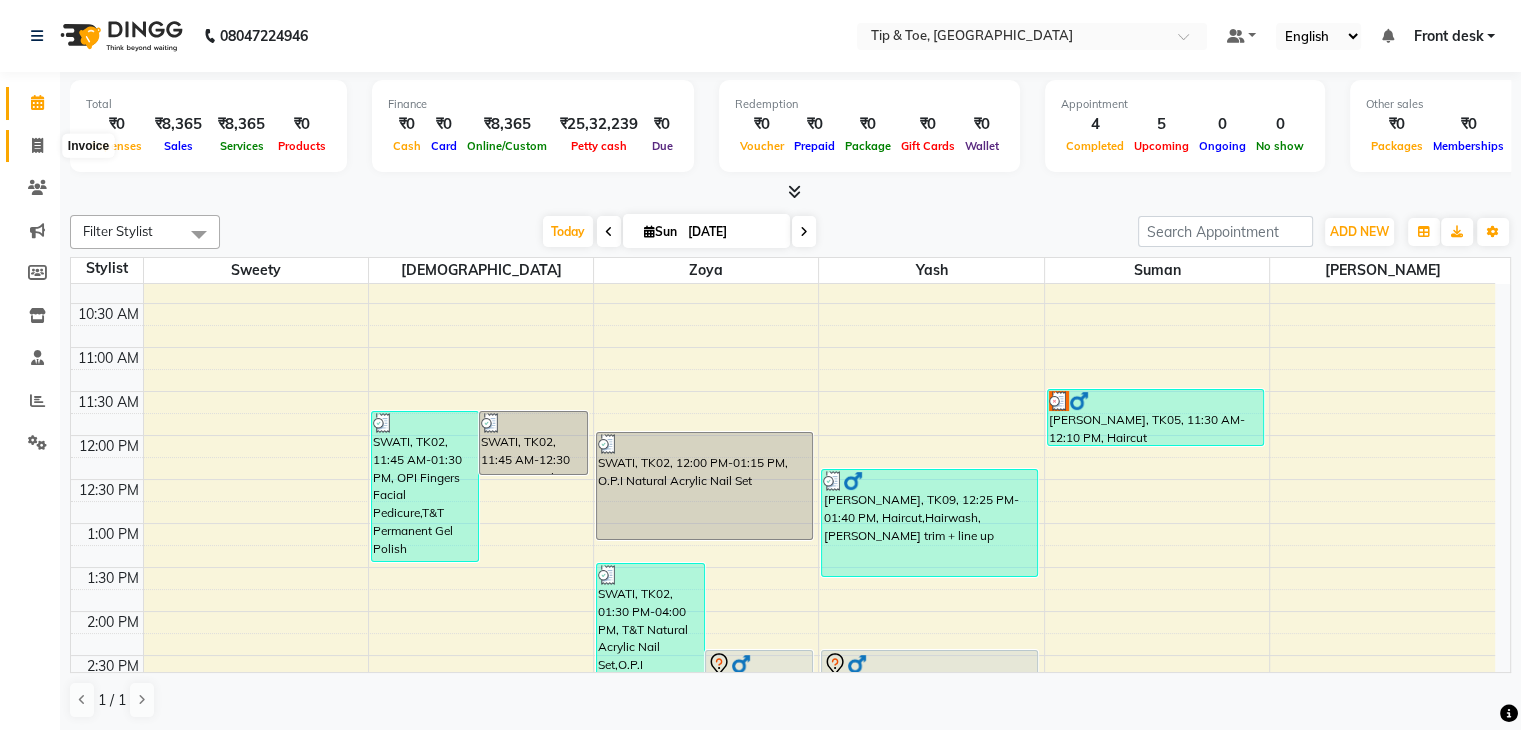 click 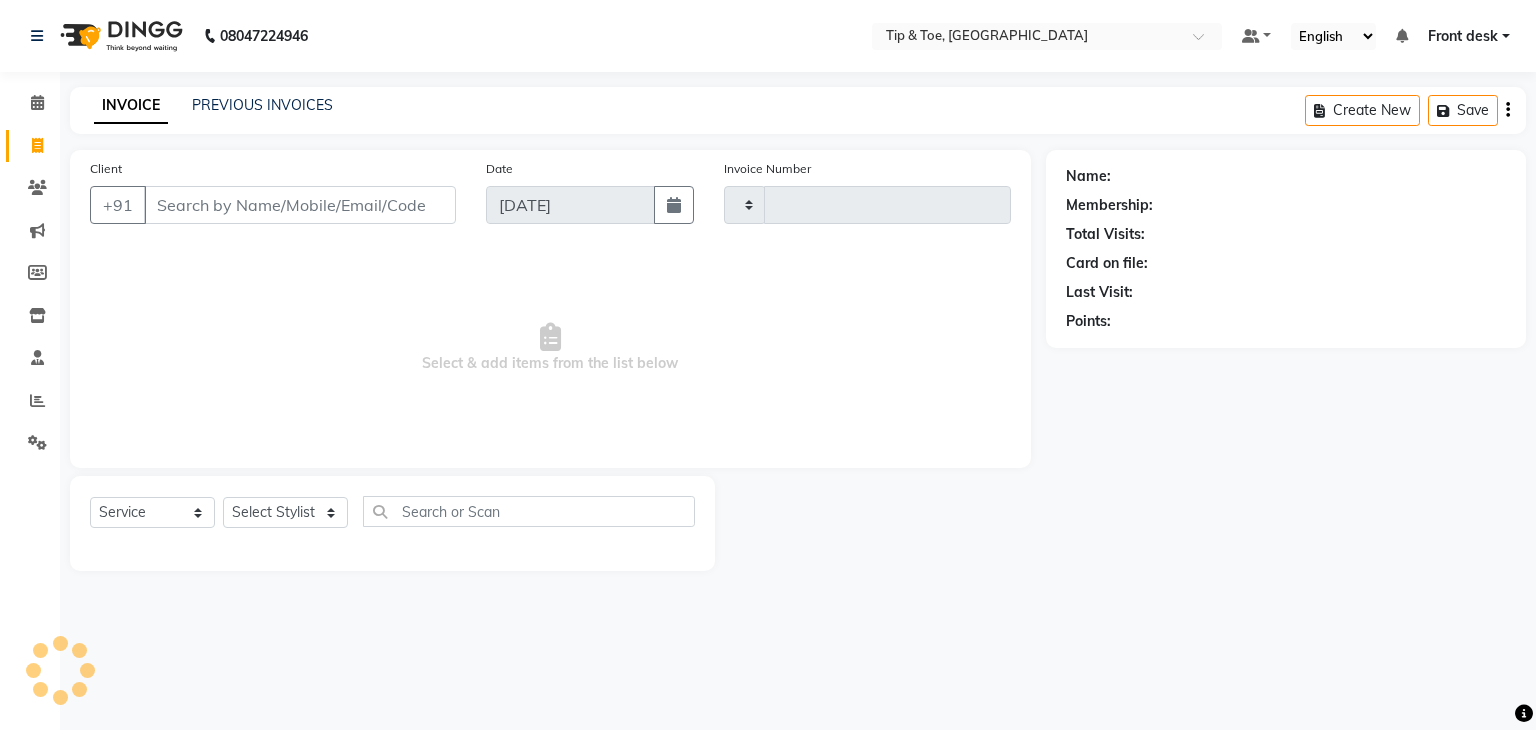 type on "0742" 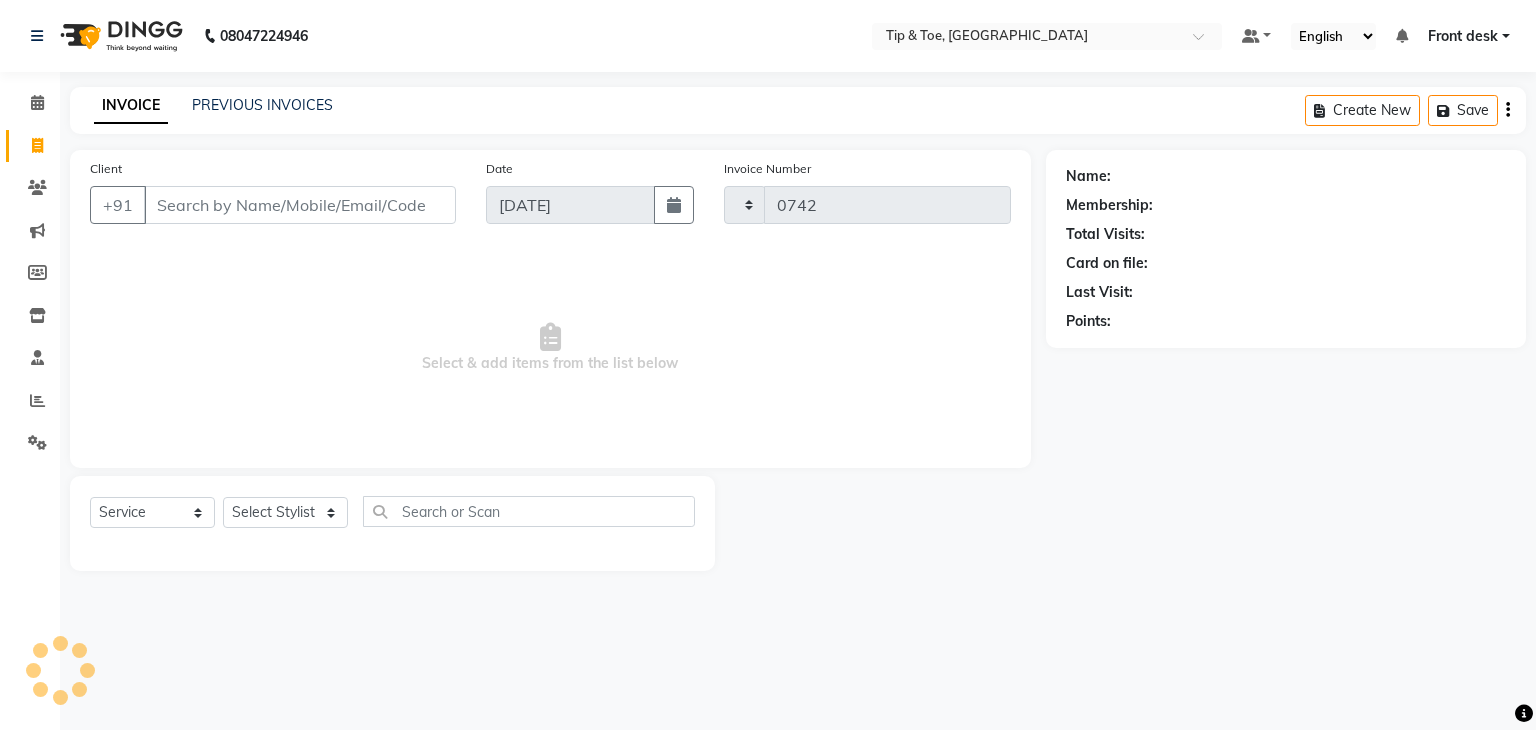 select on "5942" 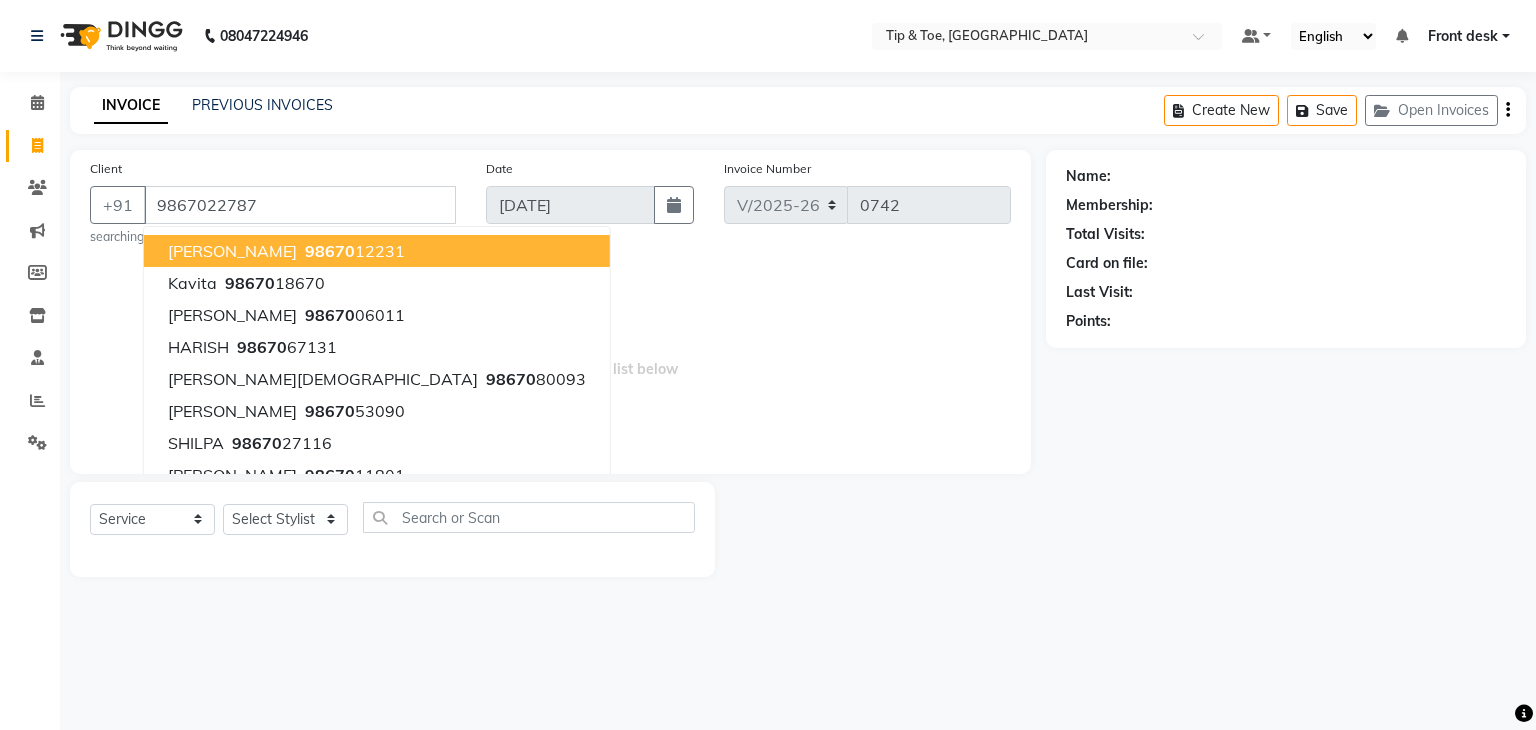 type on "9867022787" 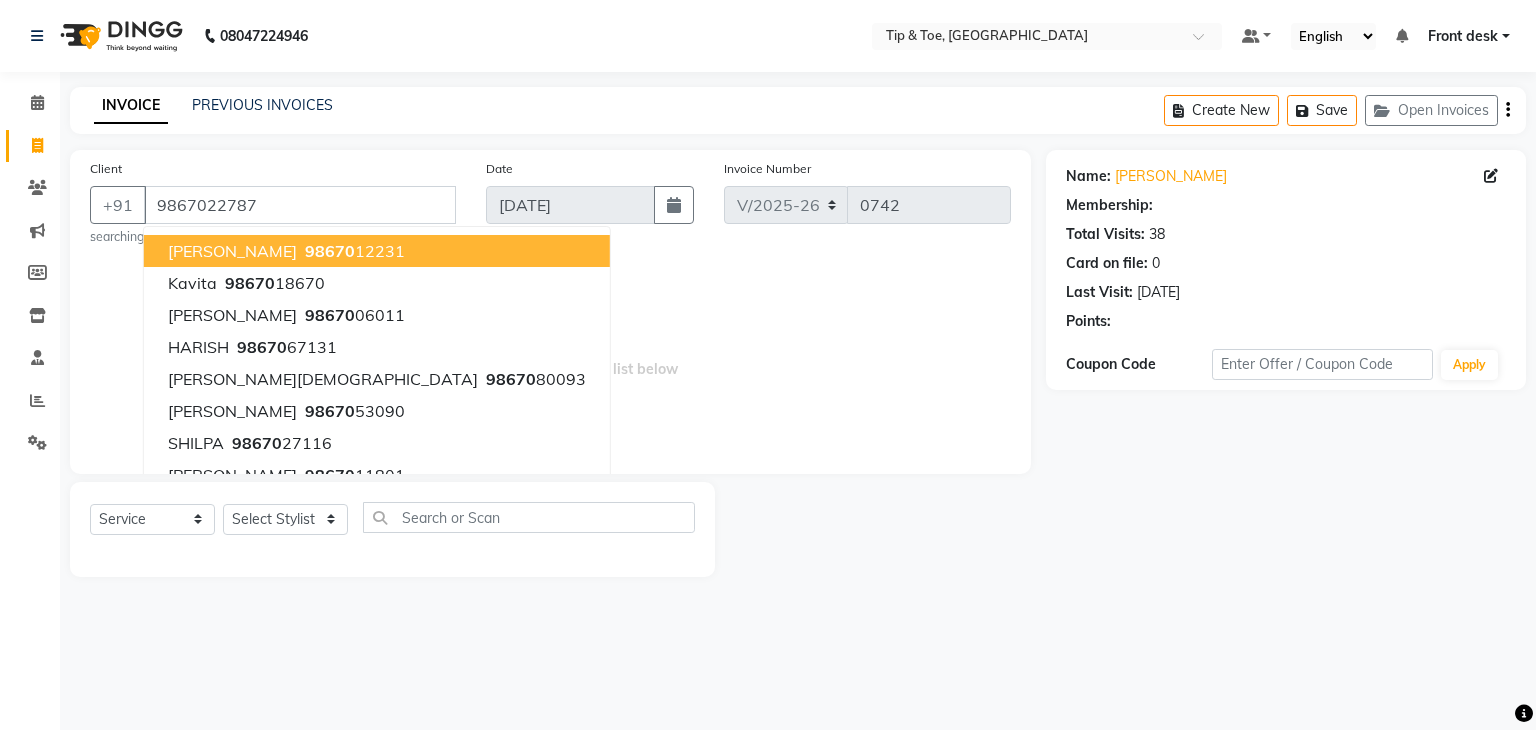 select on "1: Object" 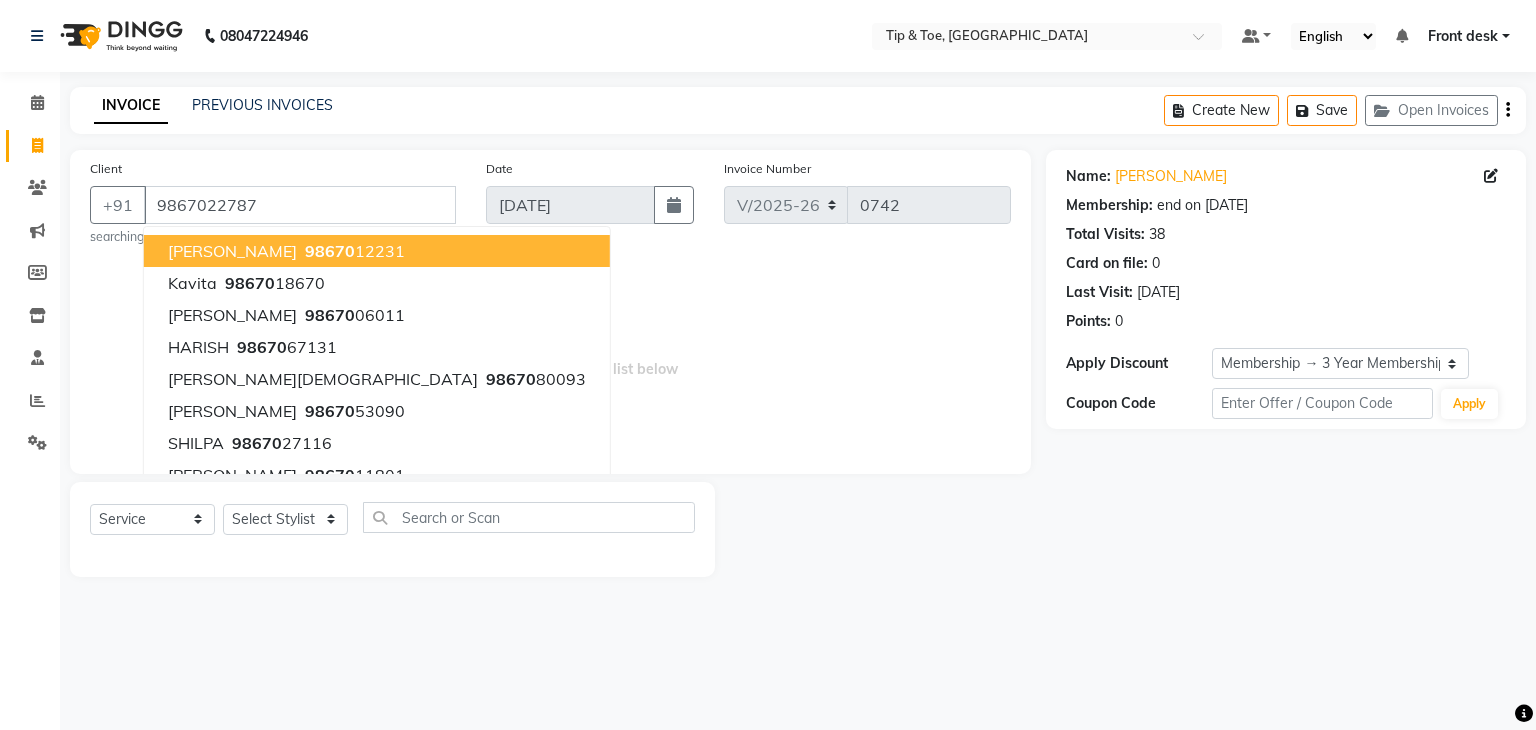 click on "Client [PHONE_NUMBER] [PERSON_NAME]   98670 12231 Kavita   98670 18670 [PERSON_NAME]   98670 06011 HARISH   98670 67131 [PERSON_NAME]   98670 80093 [PERSON_NAME]   98670 53090 SHILPA   98670 27116 [PERSON_NAME]   98670 11801 [PERSON_NAME]   98670 82363 [PERSON_NAME]   98670 22787 searching... Date [DATE] Invoice Number V/2025 V/[PHONE_NUMBER]  Select & add items from the list below" 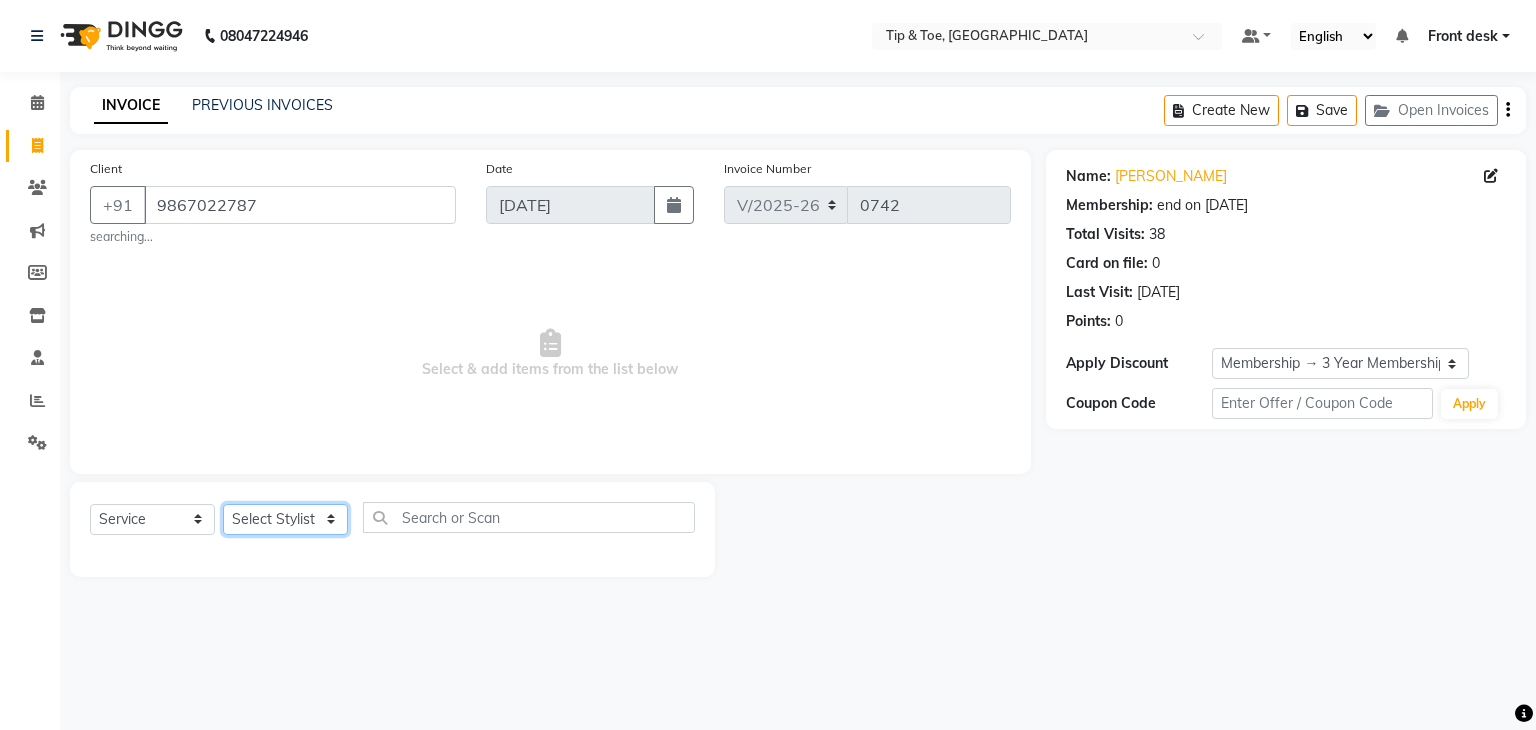 click on "Select Stylist Front desk [PERSON_NAME] [PERSON_NAME] [PERSON_NAME]  [PERSON_NAME] [PERSON_NAME]" 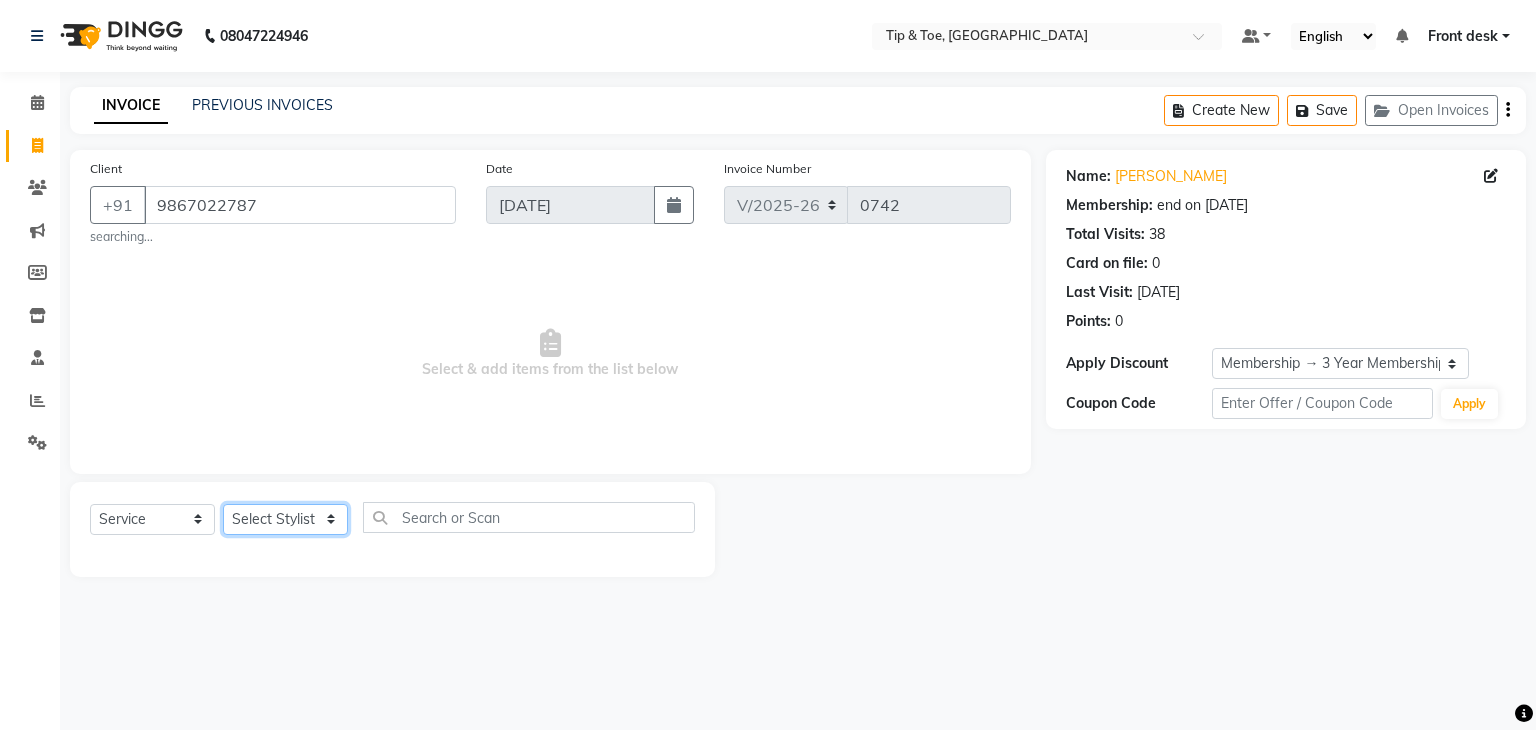 select on "83790" 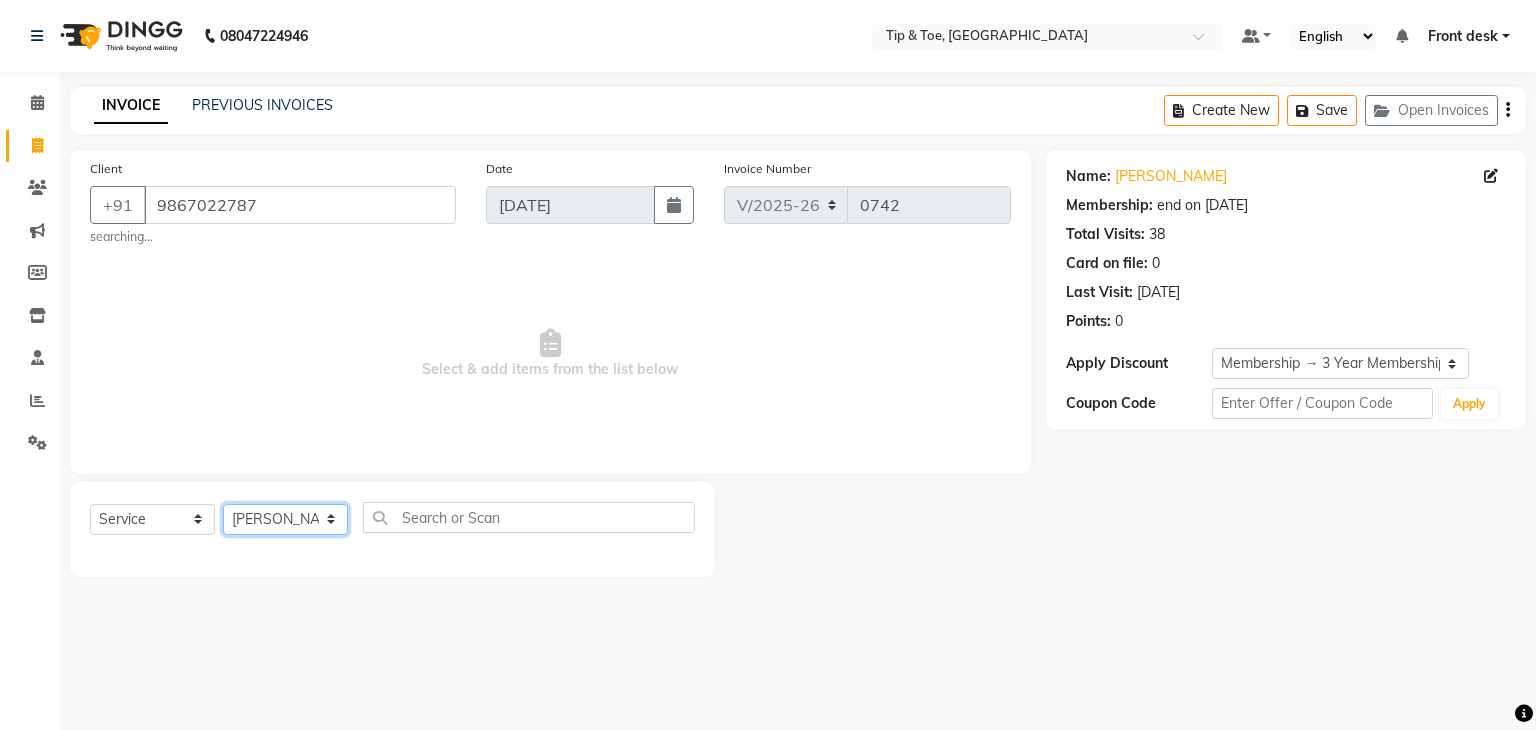 click on "Select Stylist Front desk [PERSON_NAME] [PERSON_NAME] [PERSON_NAME]  [PERSON_NAME] [PERSON_NAME]" 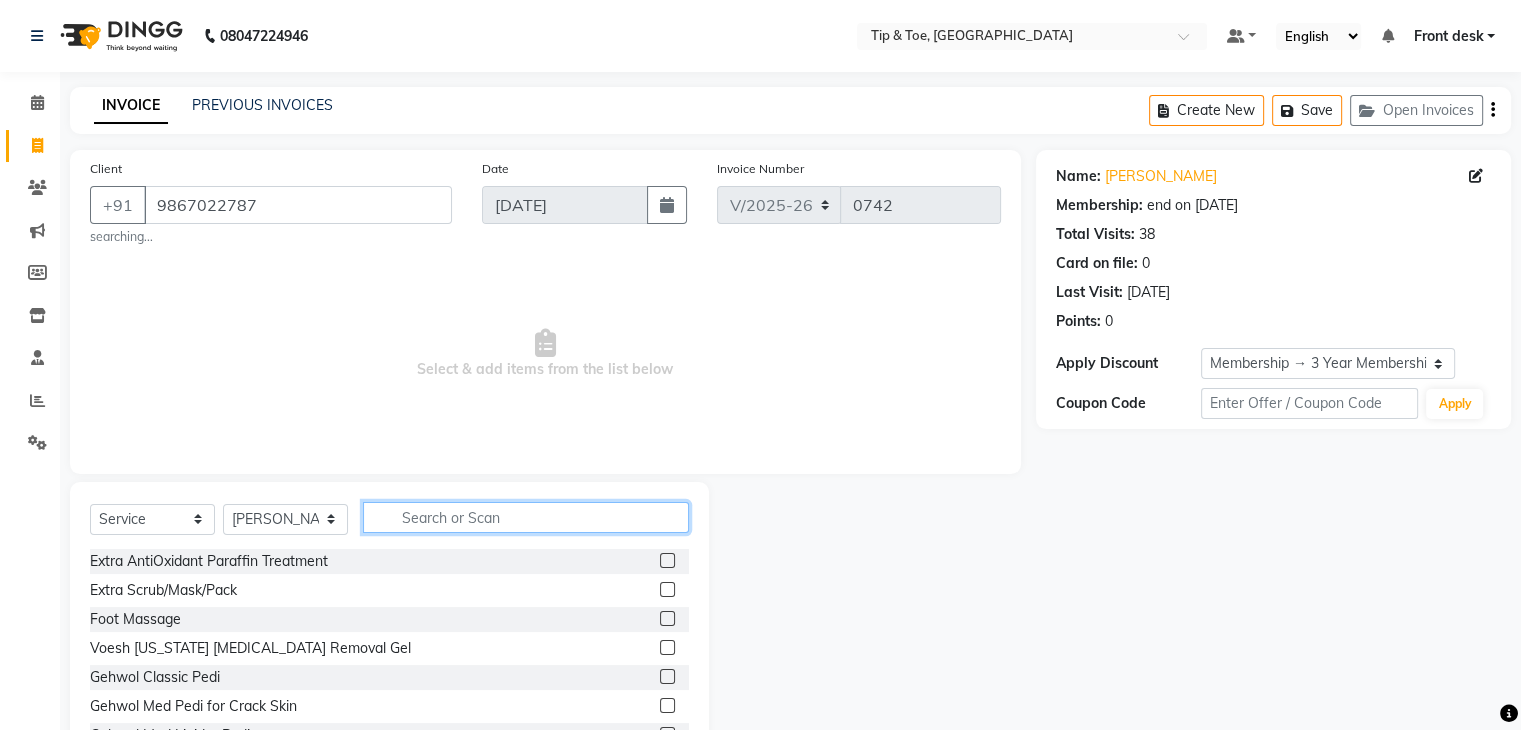click 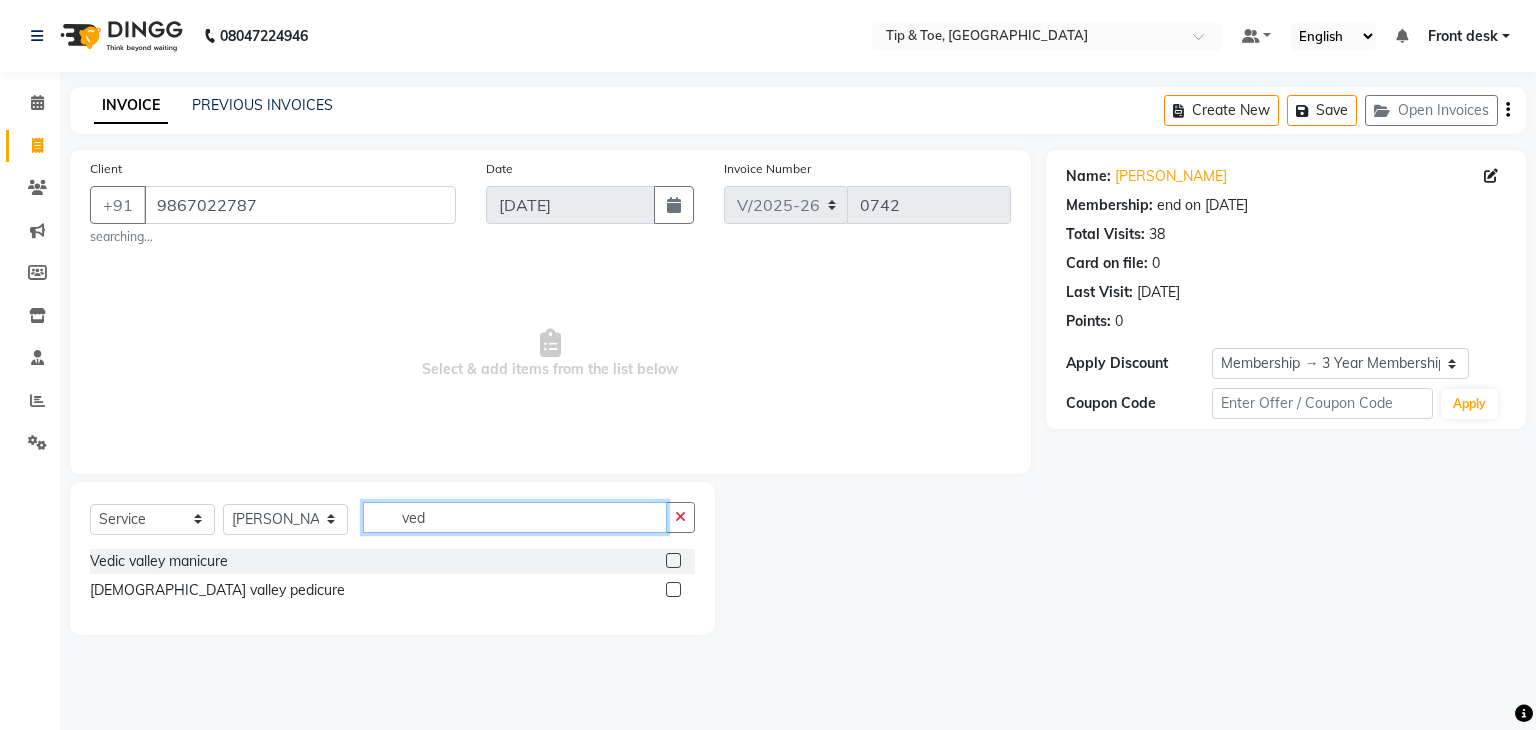 type on "ved" 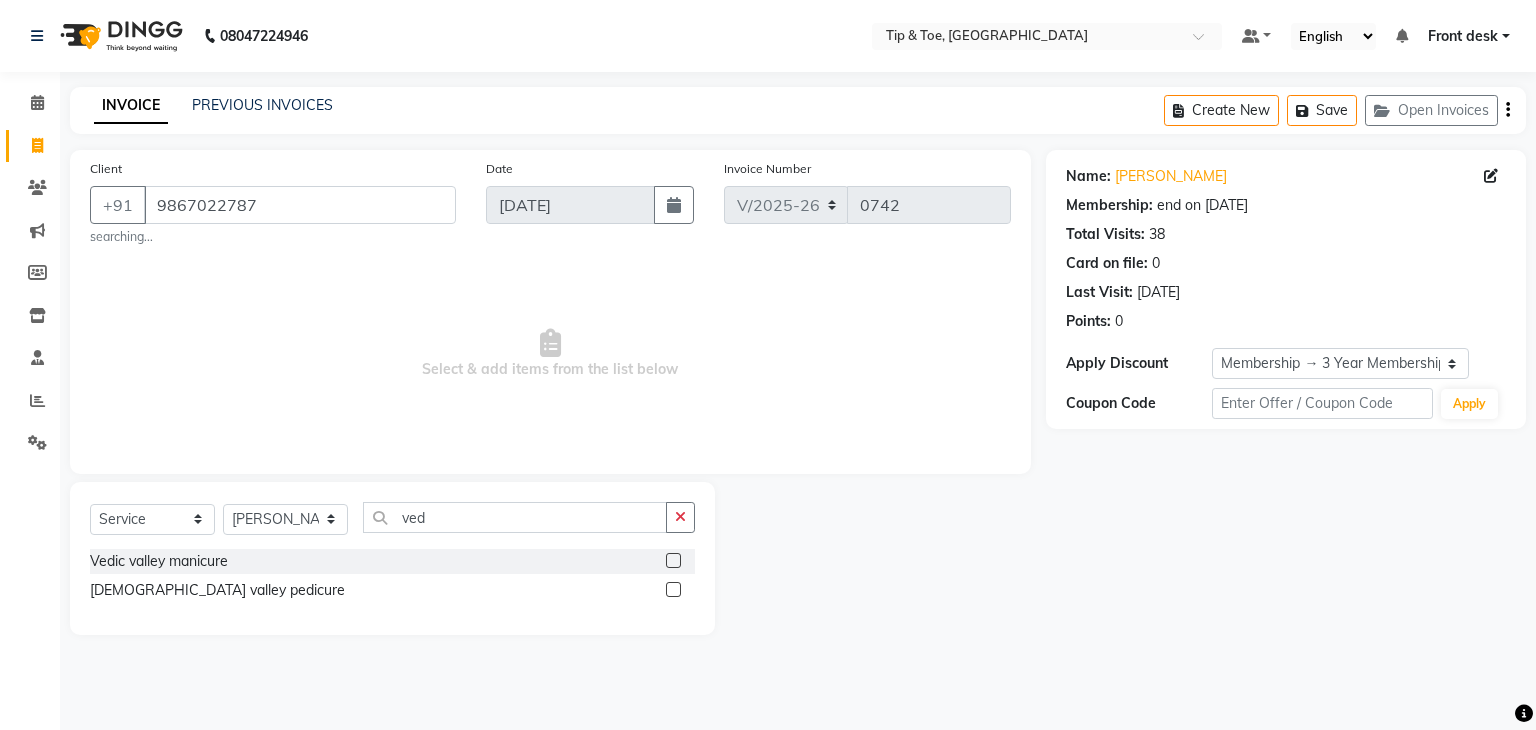 drag, startPoint x: 677, startPoint y: 593, endPoint x: 580, endPoint y: 571, distance: 99.46356 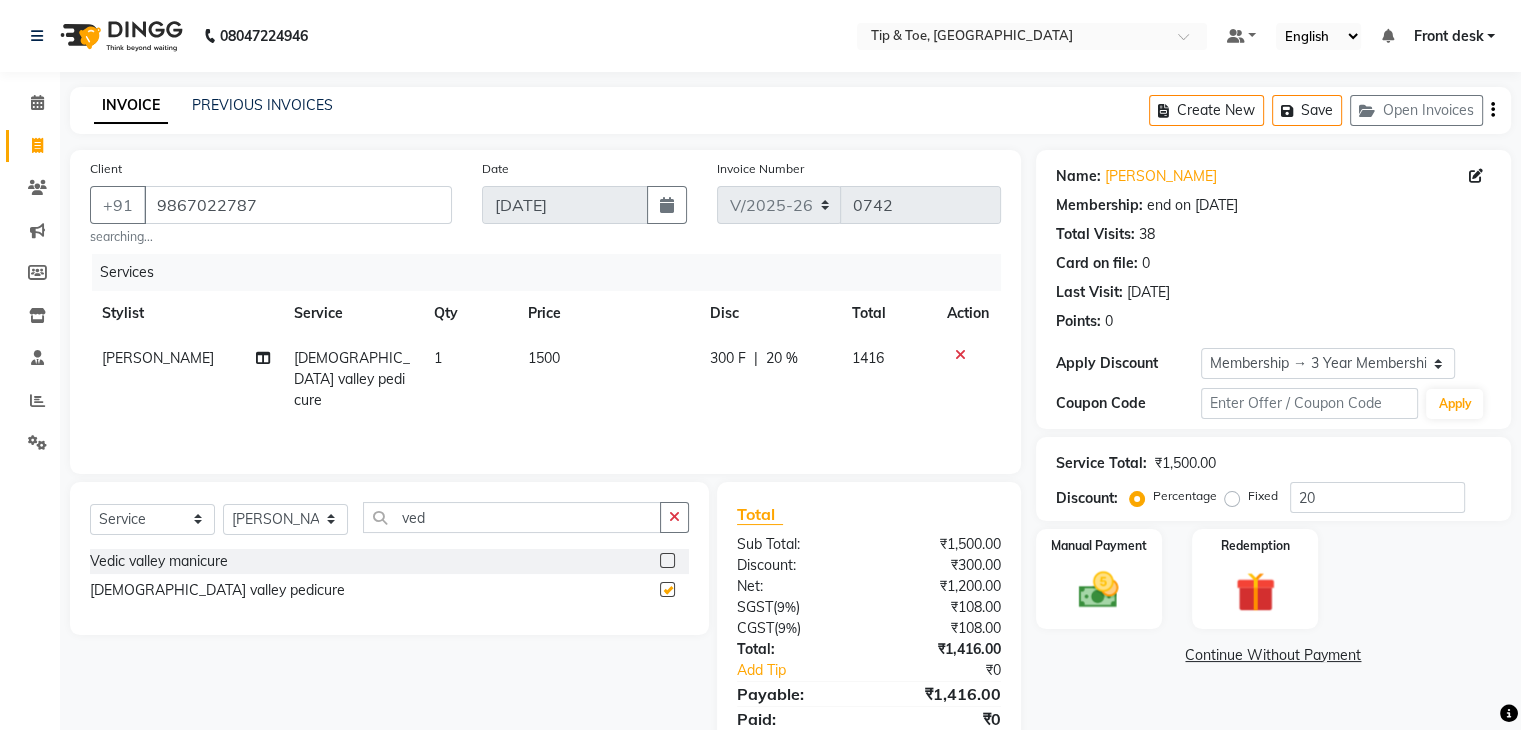 checkbox on "false" 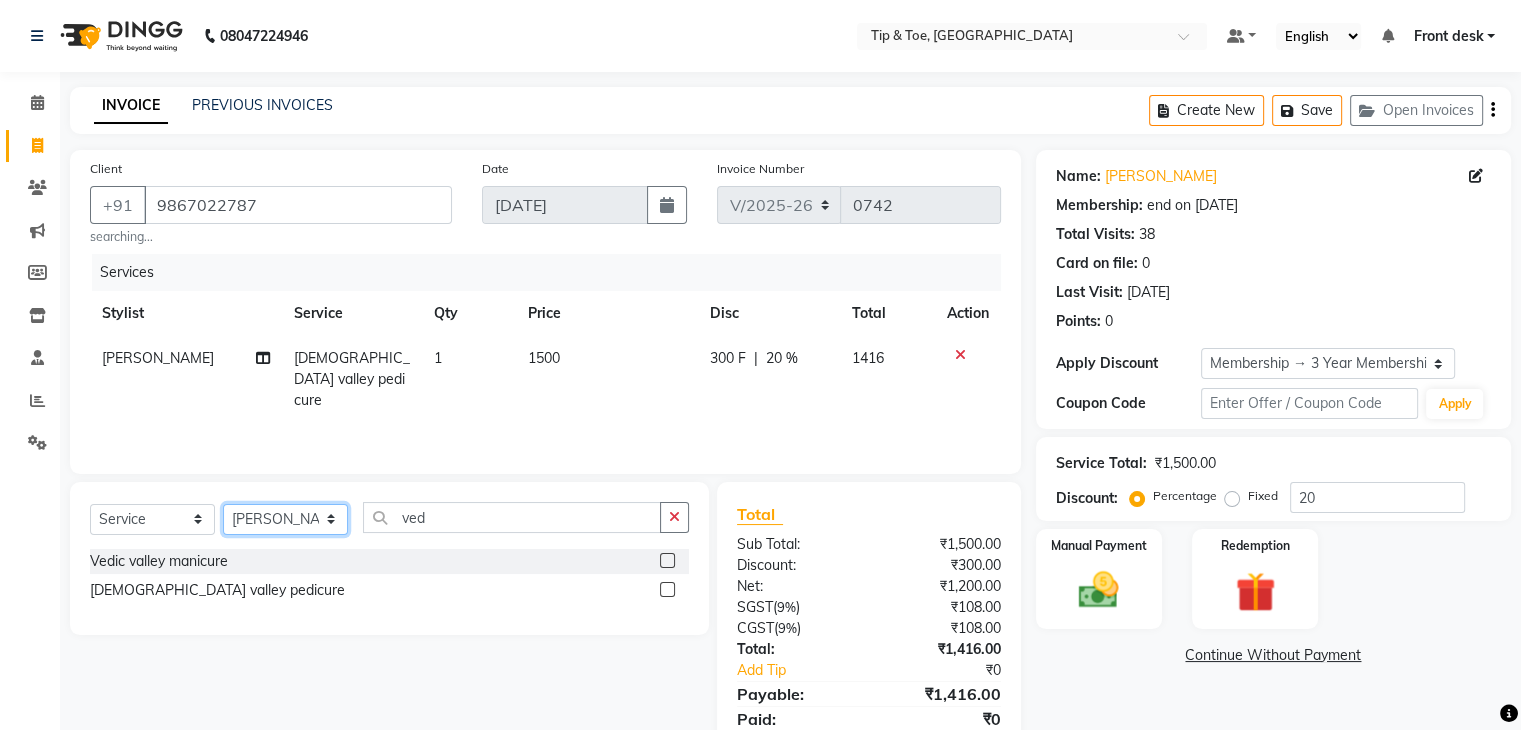 click on "Select Stylist Front desk [PERSON_NAME] [PERSON_NAME] [PERSON_NAME]  [PERSON_NAME] [PERSON_NAME]" 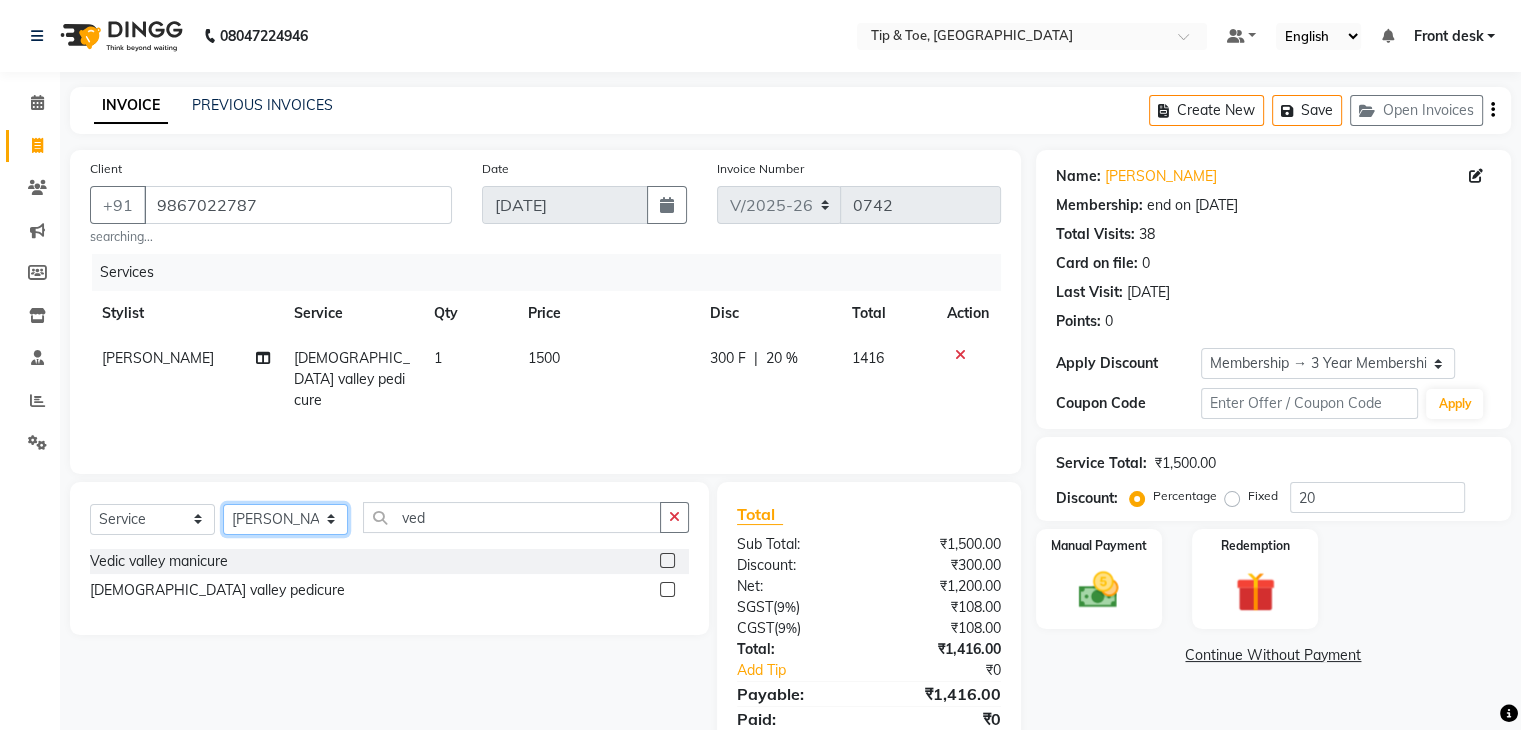 select on "63601" 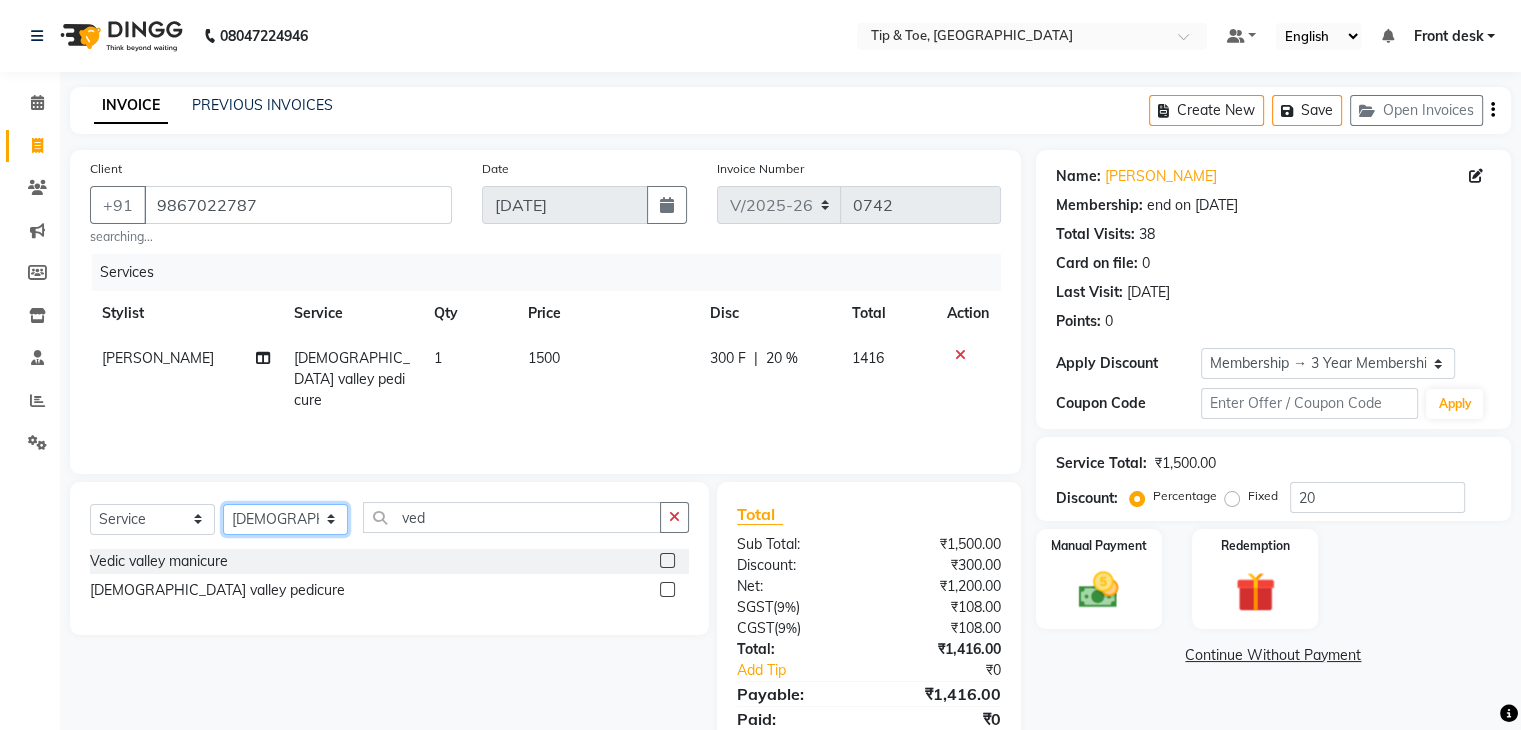 click on "Select Stylist Front desk [PERSON_NAME] [PERSON_NAME] [PERSON_NAME]  [PERSON_NAME] [PERSON_NAME]" 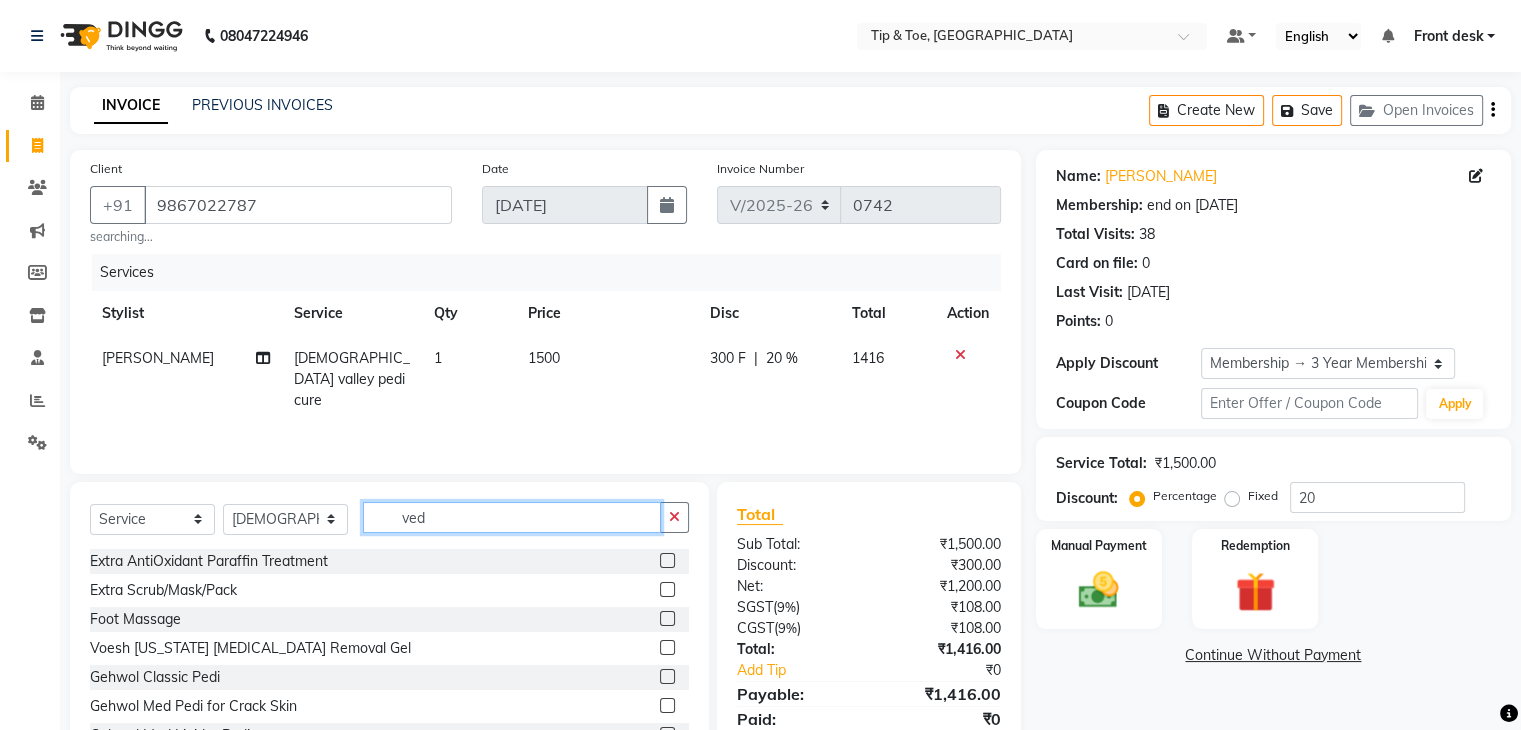 click on "ved" 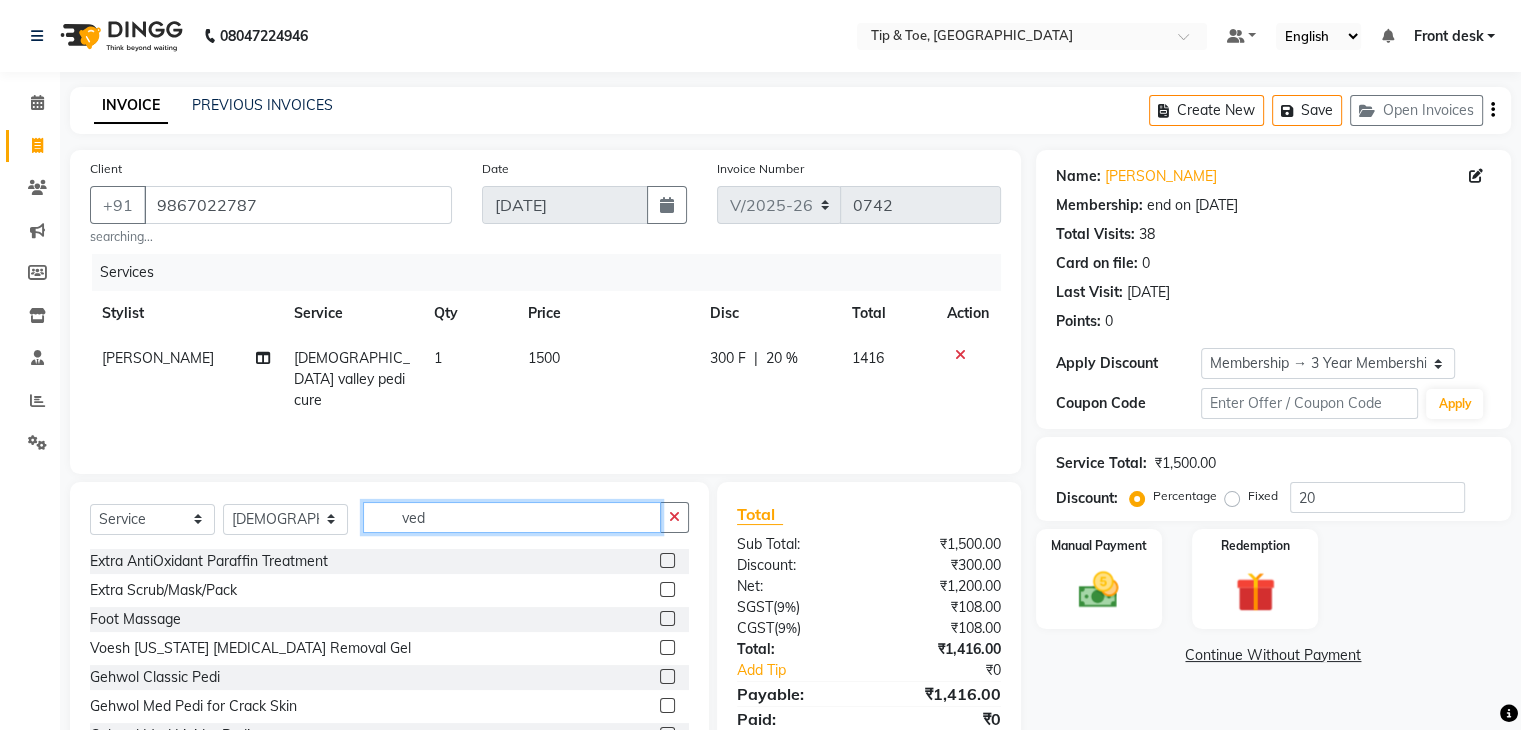 type on "r" 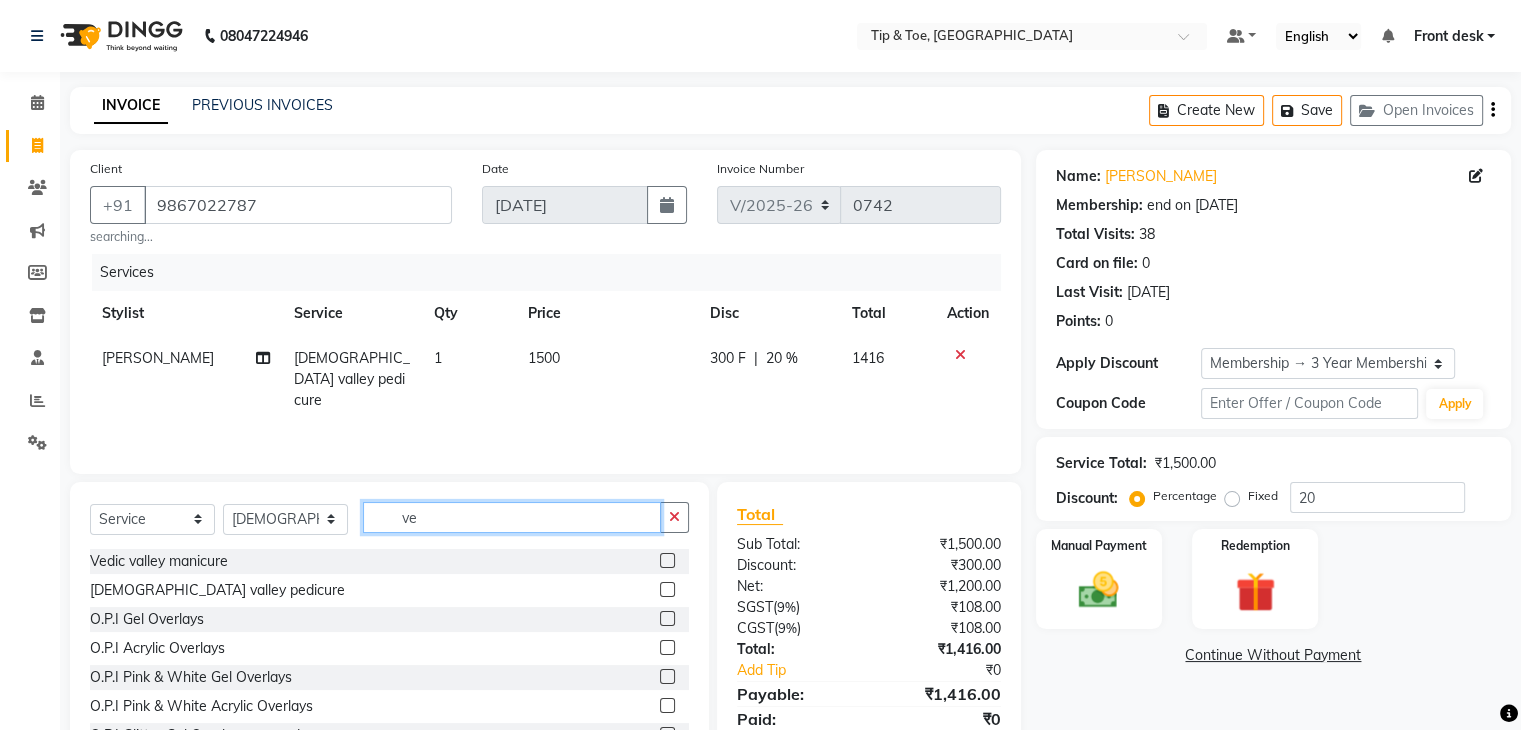type on "ve" 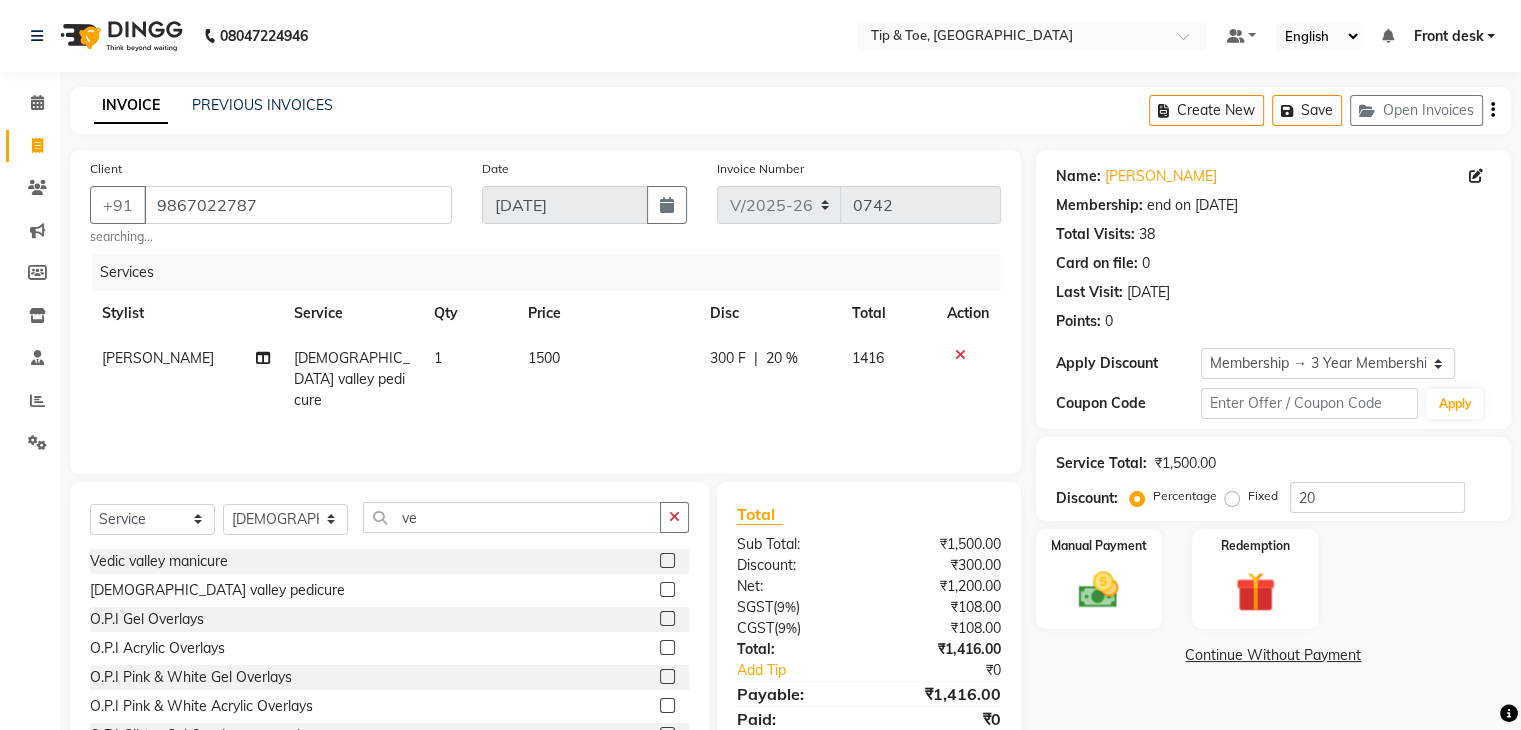 click 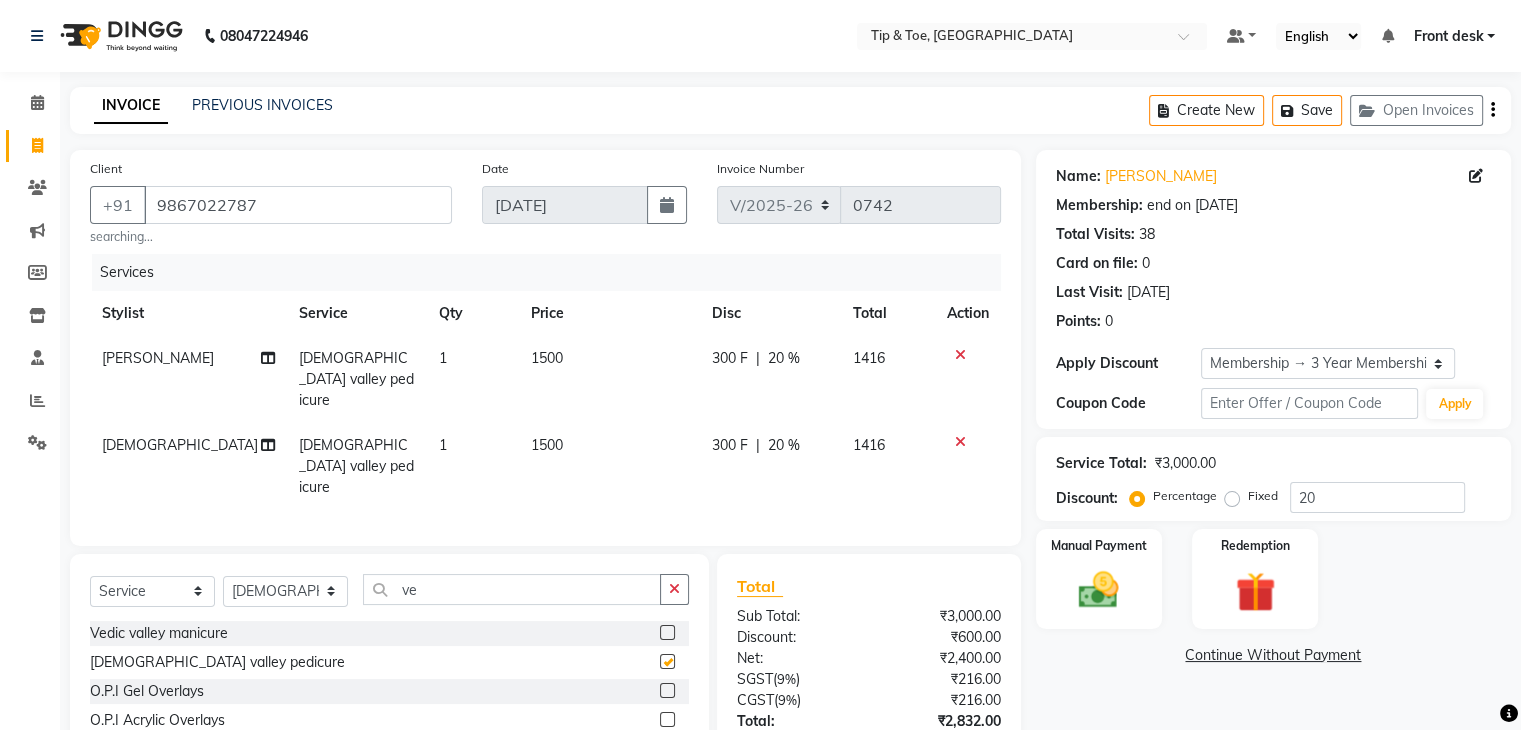 checkbox on "false" 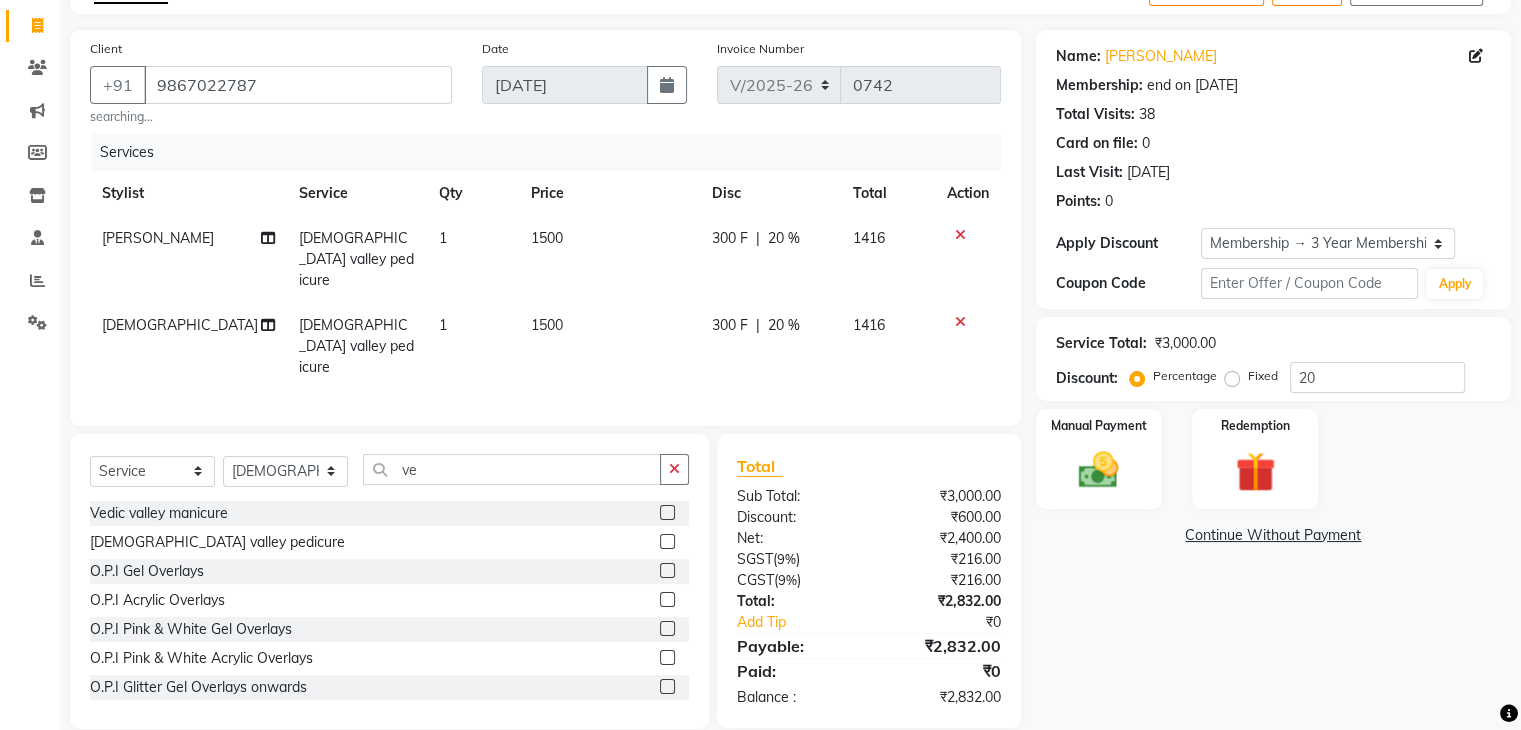 scroll, scrollTop: 124, scrollLeft: 0, axis: vertical 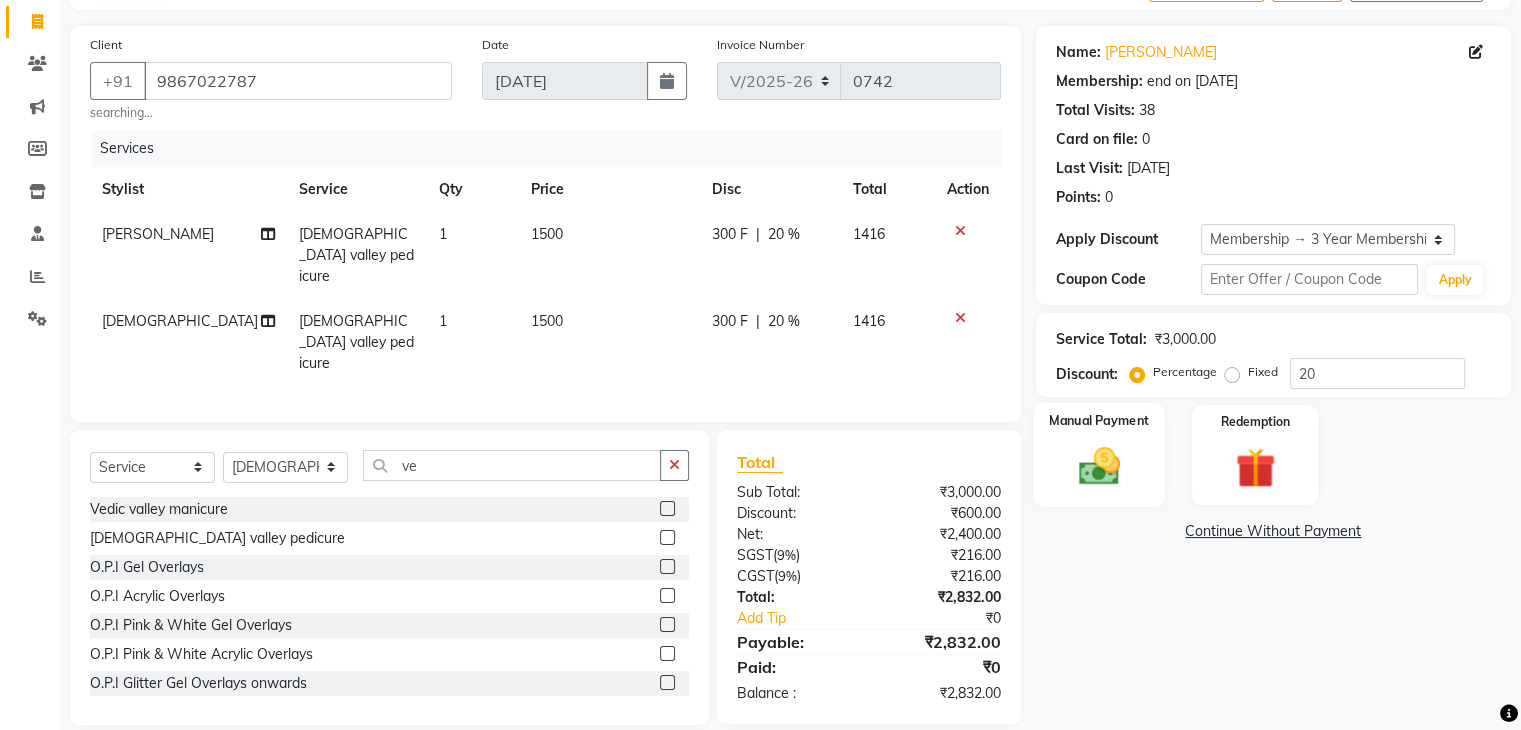 click 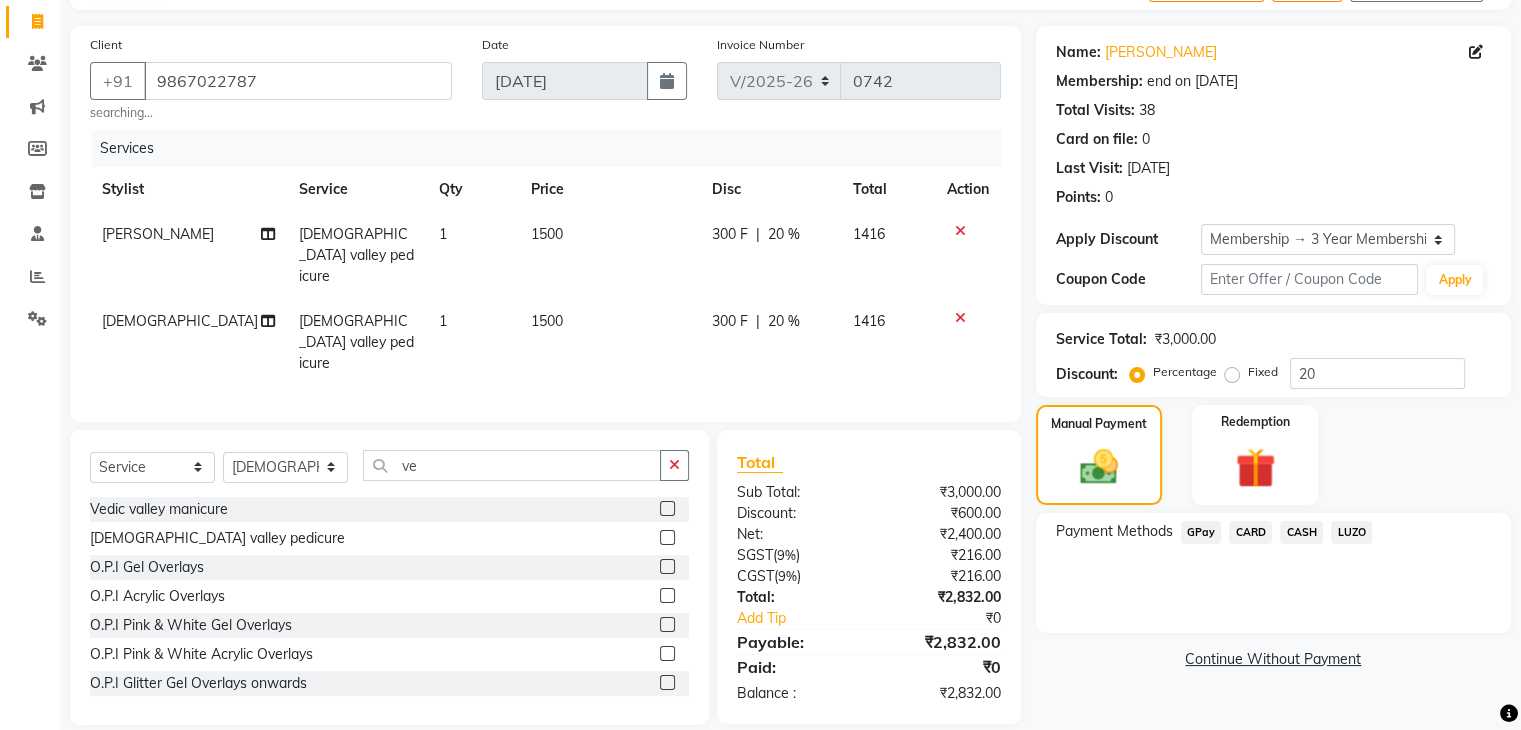 click on "CASH" 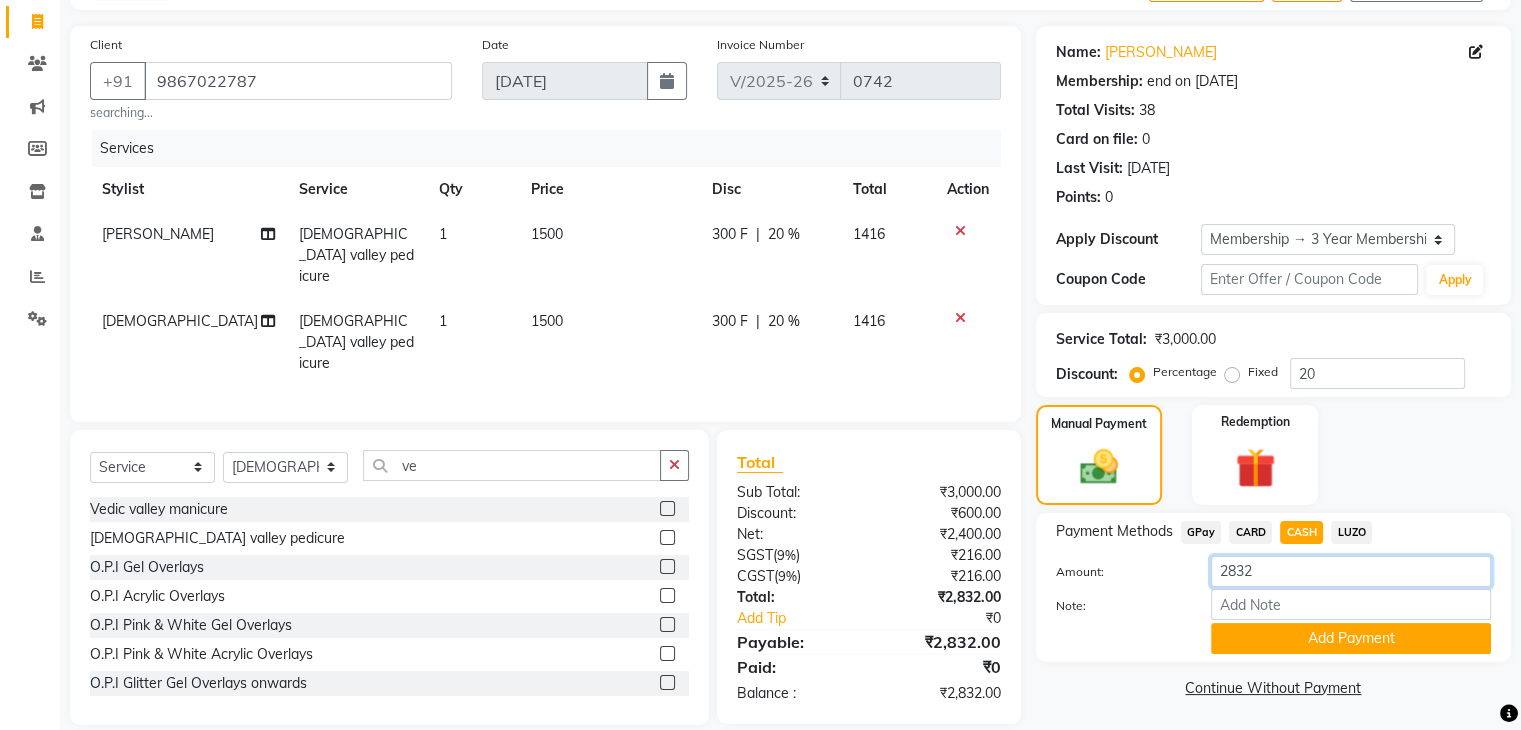 click on "2832" 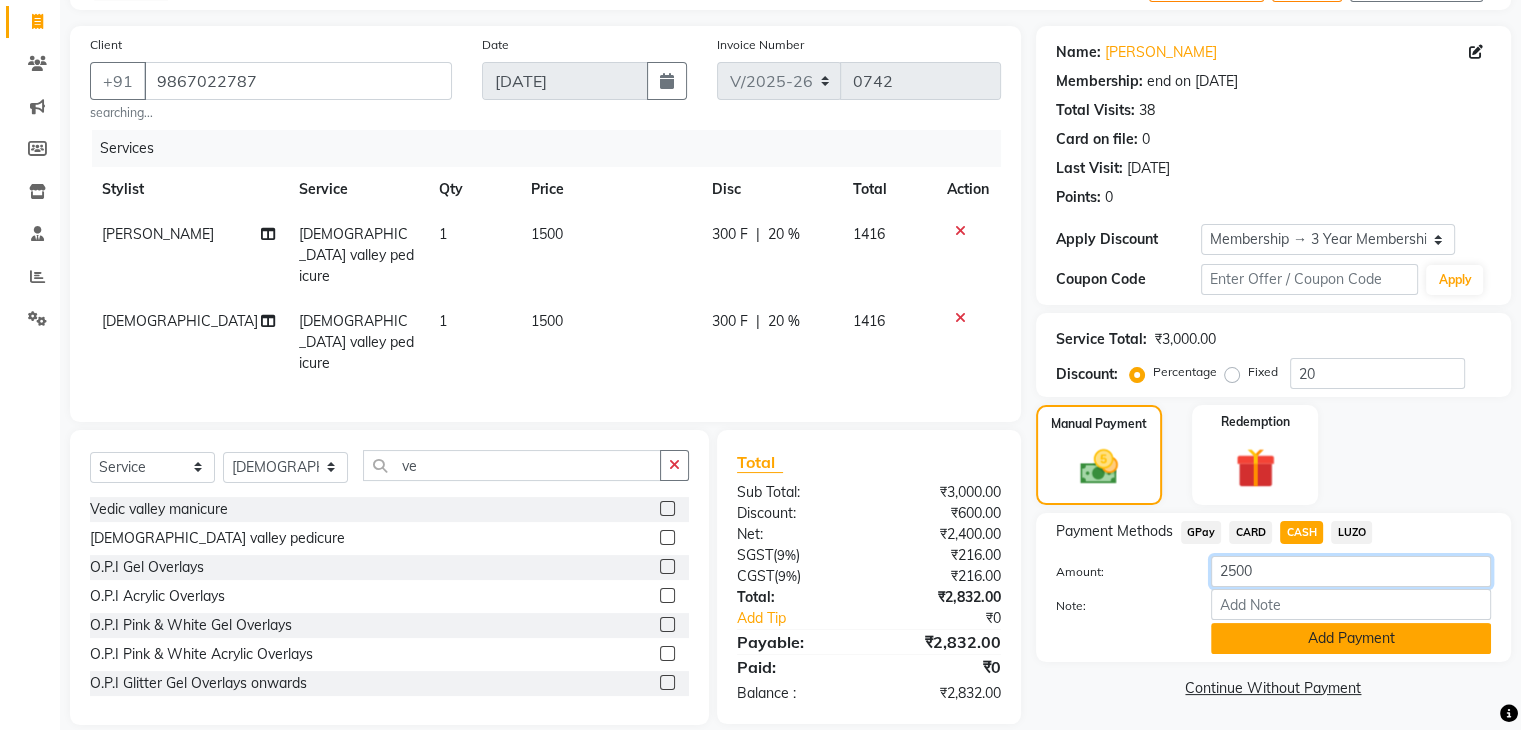 type on "2500" 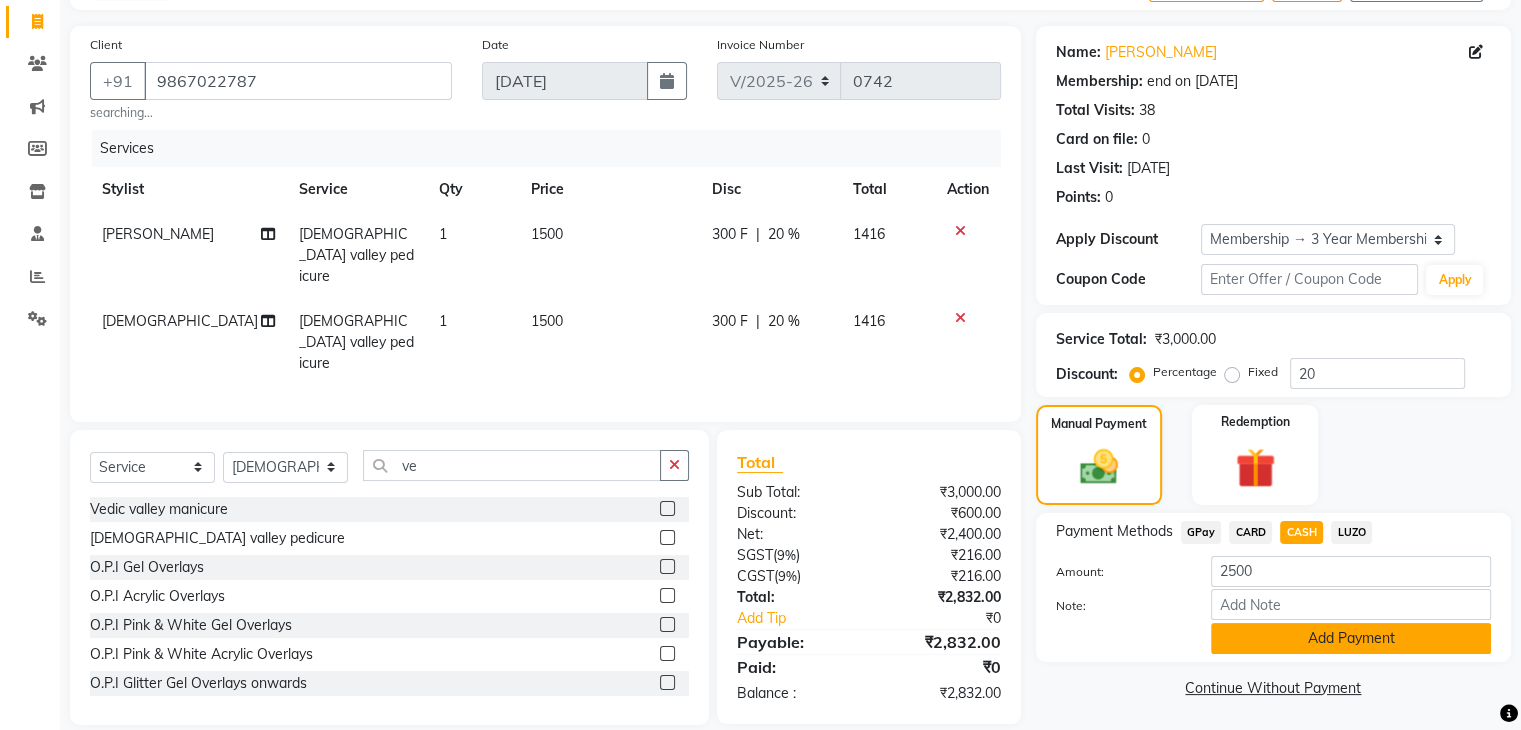 click on "Add Payment" 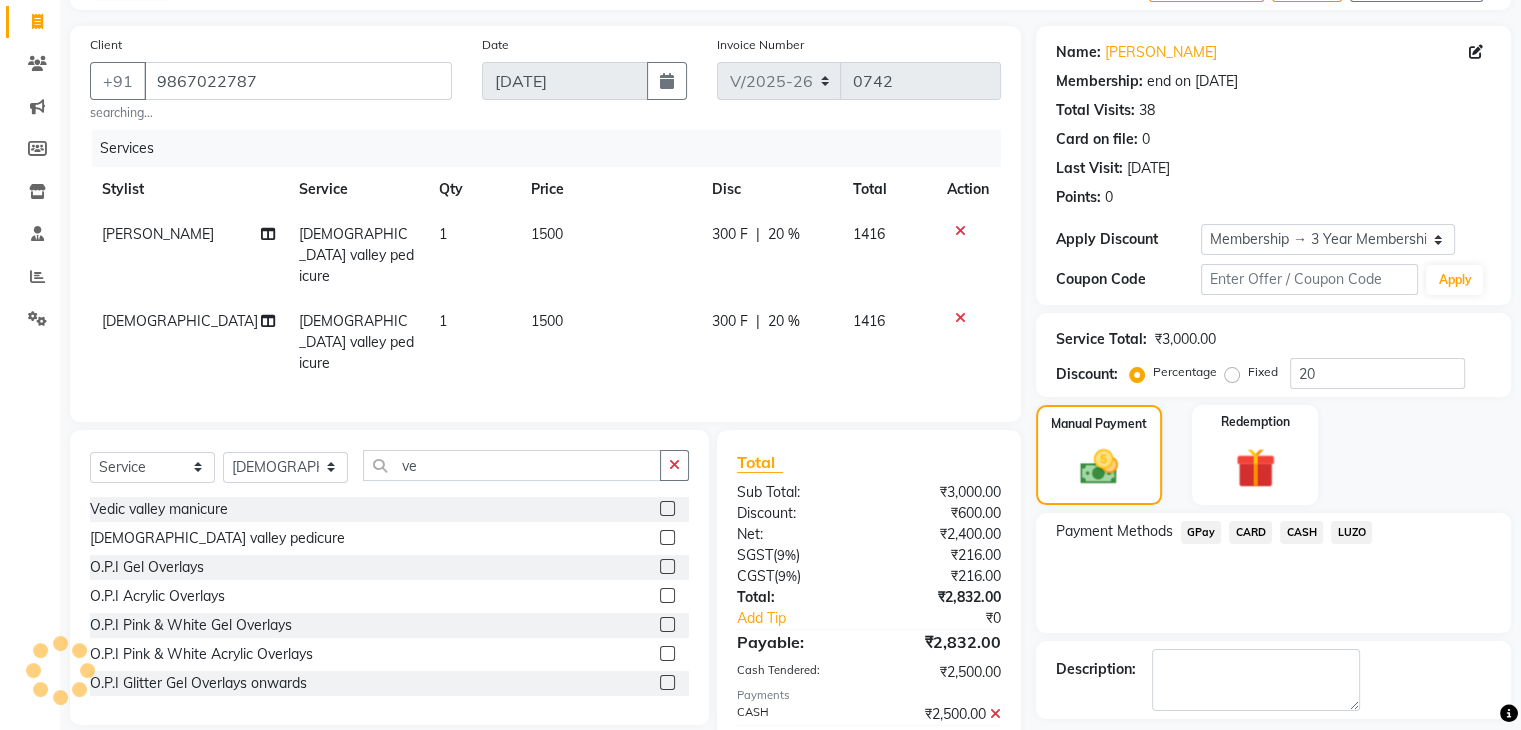 click on "GPay" 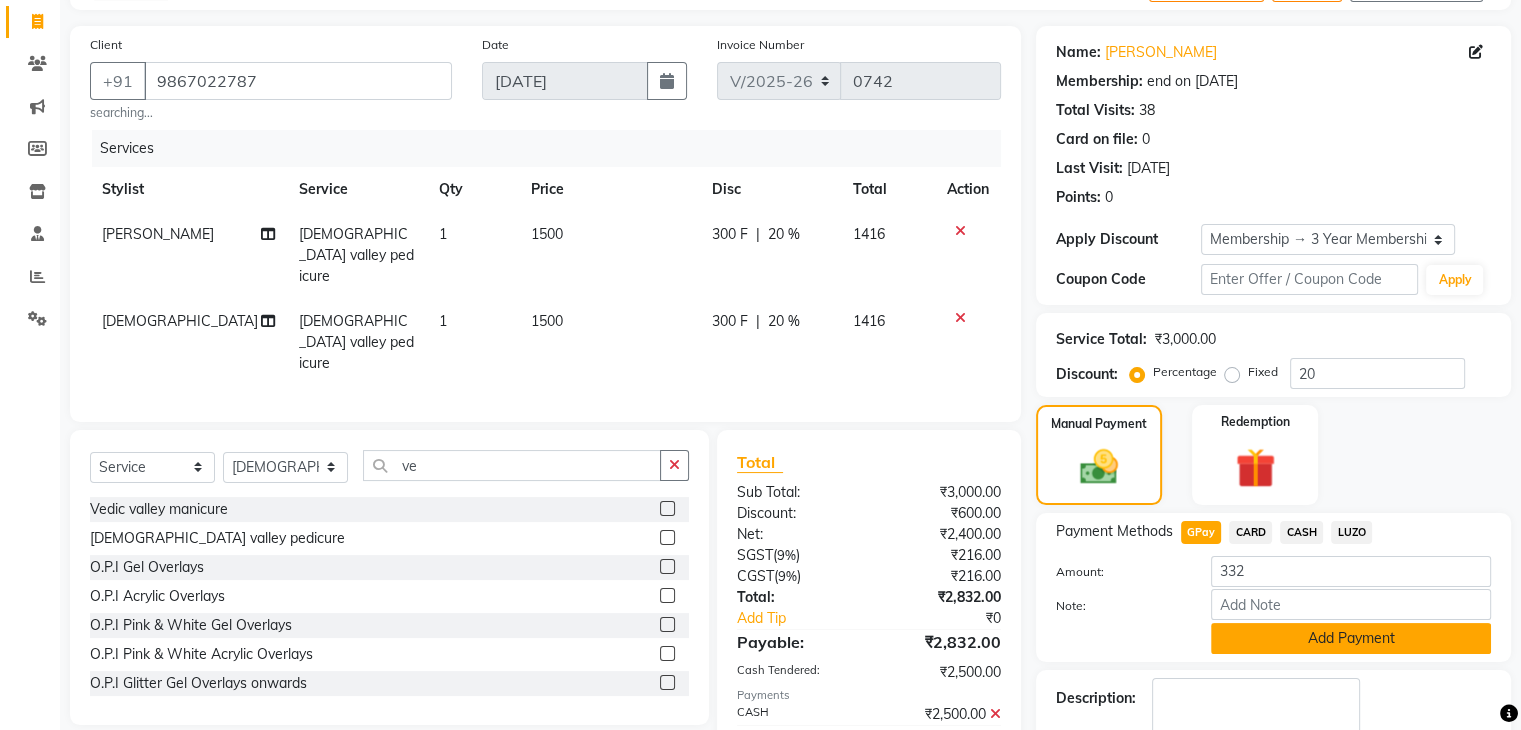 click on "Add Payment" 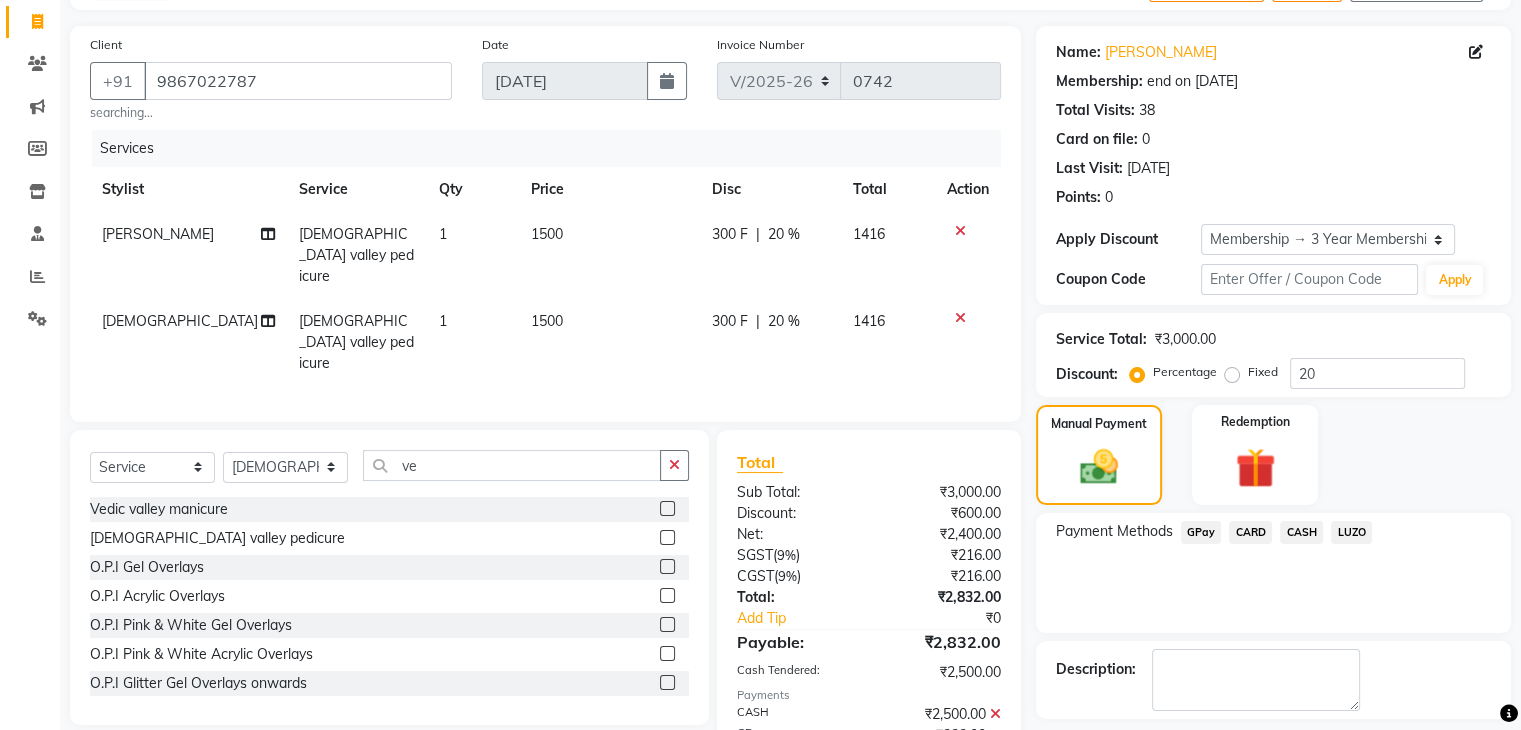 scroll, scrollTop: 214, scrollLeft: 0, axis: vertical 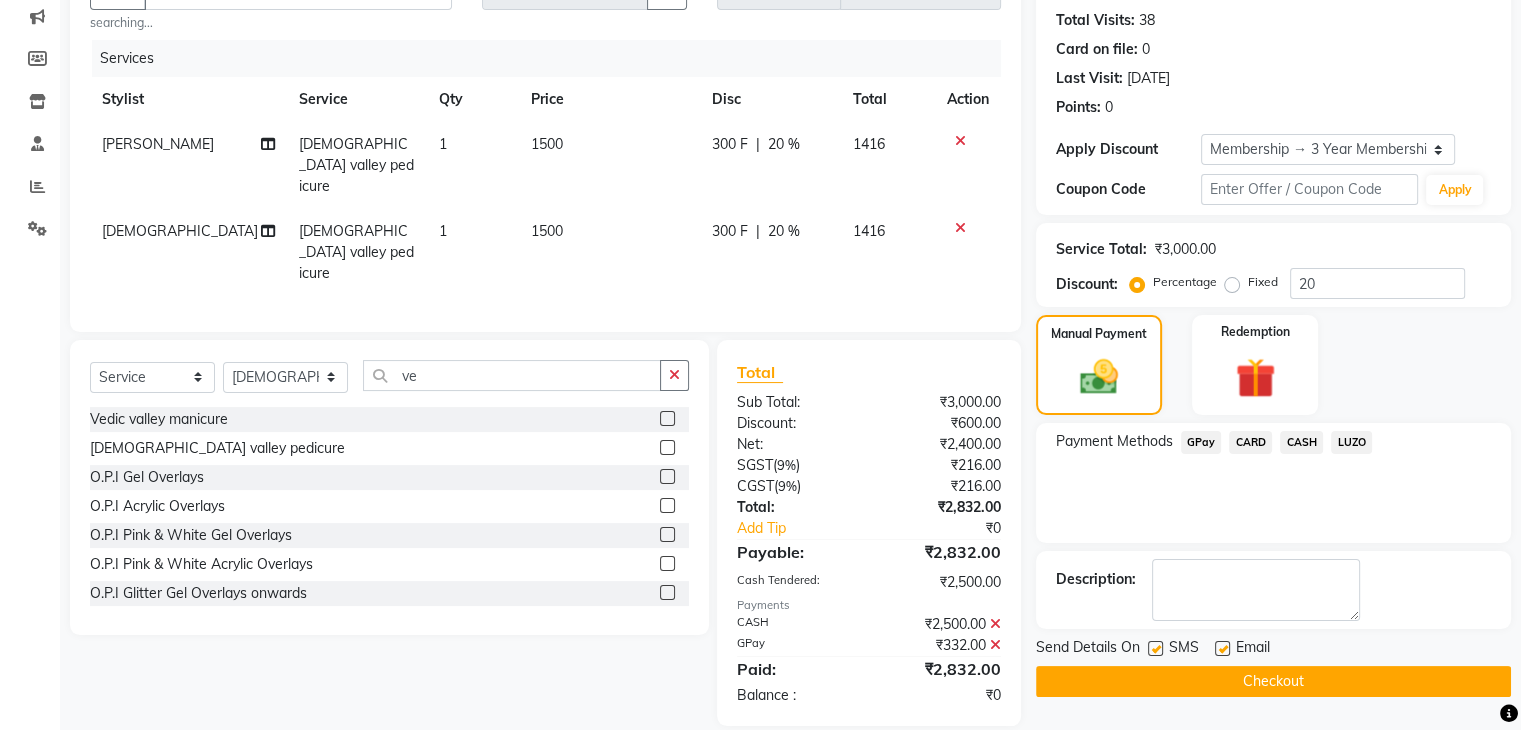 click on "Checkout" 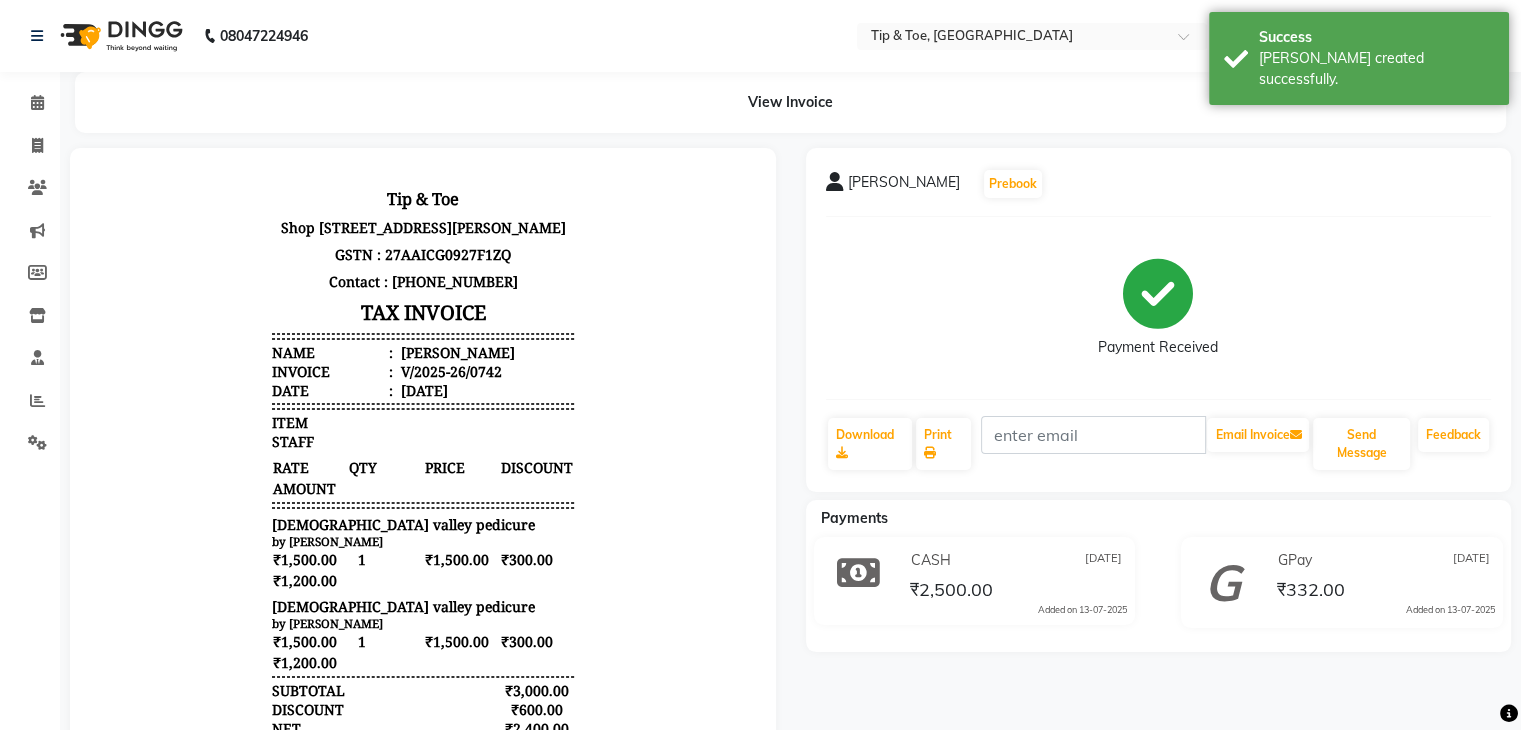 scroll, scrollTop: 0, scrollLeft: 0, axis: both 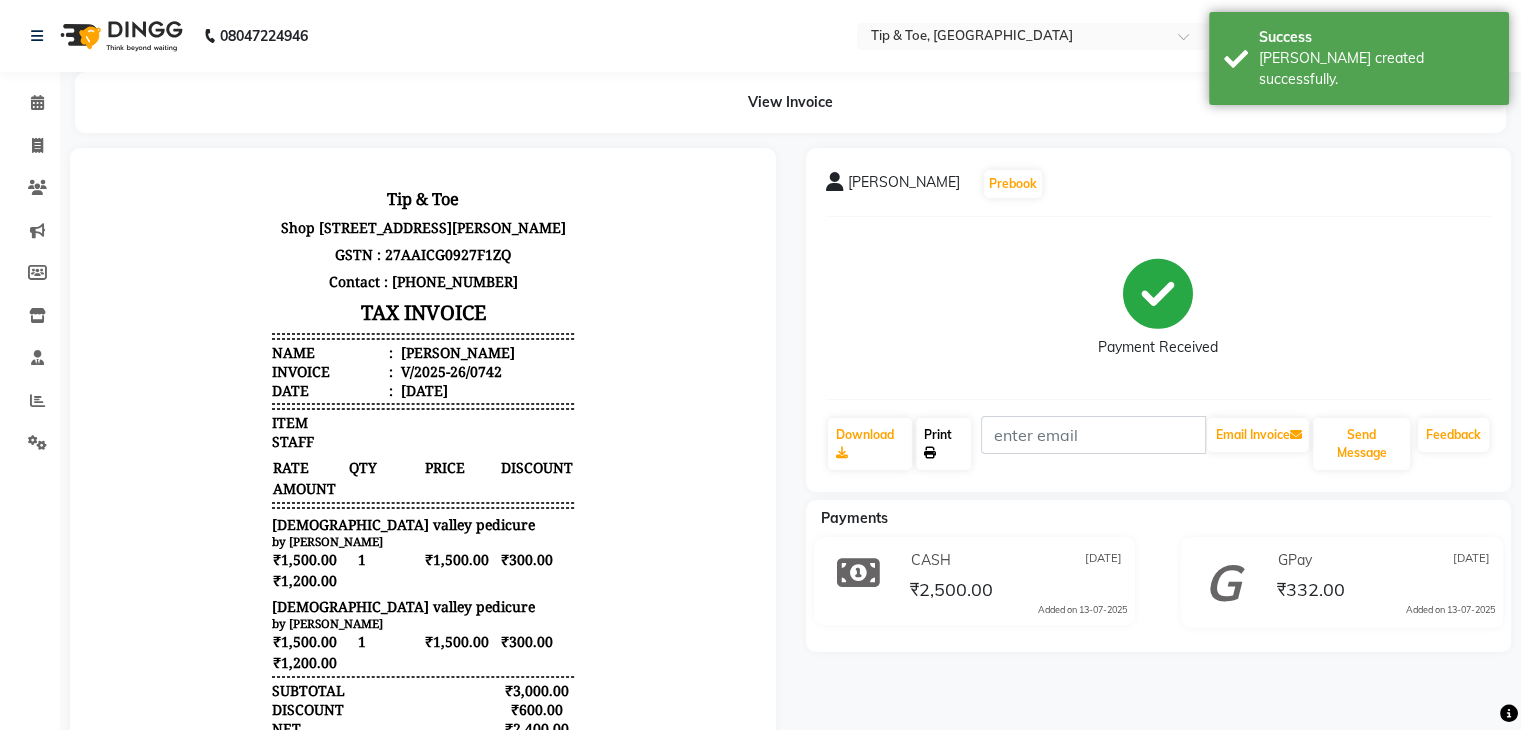 click on "Print" 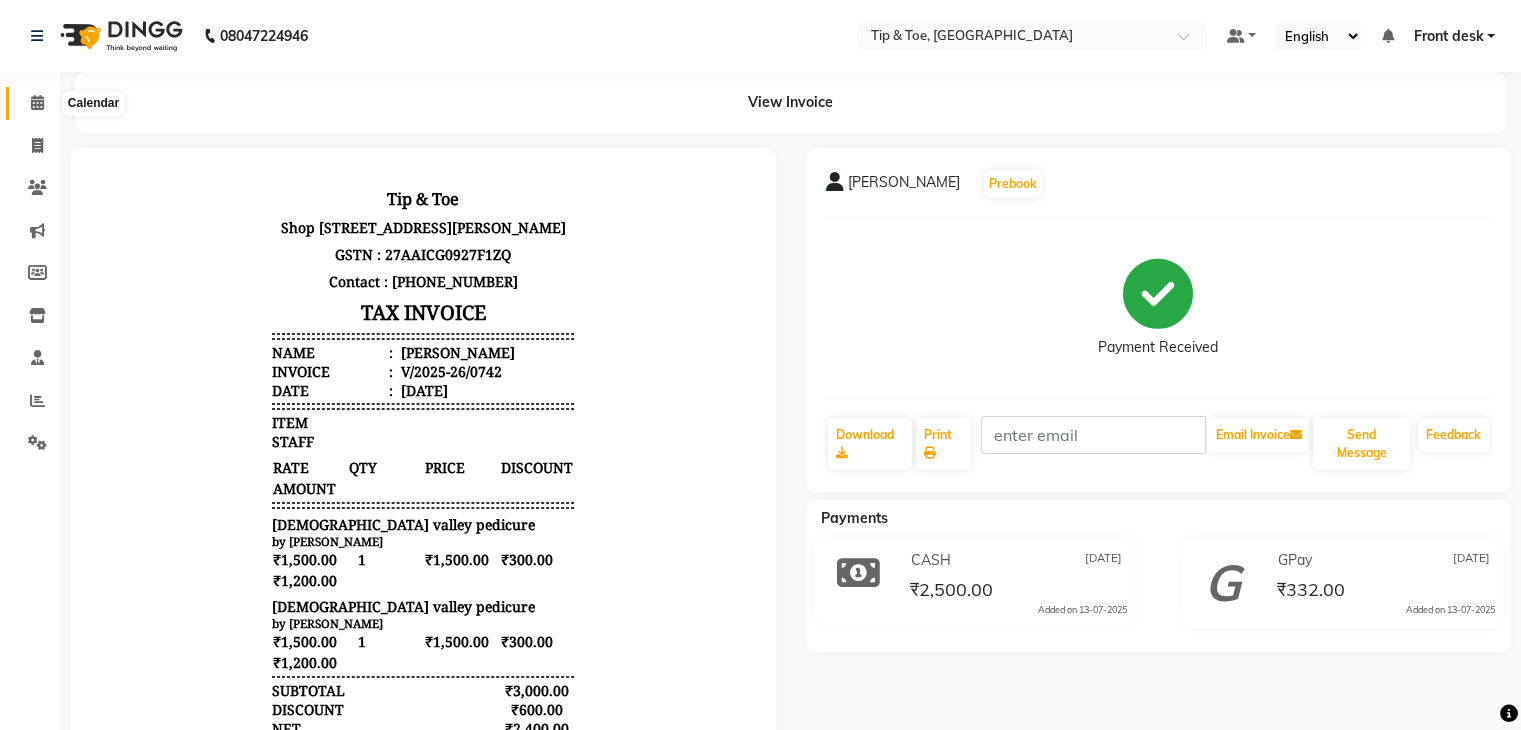 click 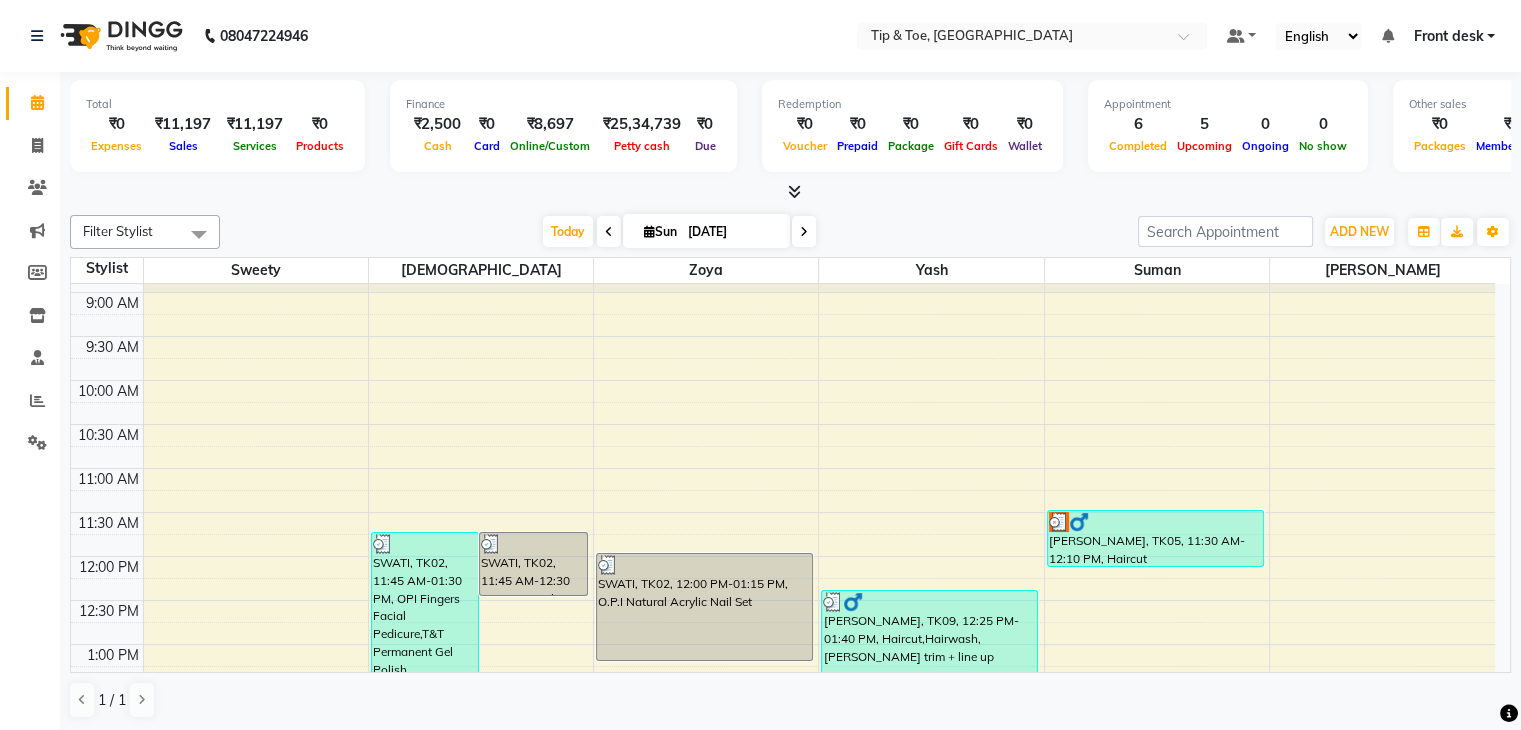 scroll, scrollTop: 200, scrollLeft: 0, axis: vertical 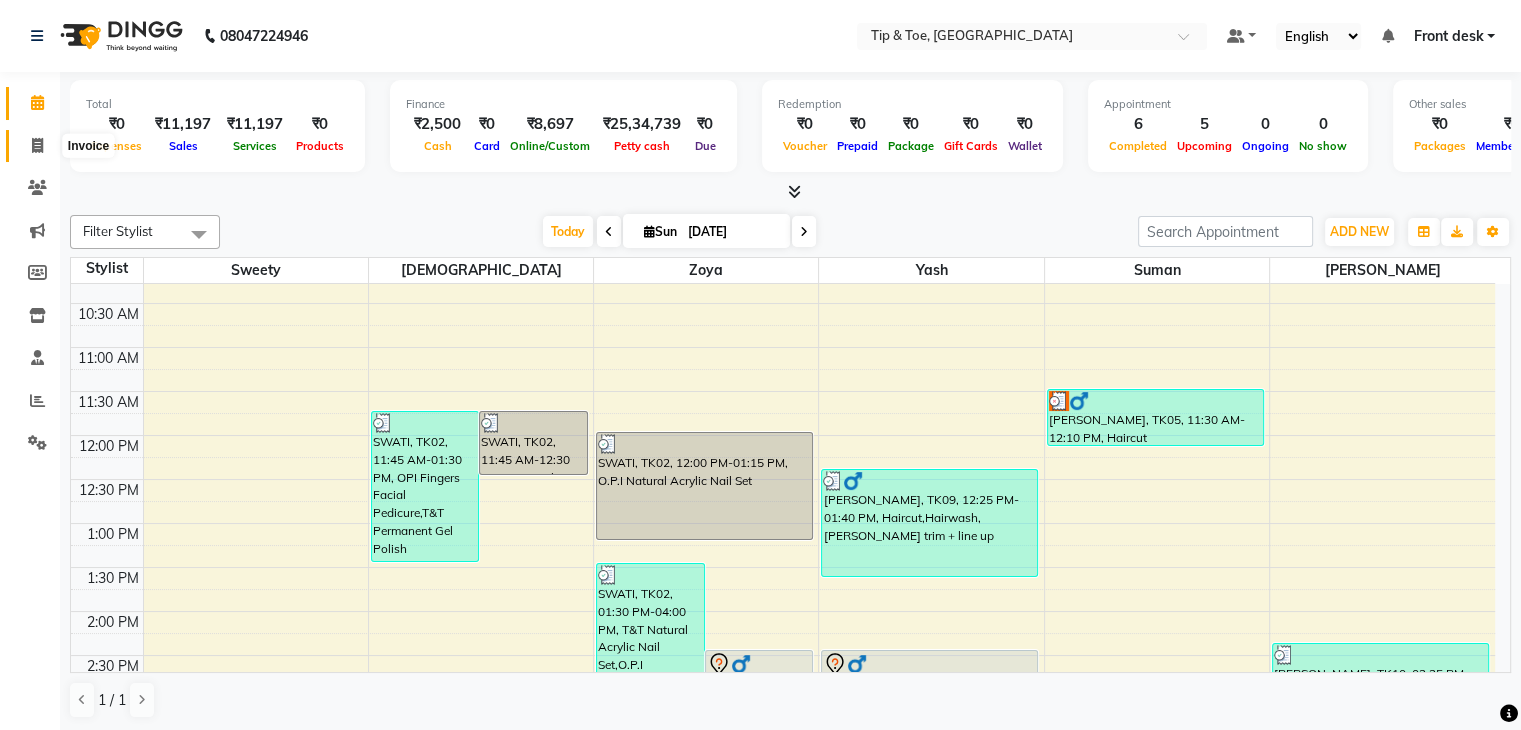 click 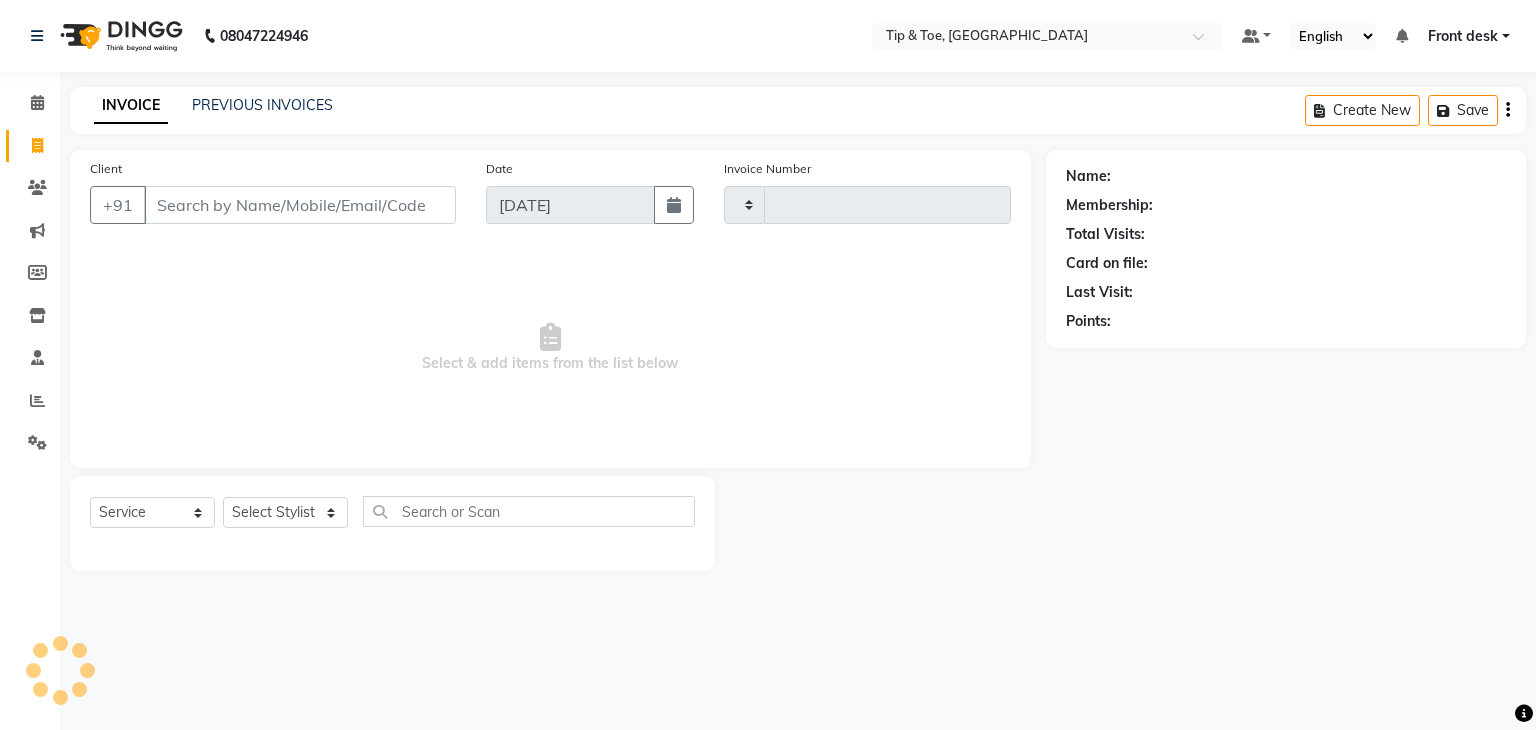 type on "0743" 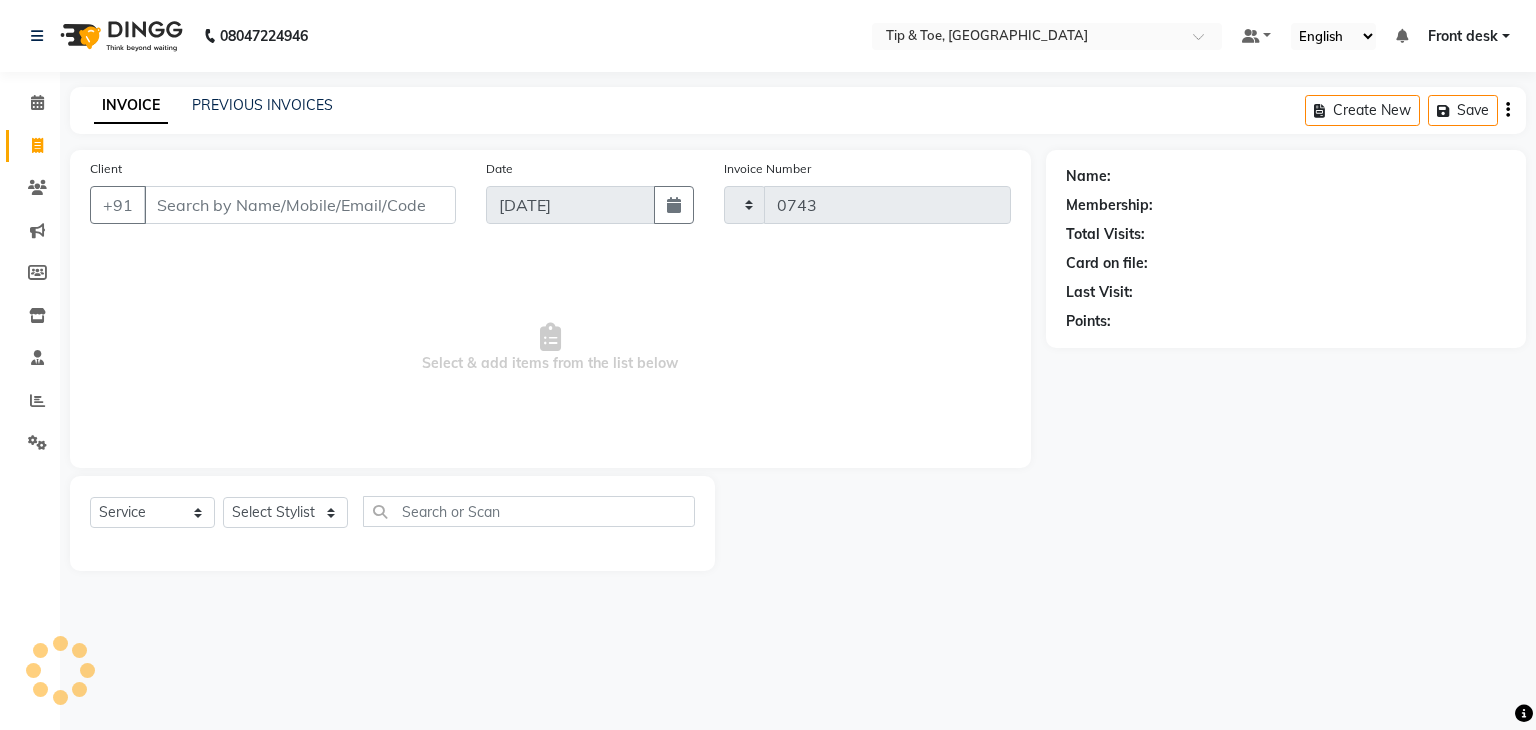 select on "5942" 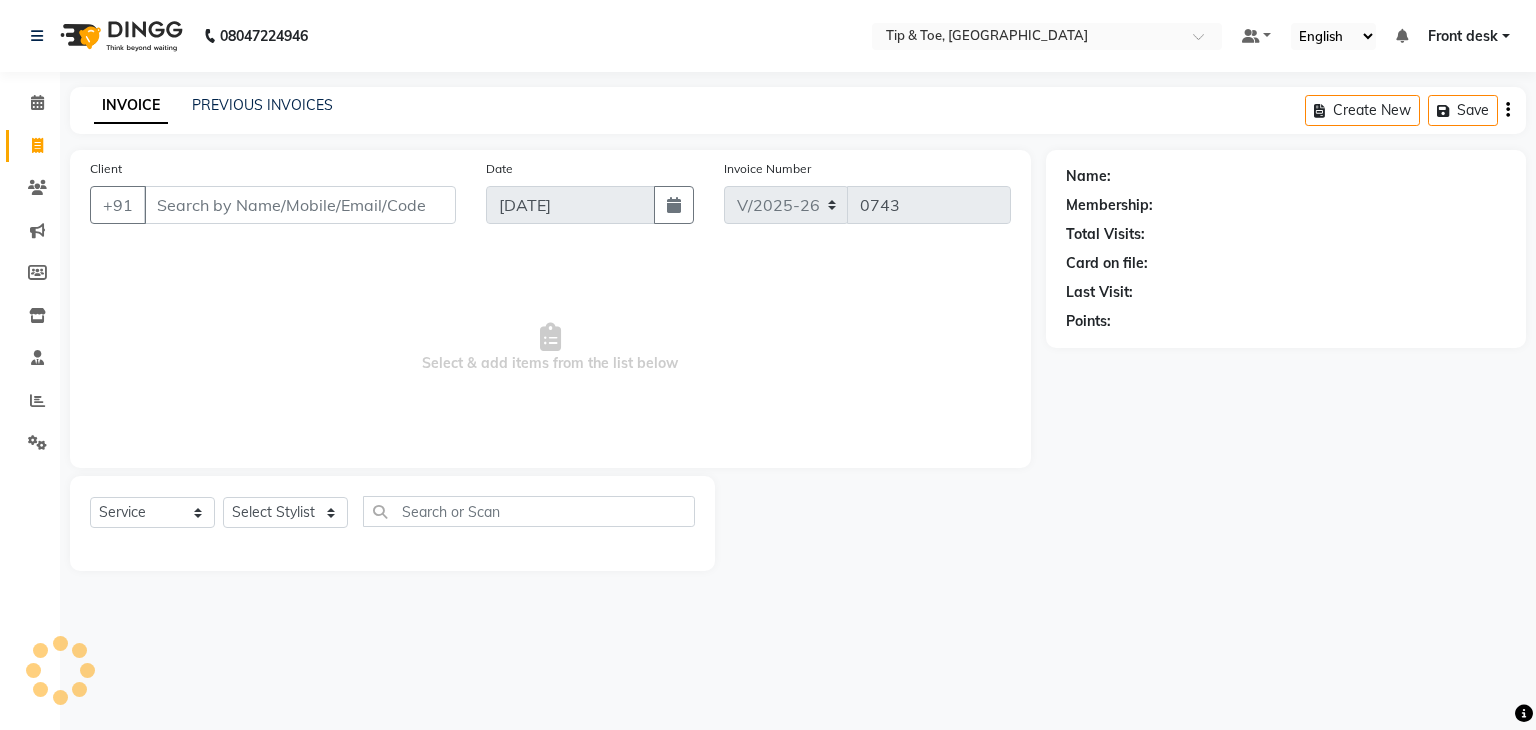 click on "Client" at bounding box center [300, 205] 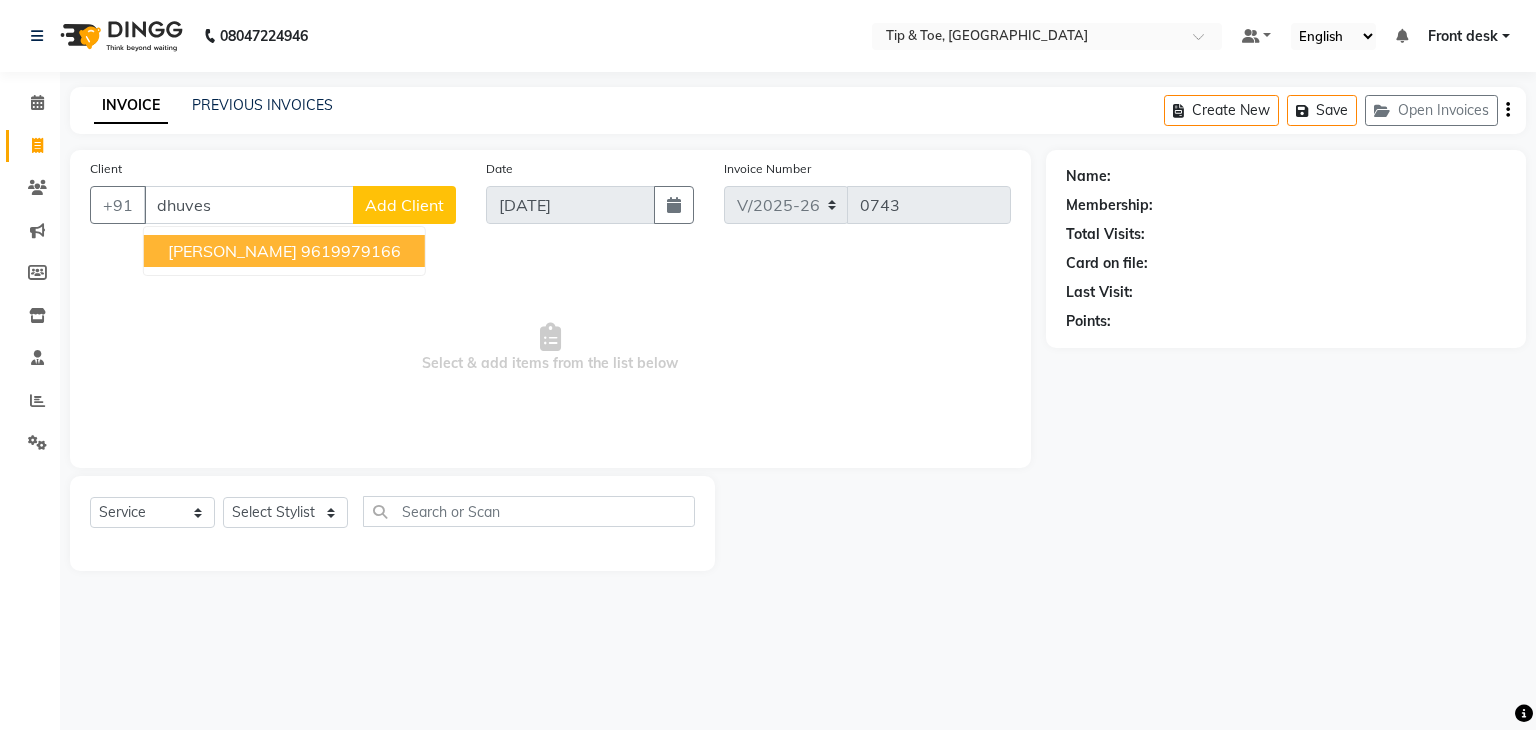click on "[PERSON_NAME]  9619979166" at bounding box center (284, 251) 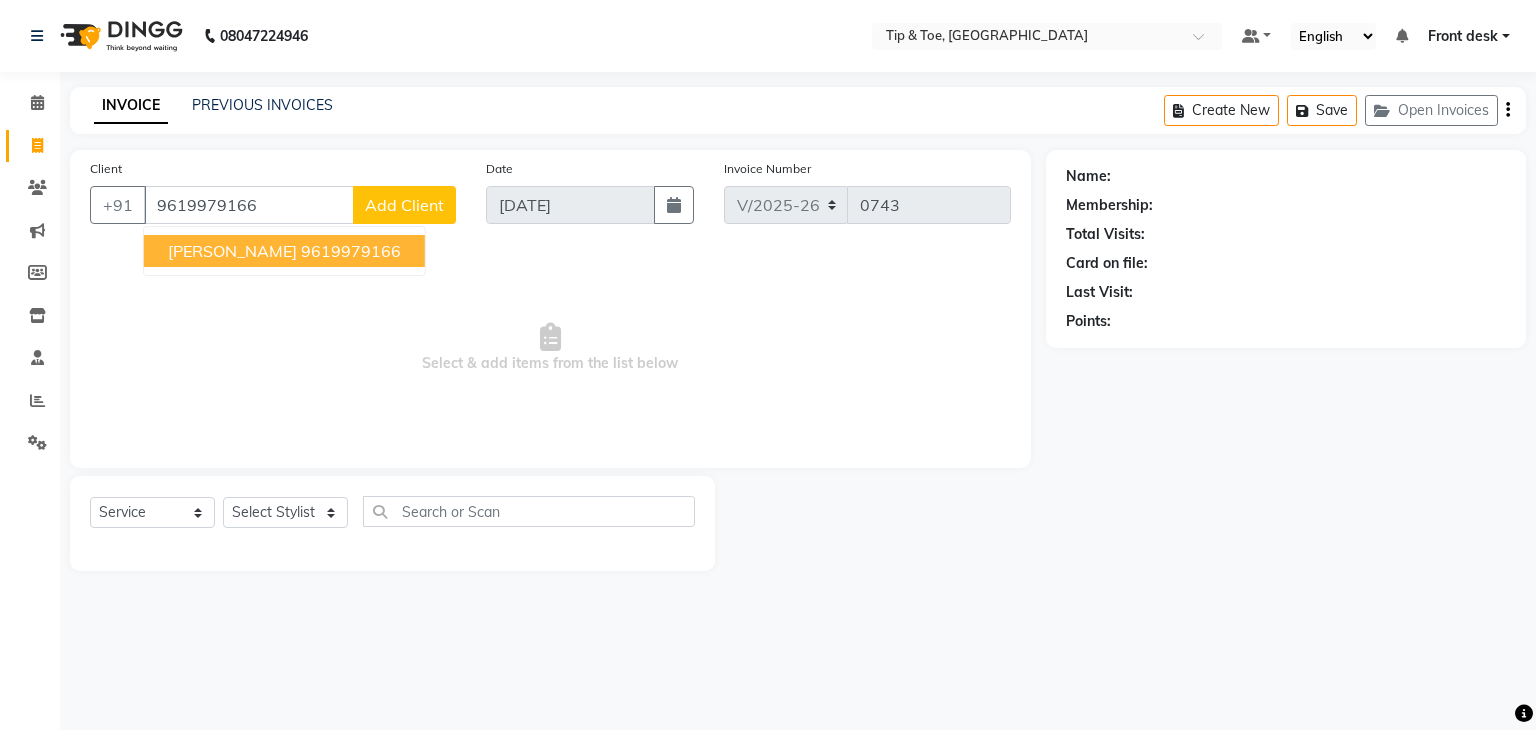 type on "9619979166" 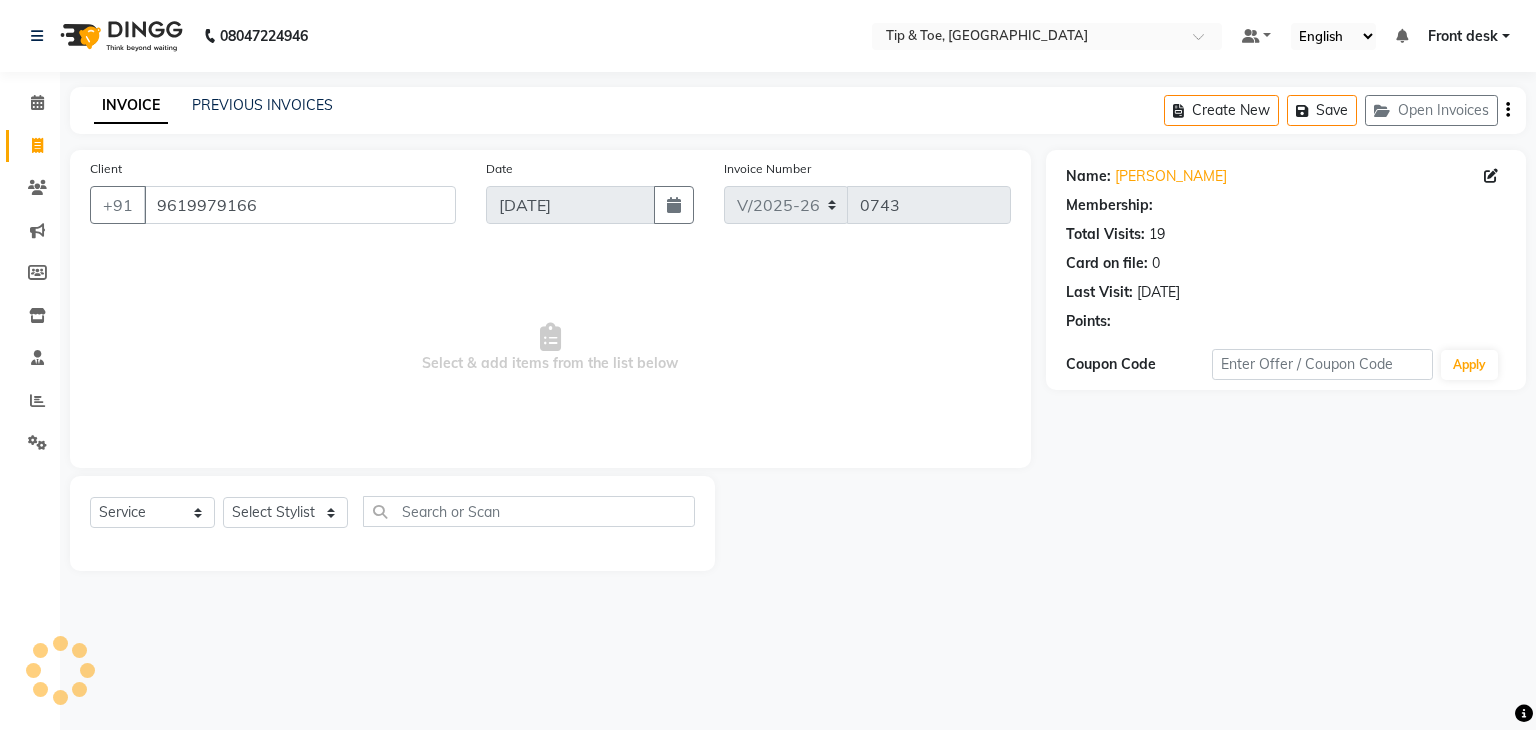 select on "1: Object" 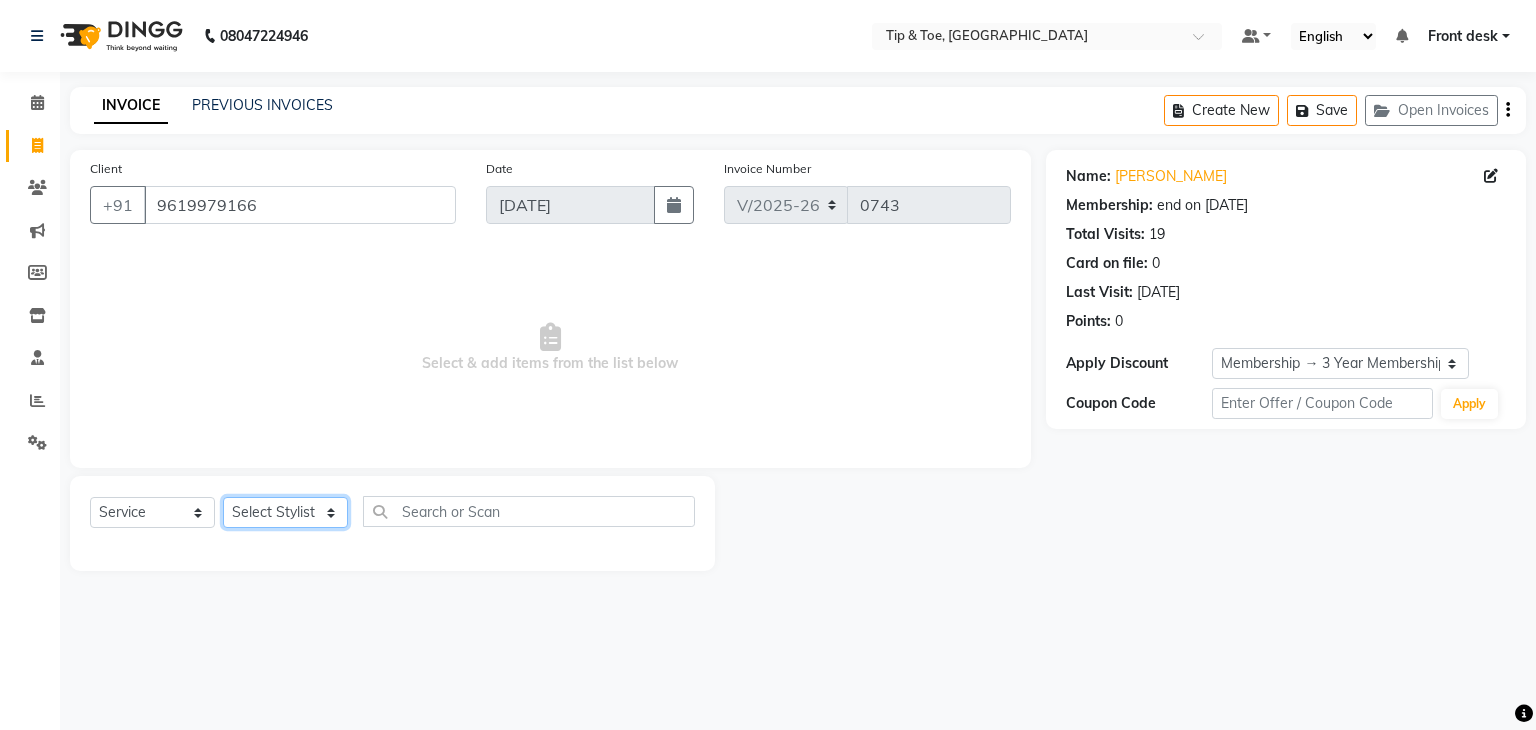 click on "Select Stylist Front desk [PERSON_NAME] [PERSON_NAME] [PERSON_NAME]  [PERSON_NAME] [PERSON_NAME]" 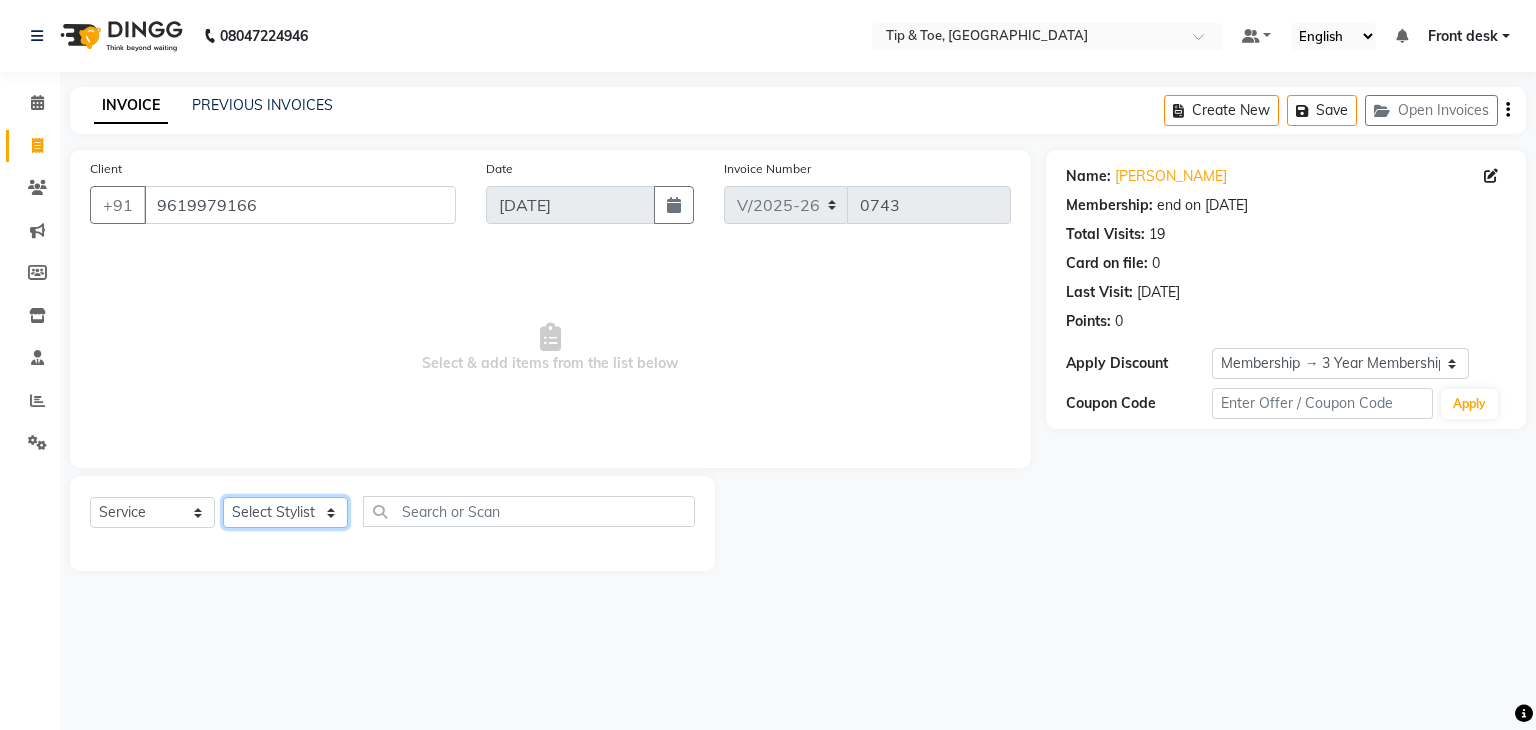 select on "83602" 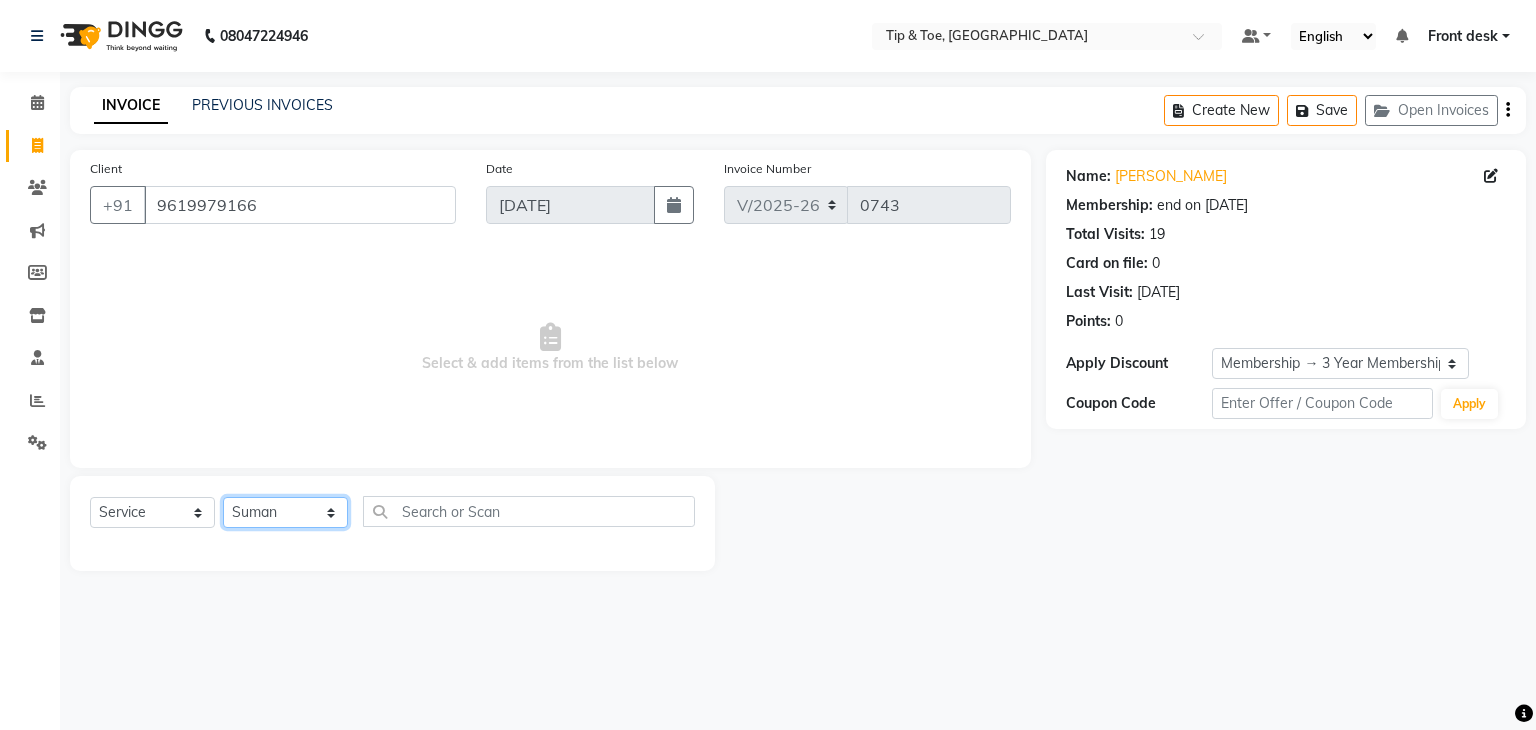 click on "Select Stylist Front desk [PERSON_NAME] [PERSON_NAME] [PERSON_NAME]  [PERSON_NAME] [PERSON_NAME]" 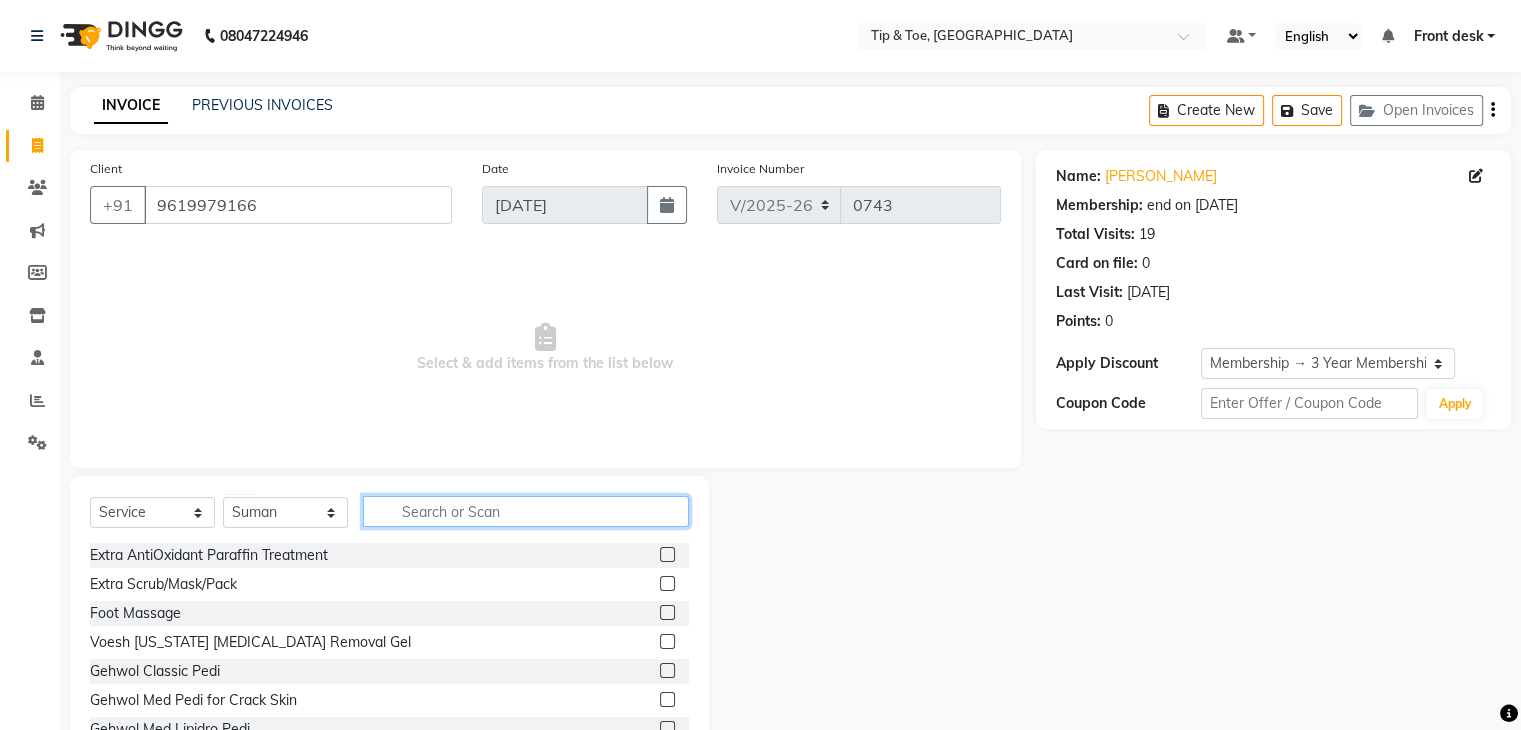click 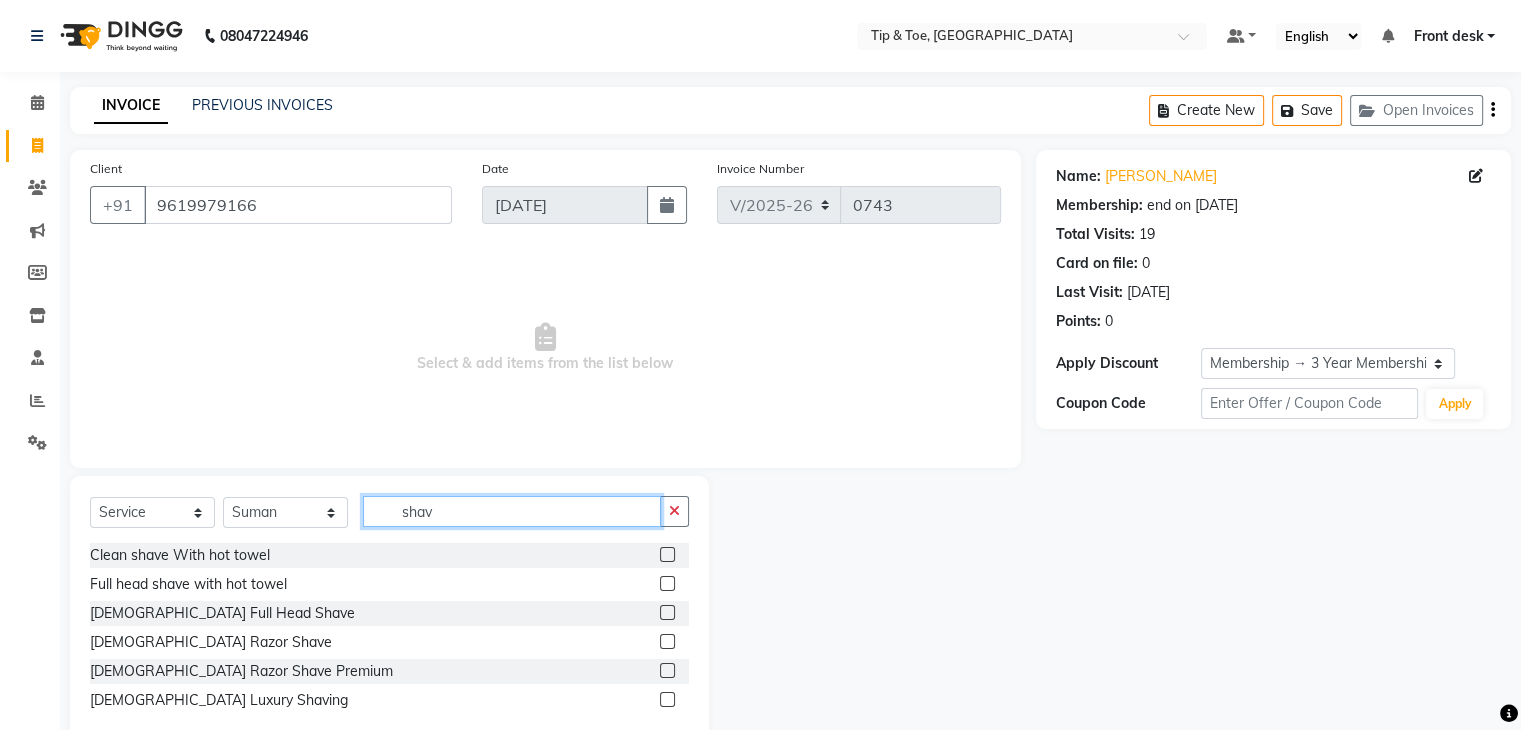 type on "shav" 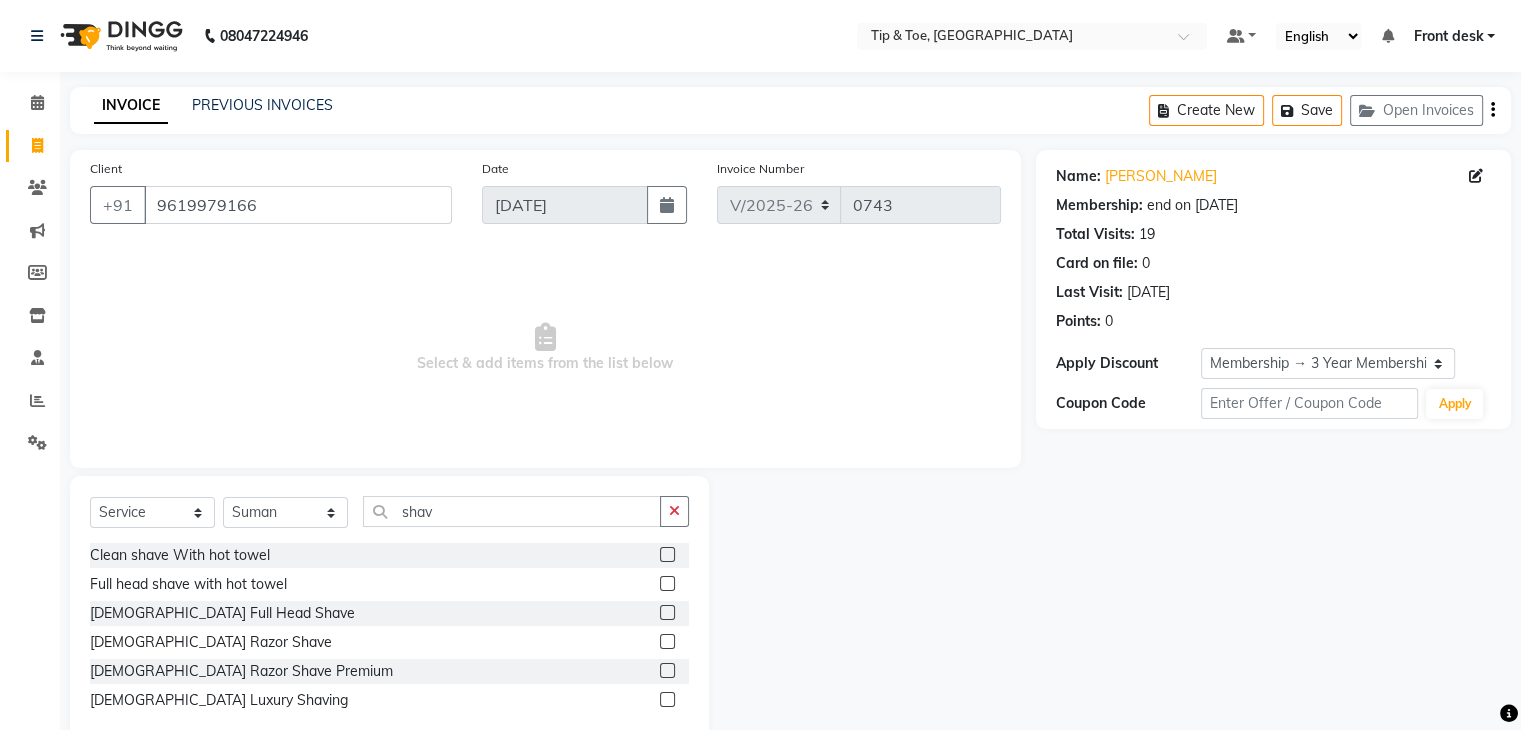 click 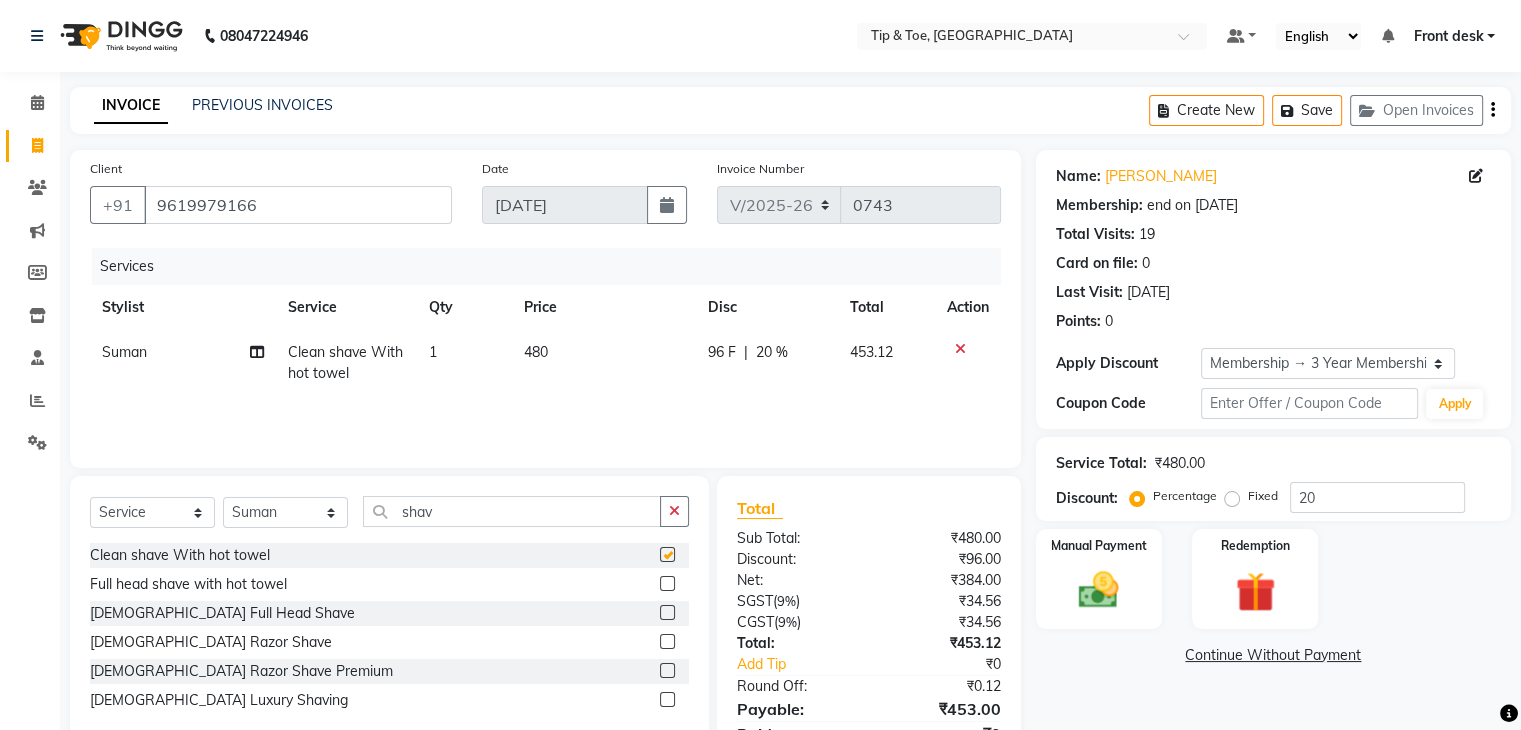 checkbox on "false" 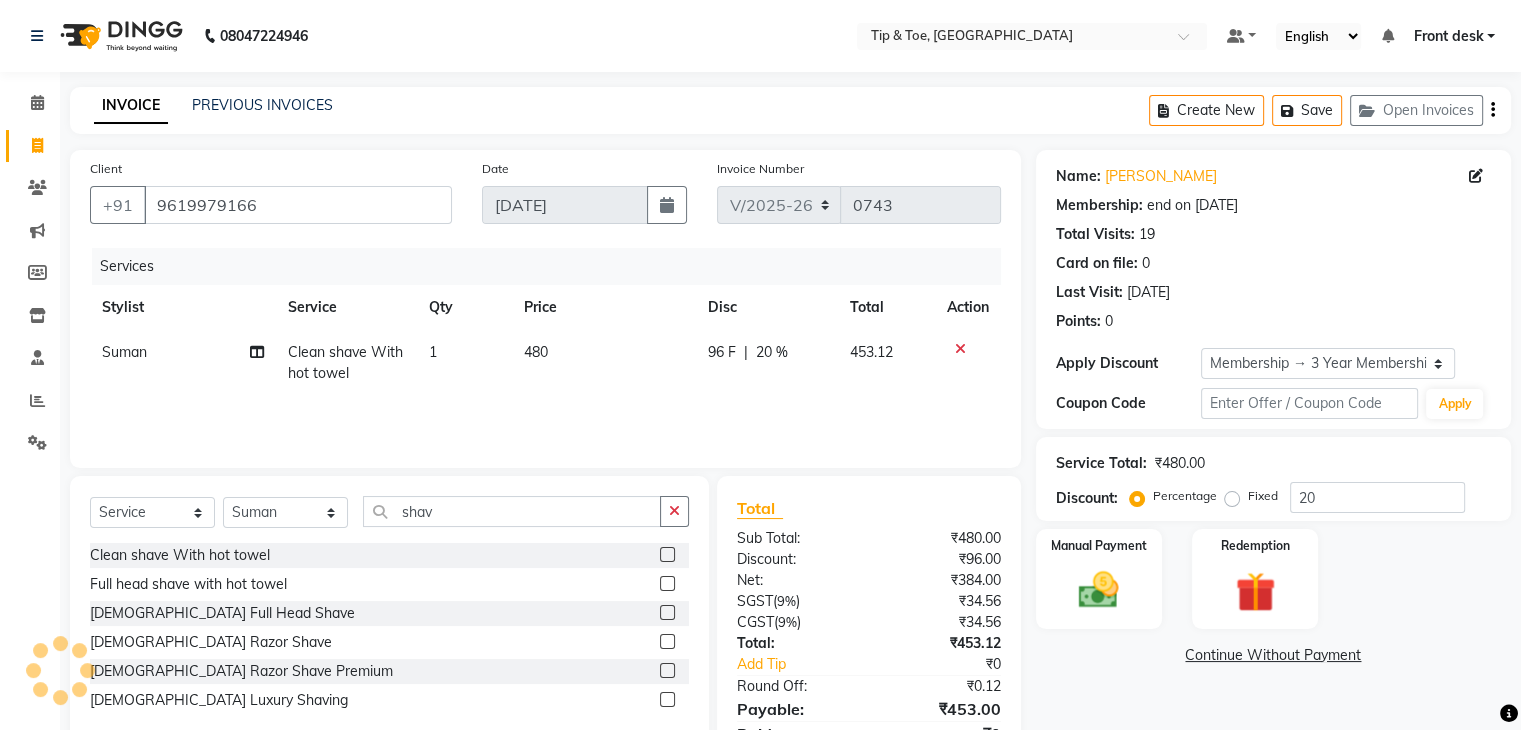 click on "480" 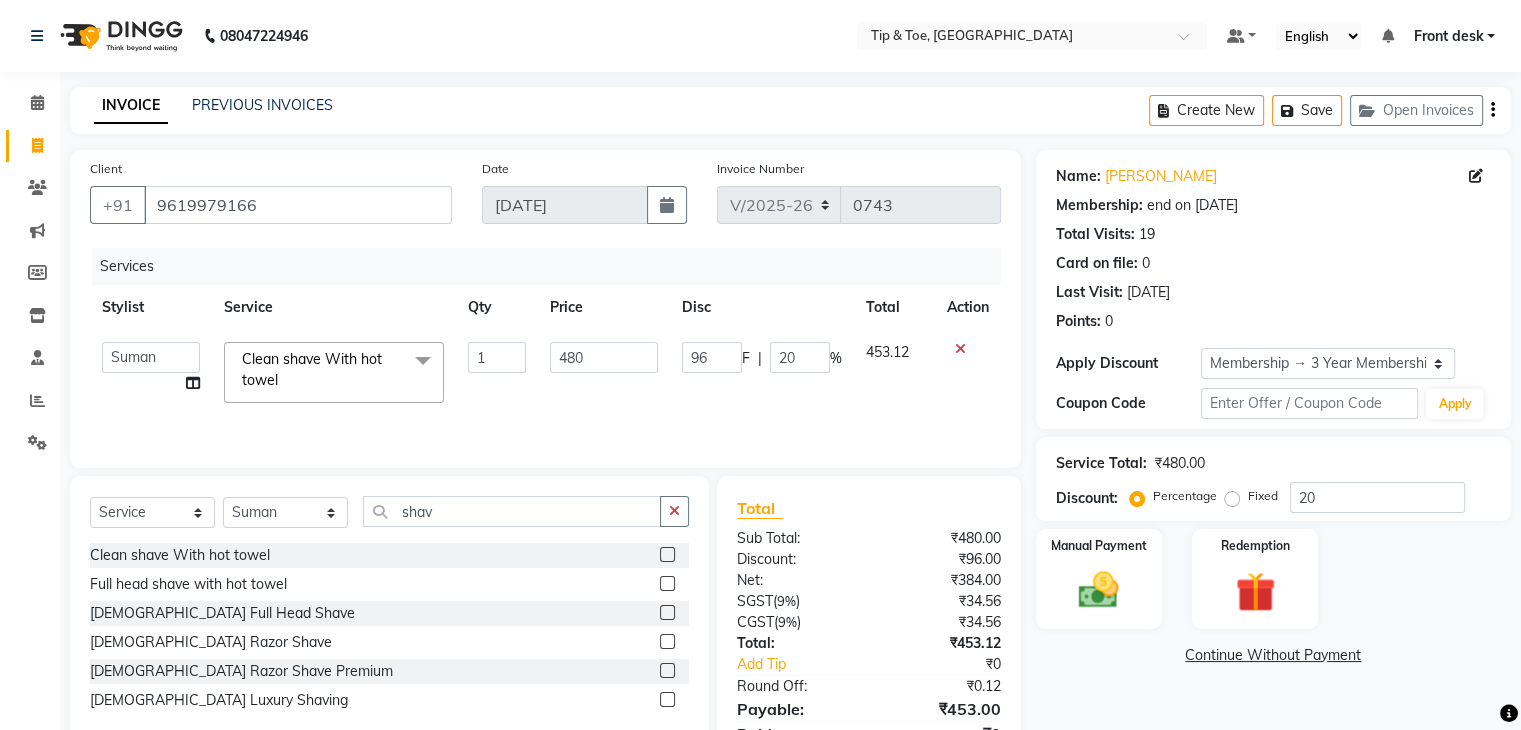 click on "480" 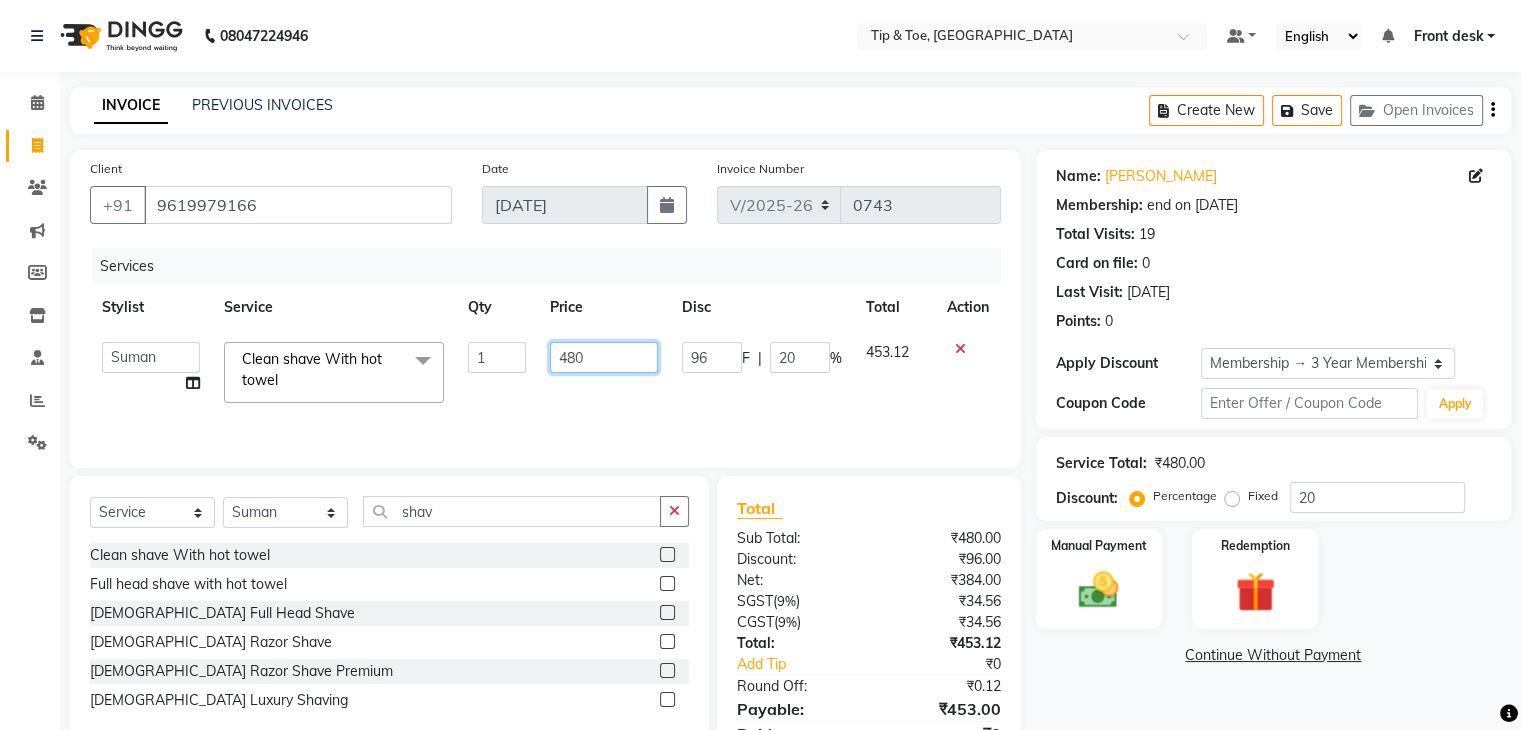 click on "480" 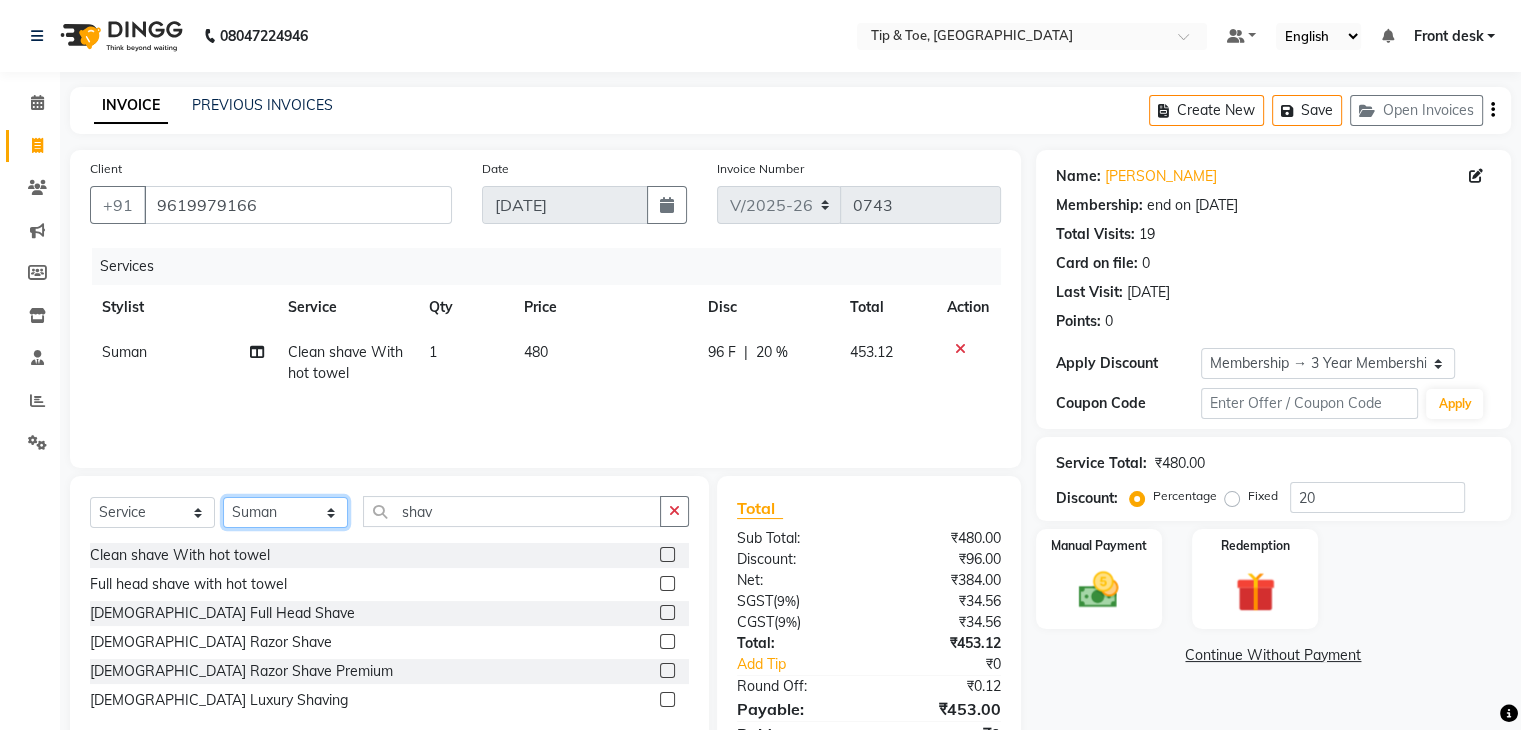 click on "Select Stylist Front desk [PERSON_NAME] [PERSON_NAME] [PERSON_NAME]  [PERSON_NAME] [PERSON_NAME]" 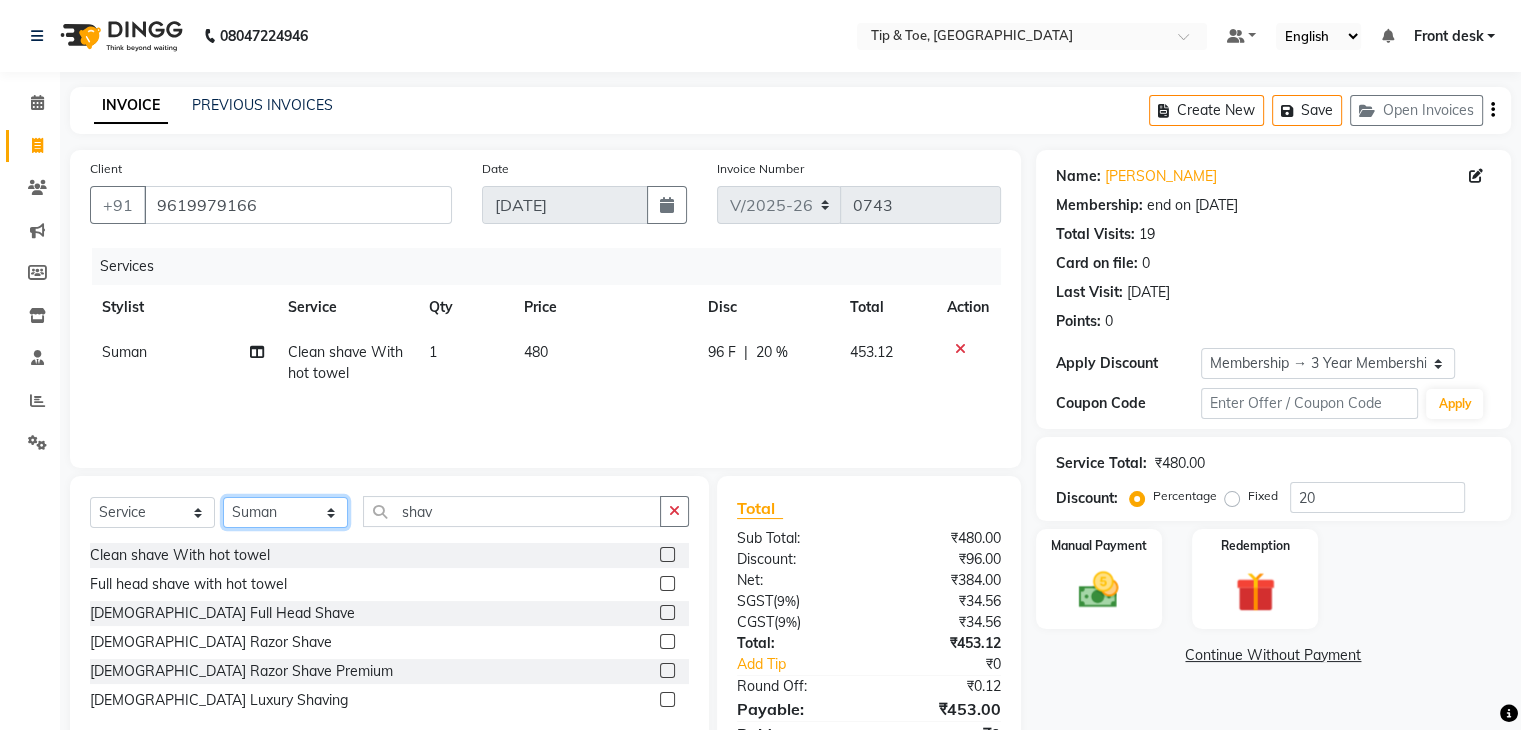 select on "83790" 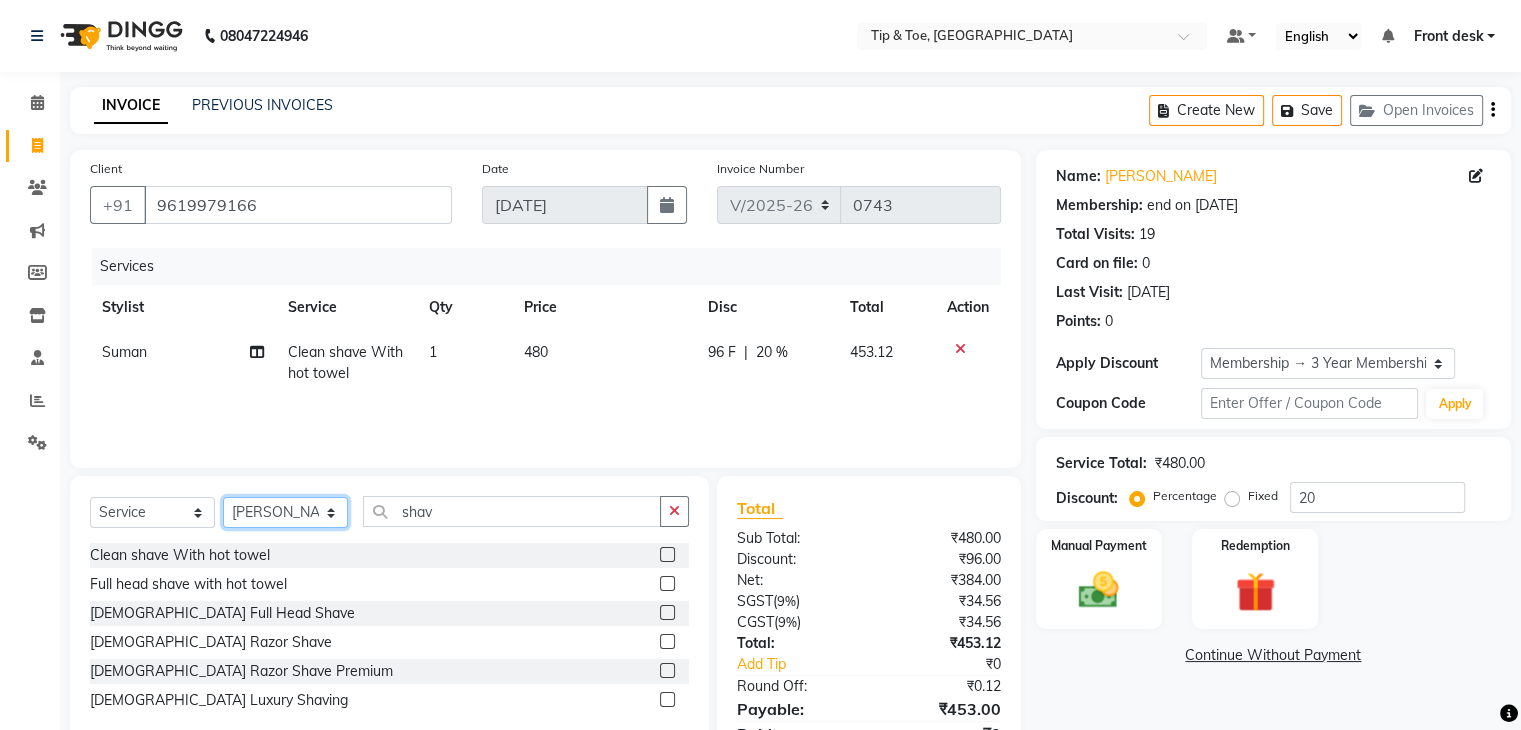 drag, startPoint x: 285, startPoint y: 513, endPoint x: 432, endPoint y: 533, distance: 148.35431 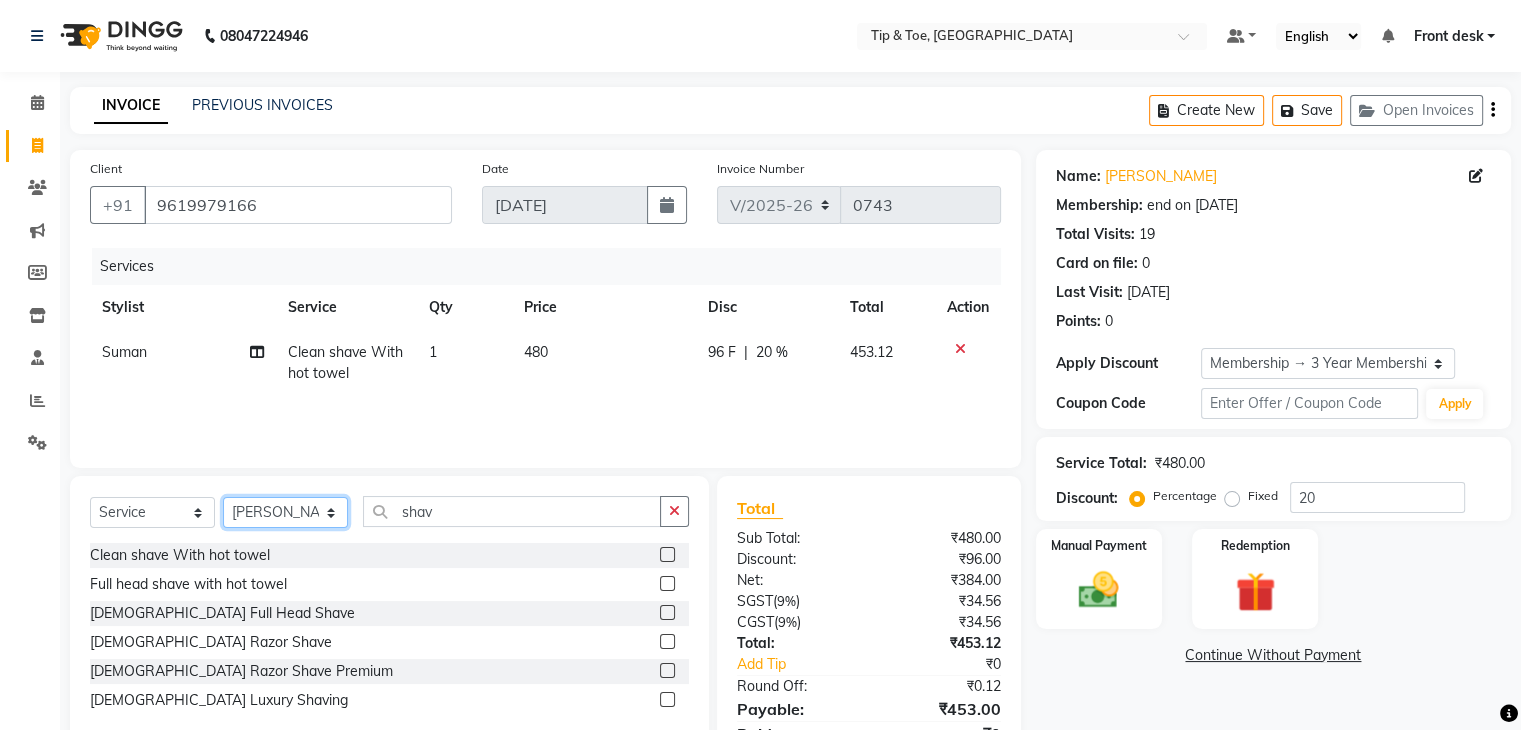 click on "Select Stylist Front desk [PERSON_NAME] [PERSON_NAME] [PERSON_NAME]  [PERSON_NAME] [PERSON_NAME]" 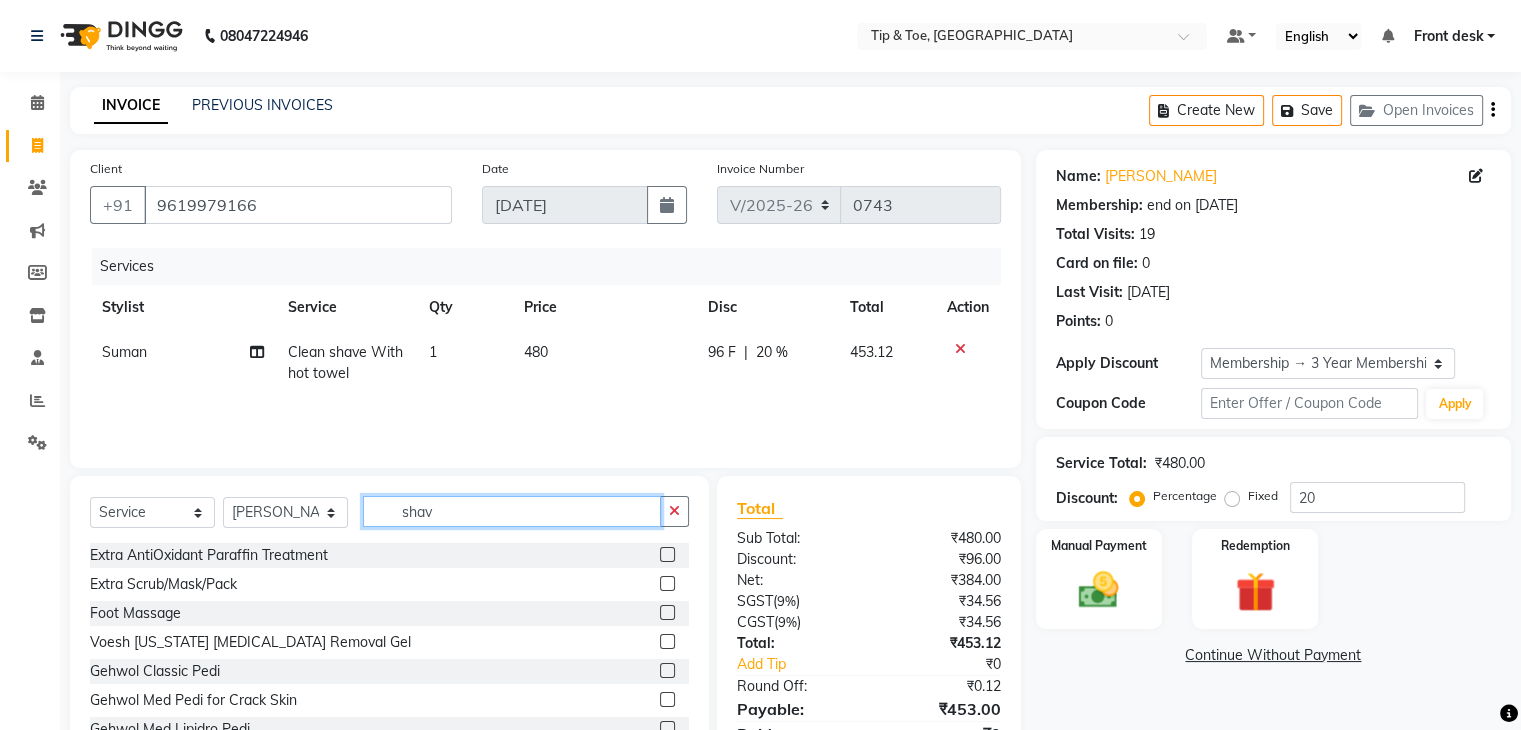 click on "shav" 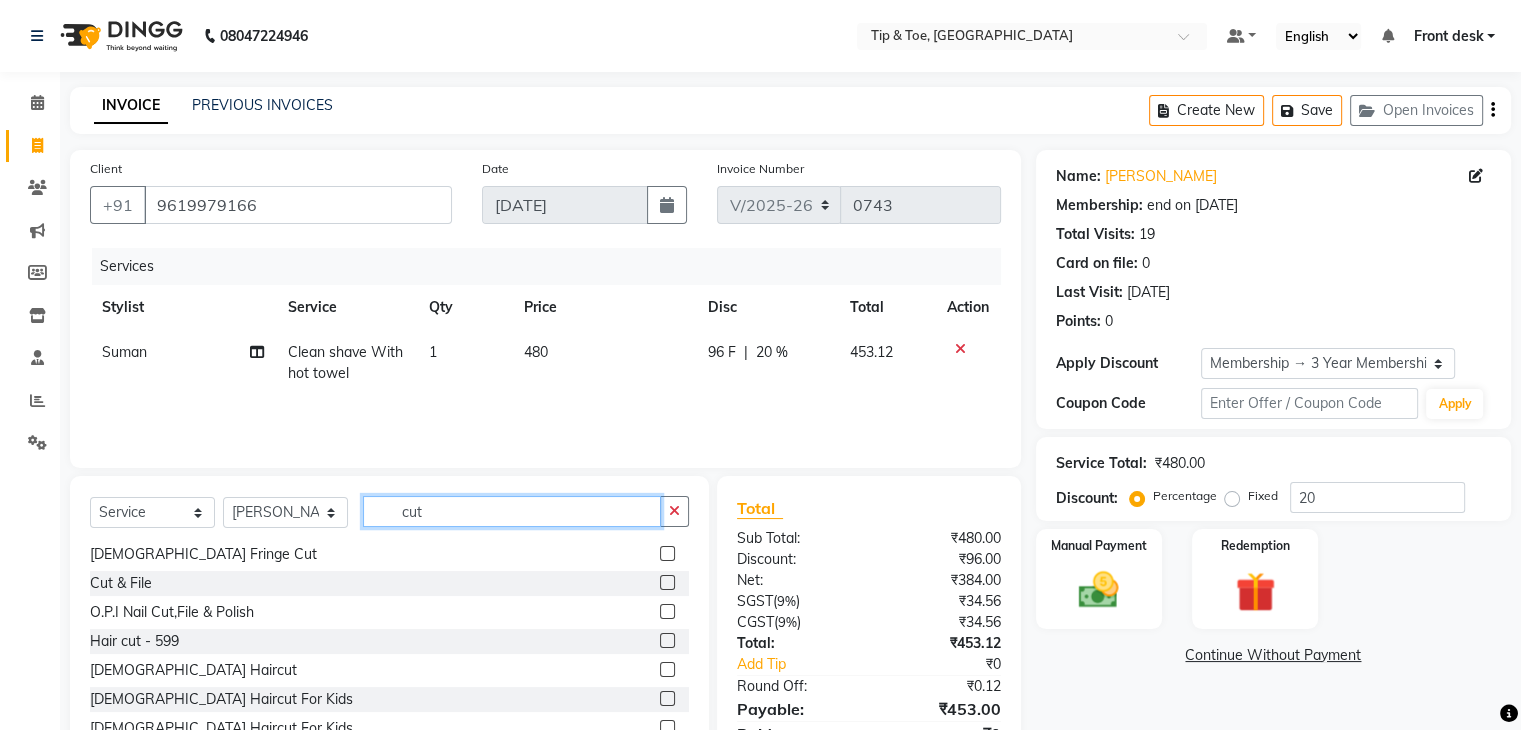scroll, scrollTop: 148, scrollLeft: 0, axis: vertical 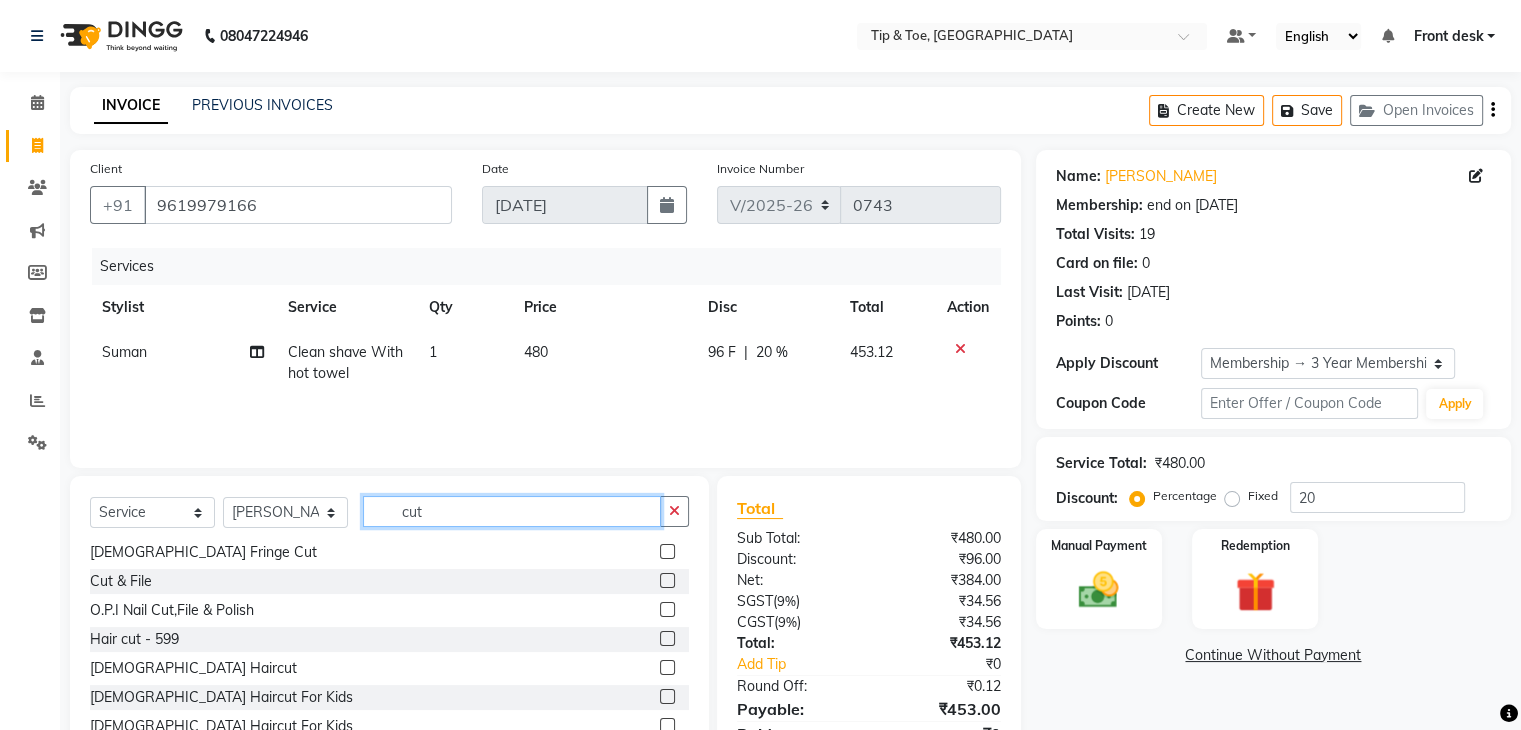 type on "cut" 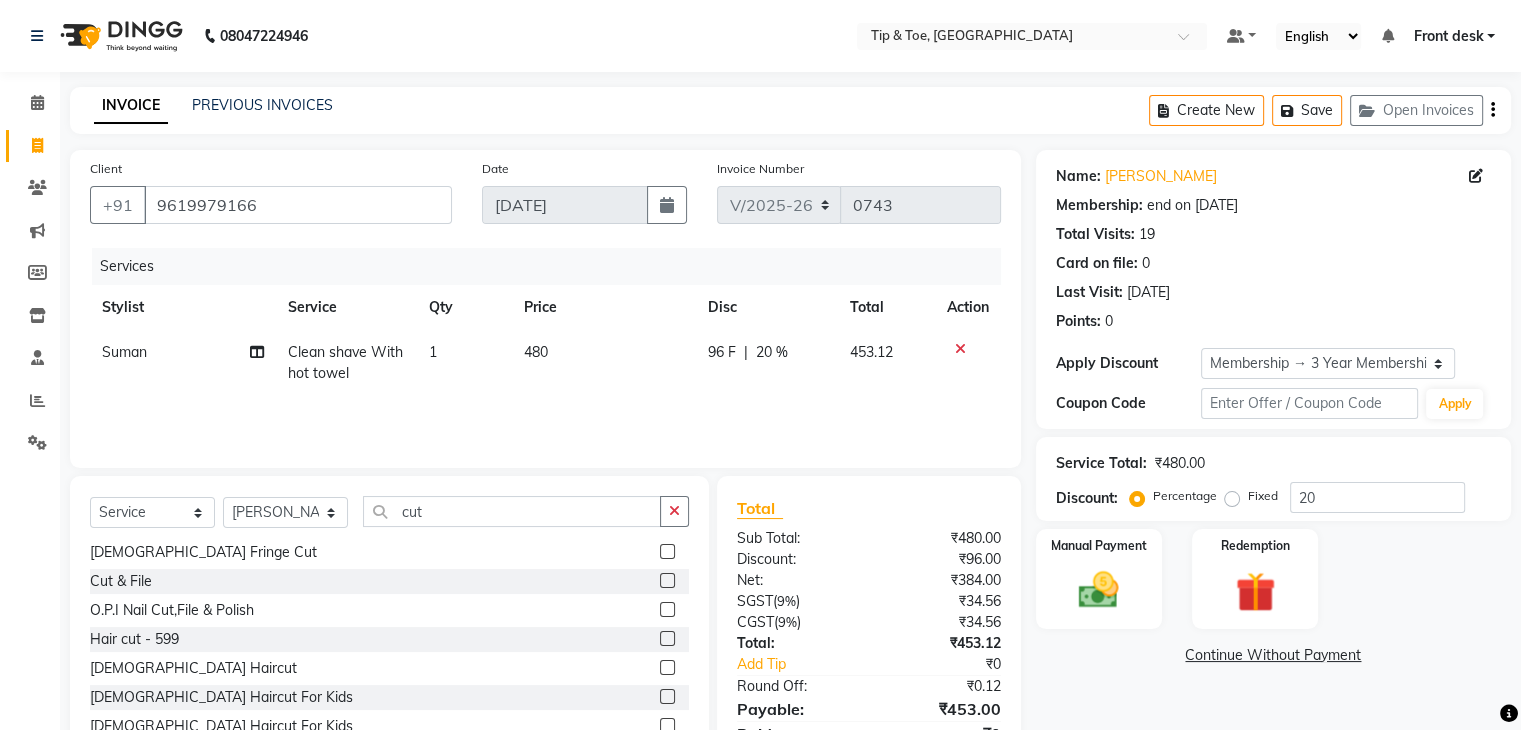 click 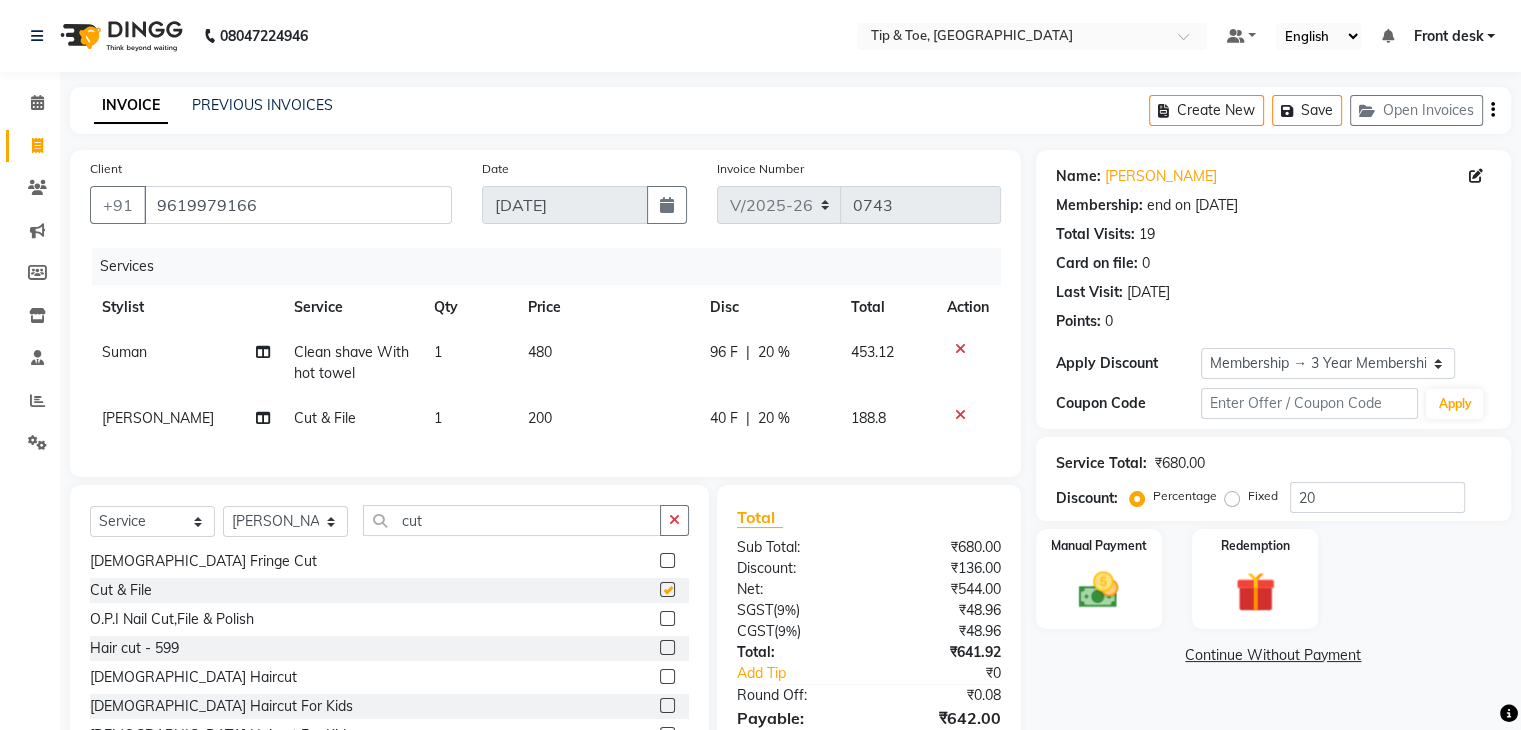 checkbox on "false" 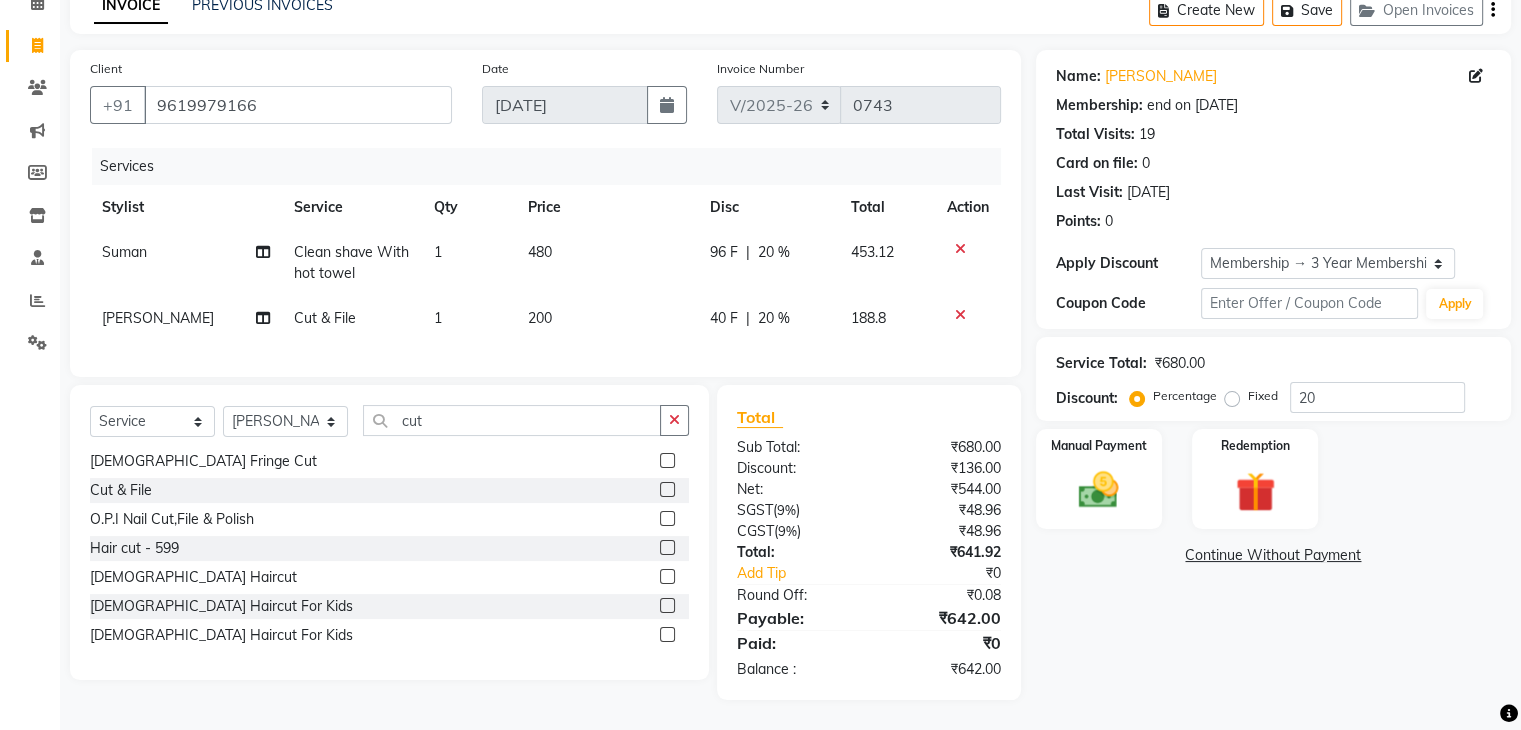 scroll, scrollTop: 0, scrollLeft: 0, axis: both 